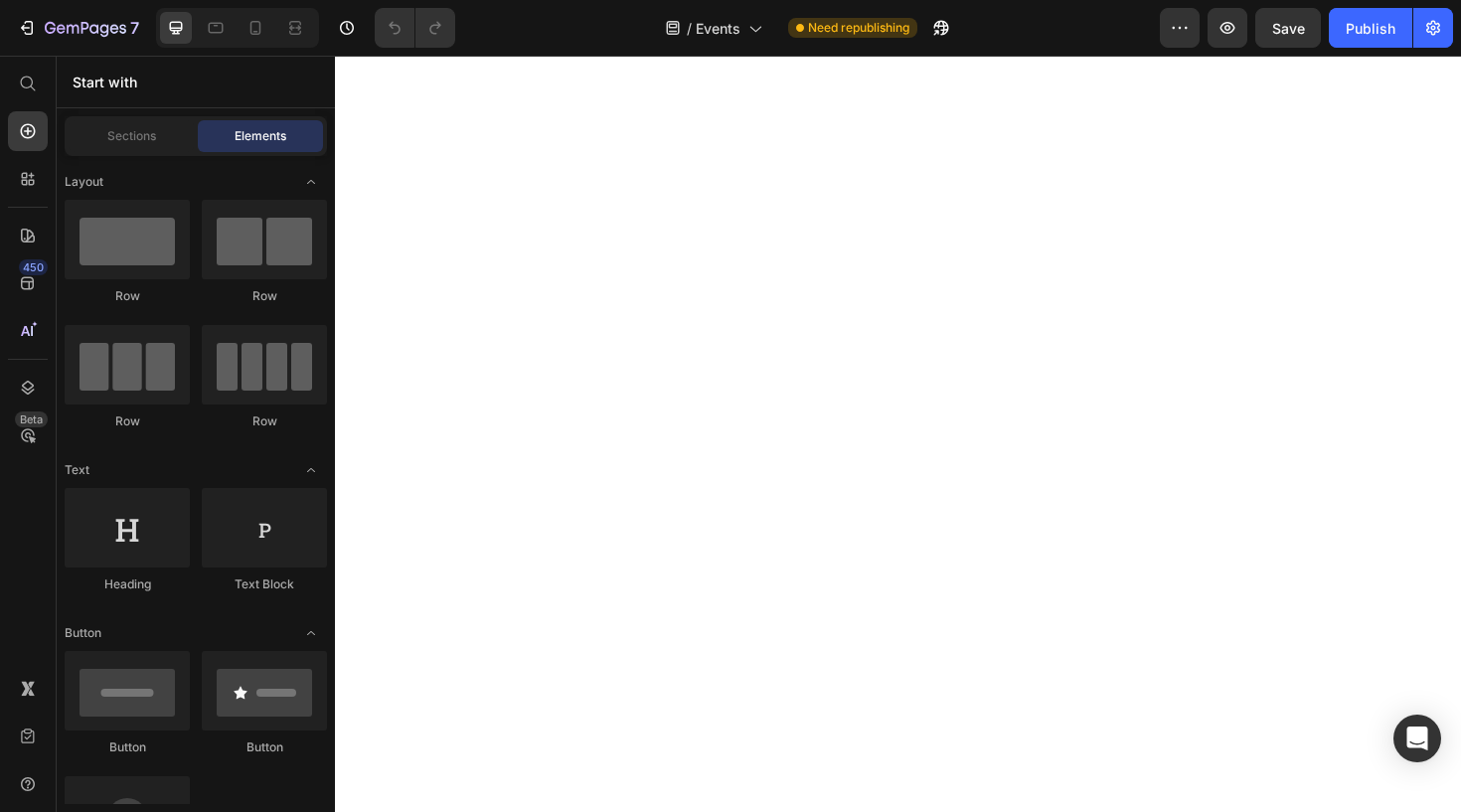 scroll, scrollTop: 0, scrollLeft: 0, axis: both 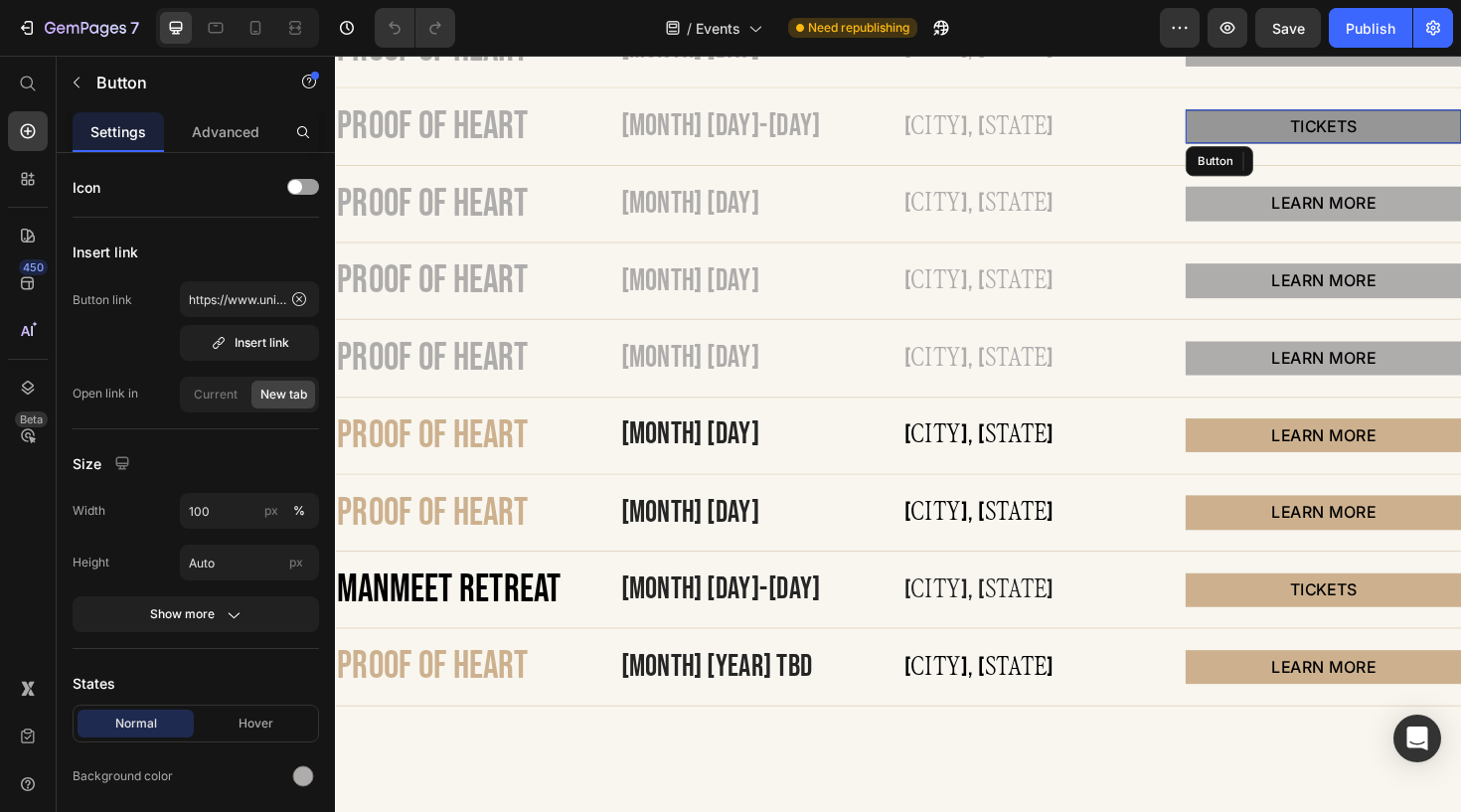 click on "TICKETS" at bounding box center [1381, 130] 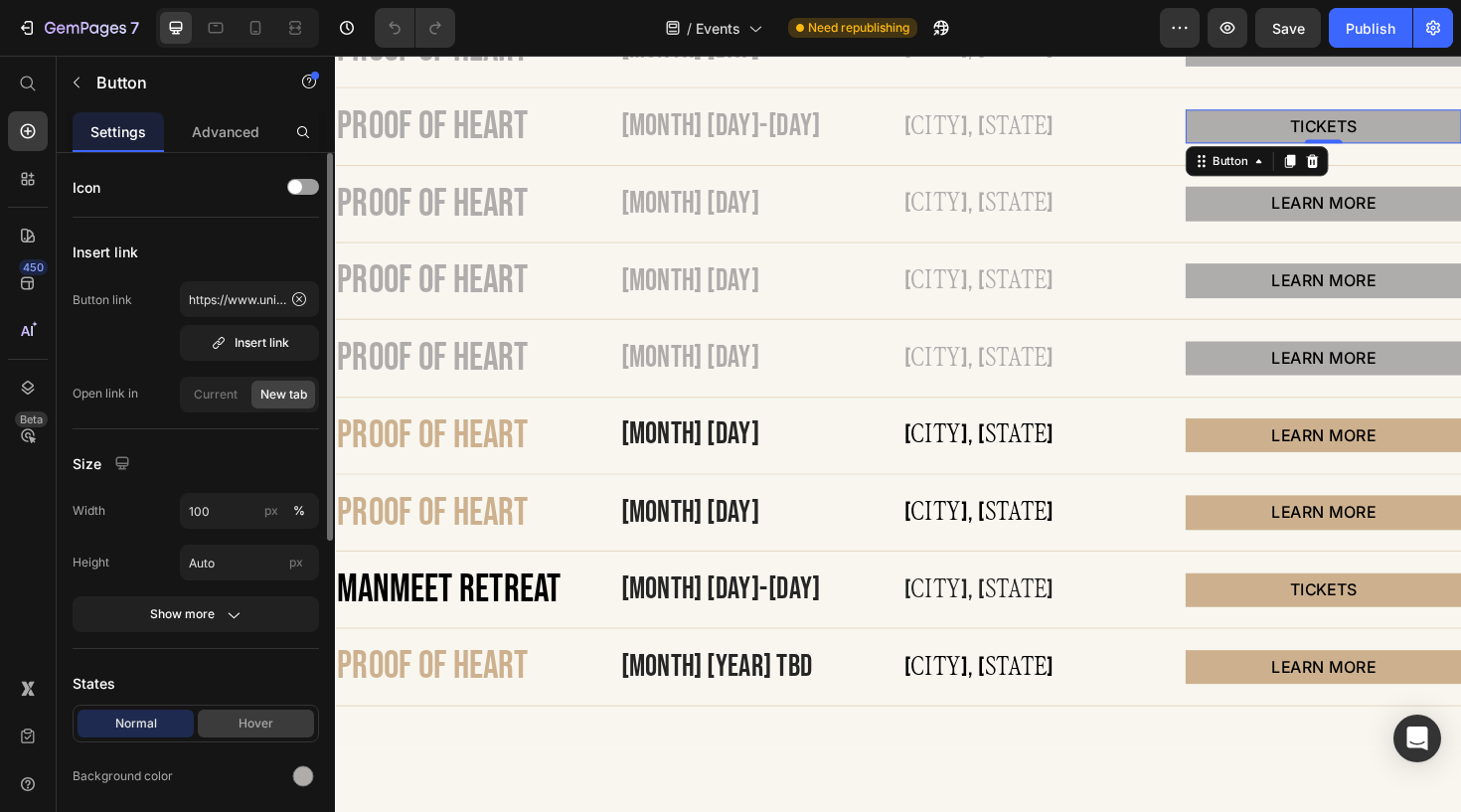 click on "Hover" at bounding box center [255, 724] 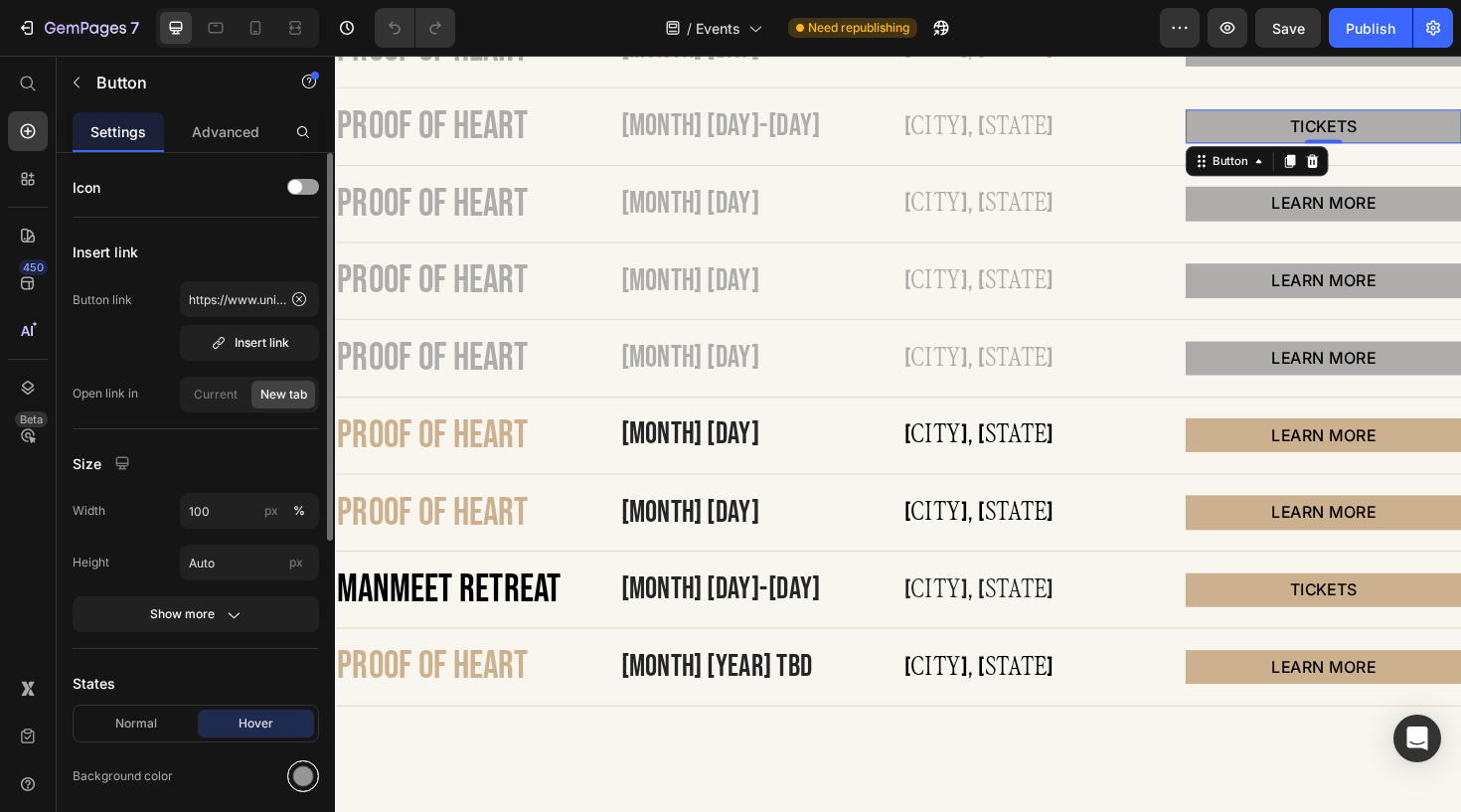 click at bounding box center [303, 776] 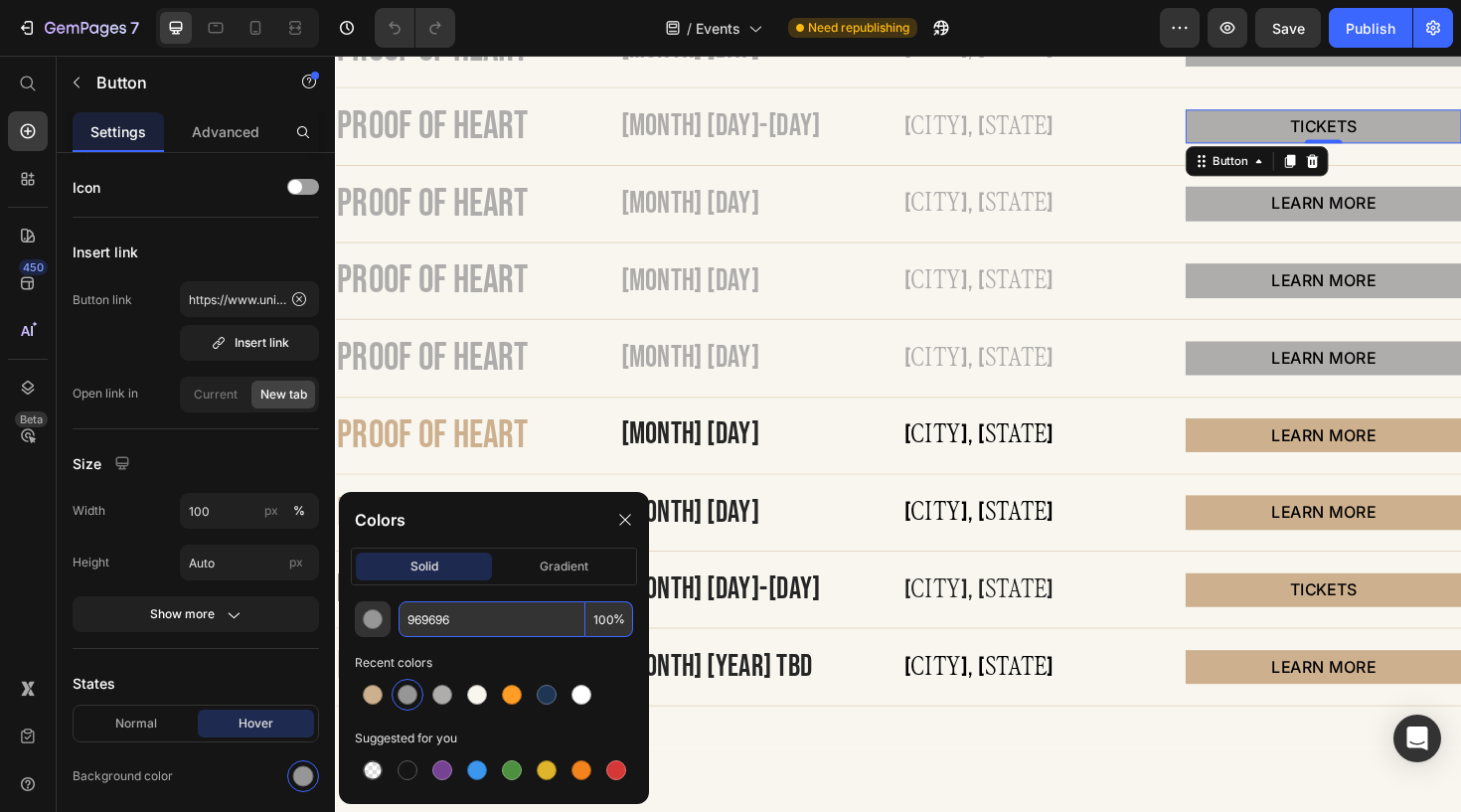 click on "969696" at bounding box center (492, 619) 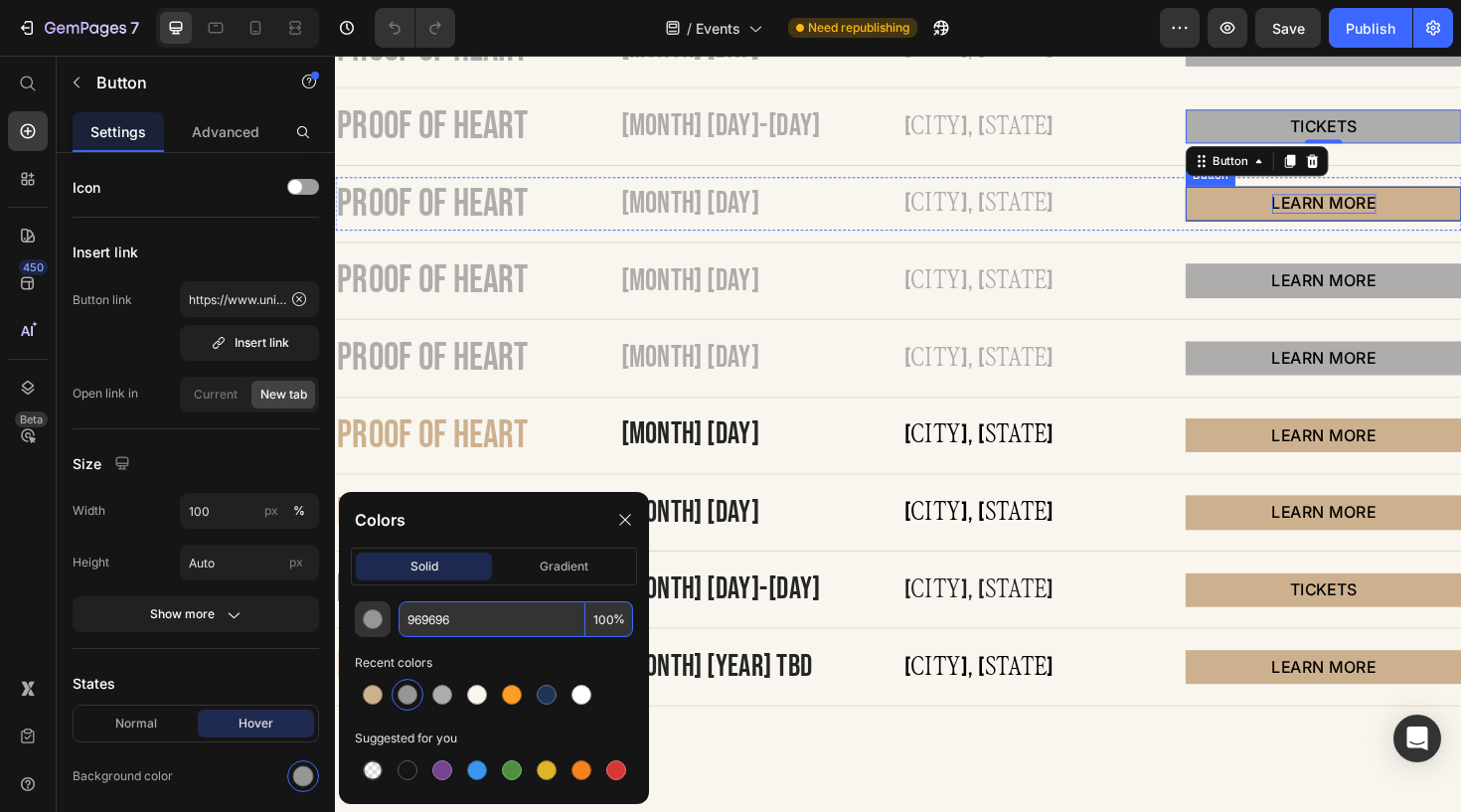 click on "LEARN MORE" at bounding box center [1381, 212] 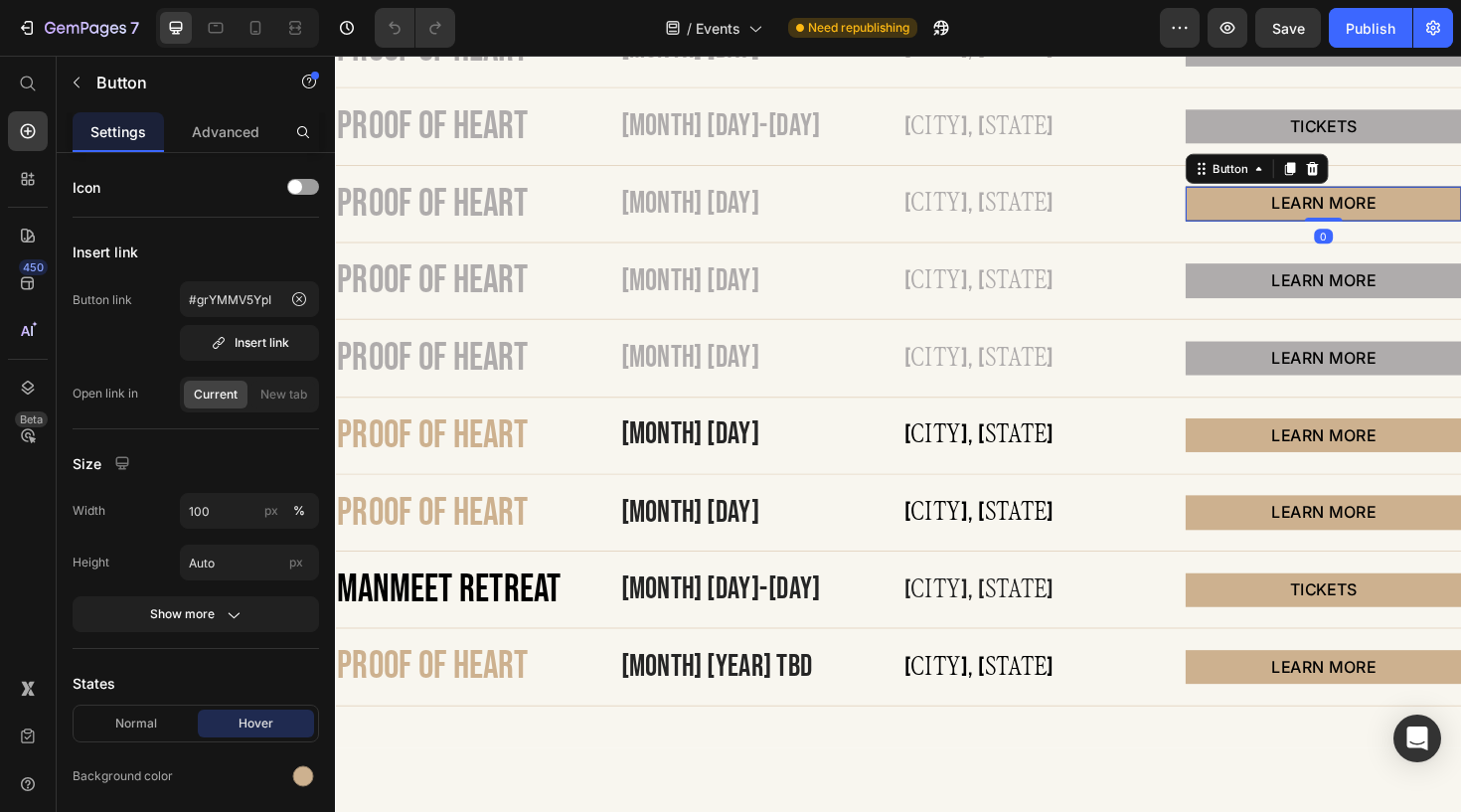 click on "LEARN MORE" at bounding box center [1381, 212] 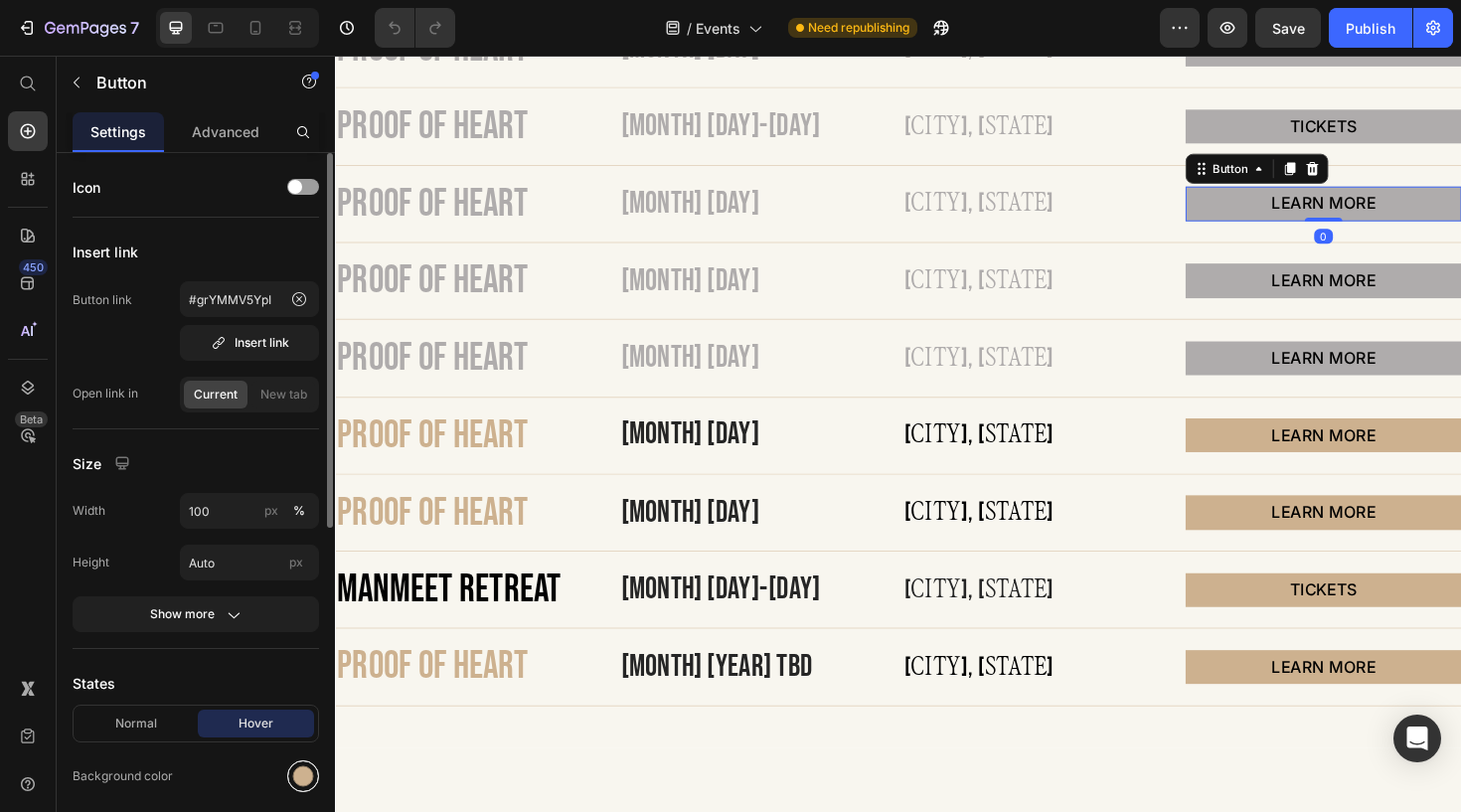 click at bounding box center [303, 776] 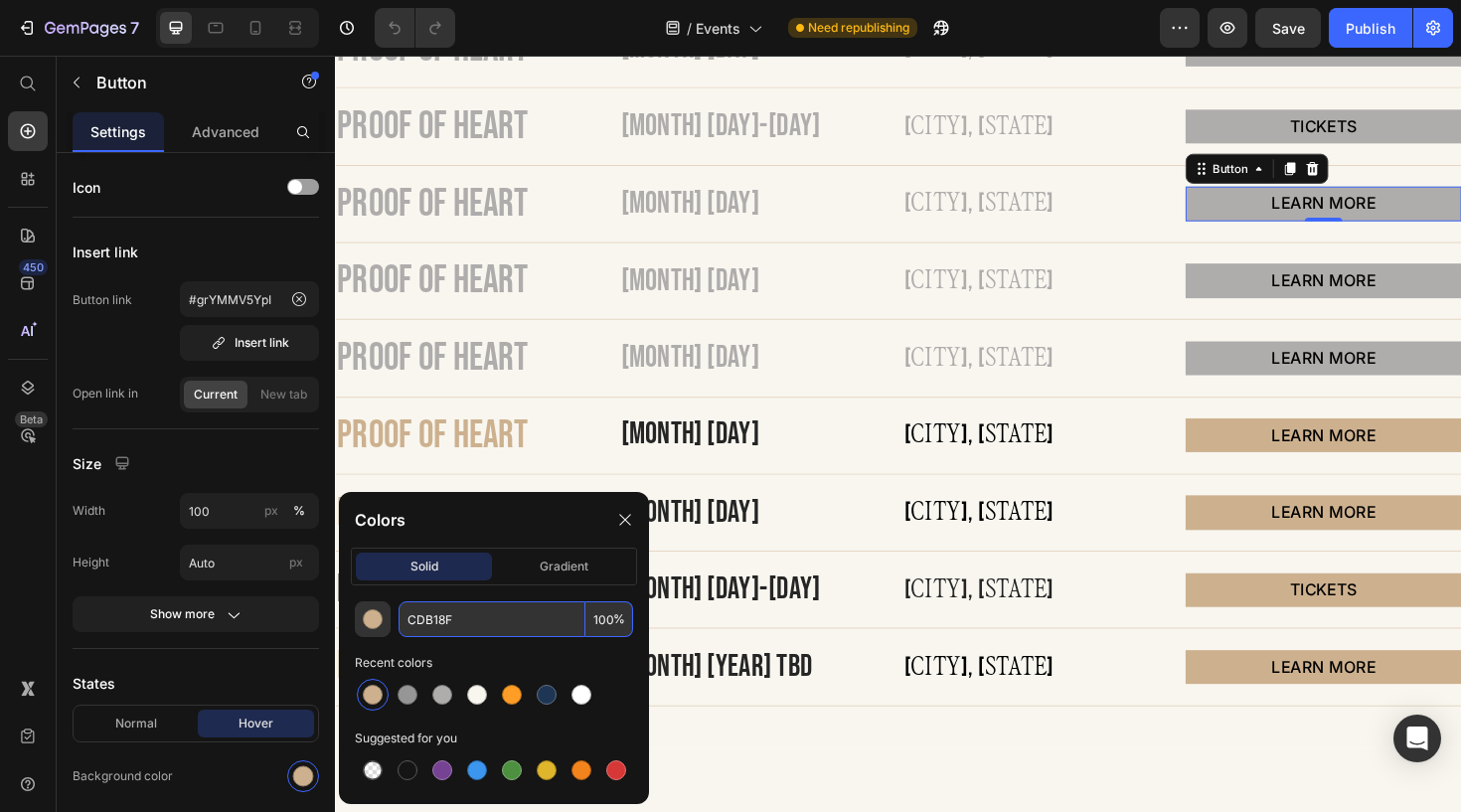 click on "CDB18F" at bounding box center (492, 619) 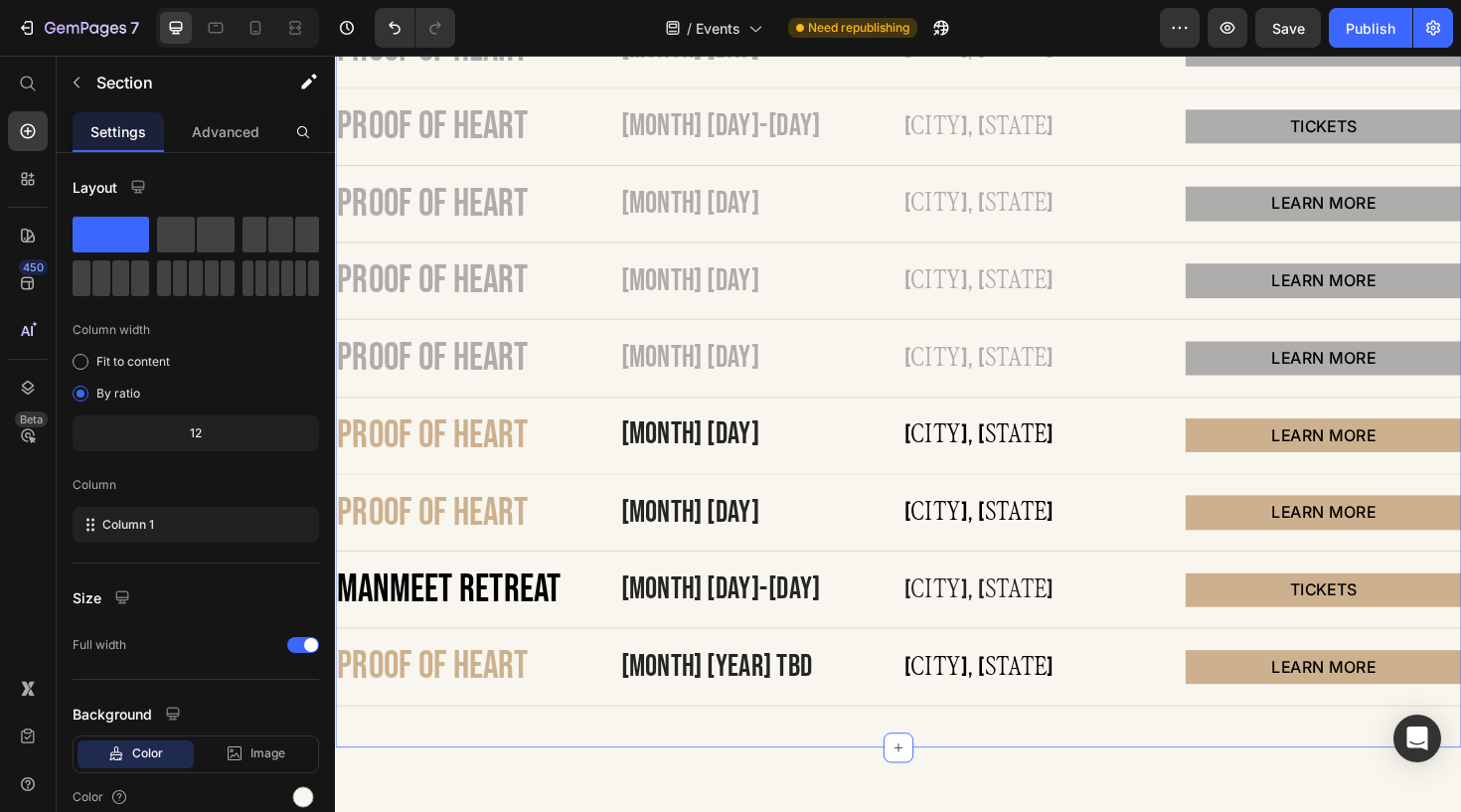 click on "Proof of heart Heading [MONTH] [DAY] Heading [CITY], [STATE] Heading LEARN MORE Button Row                Title Line Row Proof of heart Heading [MONTH] [DAY] Heading [CITY], [STATE] Heading LEARN MORE Button Row                Title Line Row Proof of heart Heading [MONTH] [DAY]-[DAY] Heading [CITY], [STATE] Heading TICKETS Button Row                Title Line Row Proof of heart Heading [MONTH] [DAY] Heading [CITY], [STATE] Heading LEARN MORE Button   0 Row                Title Line Row Proof of heart Heading [MONTH] [DAY] Heading [CITY], [STATE] Heading LEARN MORE Button Row                Title Line Row Proof of heart Heading [MONTH] [DAY] Heading [CITY], [STATE] Heading LEARN MORE Button Row                Title Line MANMEET RETREAT Heading [MONTH] [DAY]-[DAY] Heading [CITY], [STATE] Heading TICKETS Button Row                Title Line Row Row Row" at bounding box center (931, 347) 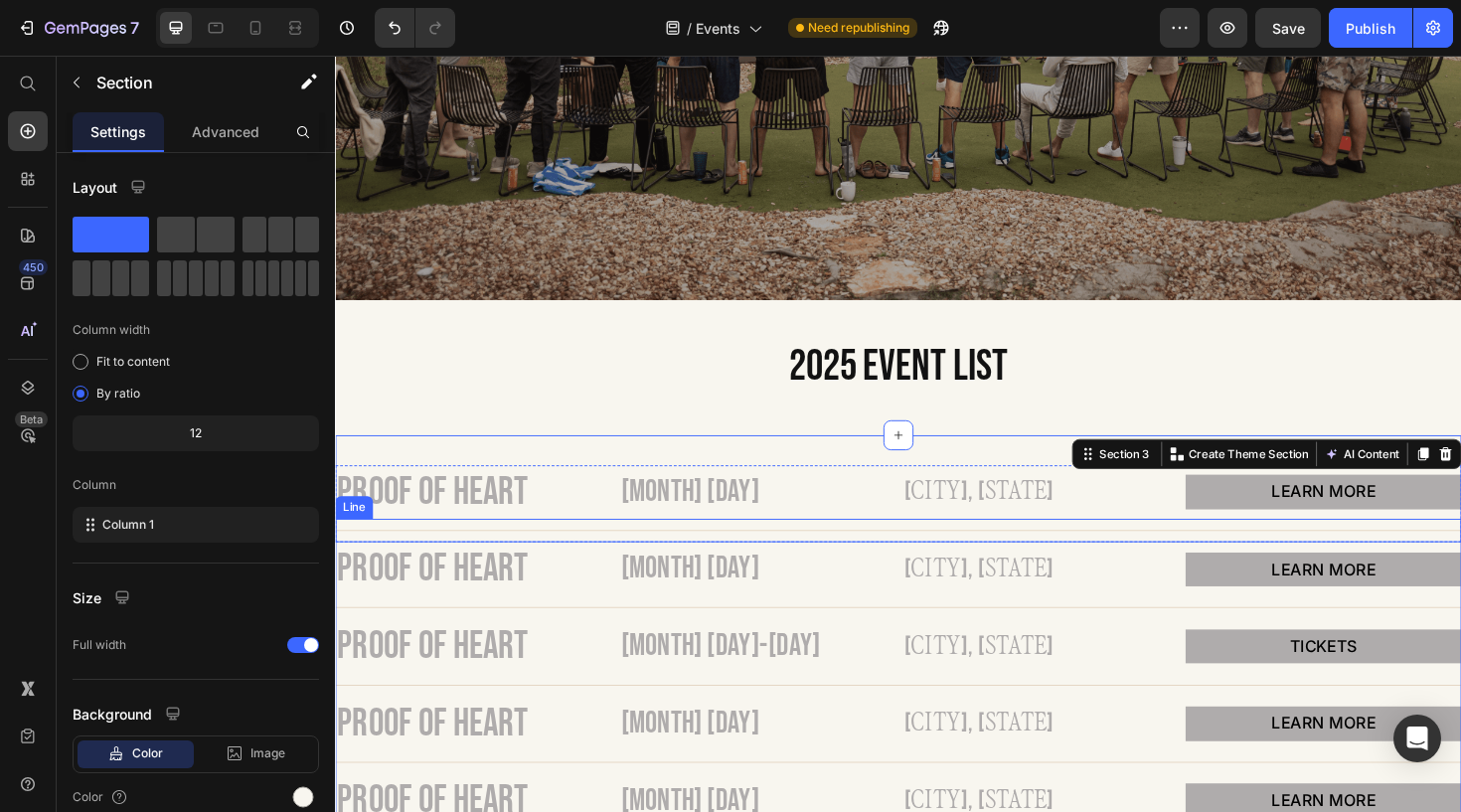 scroll, scrollTop: 398, scrollLeft: 0, axis: vertical 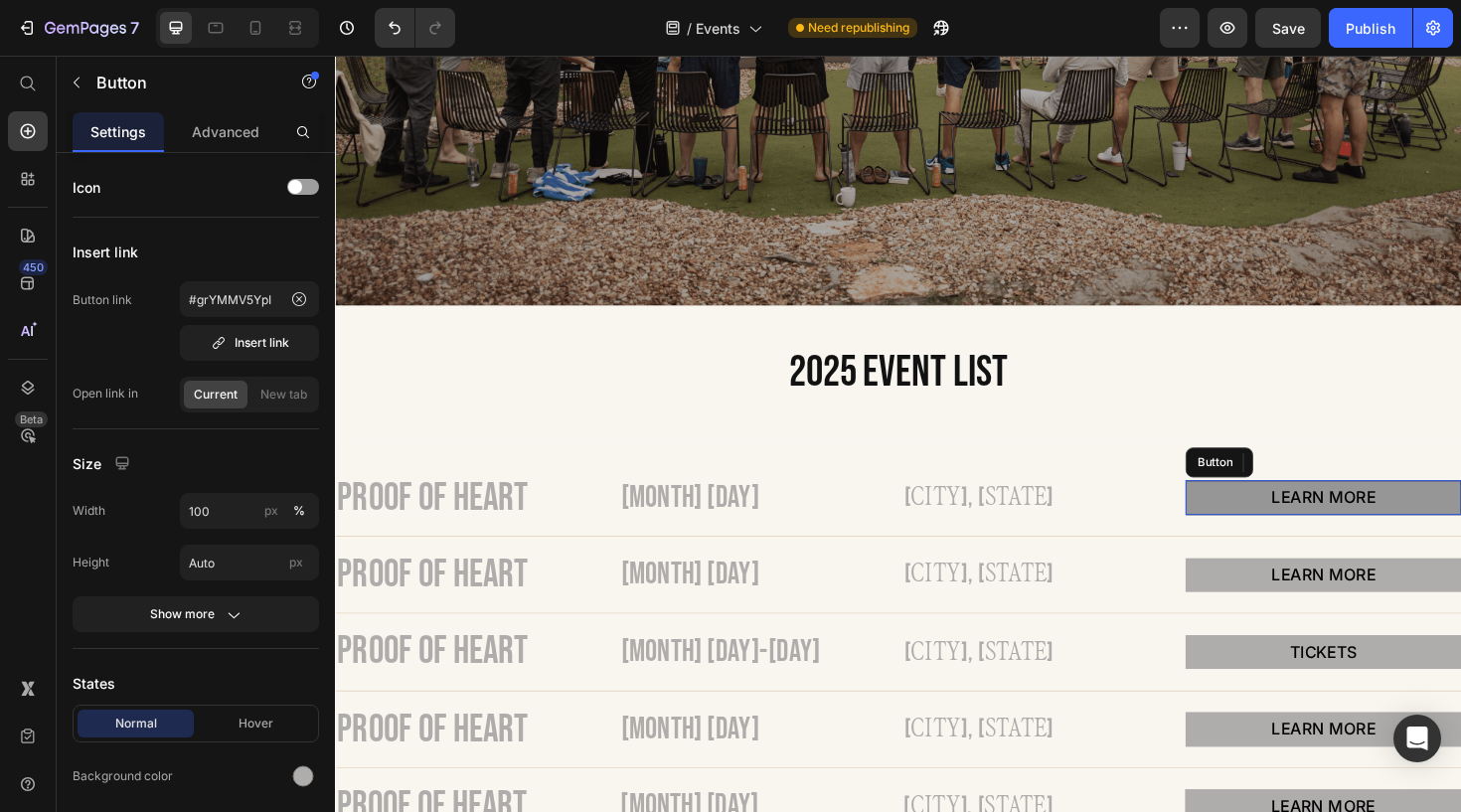 click on "LEARN MORE" at bounding box center [1381, 523] 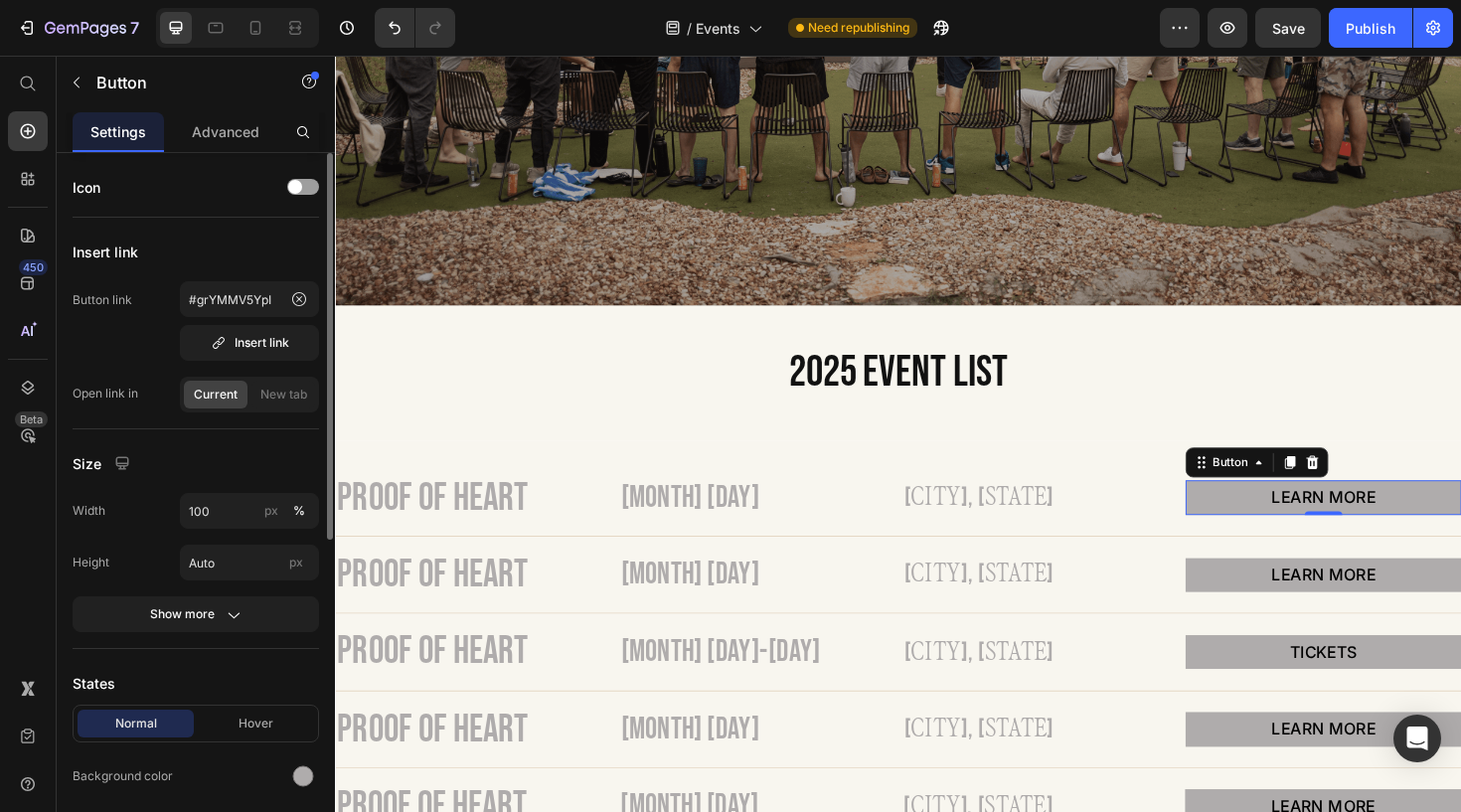 click on "Button link #grYMMV5YpI  Insert link" at bounding box center [196, 321] 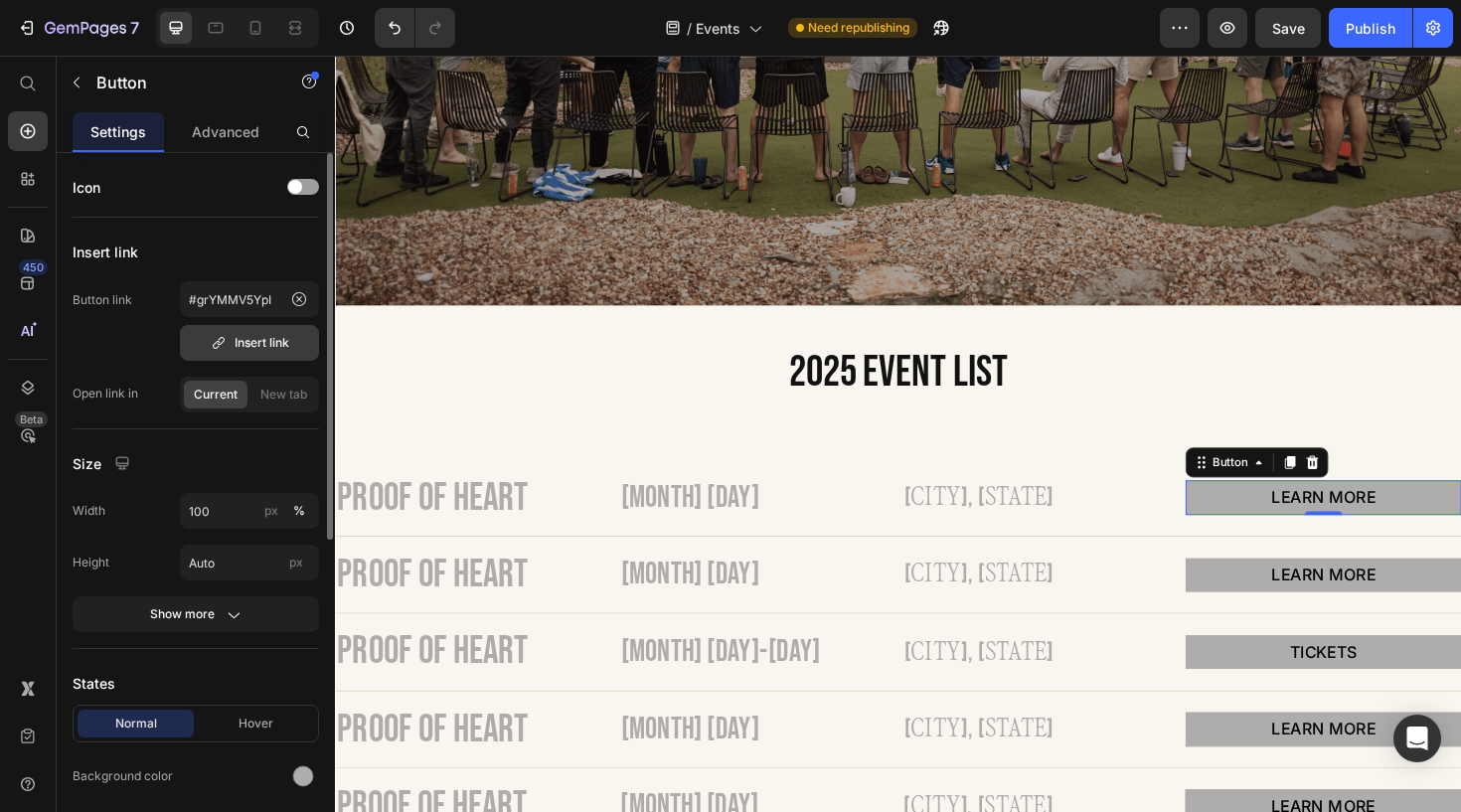 click on "Insert link" at bounding box center (249, 343) 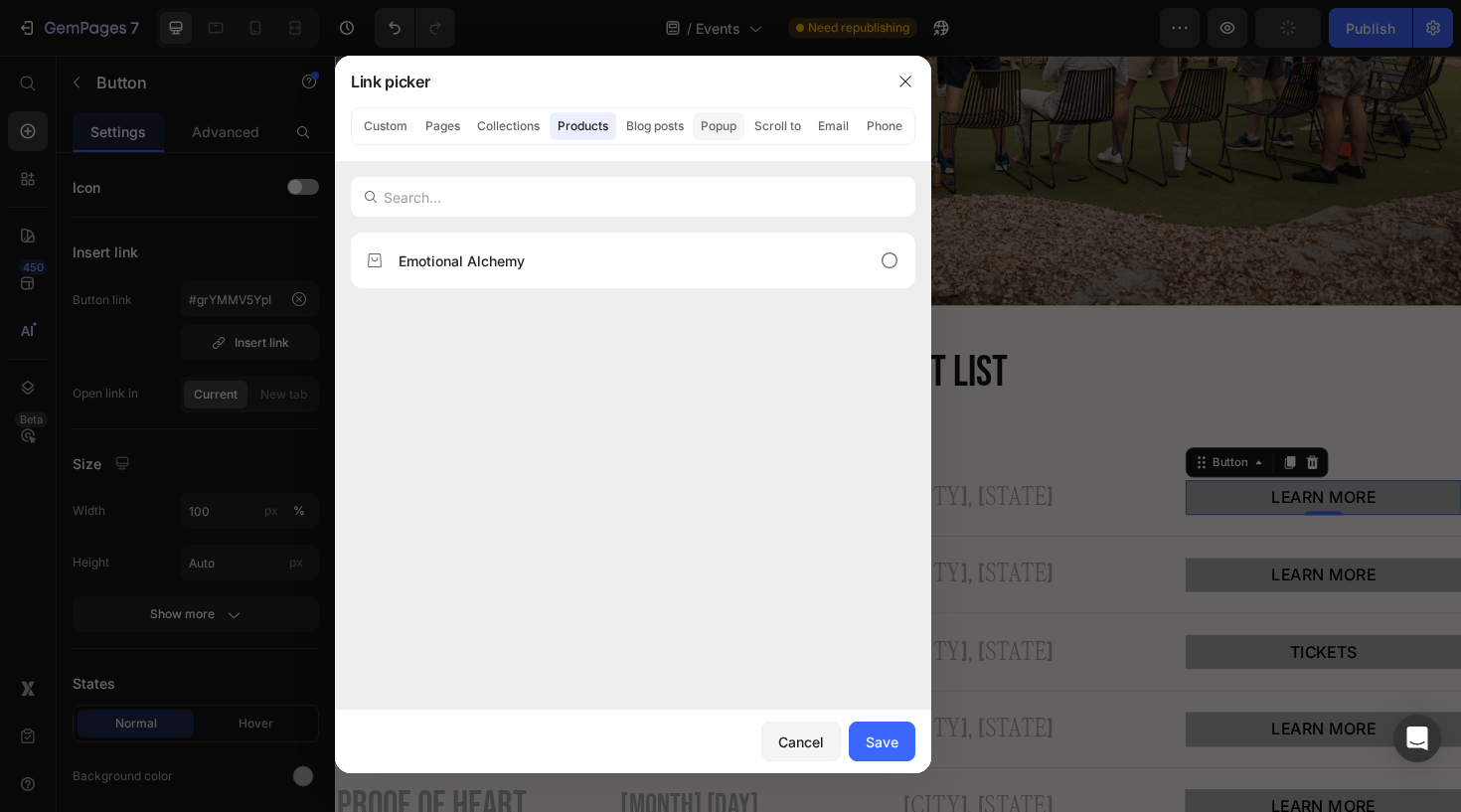 click on "Popup" 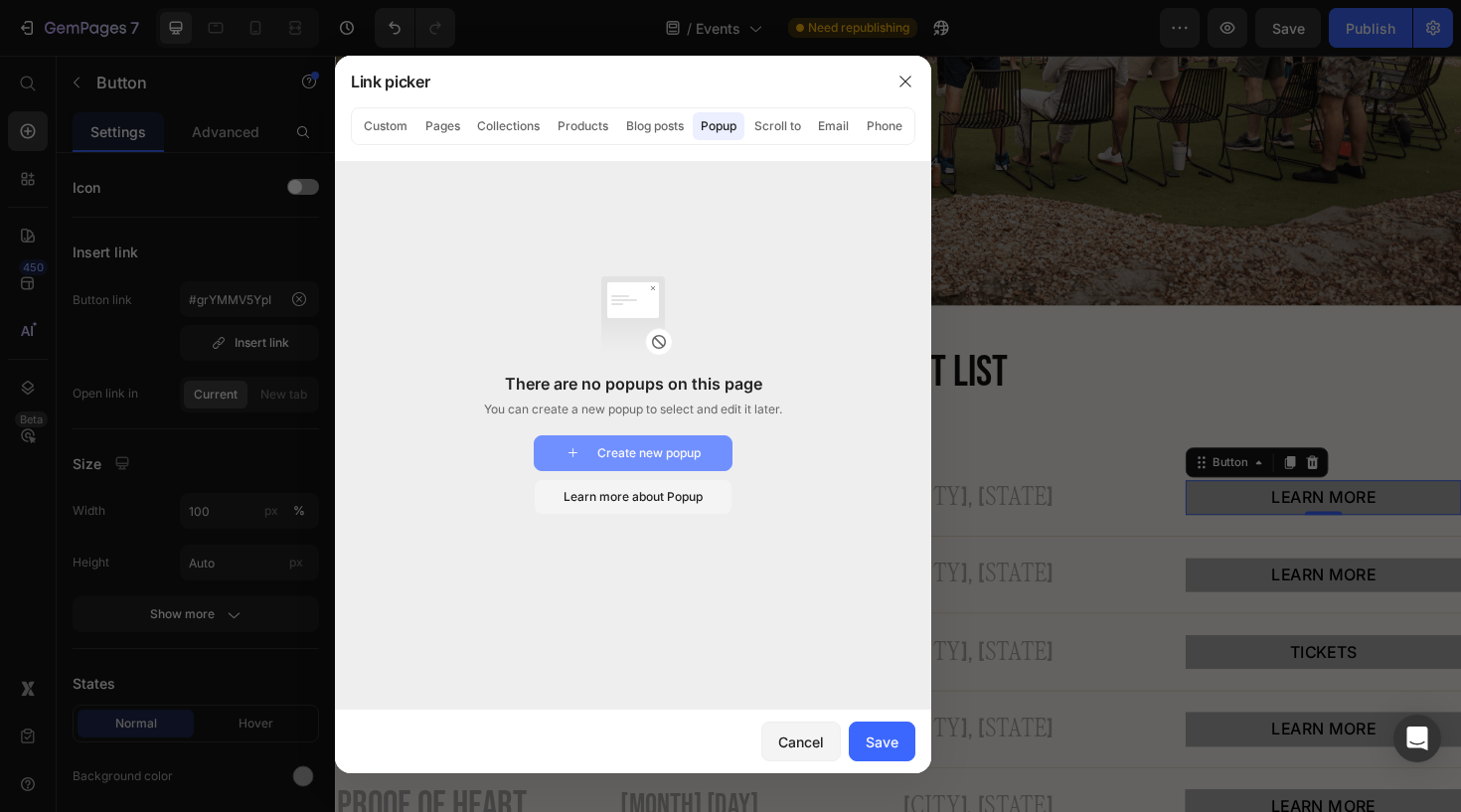 click on "Create new popup" at bounding box center [633, 453] 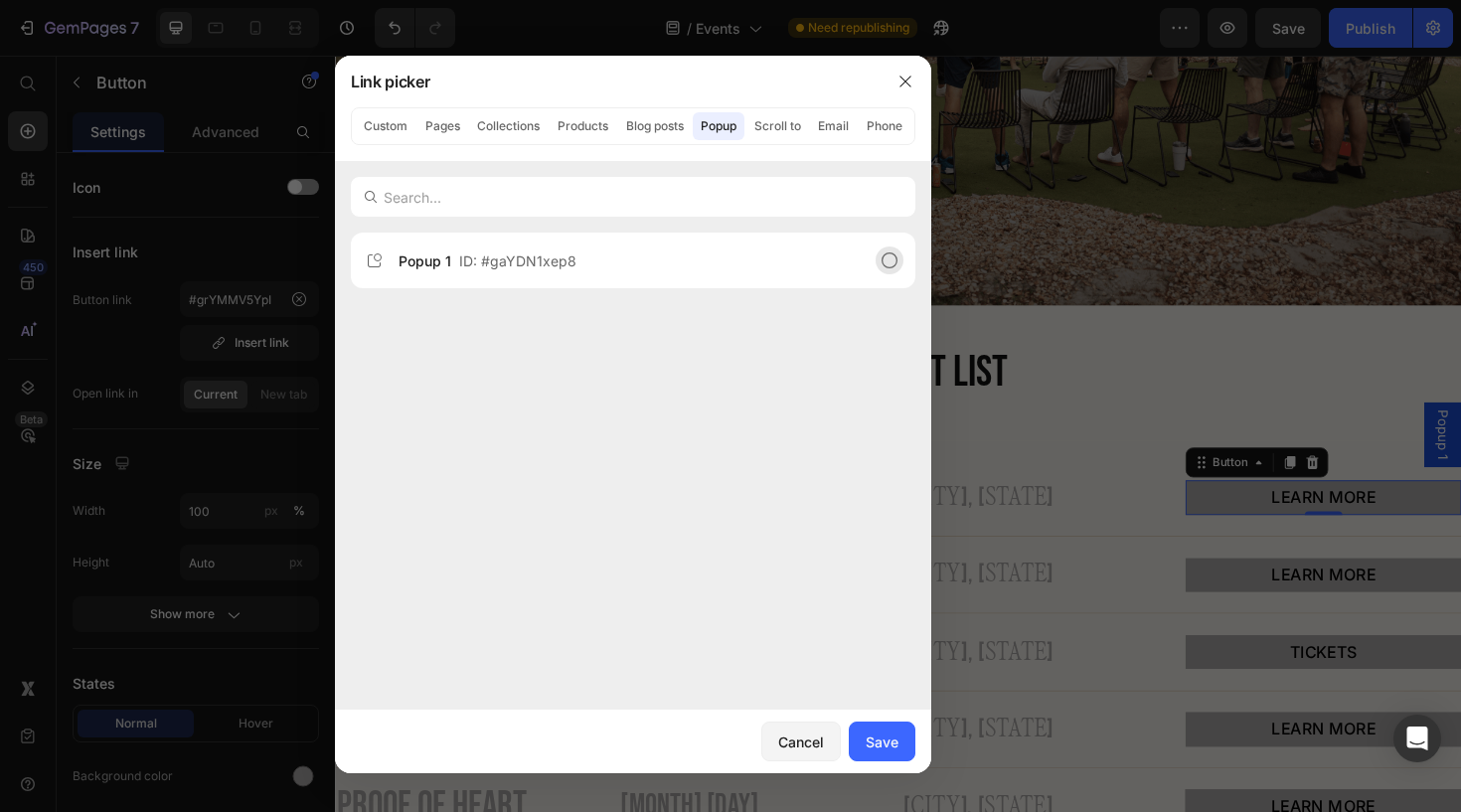 click on "Popup 1  ID: #gaYDN1xep8" at bounding box center [487, 260] 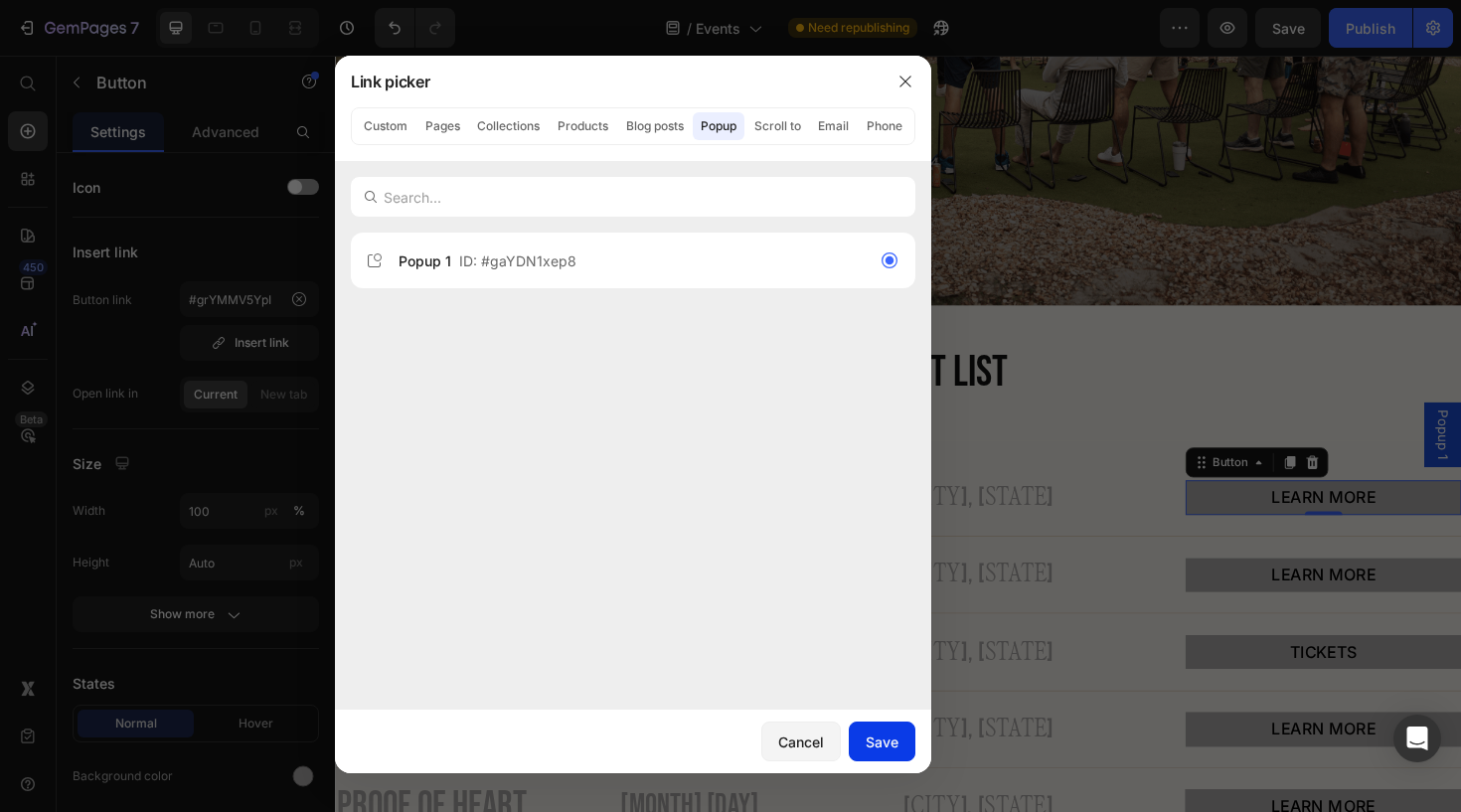click on "Save" 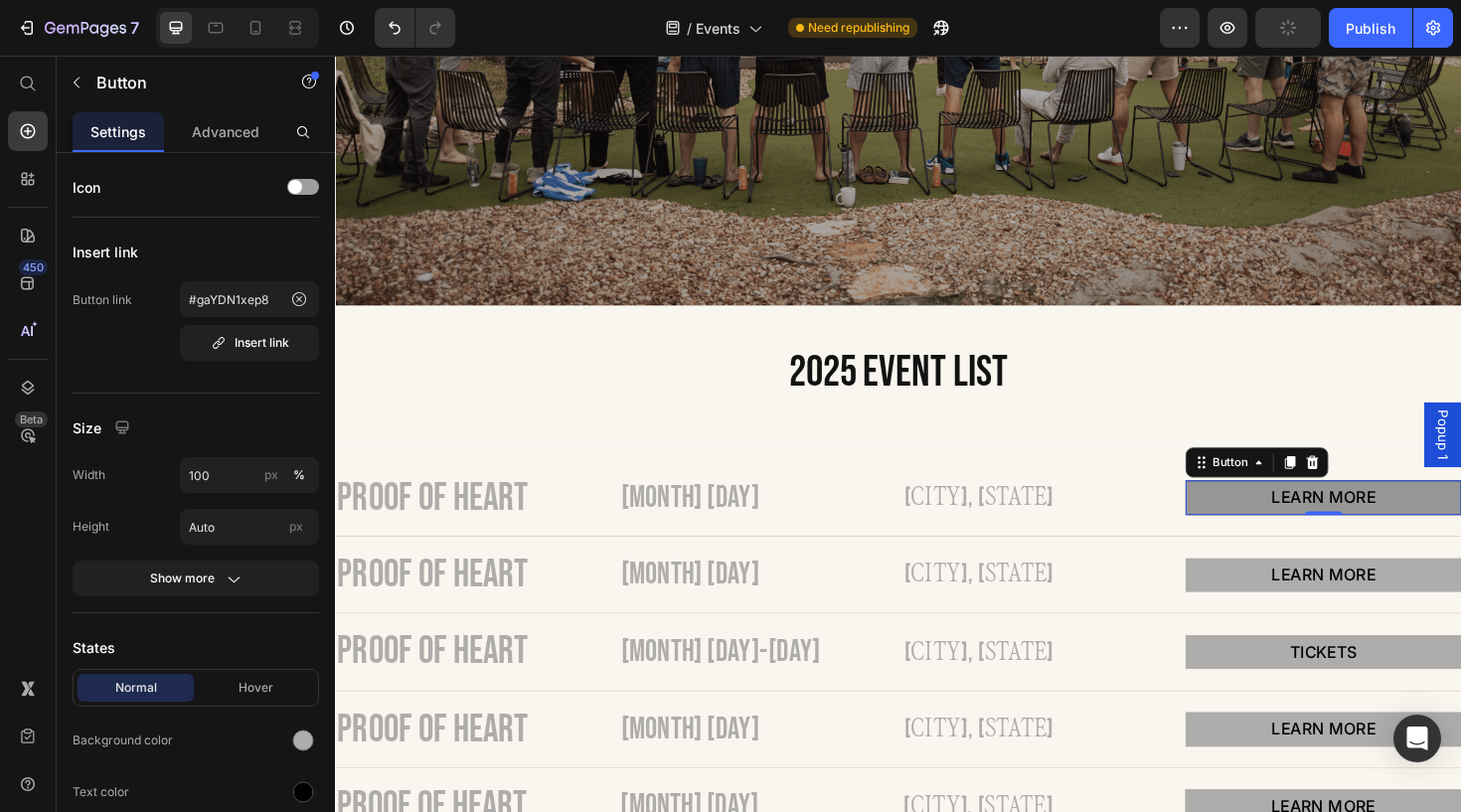 click on "LEARN MORE" at bounding box center (1381, 523) 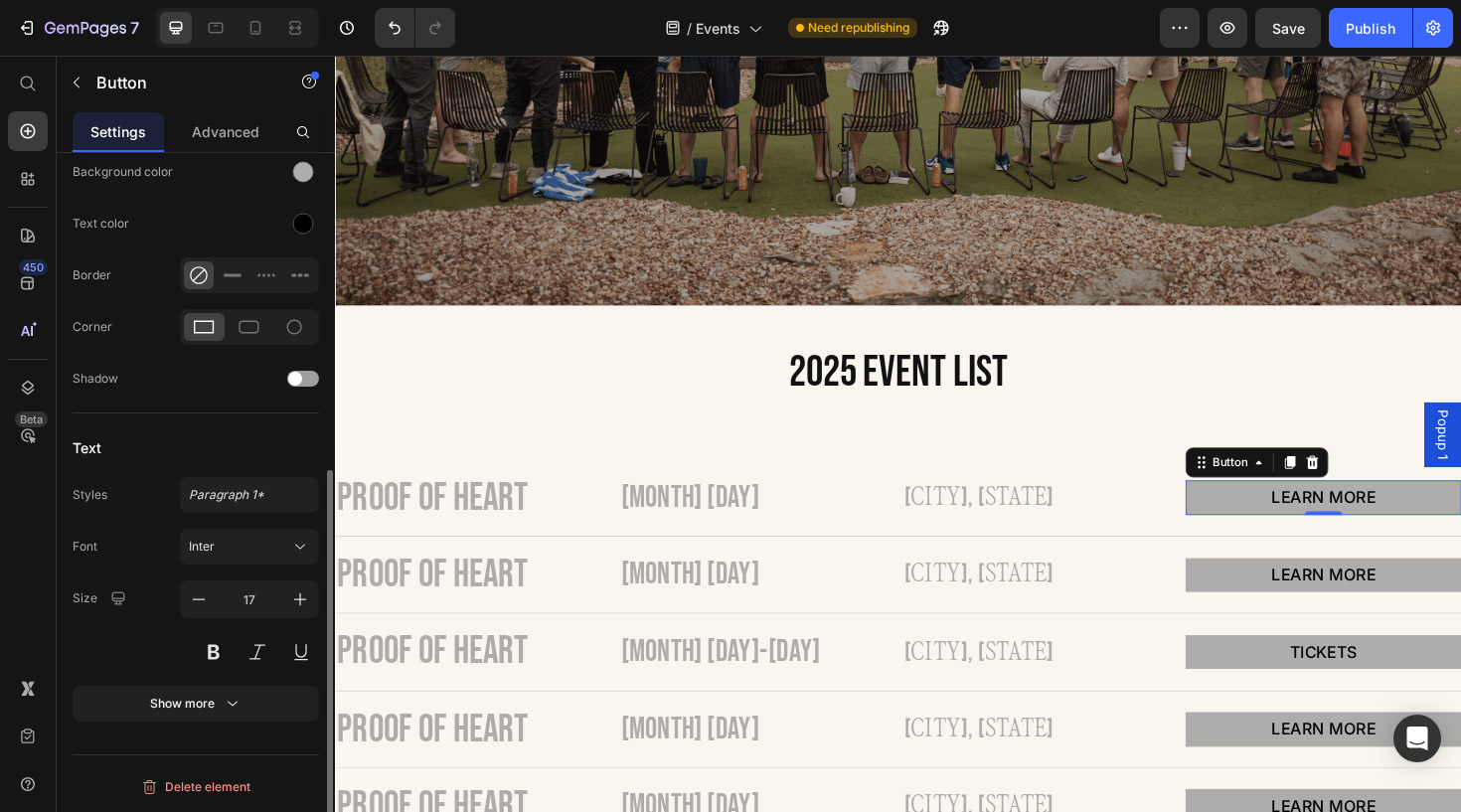 scroll, scrollTop: 0, scrollLeft: 0, axis: both 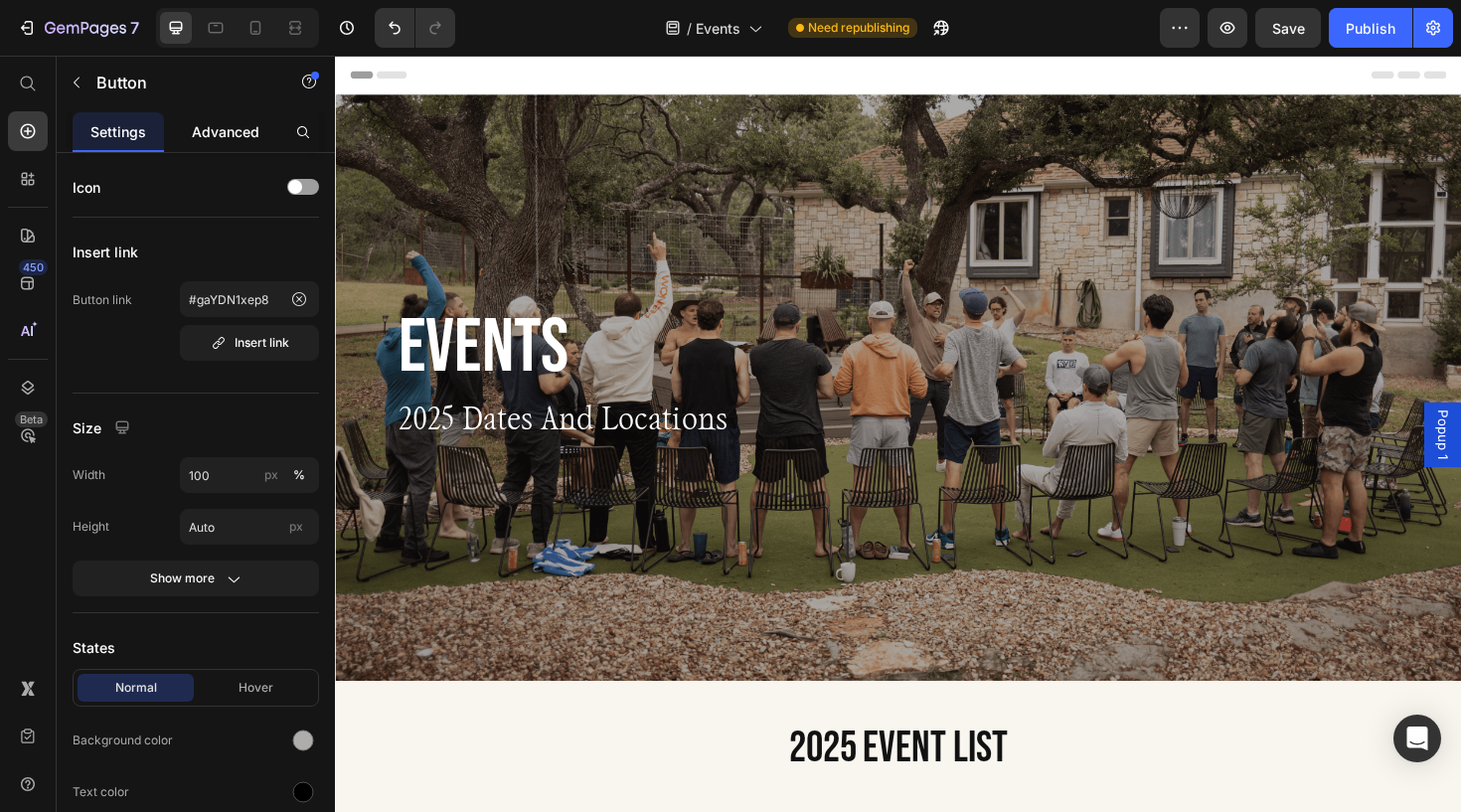 click on "Advanced" at bounding box center [226, 131] 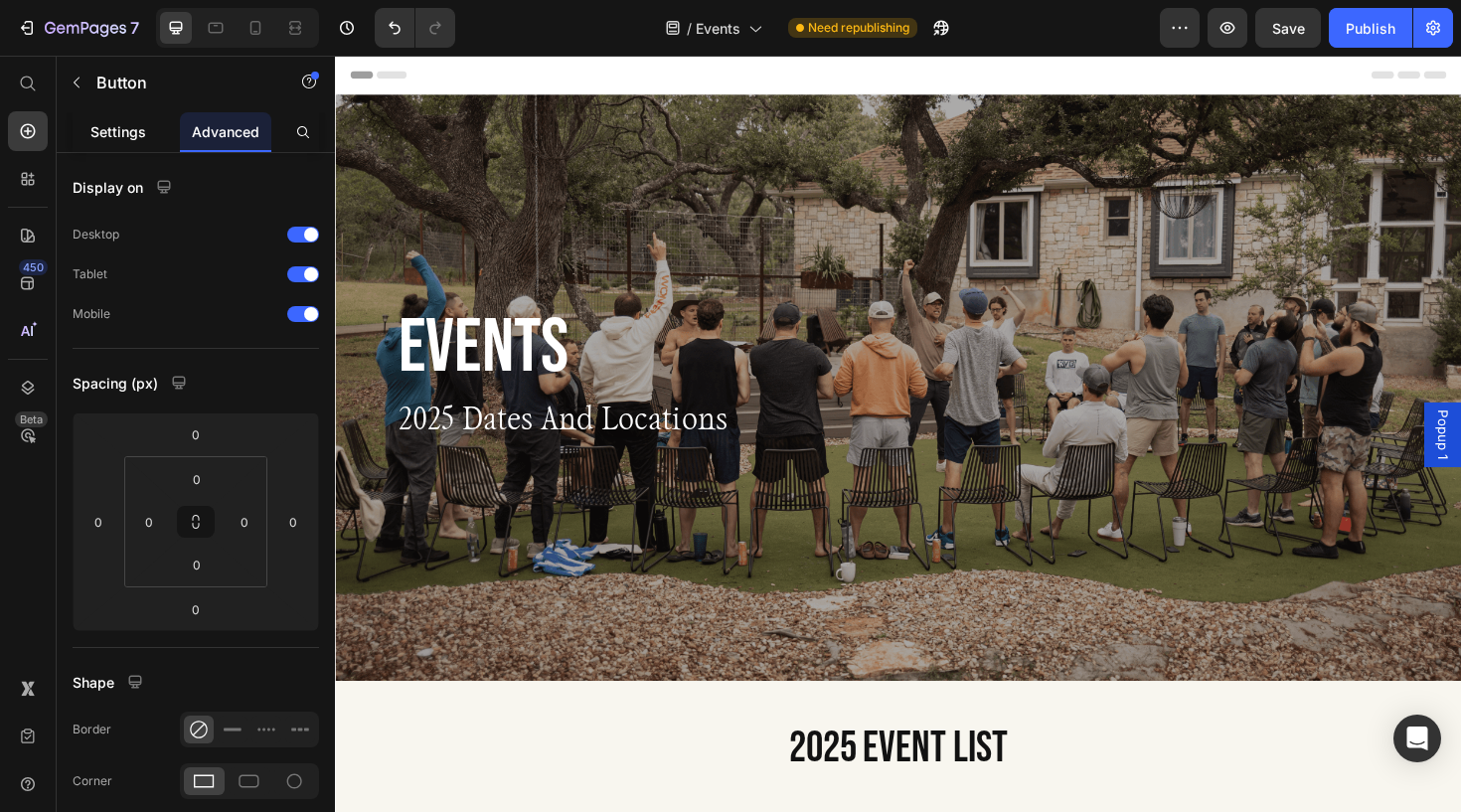 click on "Settings" at bounding box center [118, 131] 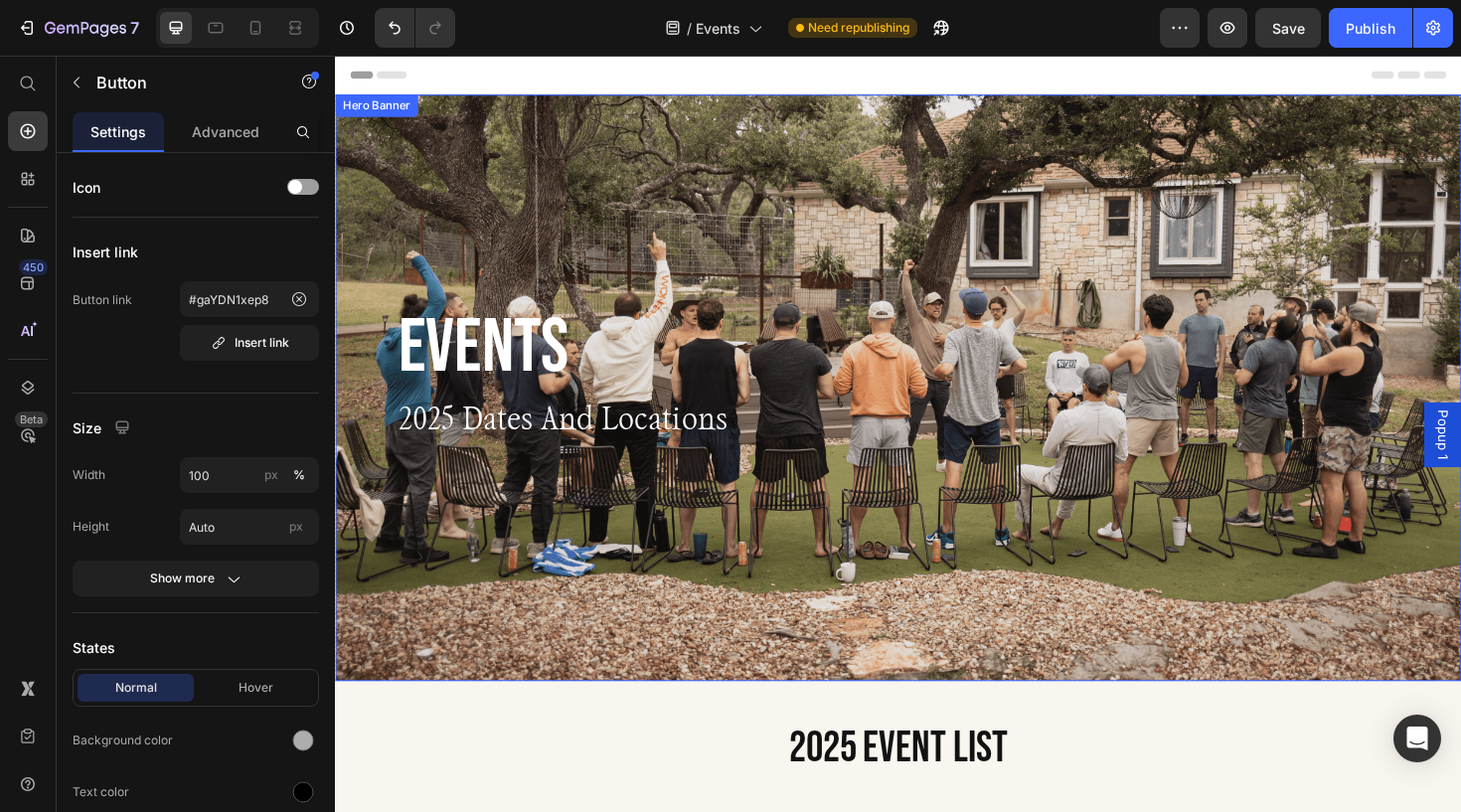 click at bounding box center [931, 406] 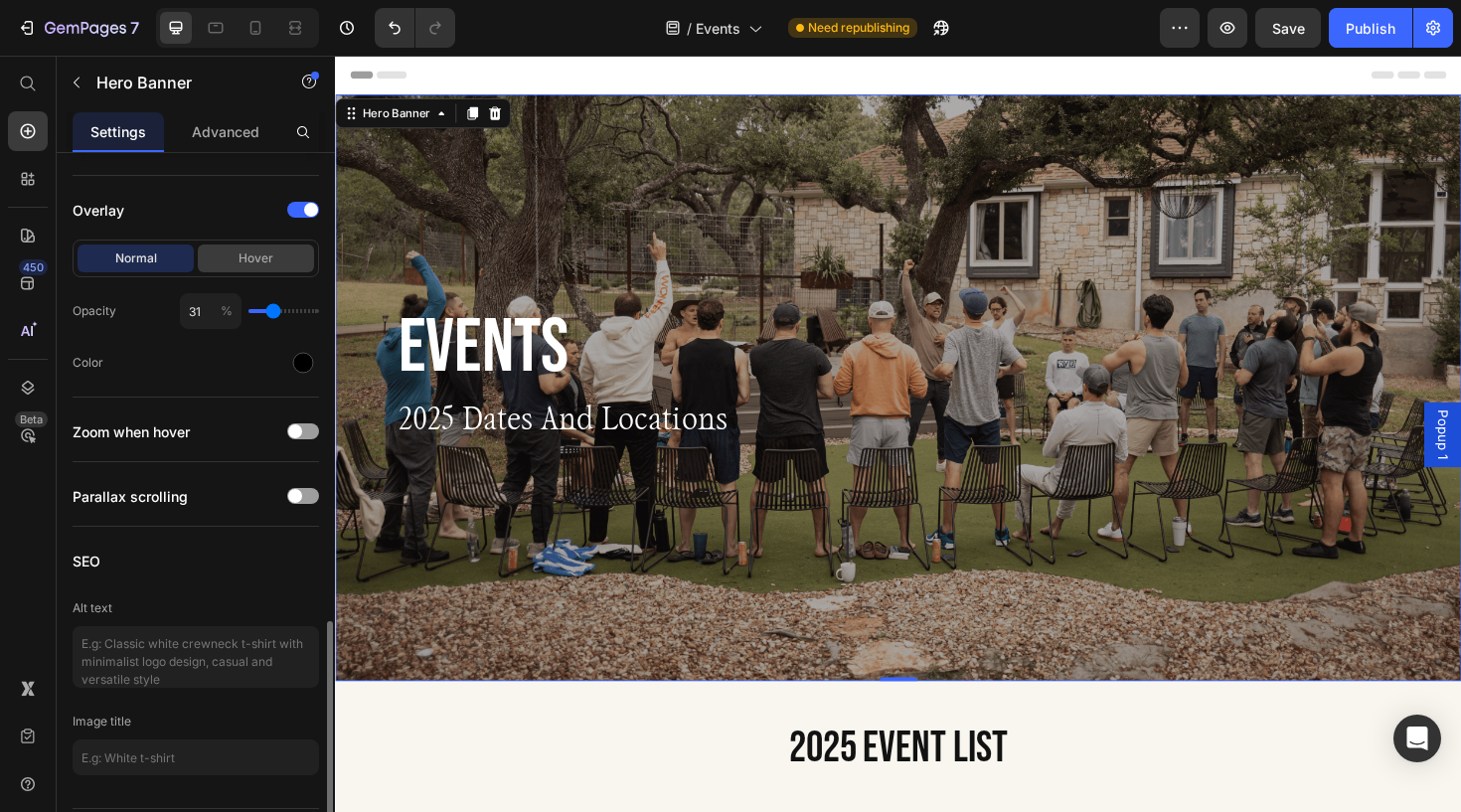 scroll, scrollTop: 1377, scrollLeft: 0, axis: vertical 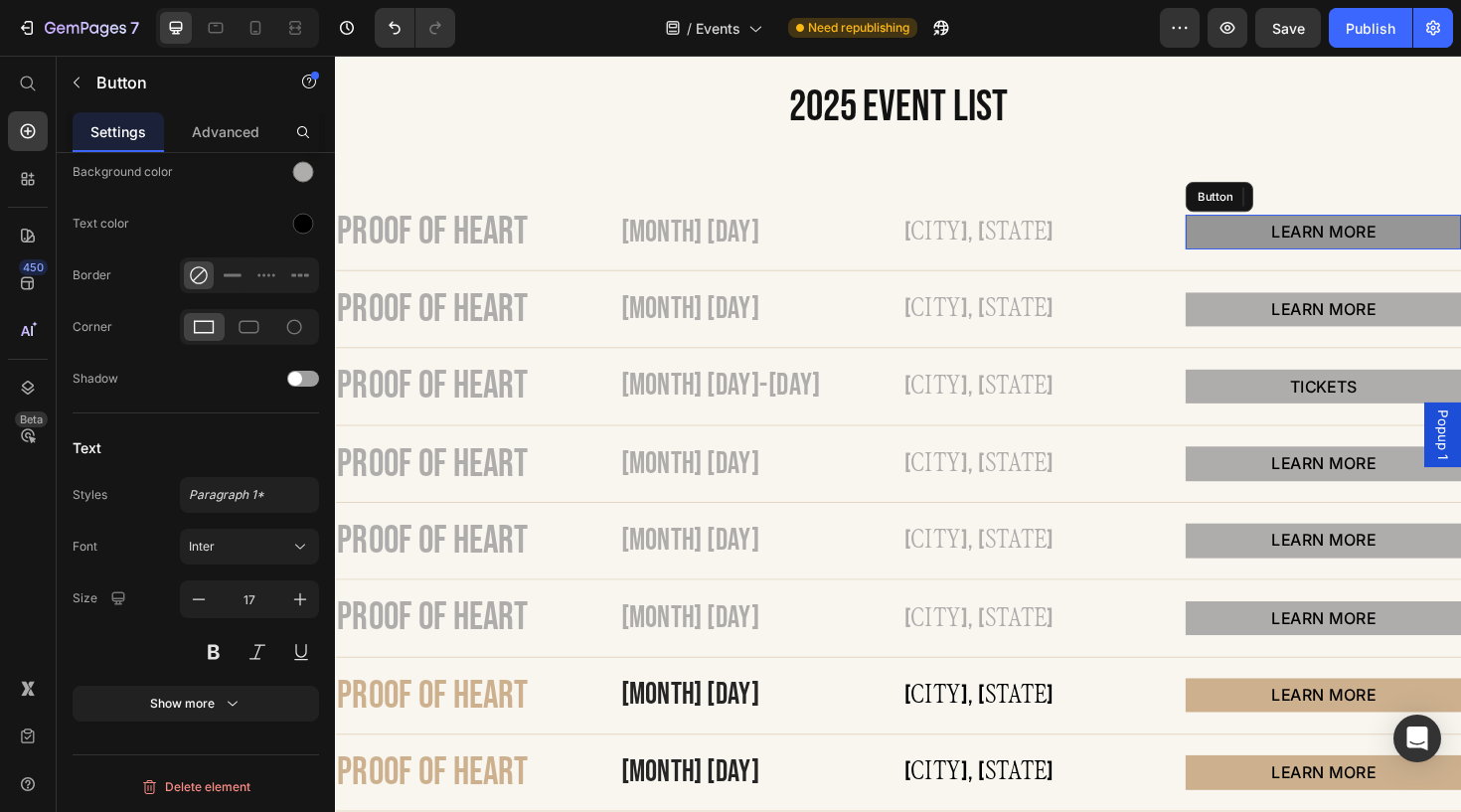 click on "LEARN MORE" at bounding box center [1381, 242] 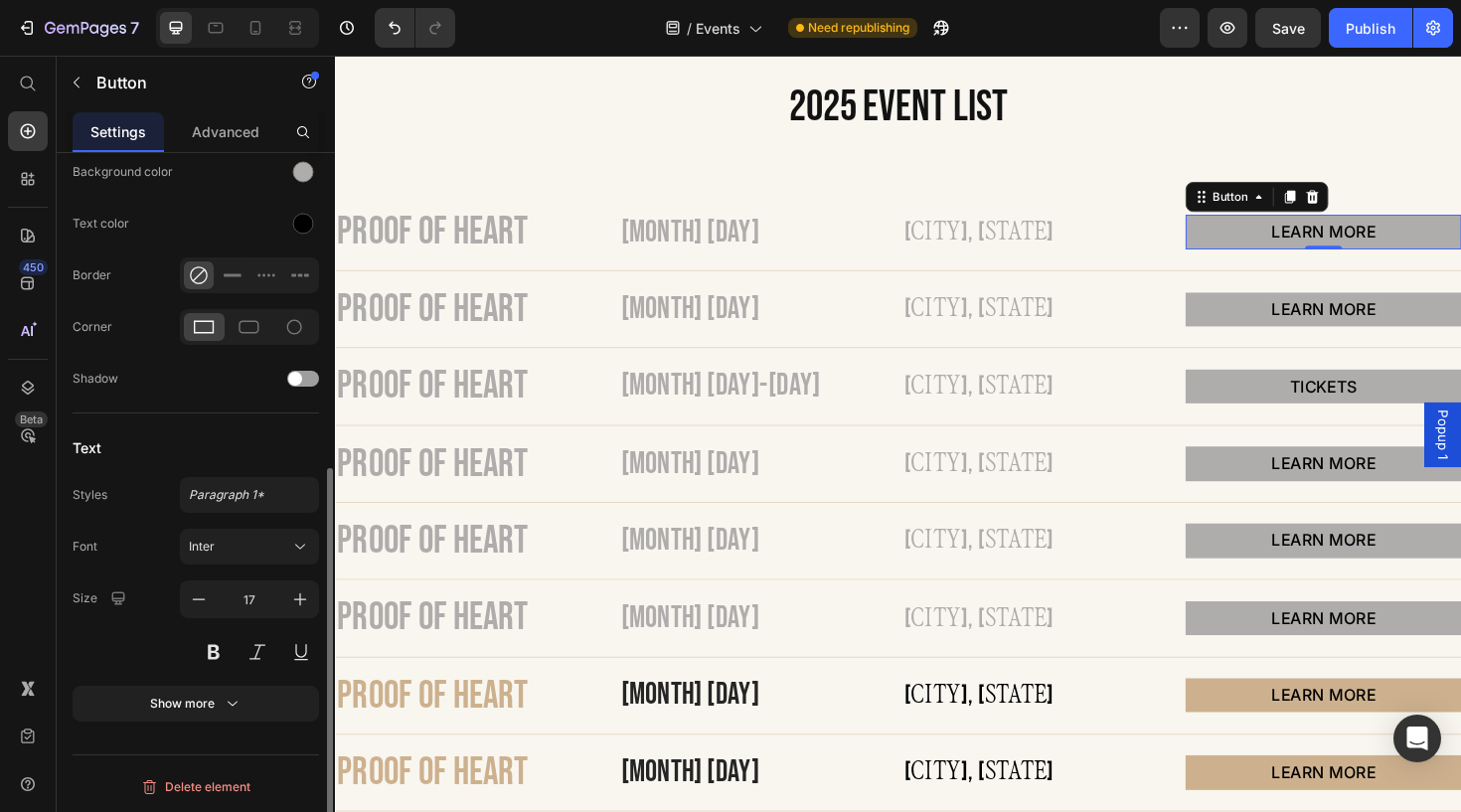 scroll, scrollTop: 0, scrollLeft: 0, axis: both 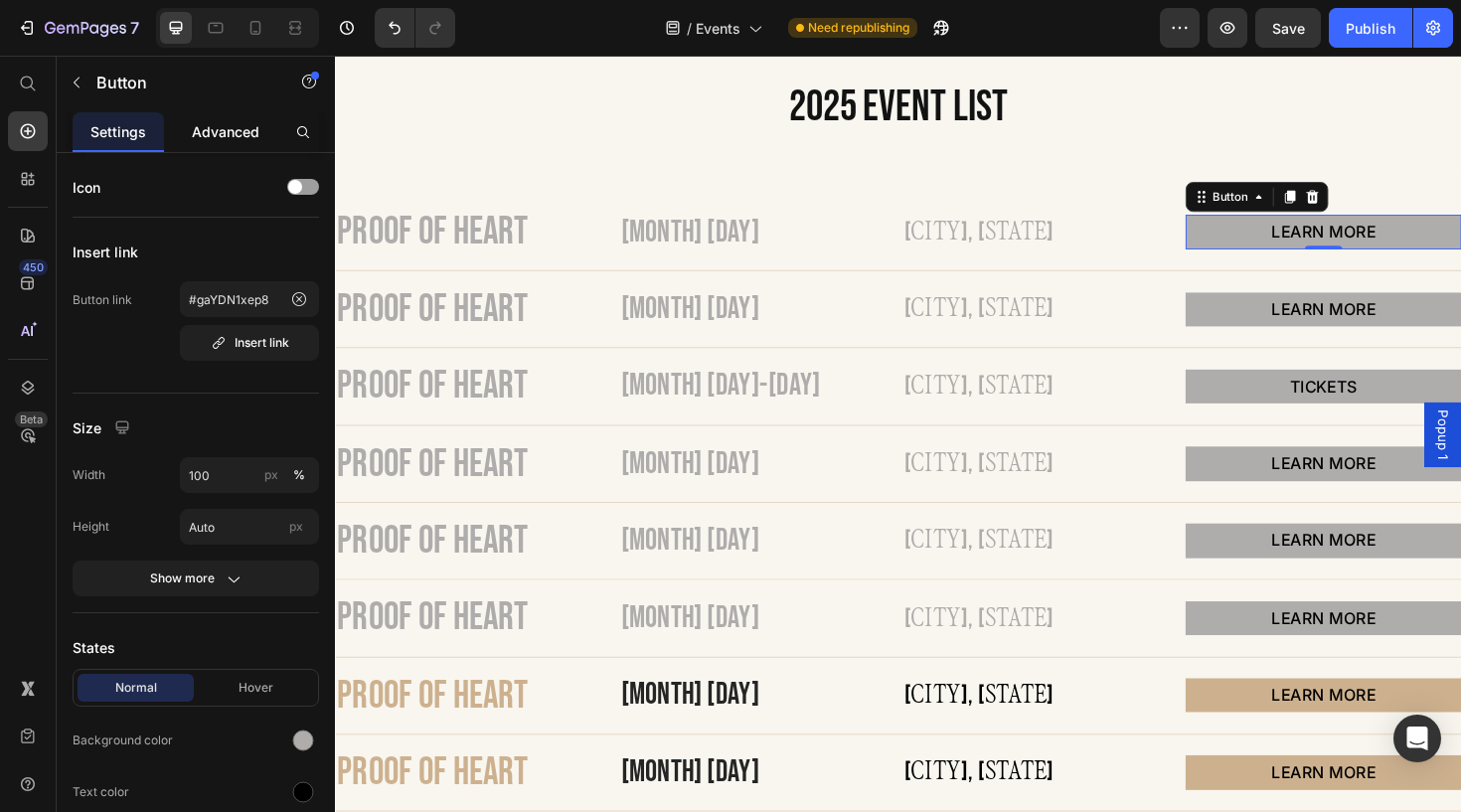 click on "Advanced" at bounding box center (226, 131) 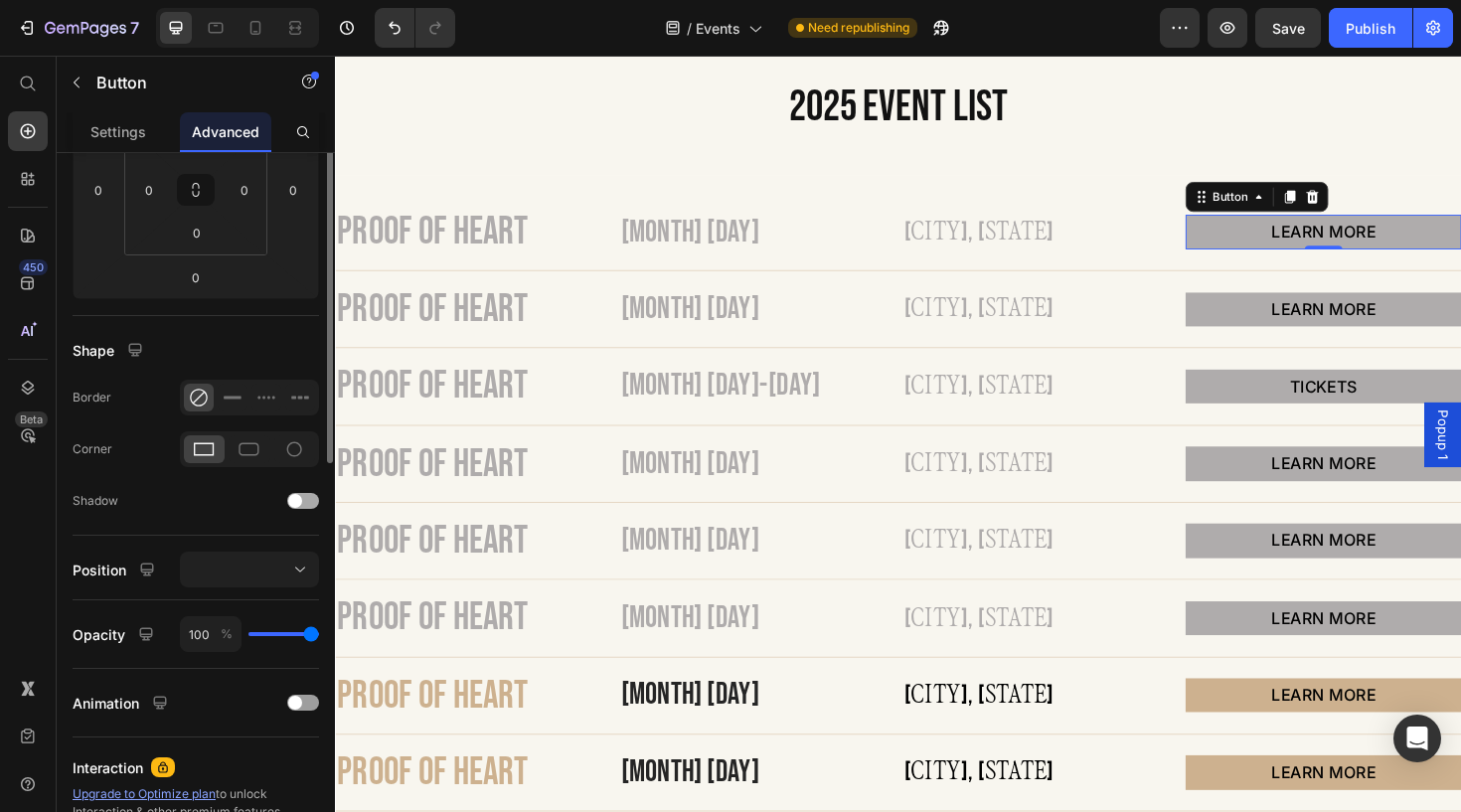 scroll, scrollTop: 0, scrollLeft: 0, axis: both 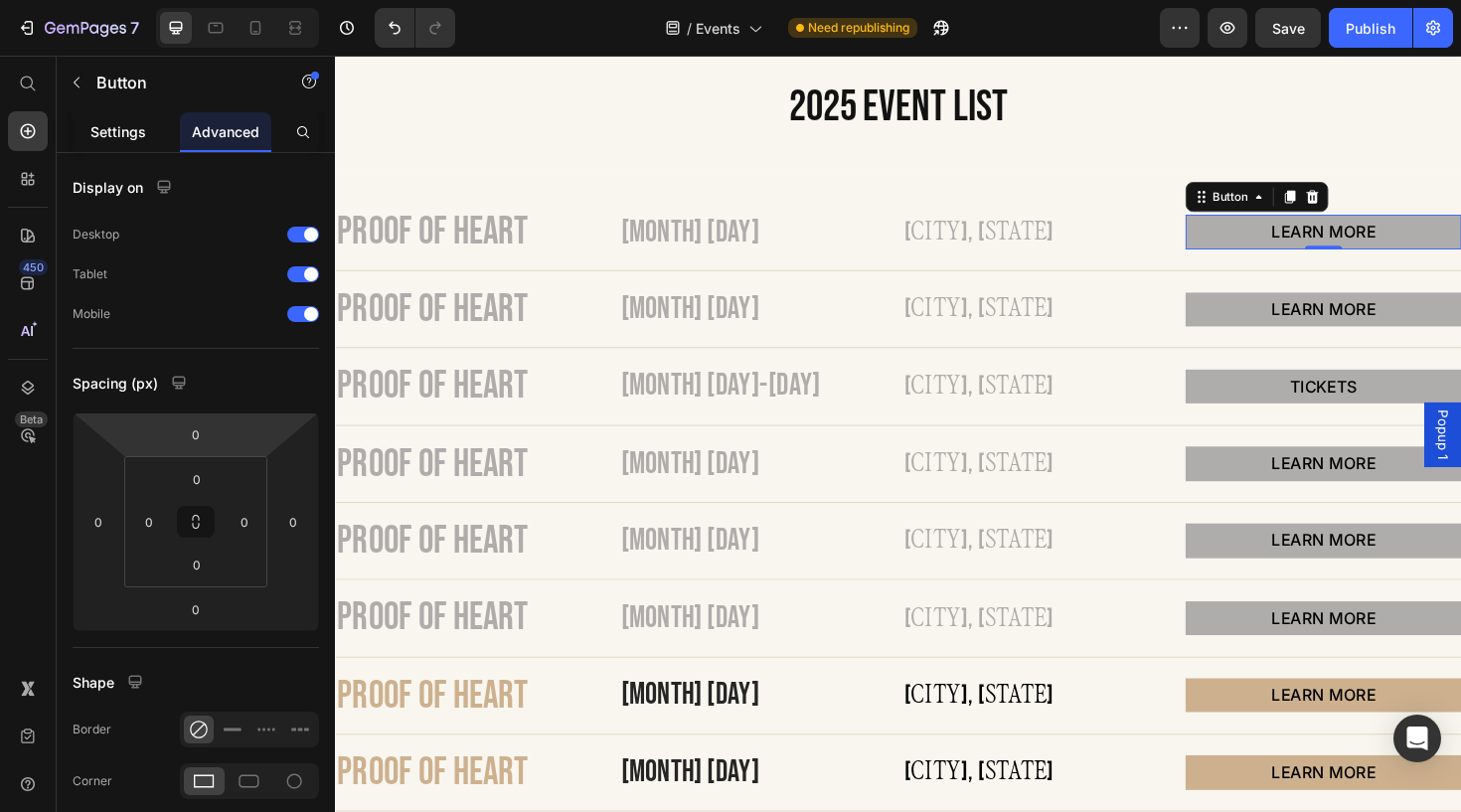 click on "Settings" at bounding box center [118, 131] 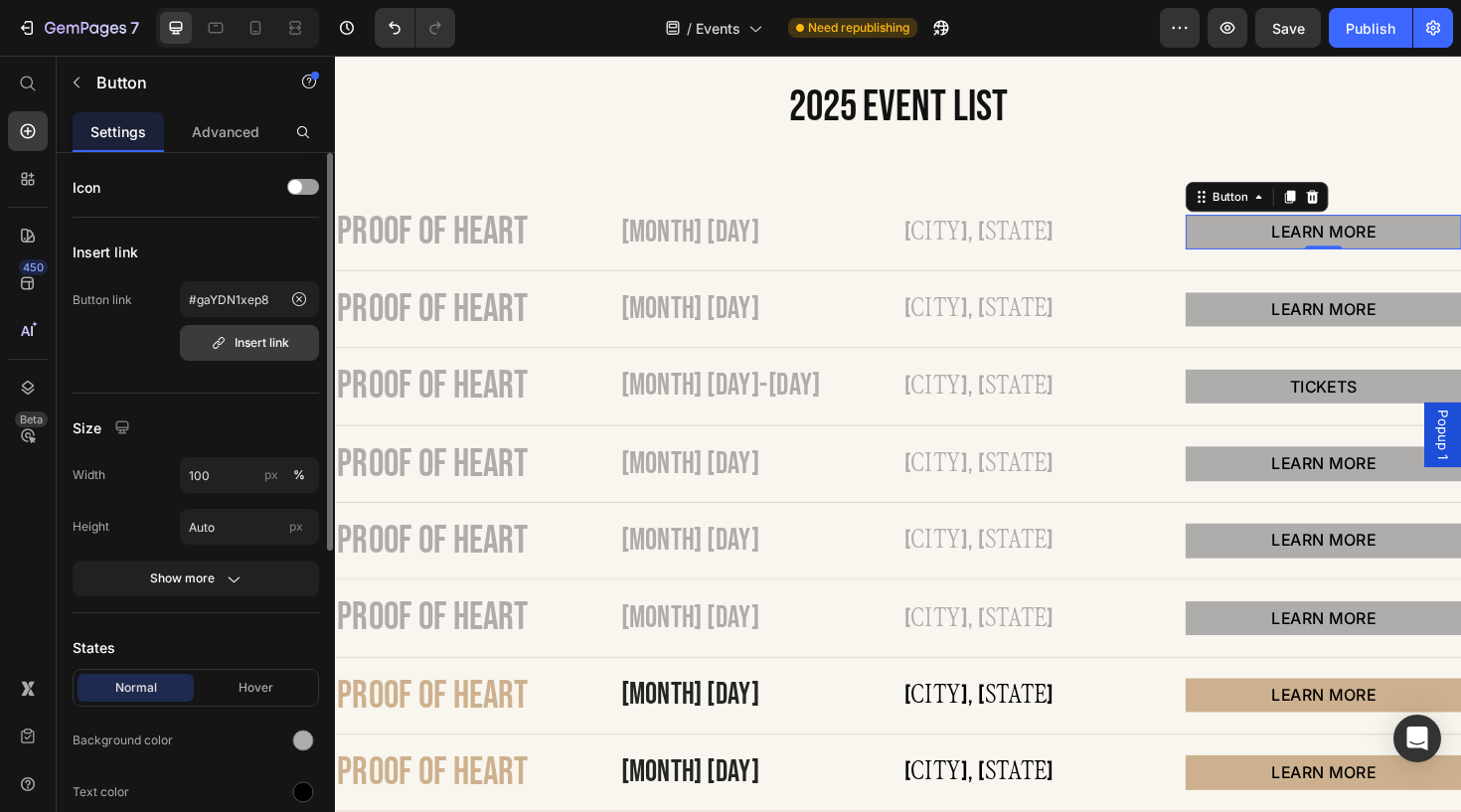 click on "Insert link" at bounding box center (249, 343) 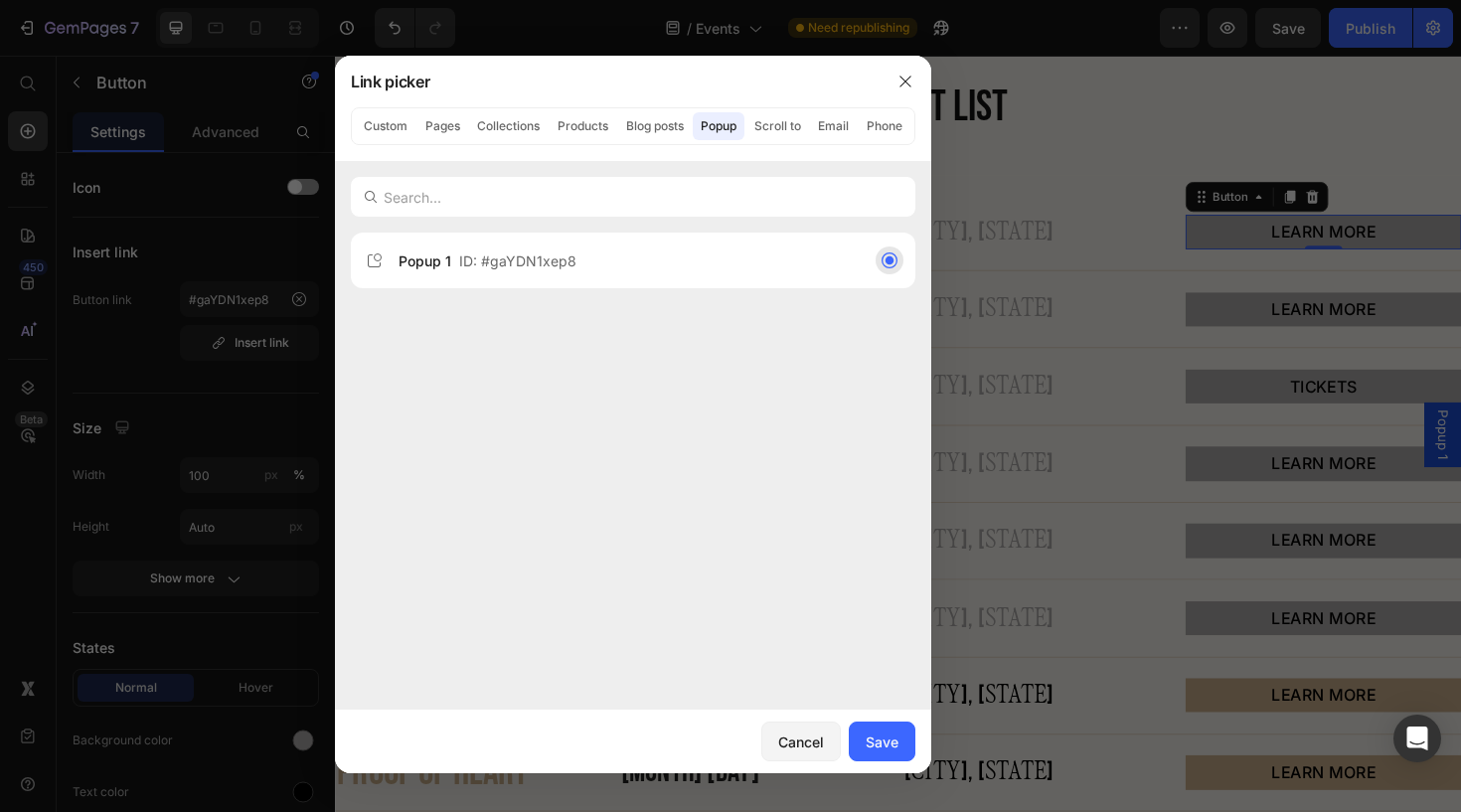 click on "Popup 1  ID: #gaYDN1xep8" at bounding box center (617, 260) 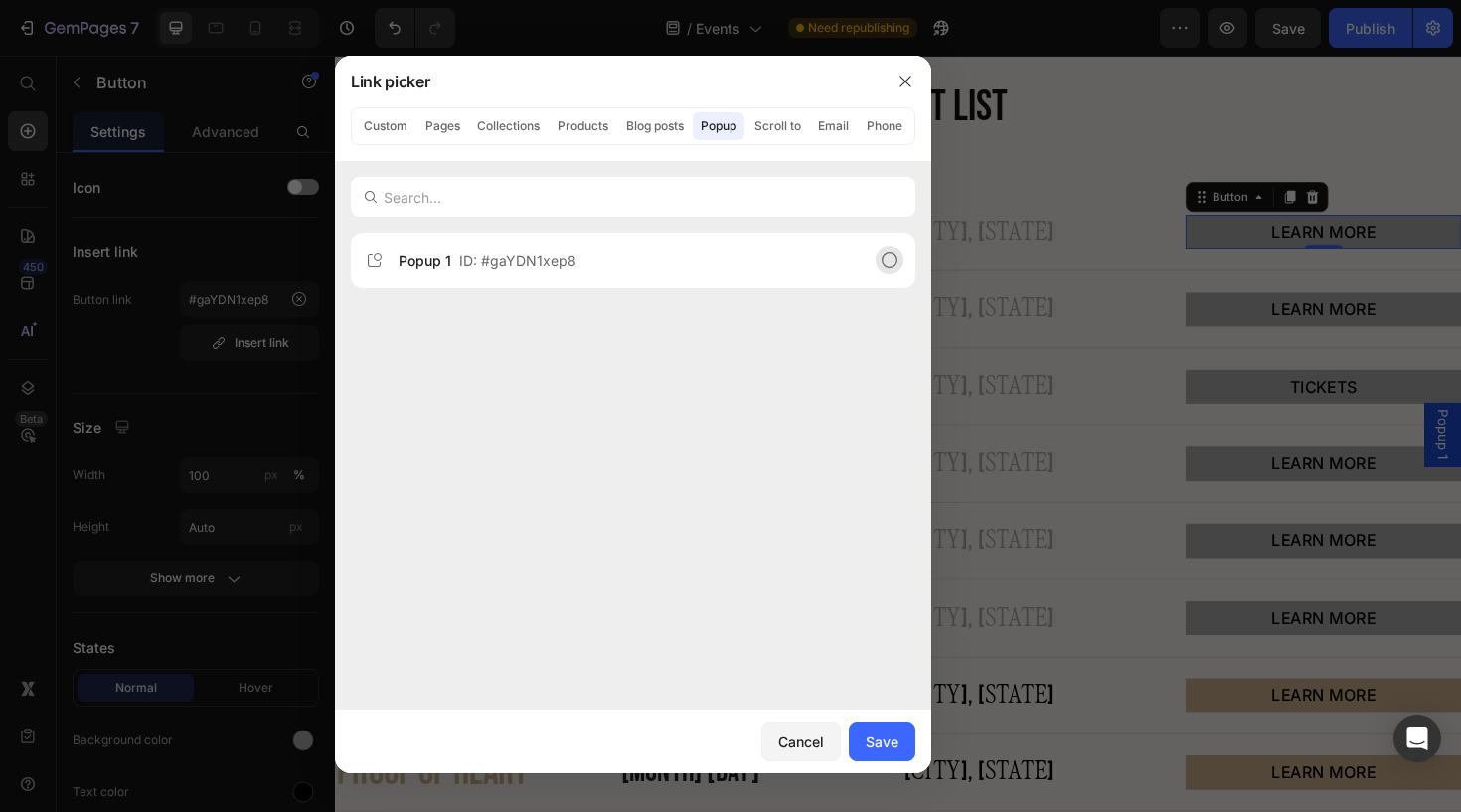 click on "Popup 1  ID: #gaYDN1xep8" at bounding box center (617, 260) 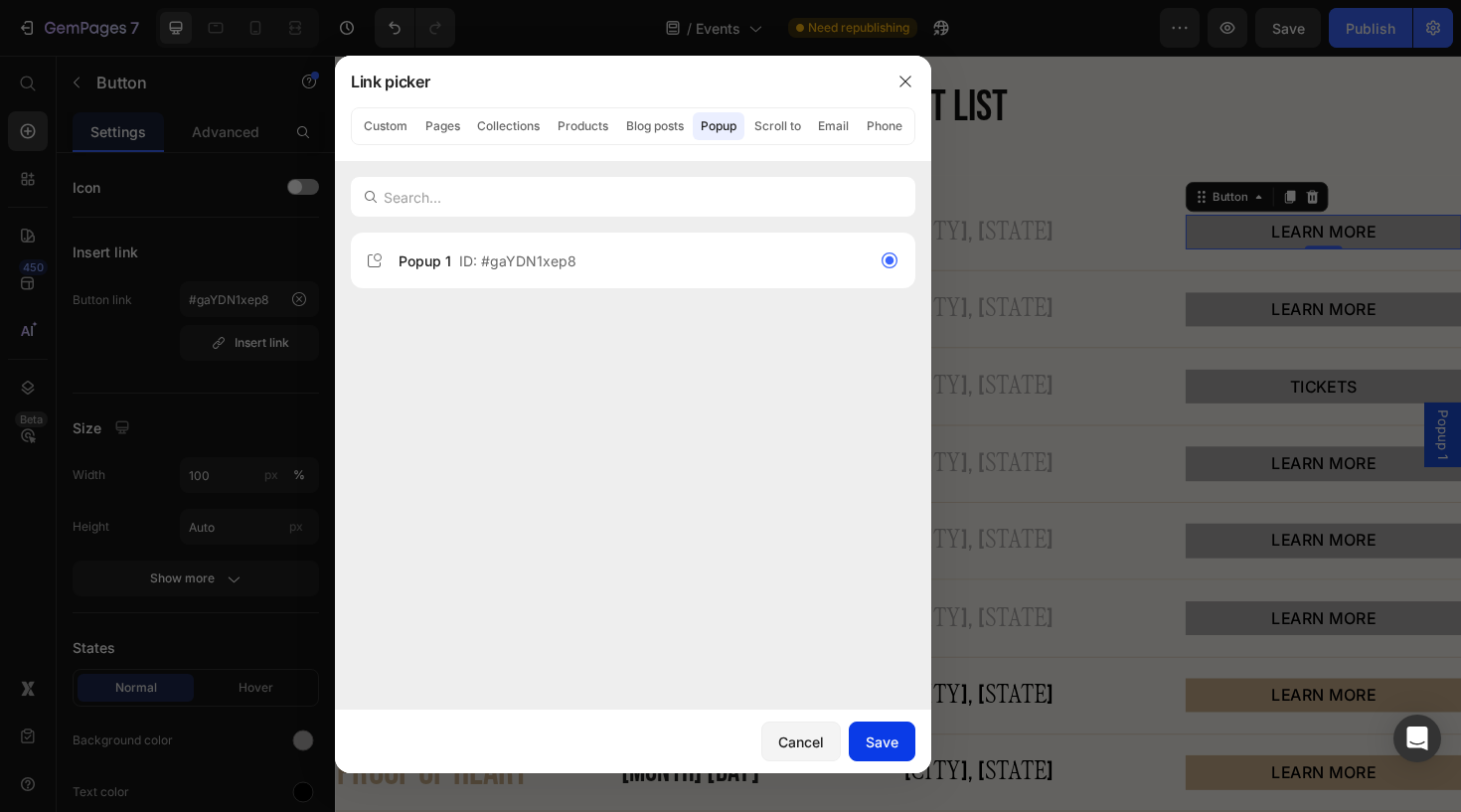click on "Save" at bounding box center [882, 741] 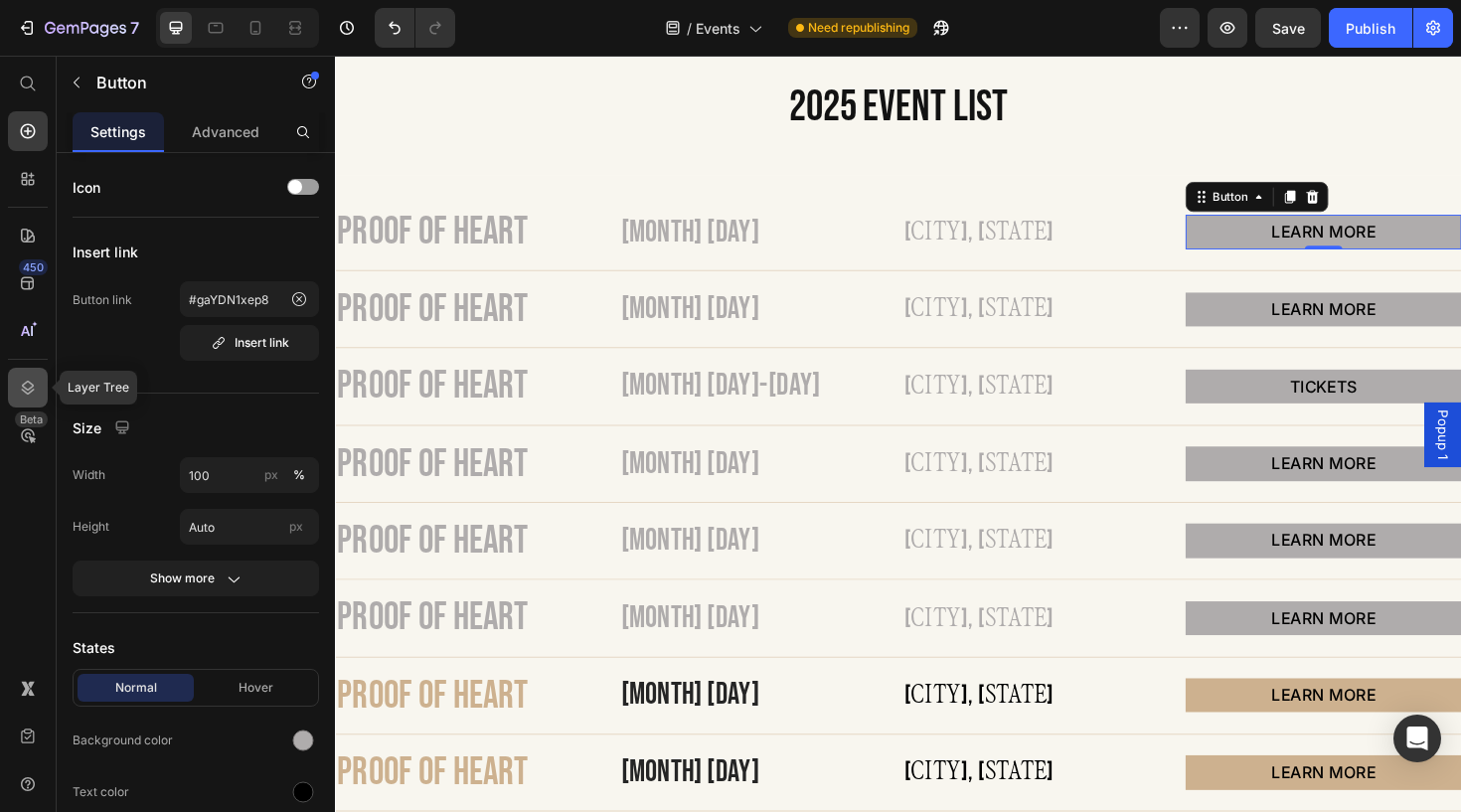 click 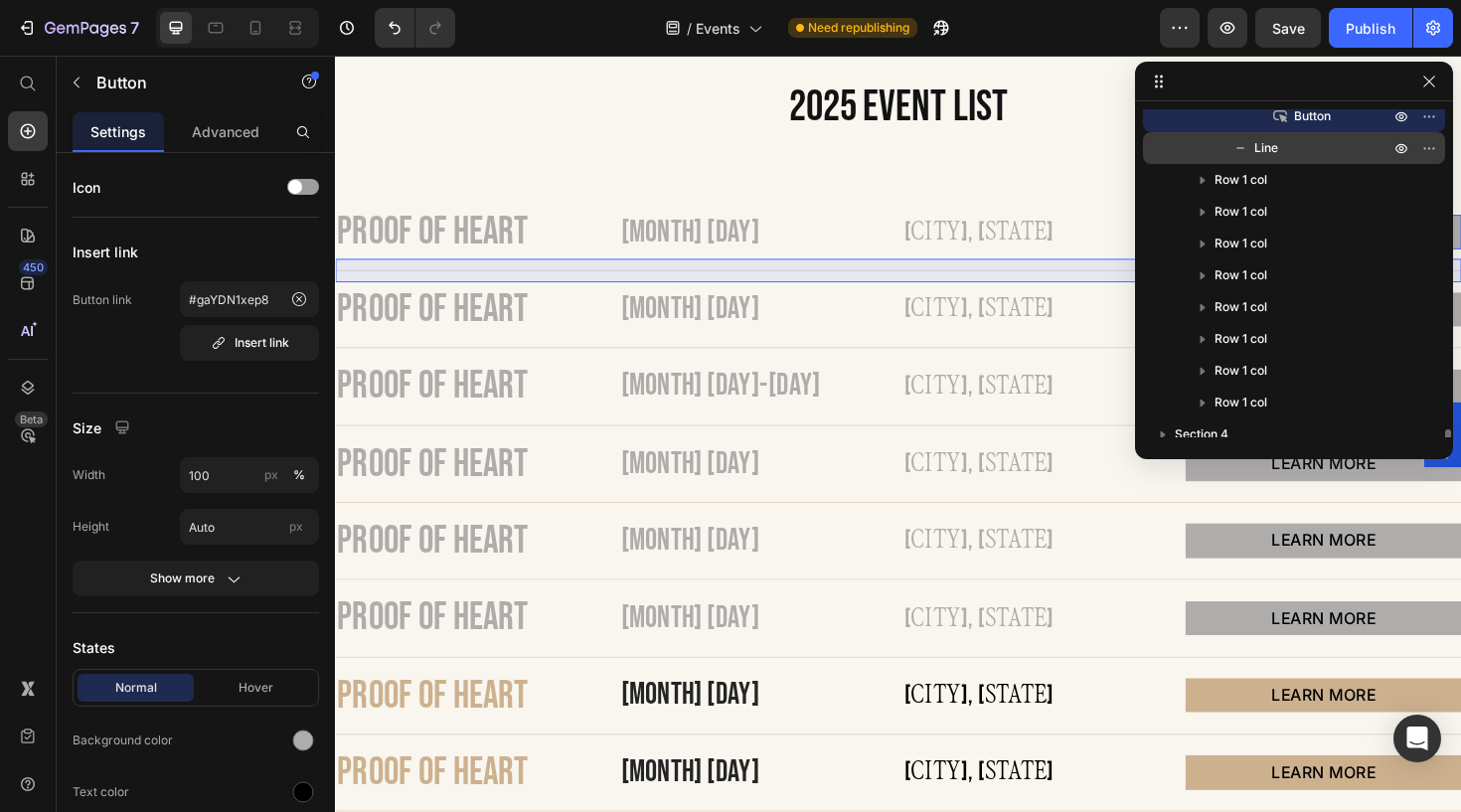 scroll, scrollTop: 594, scrollLeft: 0, axis: vertical 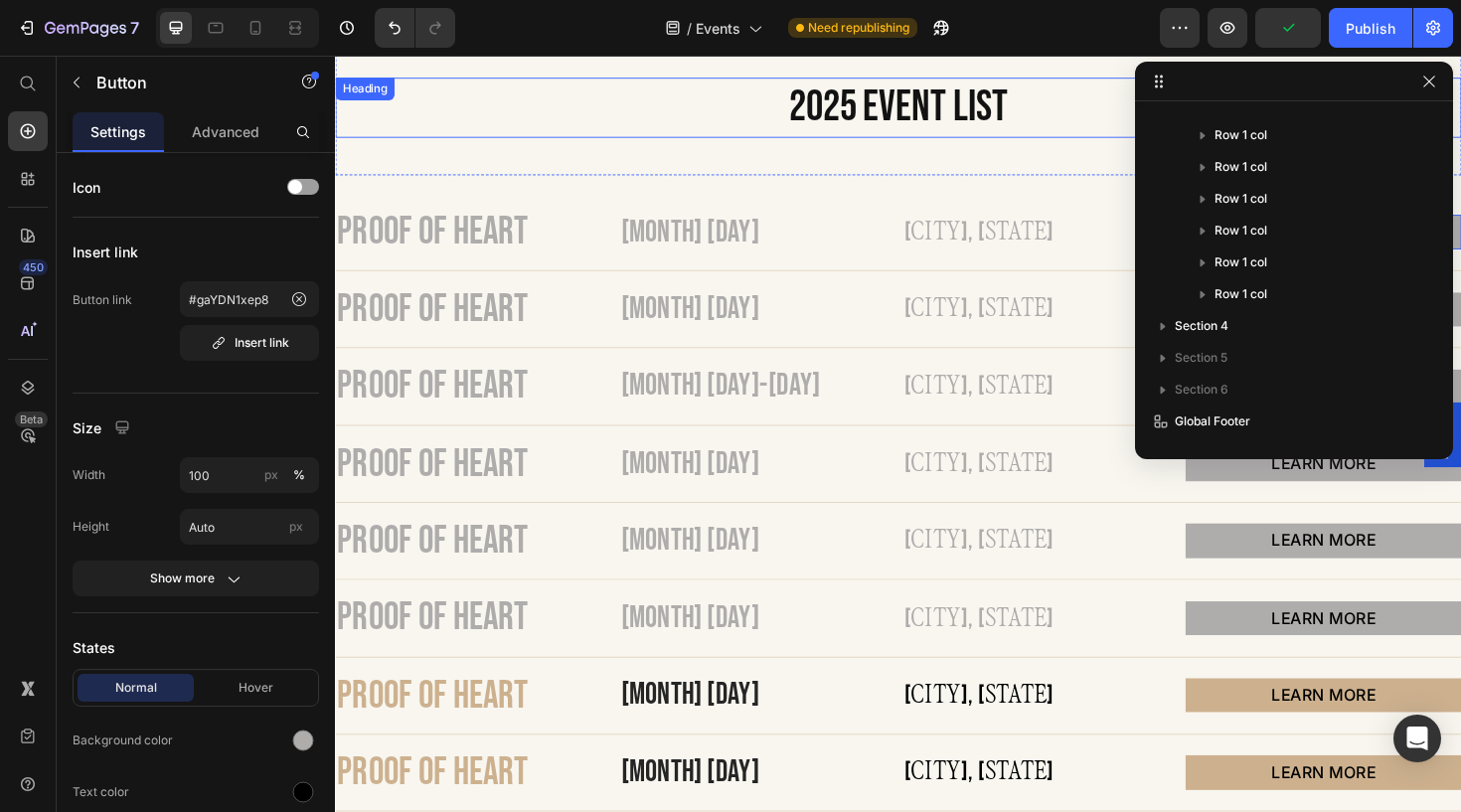 click on "[YEAR] event list Heading" at bounding box center (931, 110) 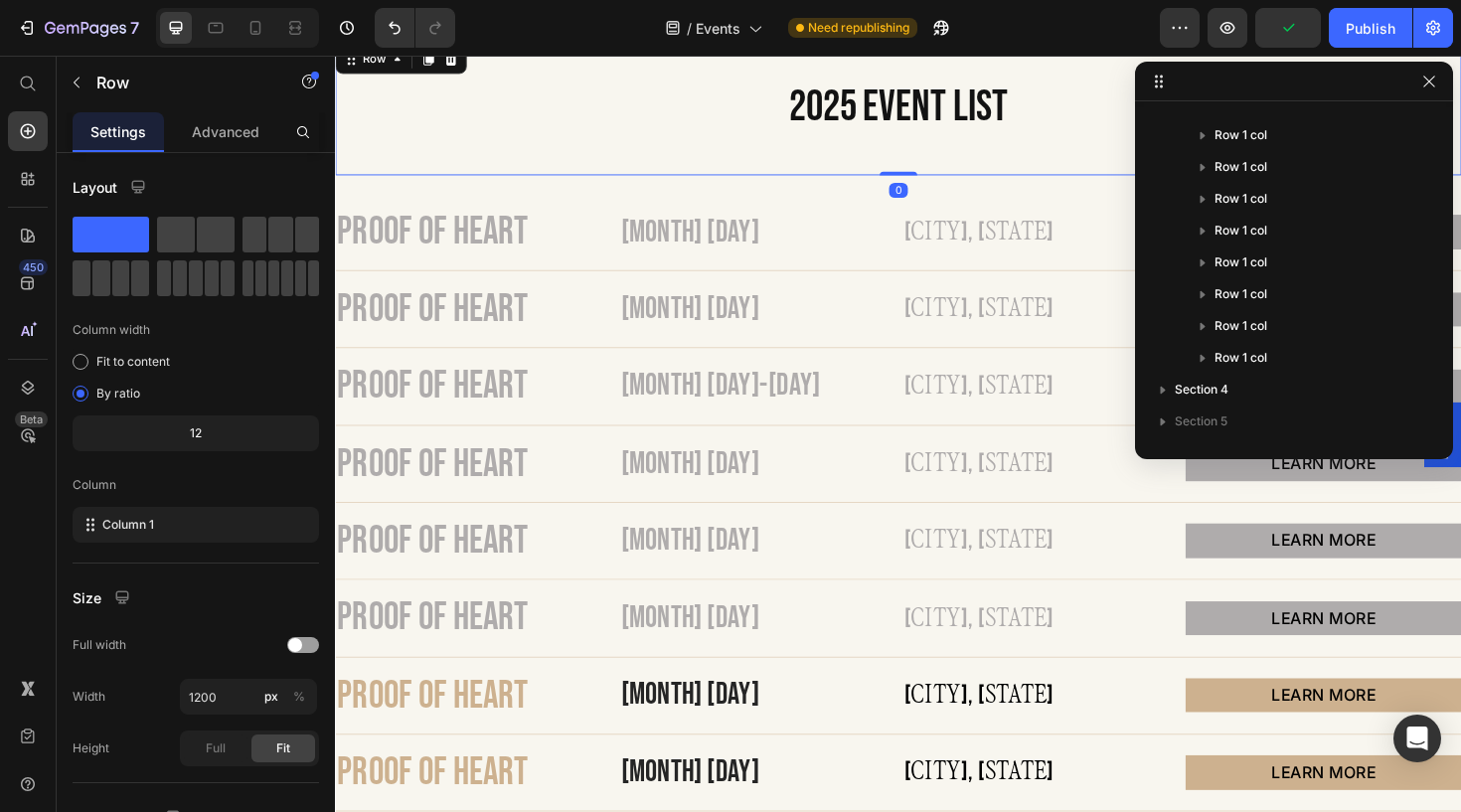 scroll, scrollTop: 0, scrollLeft: 0, axis: both 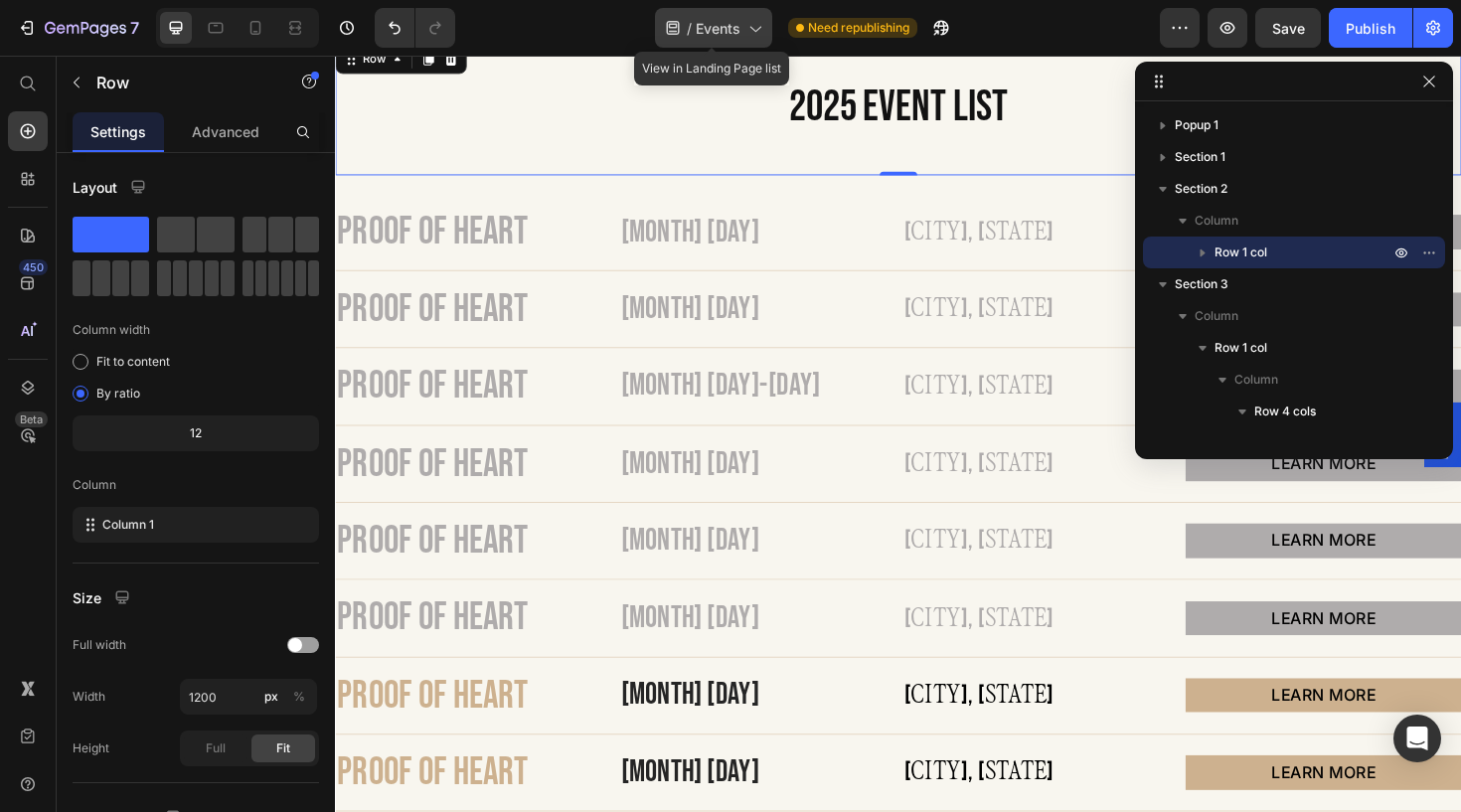 click on "/  Events" 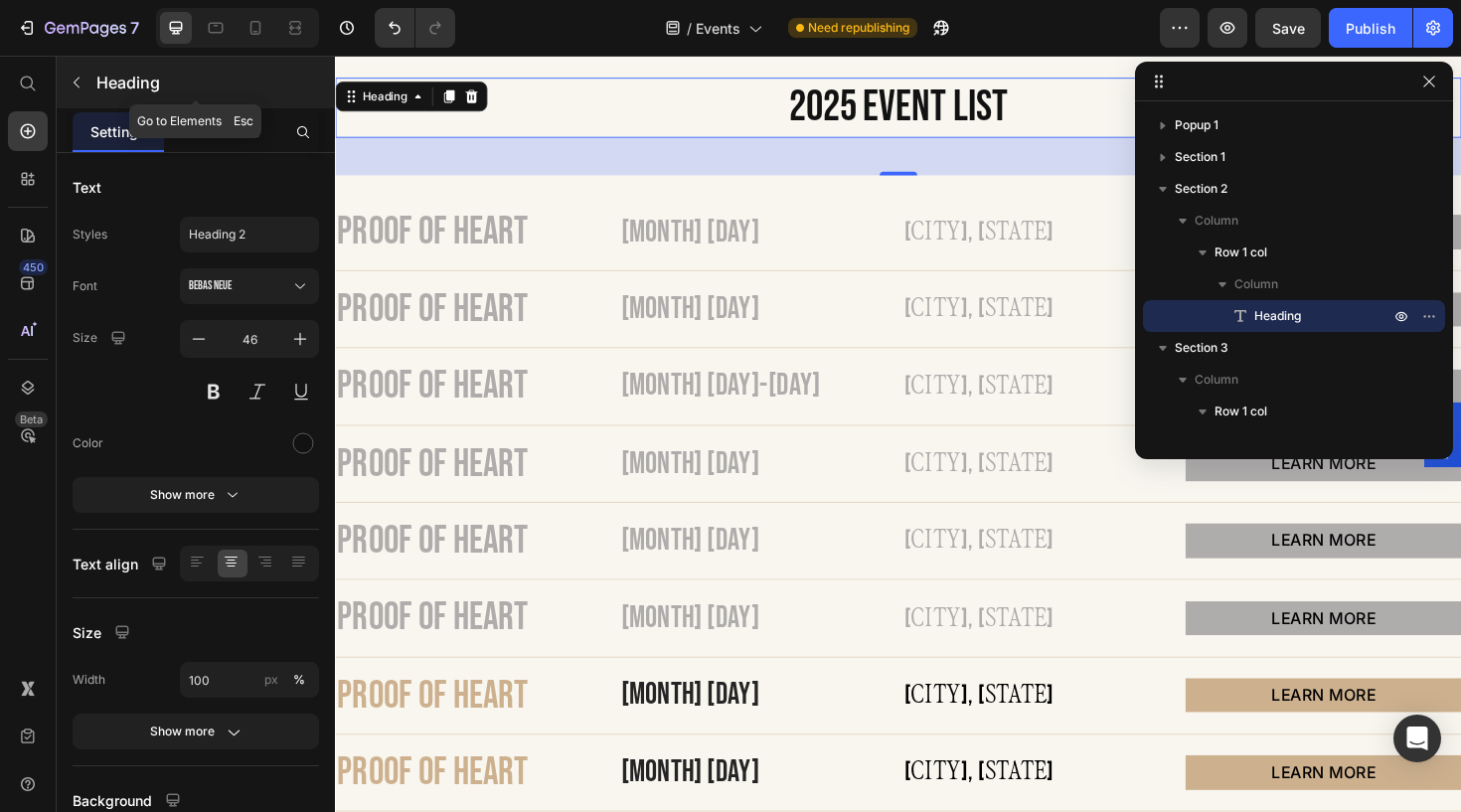 click 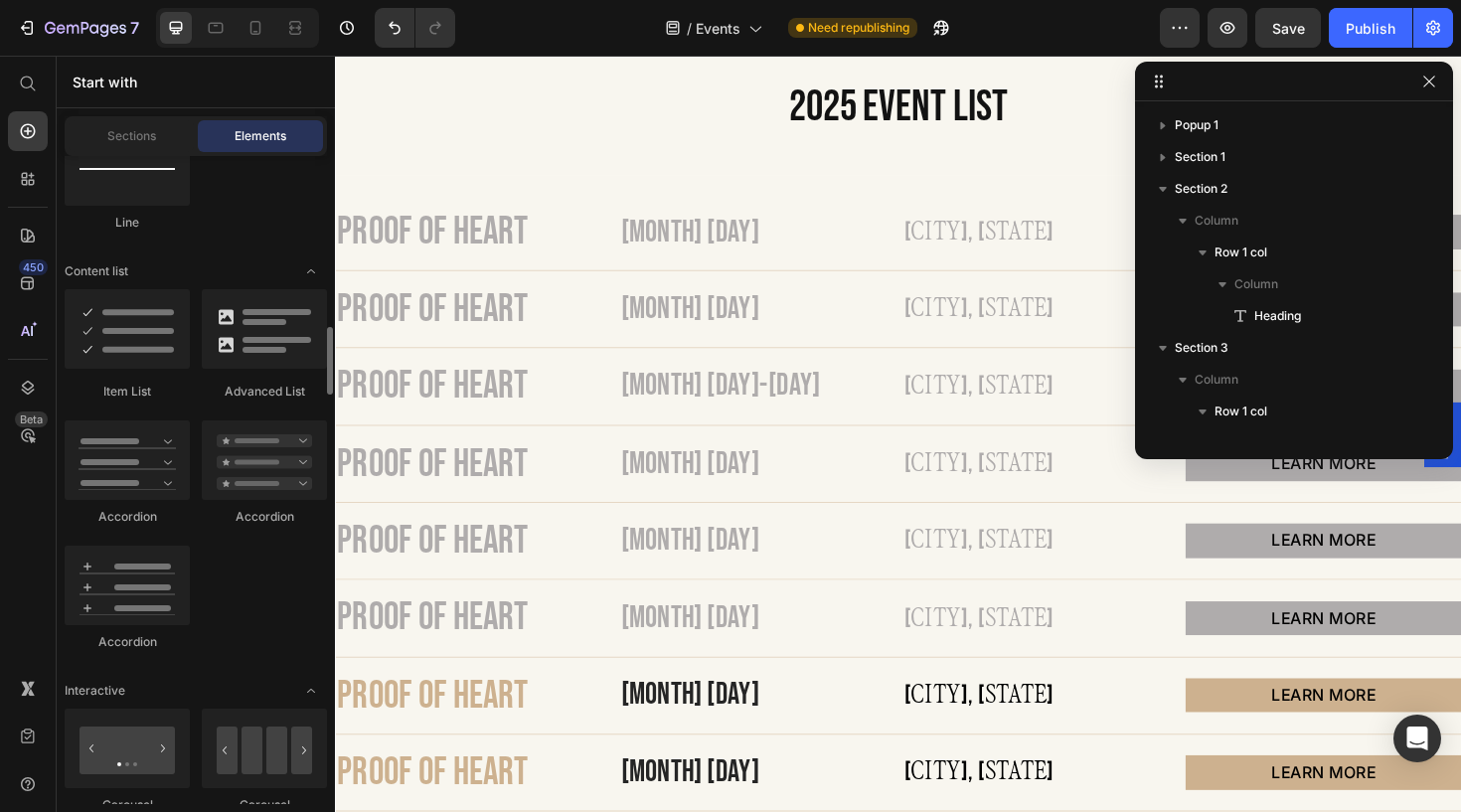 scroll, scrollTop: 1604, scrollLeft: 0, axis: vertical 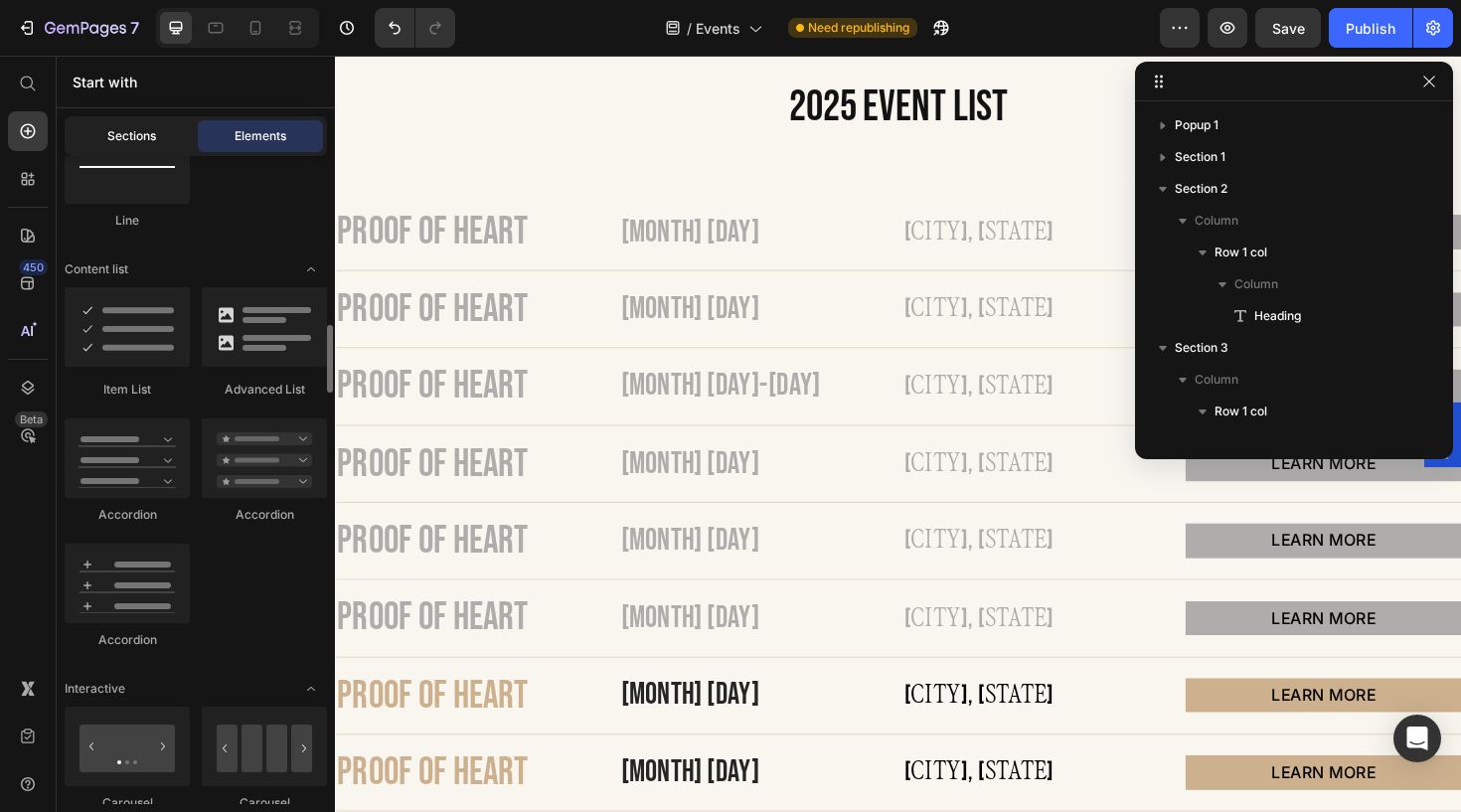 click on "Sections" at bounding box center [131, 136] 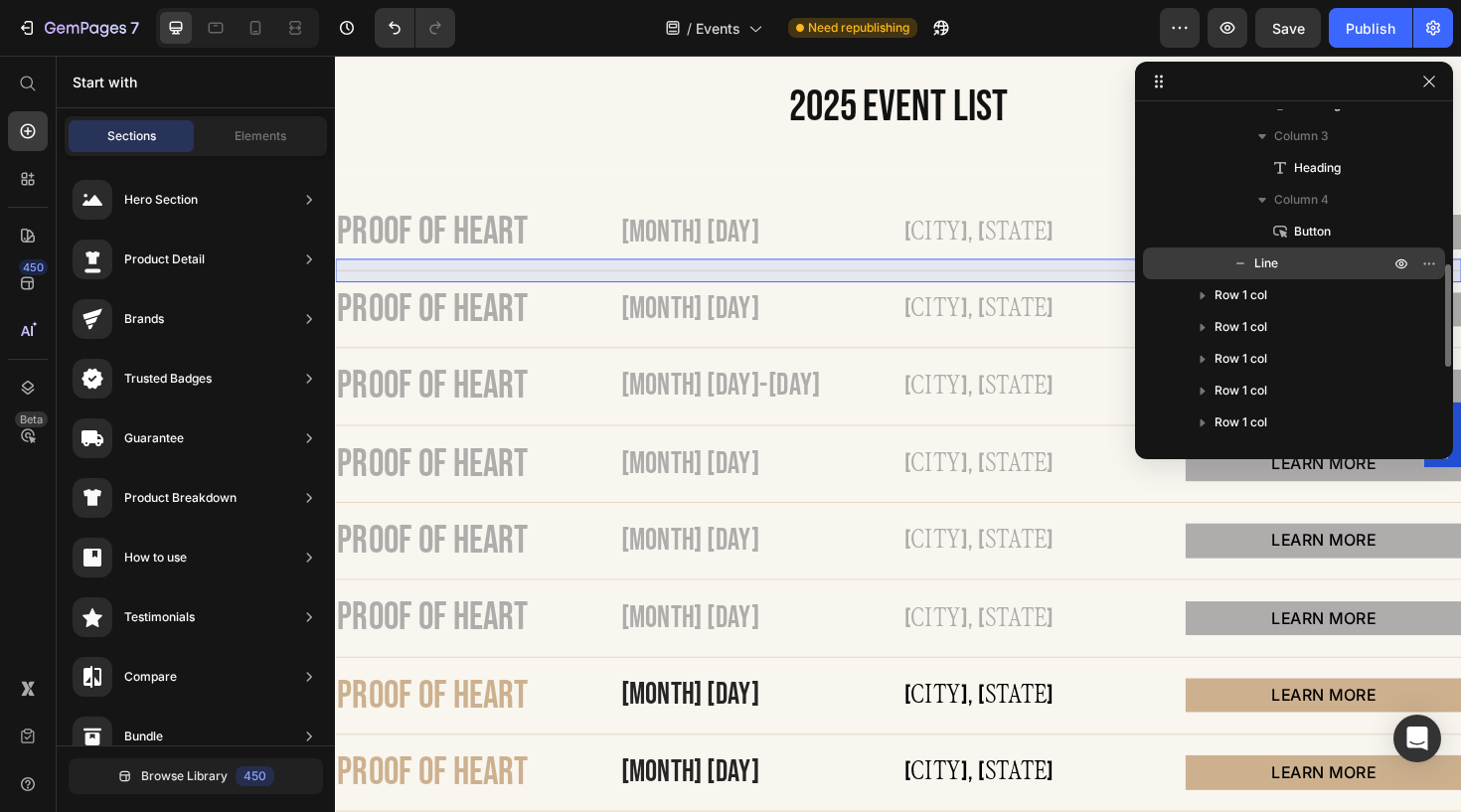scroll, scrollTop: 498, scrollLeft: 0, axis: vertical 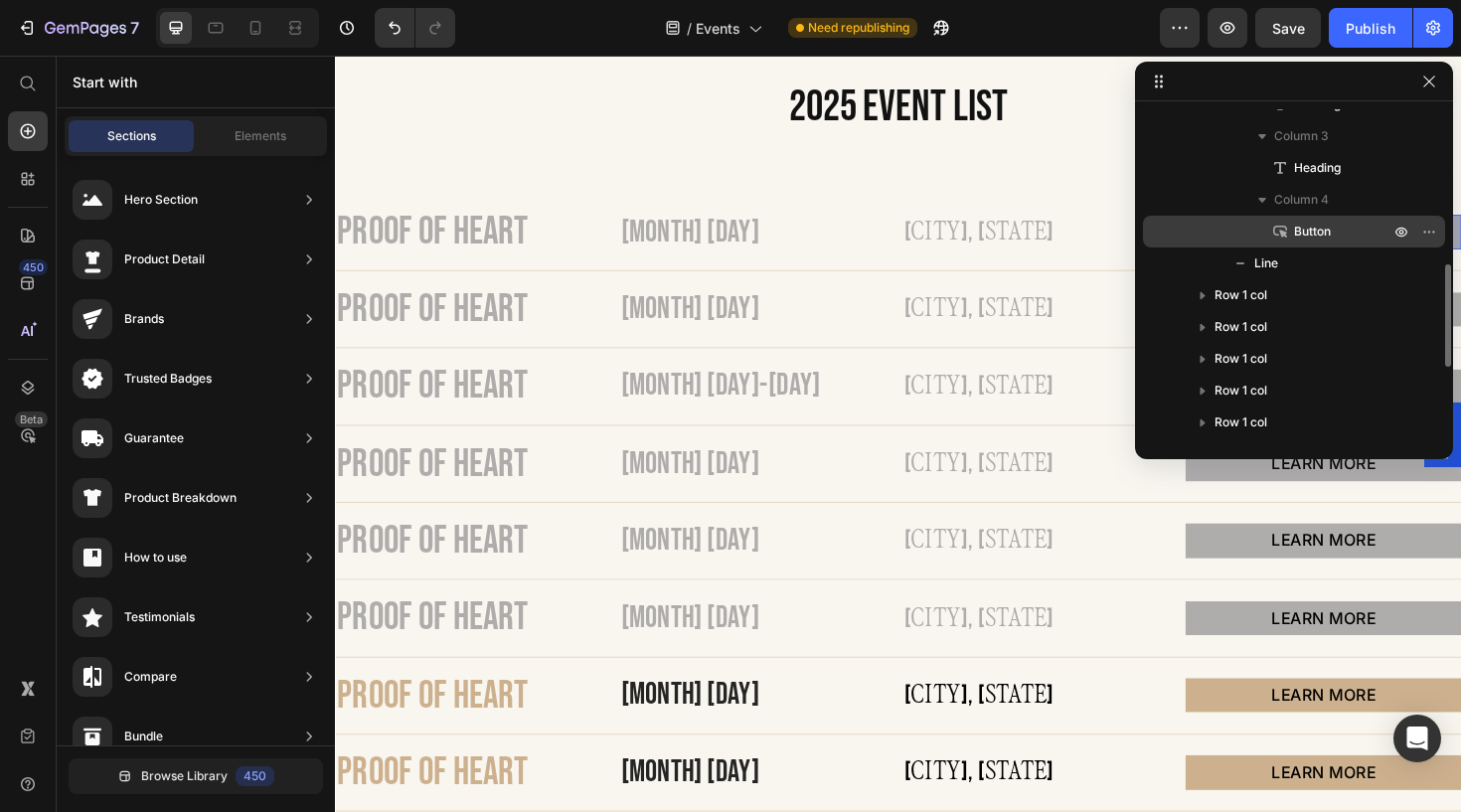 click on "Button" at bounding box center [1312, 232] 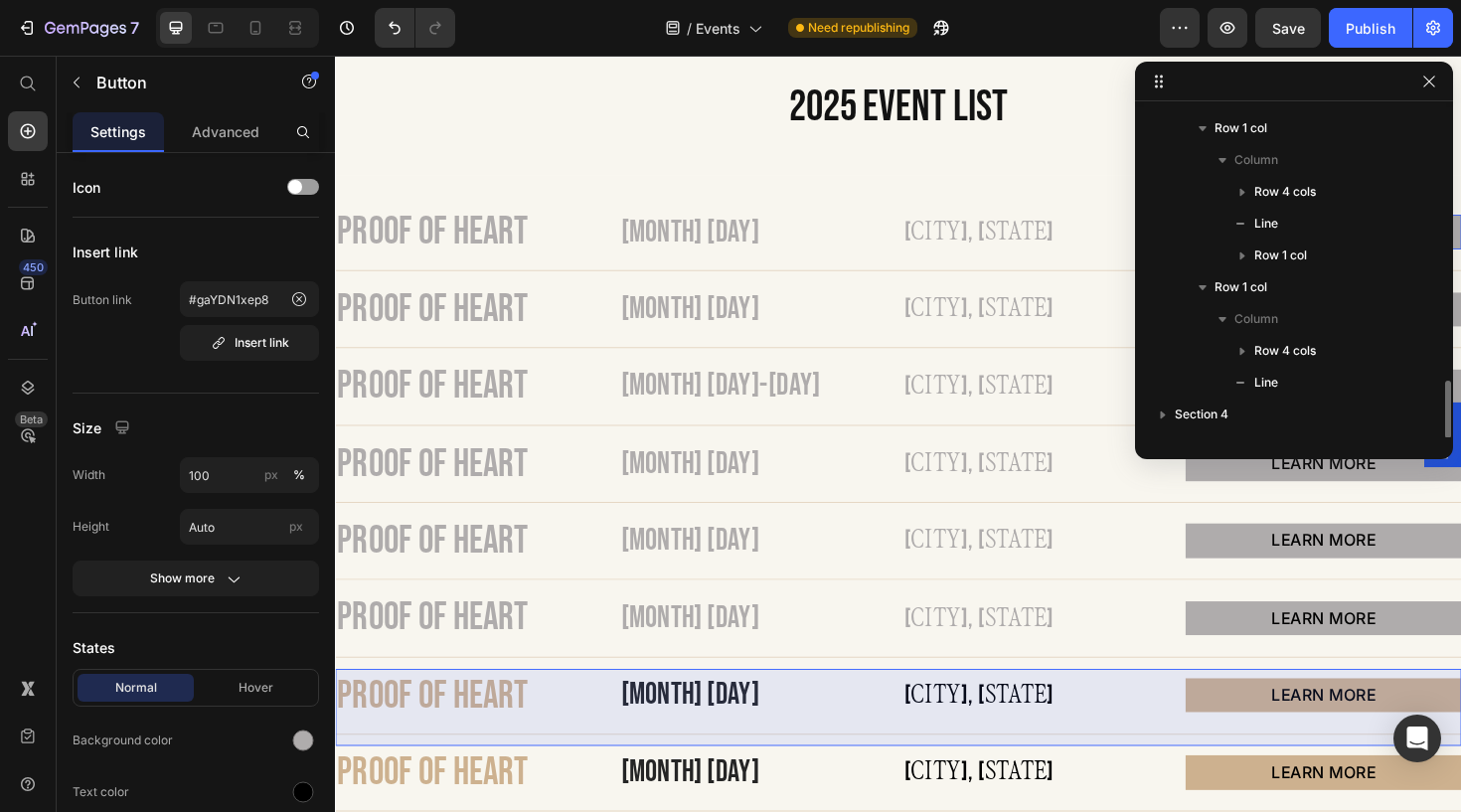 scroll, scrollTop: 1517, scrollLeft: 0, axis: vertical 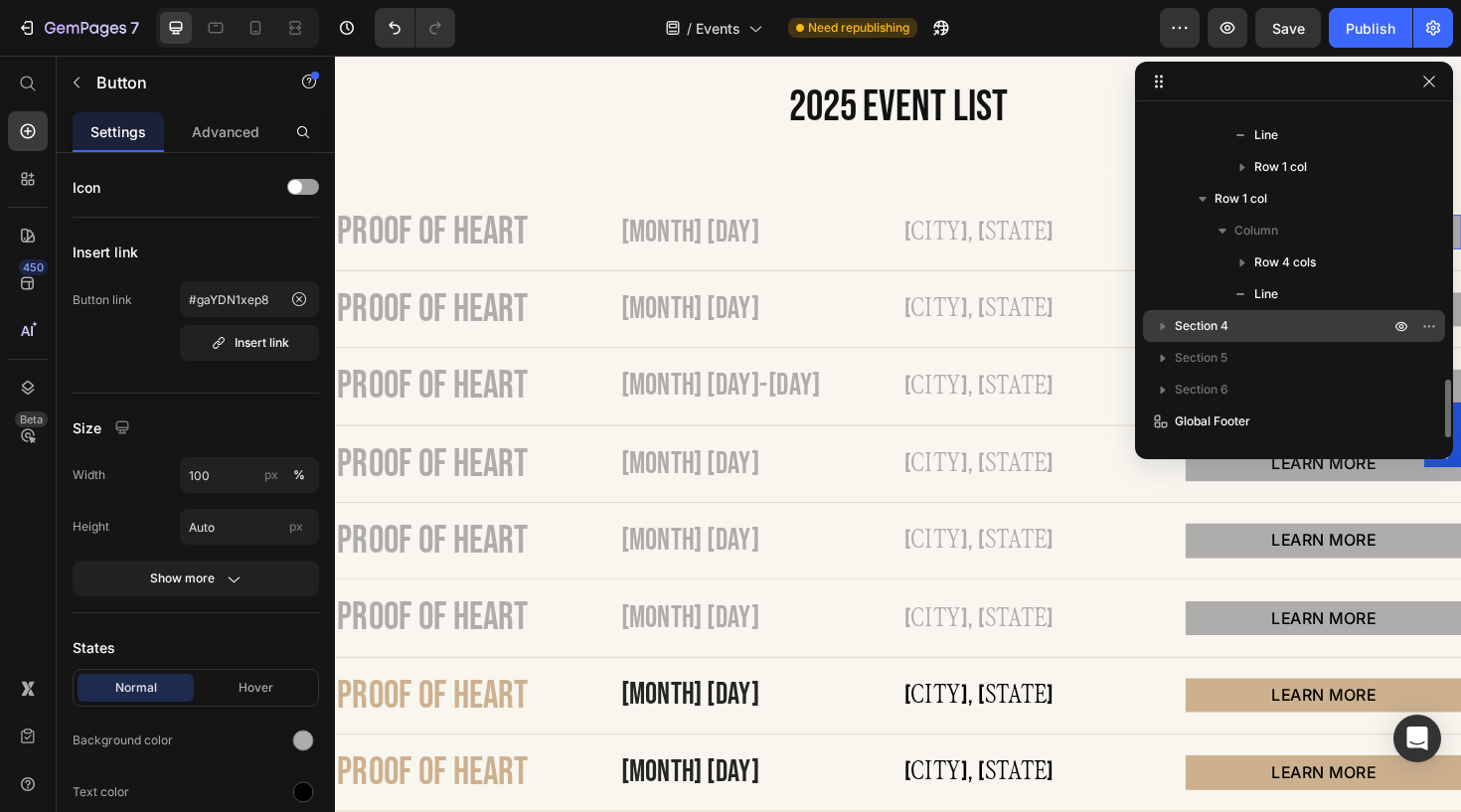 click 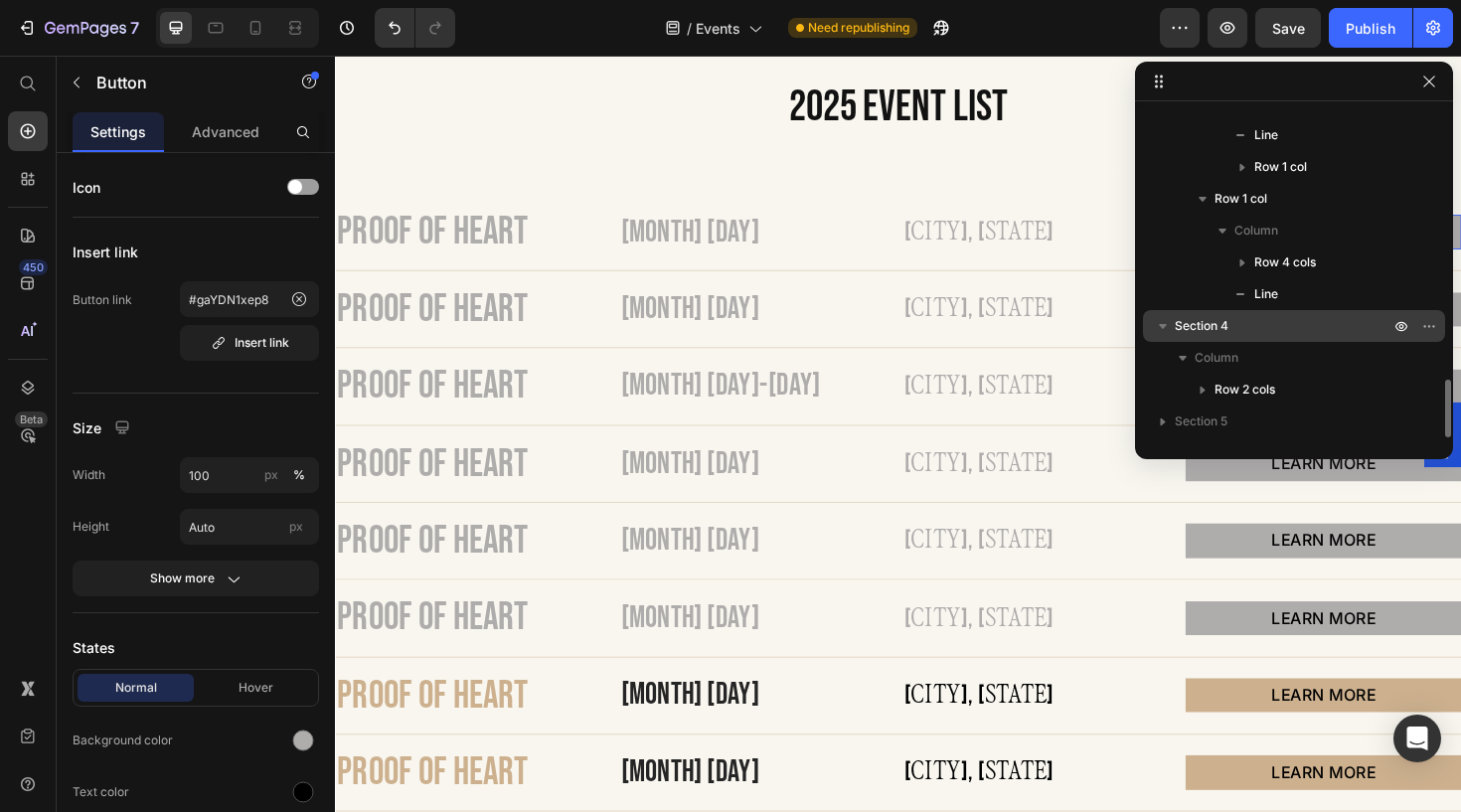scroll, scrollTop: 1580, scrollLeft: 0, axis: vertical 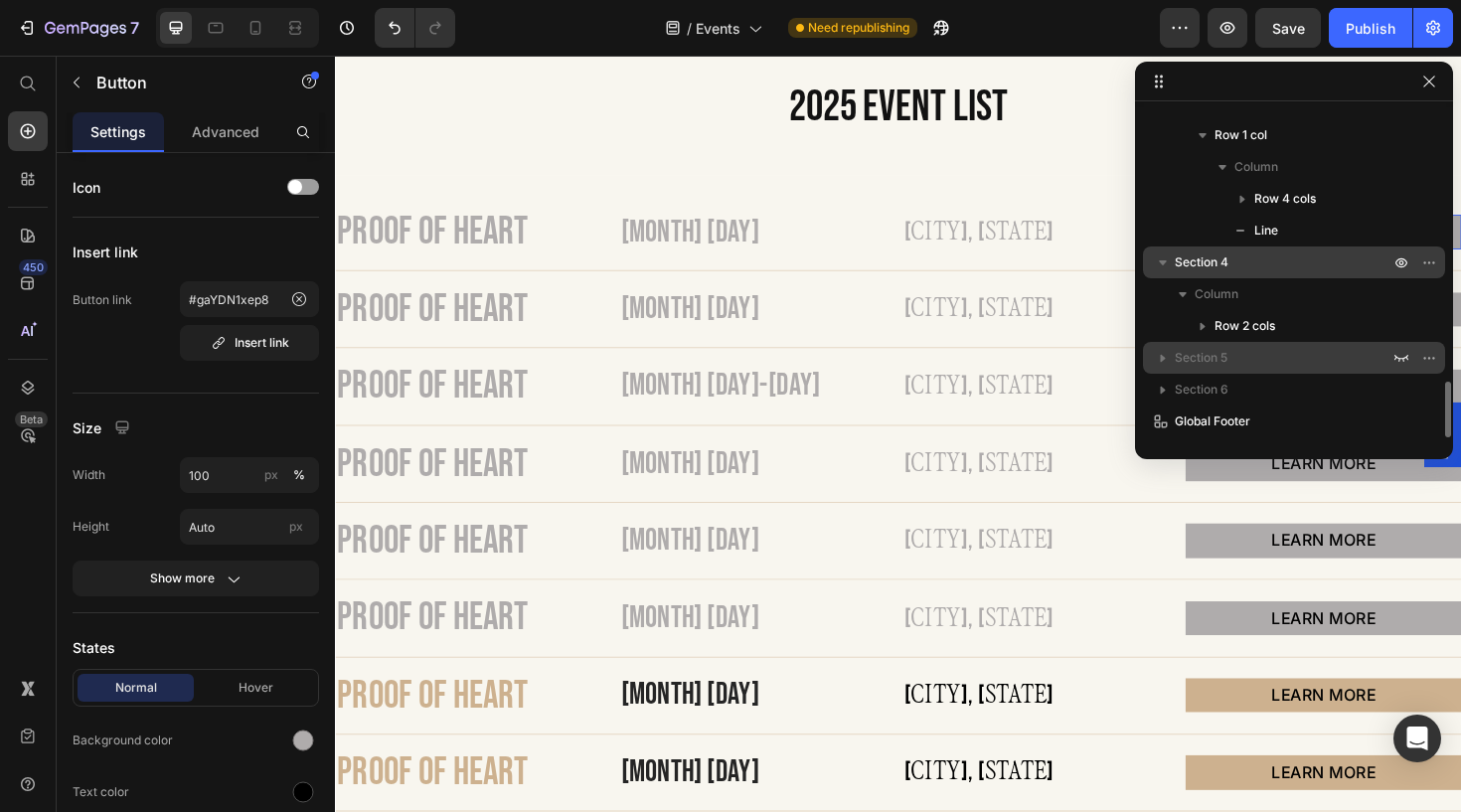 click 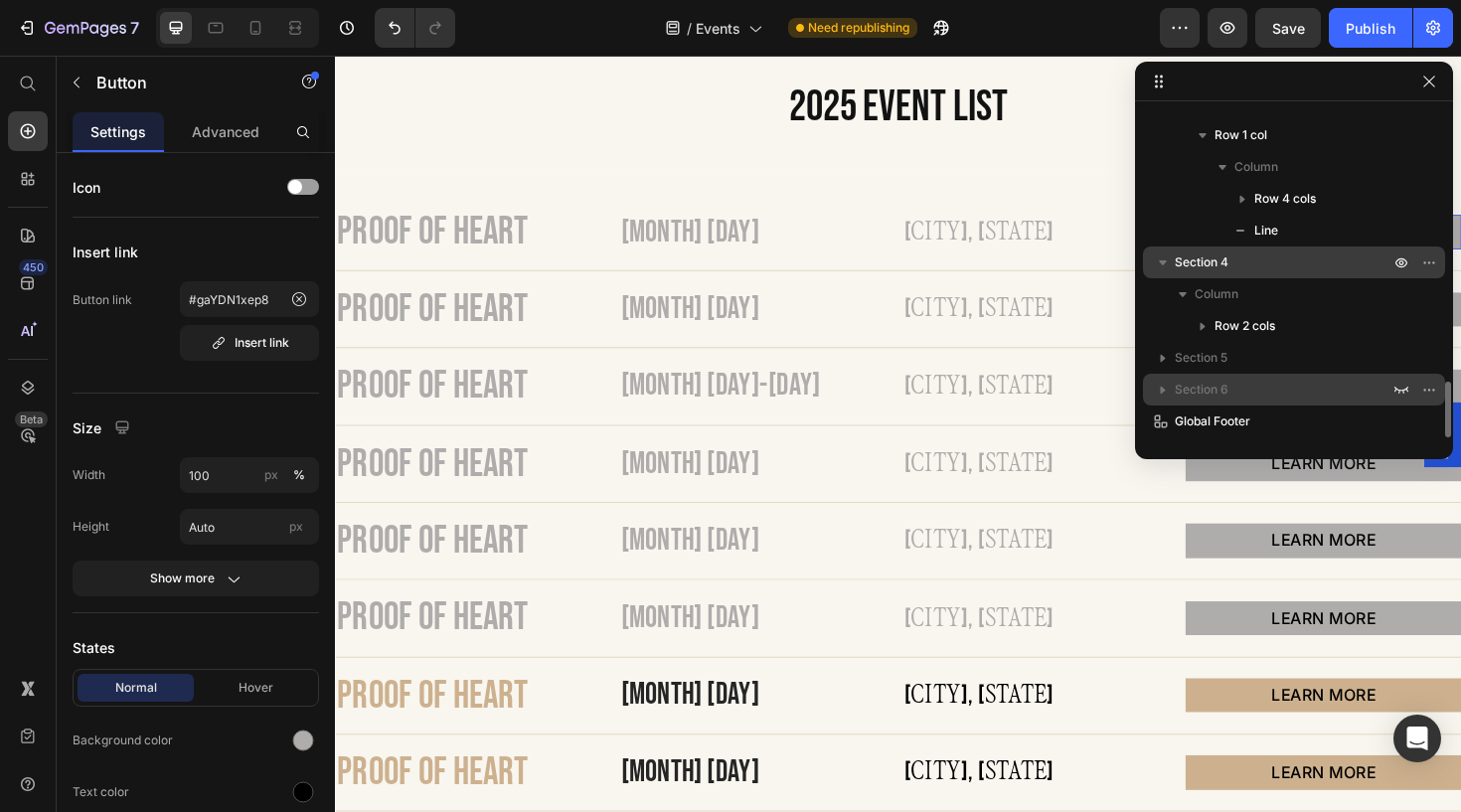 click 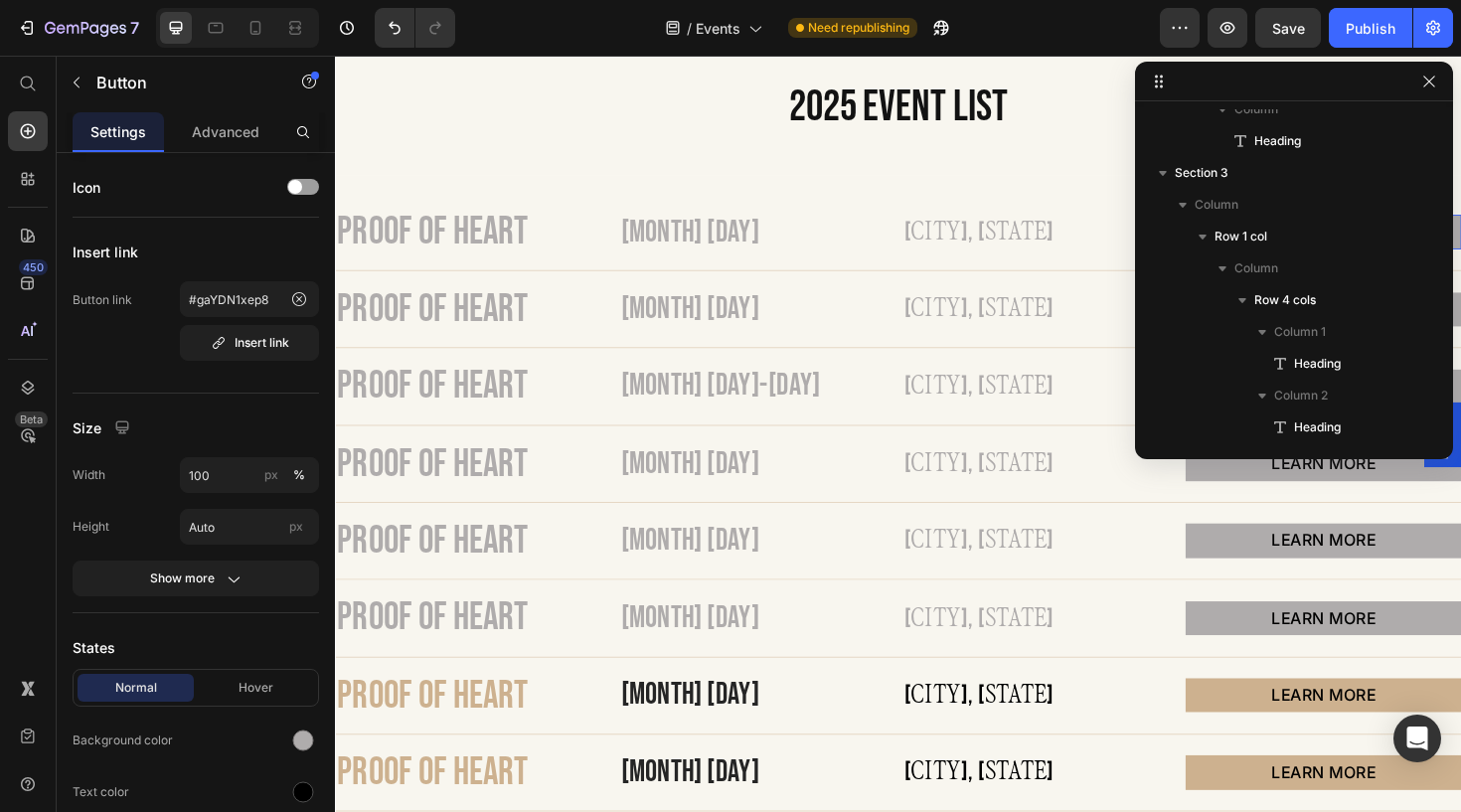 scroll, scrollTop: 0, scrollLeft: 0, axis: both 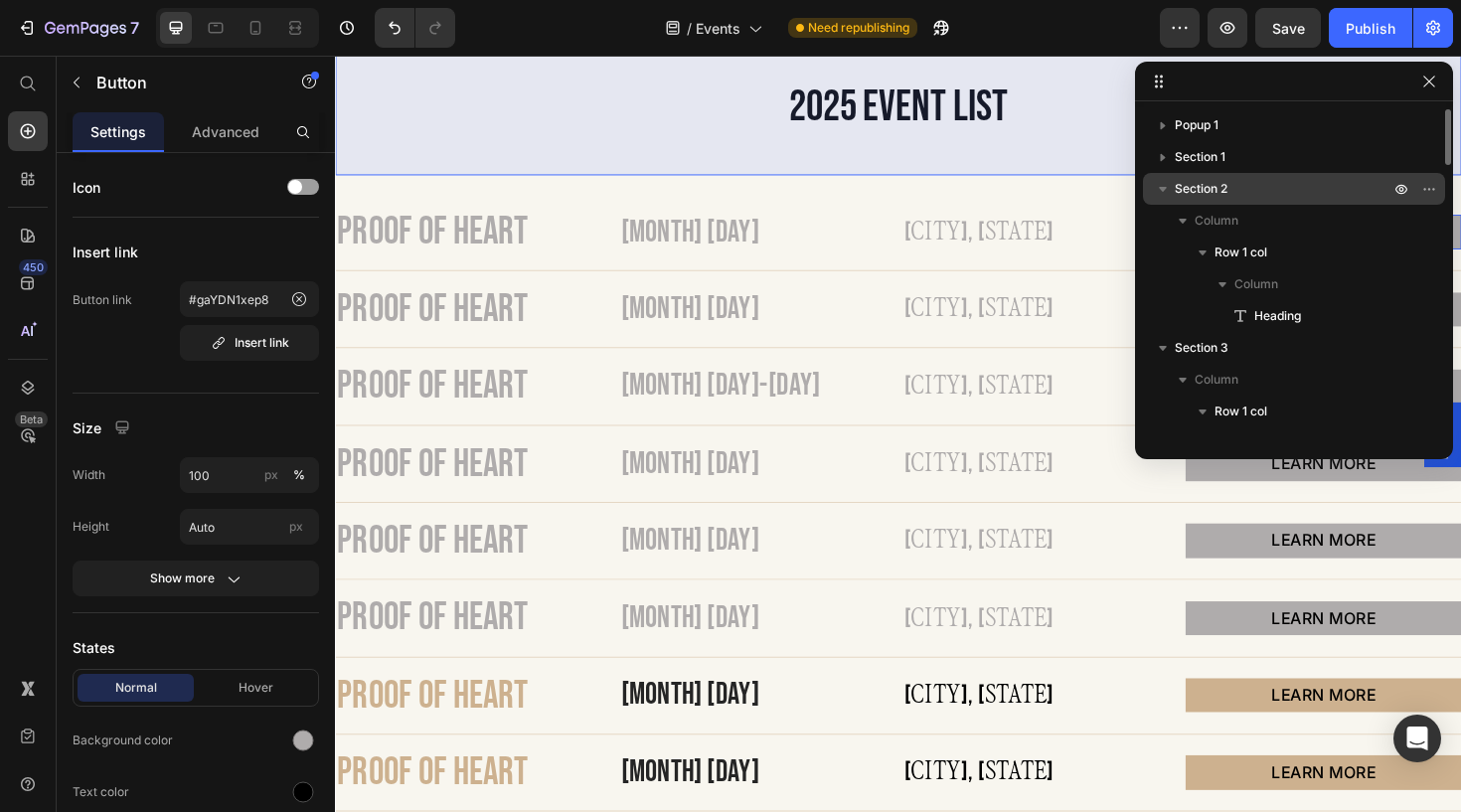 click 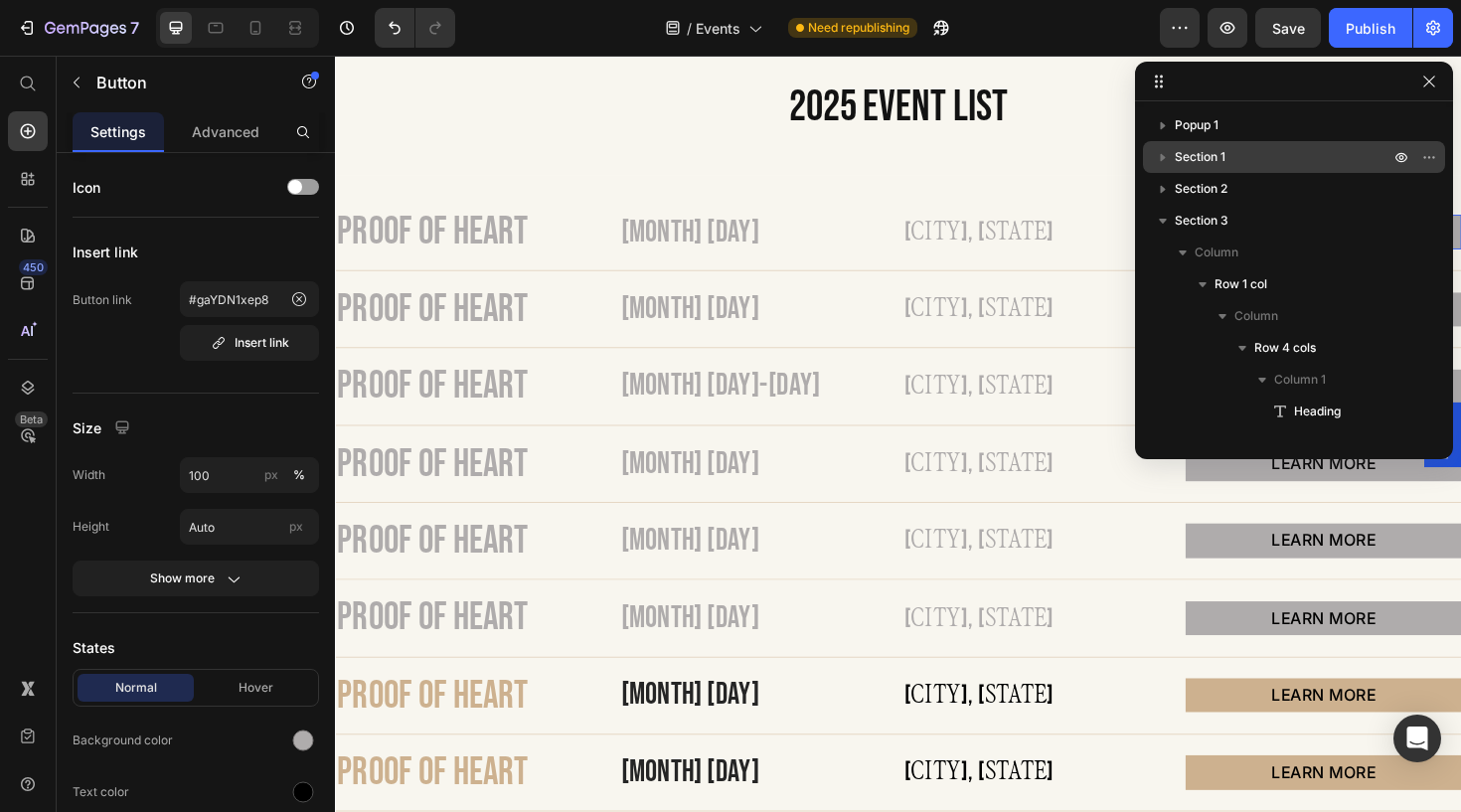 click 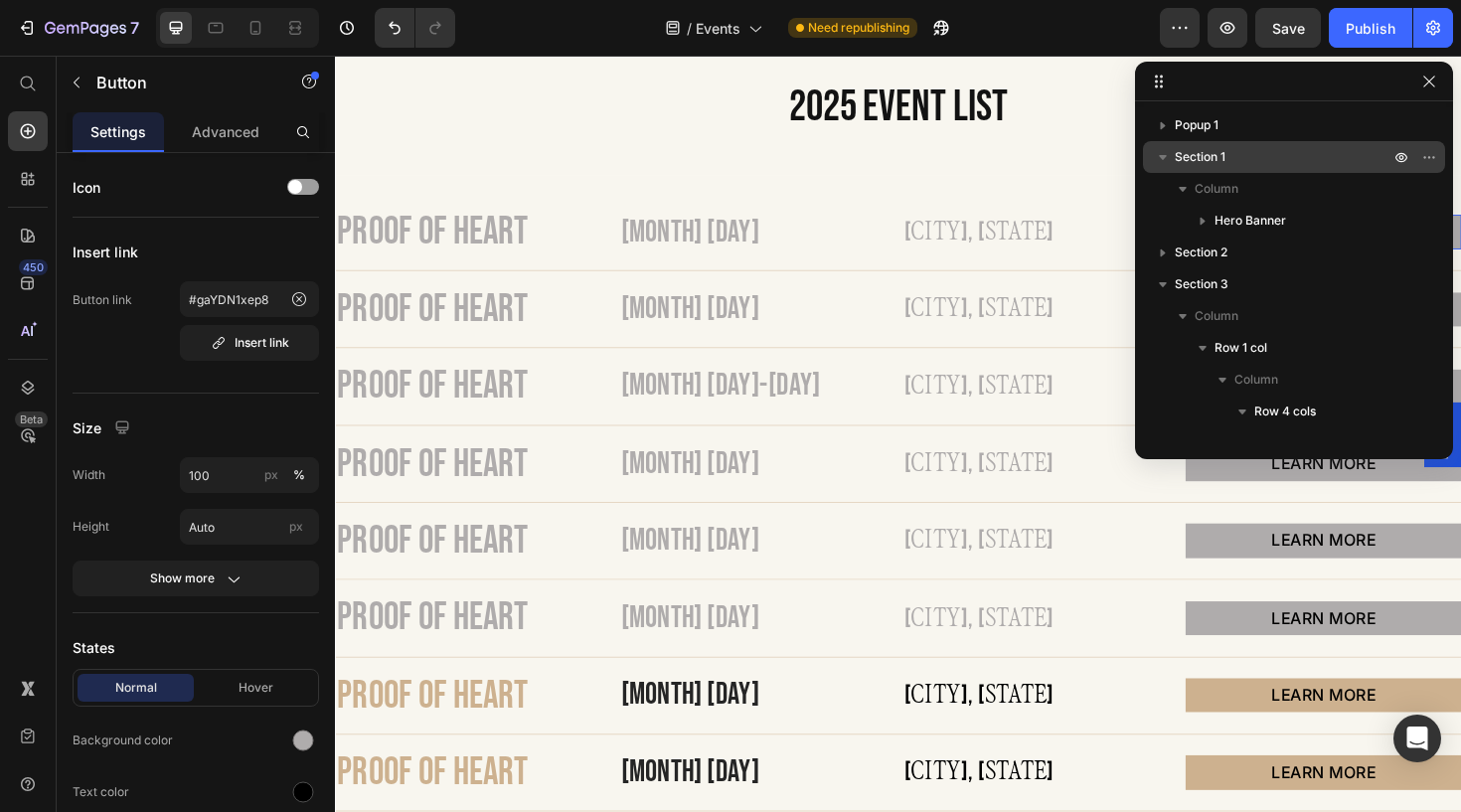 click 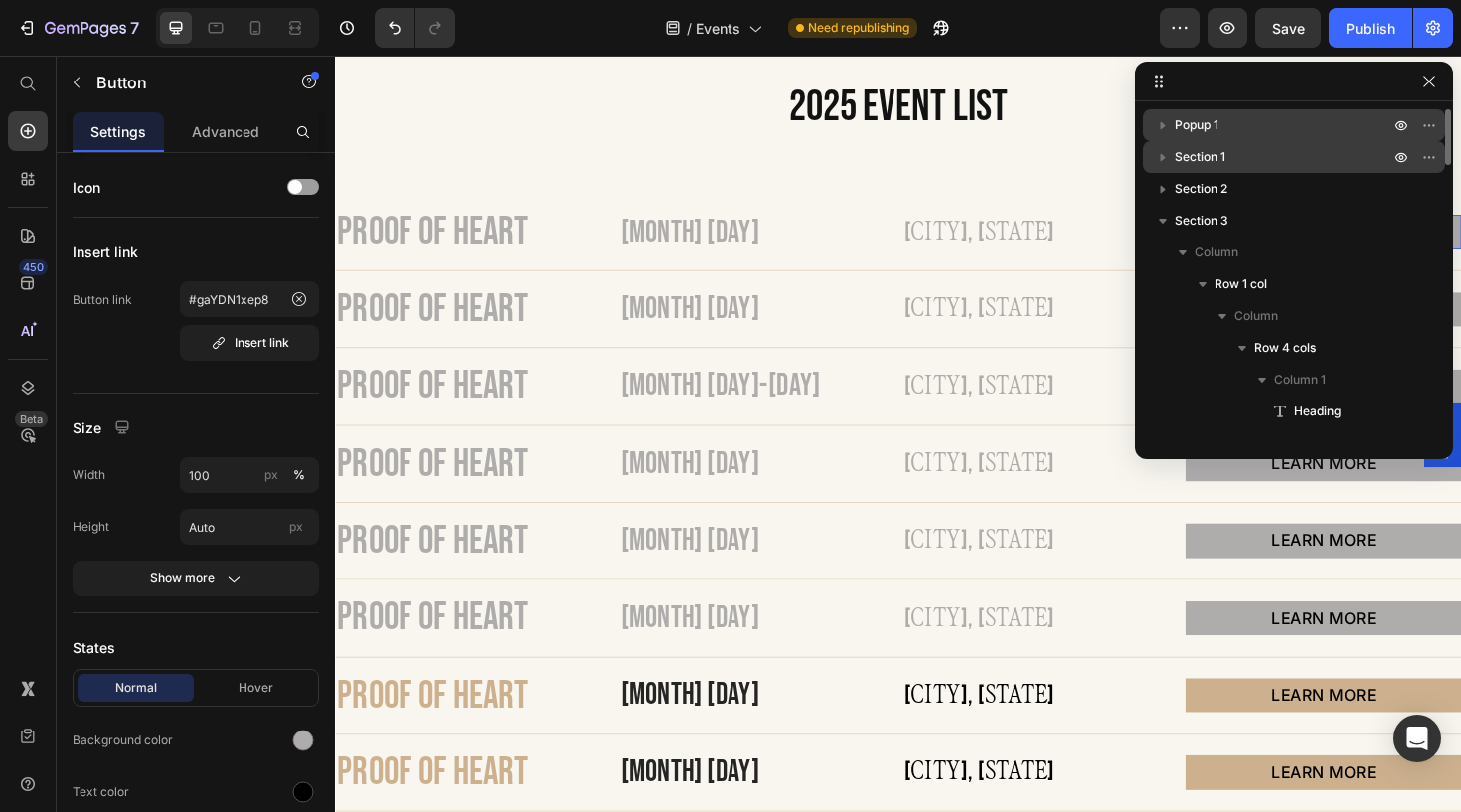 click 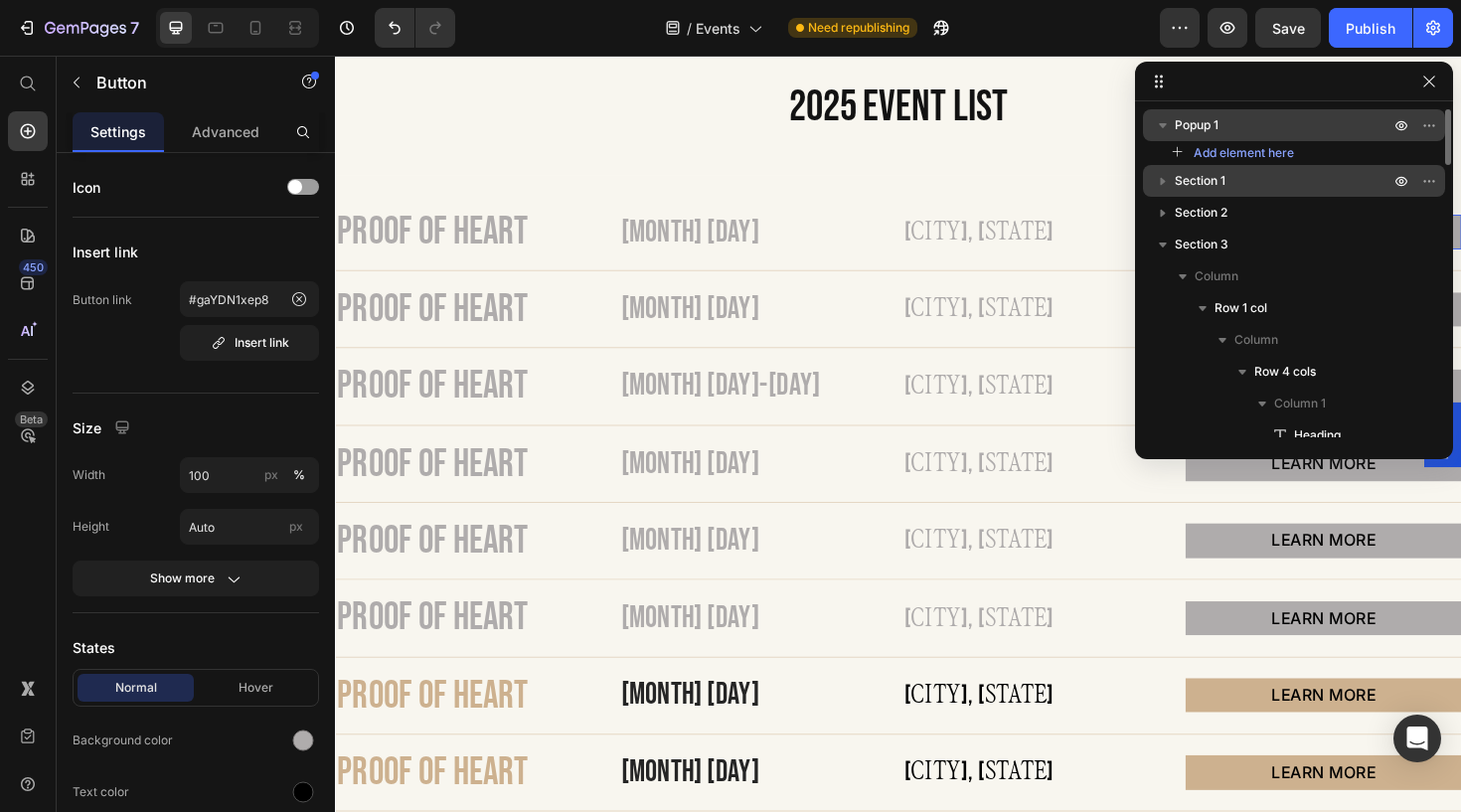 click on "Popup 1" at bounding box center [1284, 125] 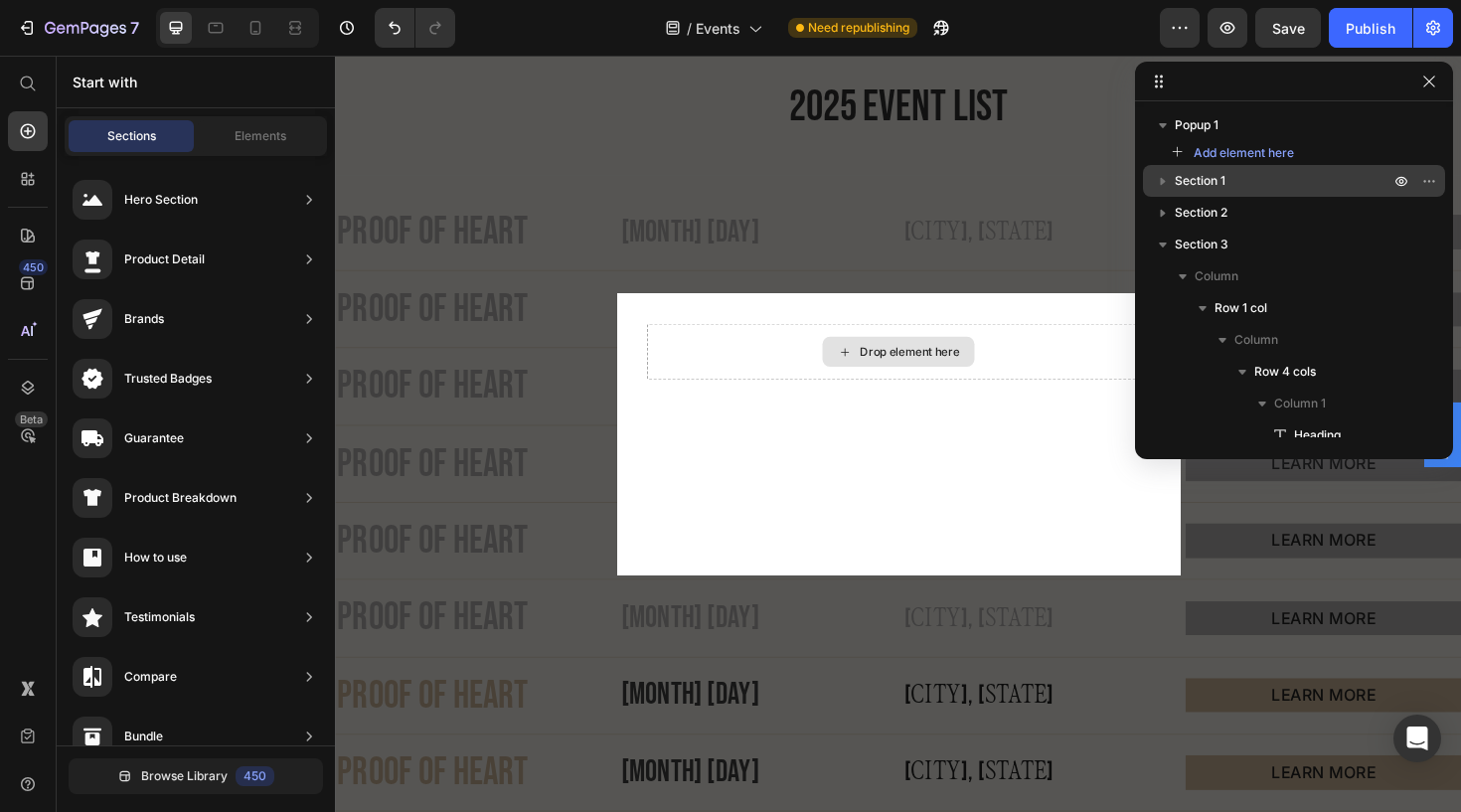 click 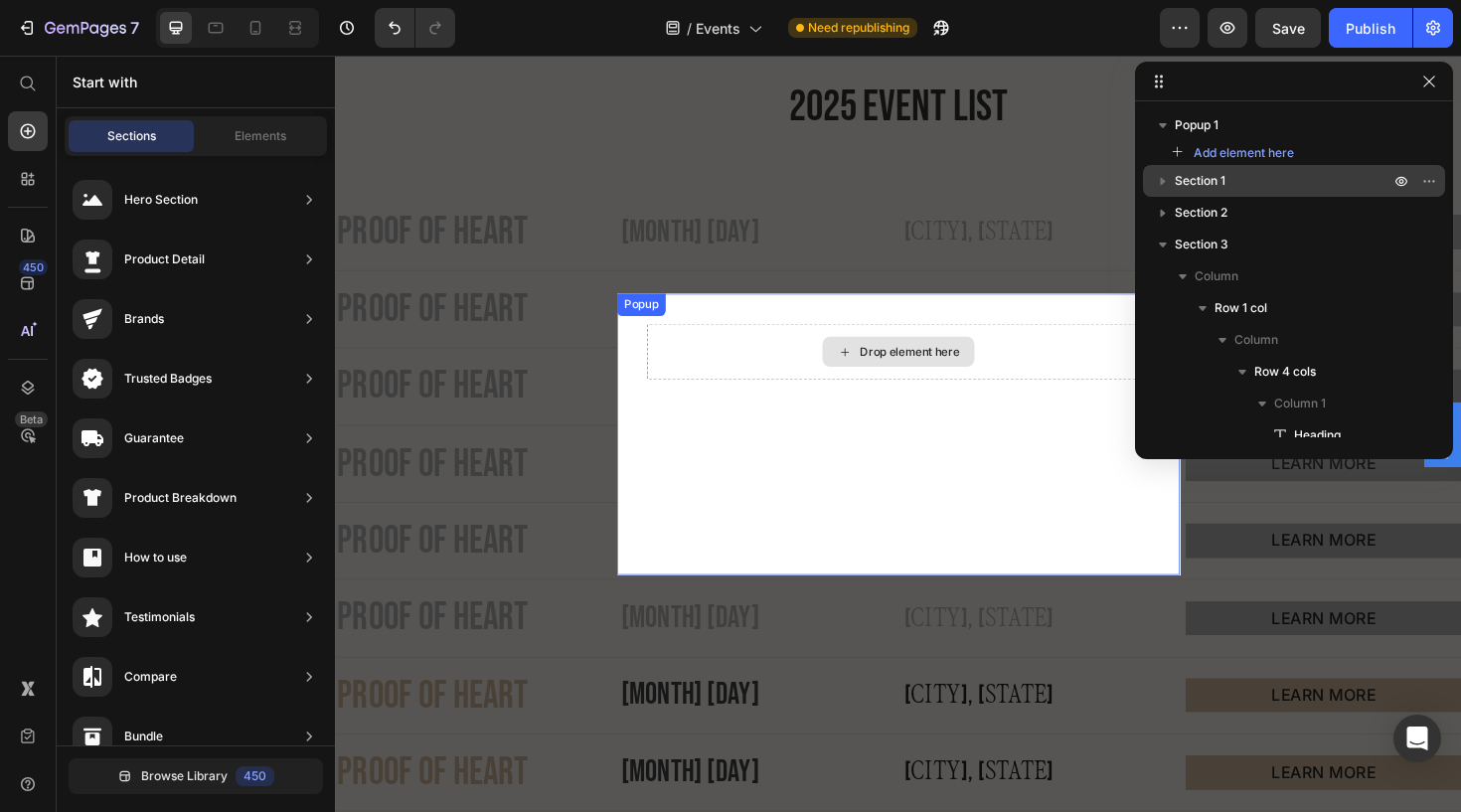 click 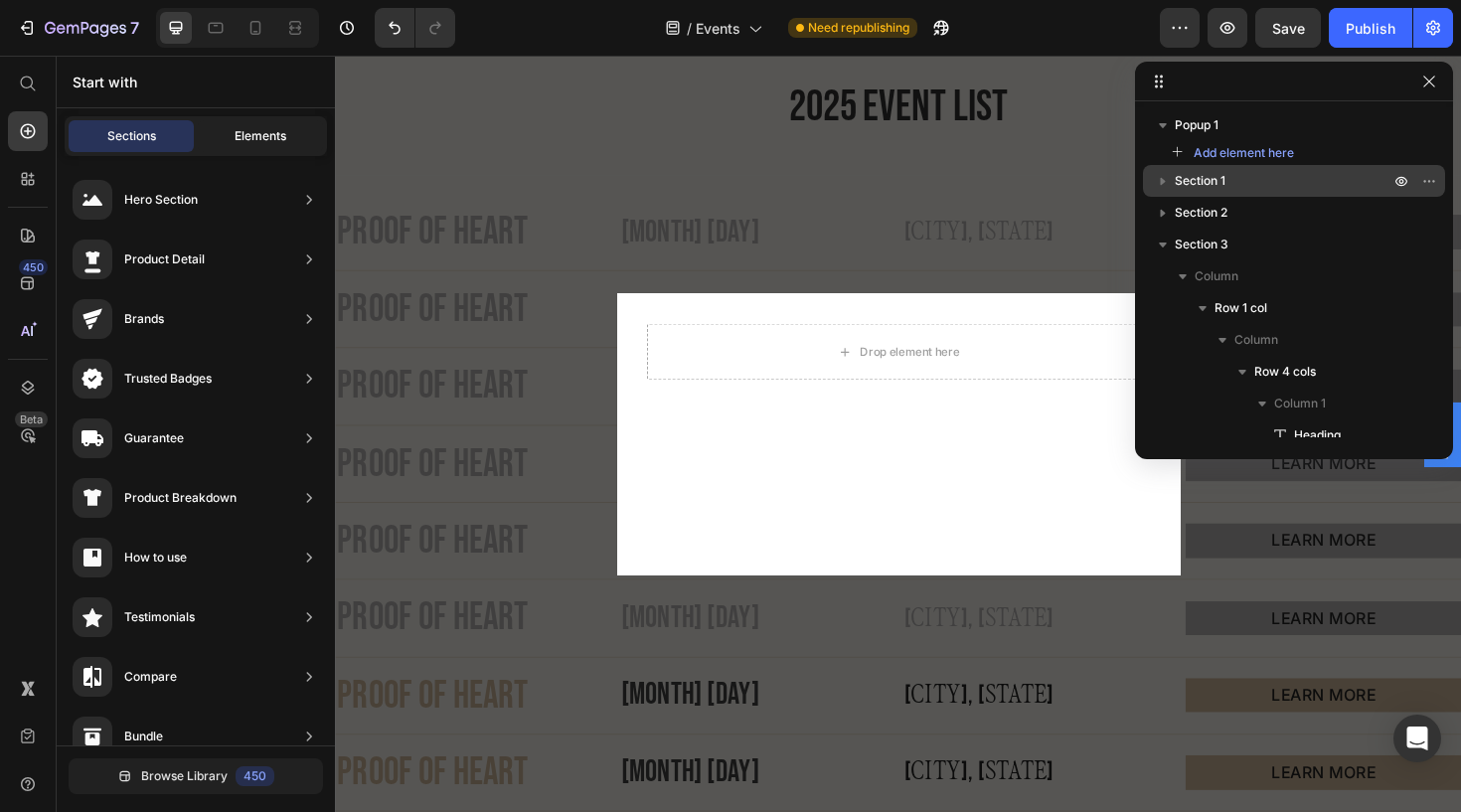 click on "Elements" at bounding box center [260, 136] 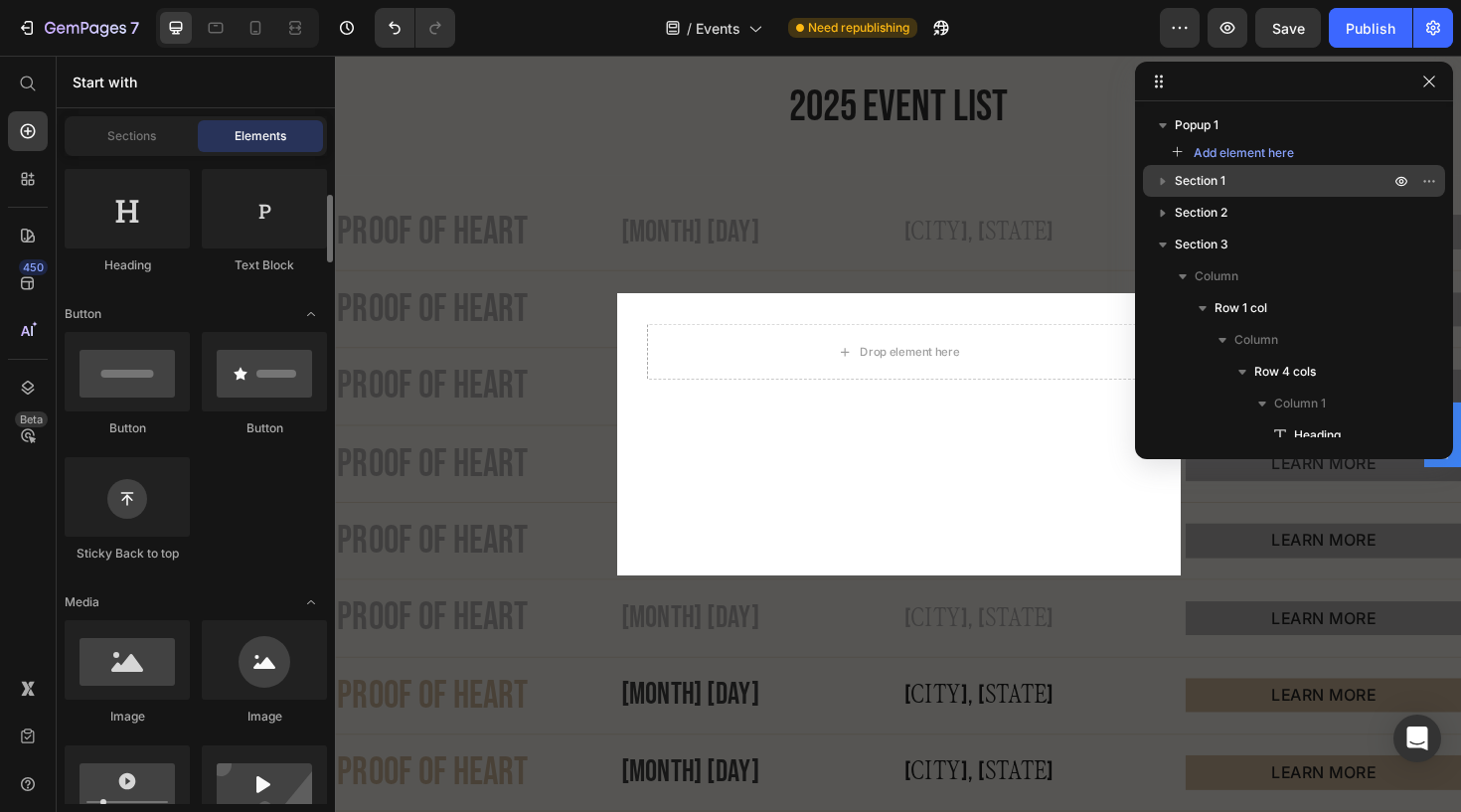 scroll, scrollTop: 324, scrollLeft: 0, axis: vertical 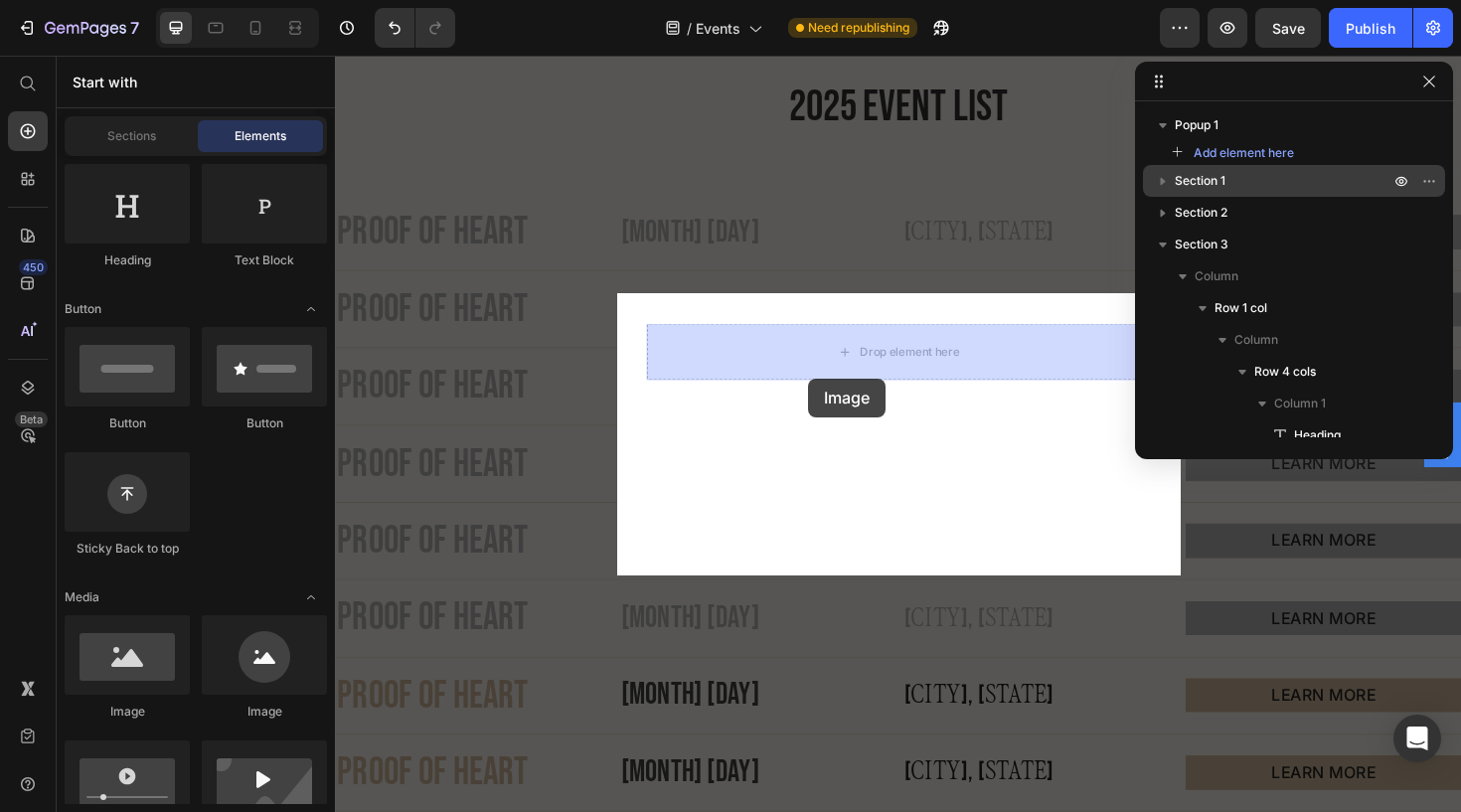 drag, startPoint x: 456, startPoint y: 703, endPoint x: 838, endPoint y: 394, distance: 491.3298 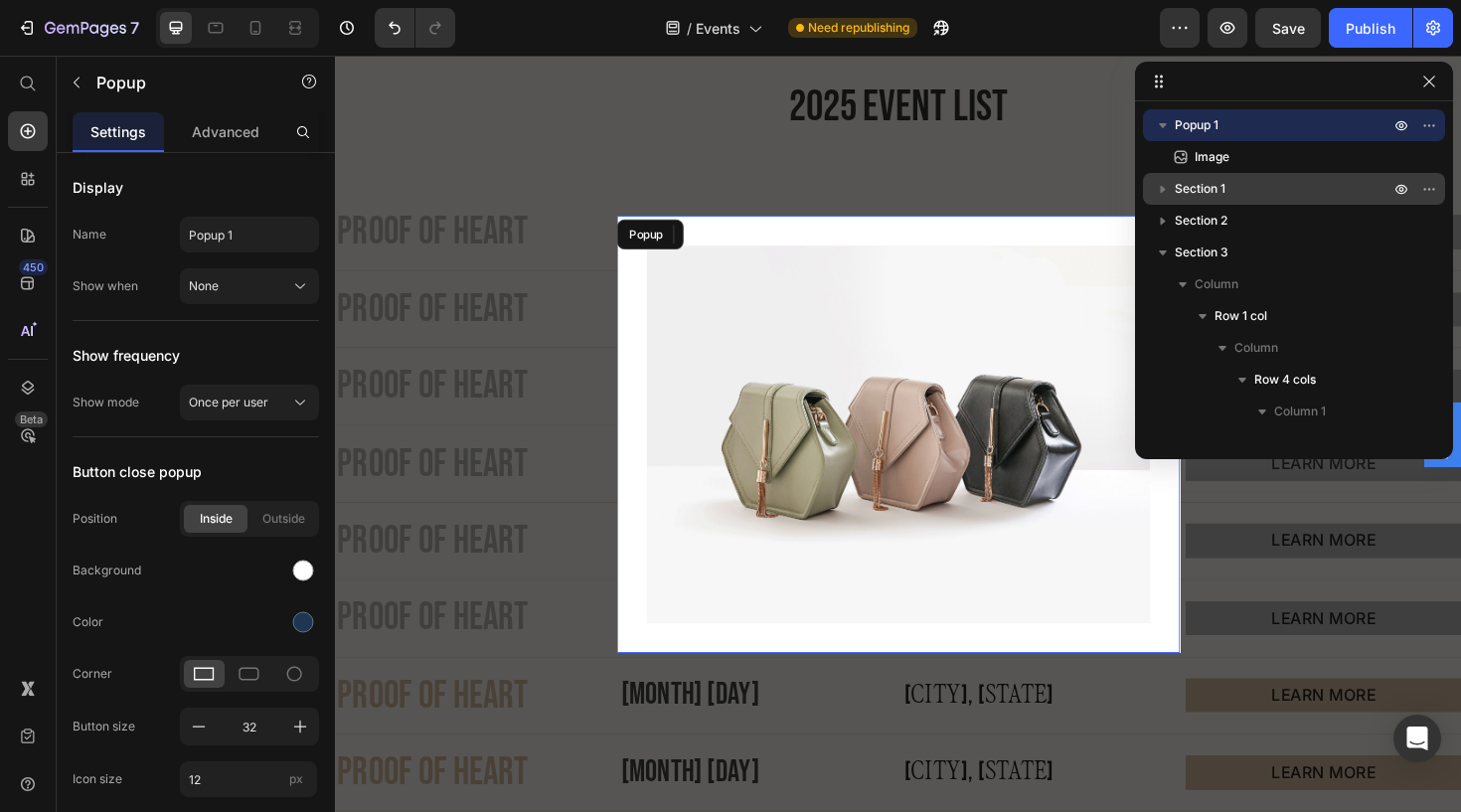click on "Image   0" at bounding box center [931, 456] 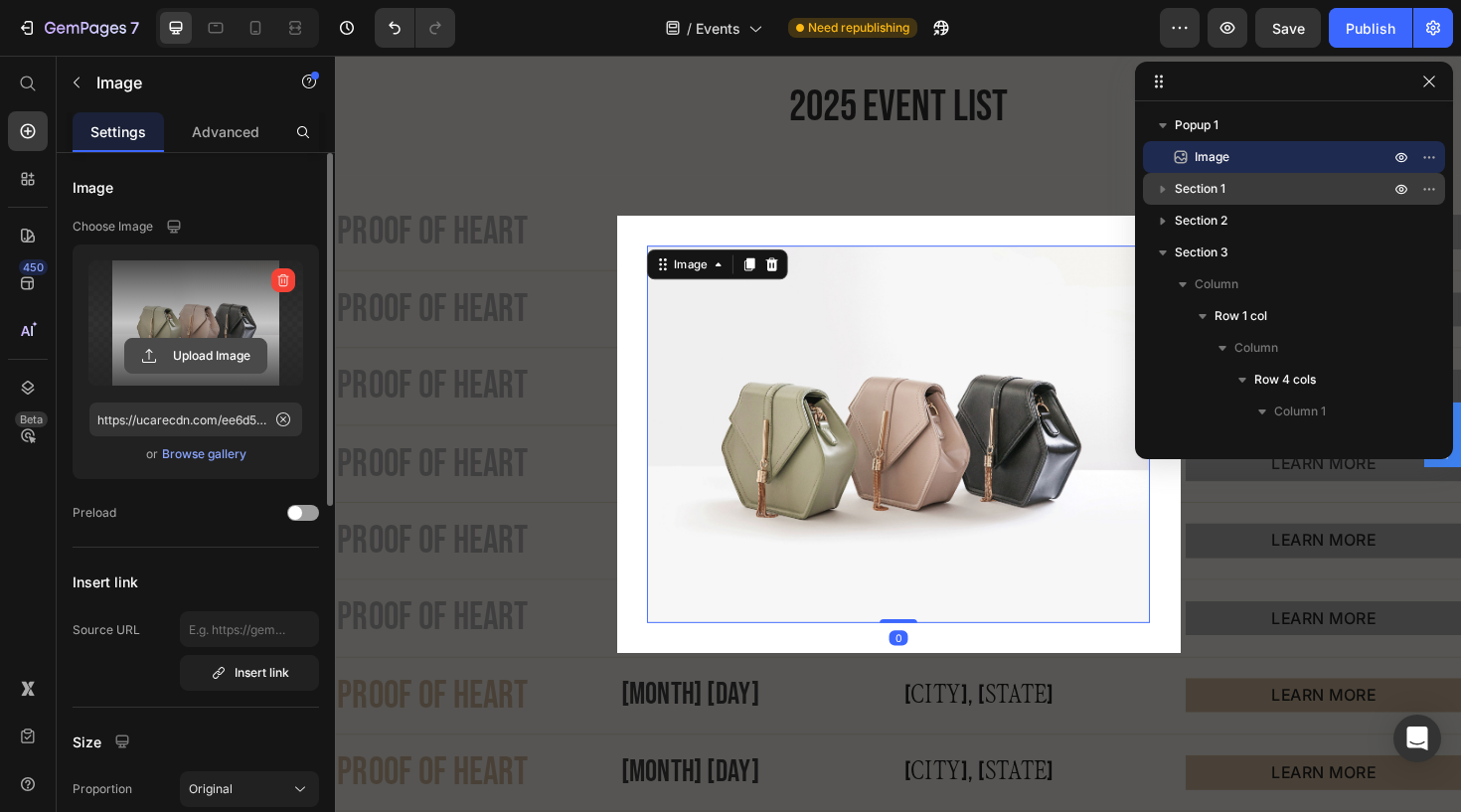 click 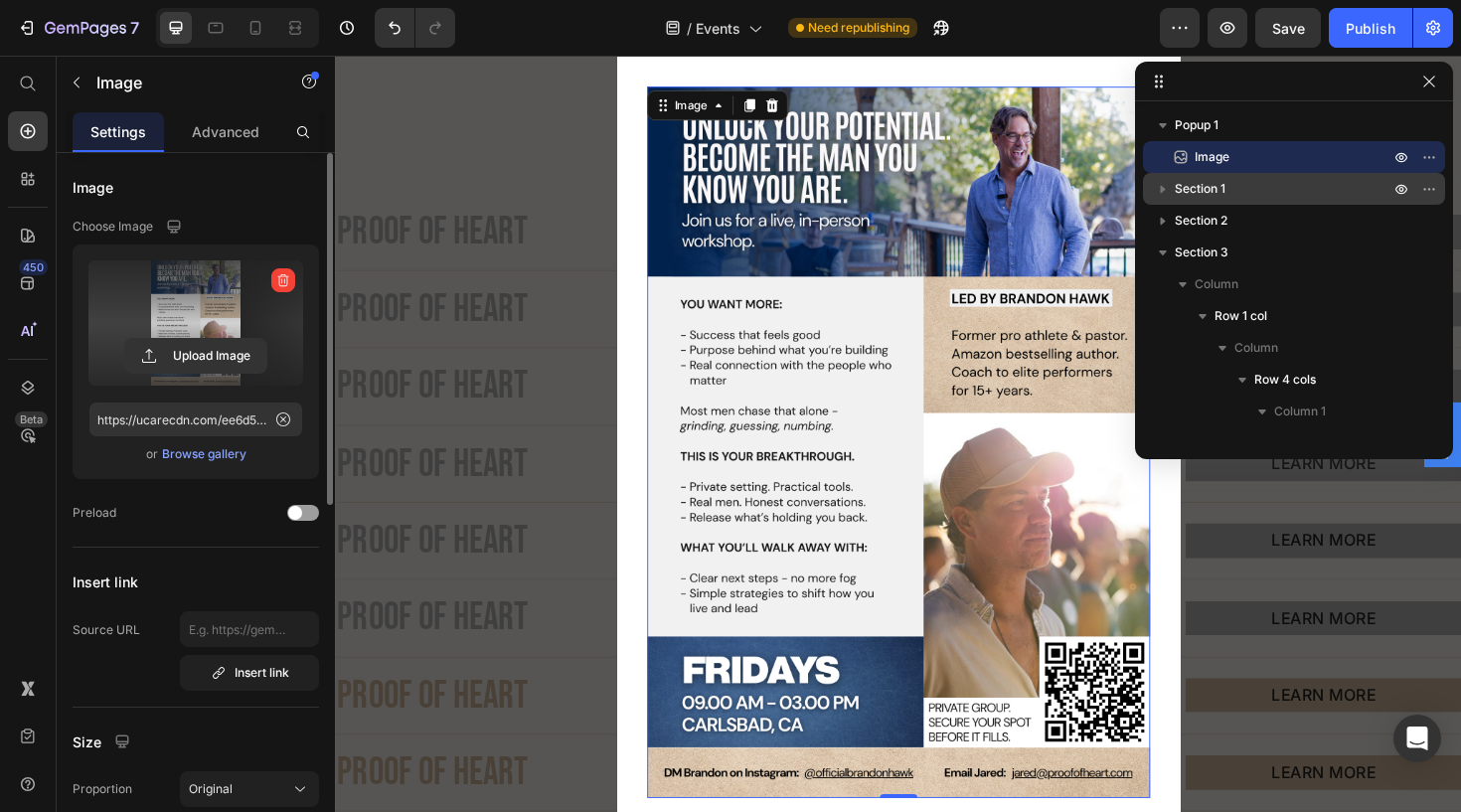type on "https://cdn.shopify.com/s/files/1/0746/5382/7308/files/gempages_549080073882305559-6efafb2a-470b-4876-836e-d1118ee29662.png" 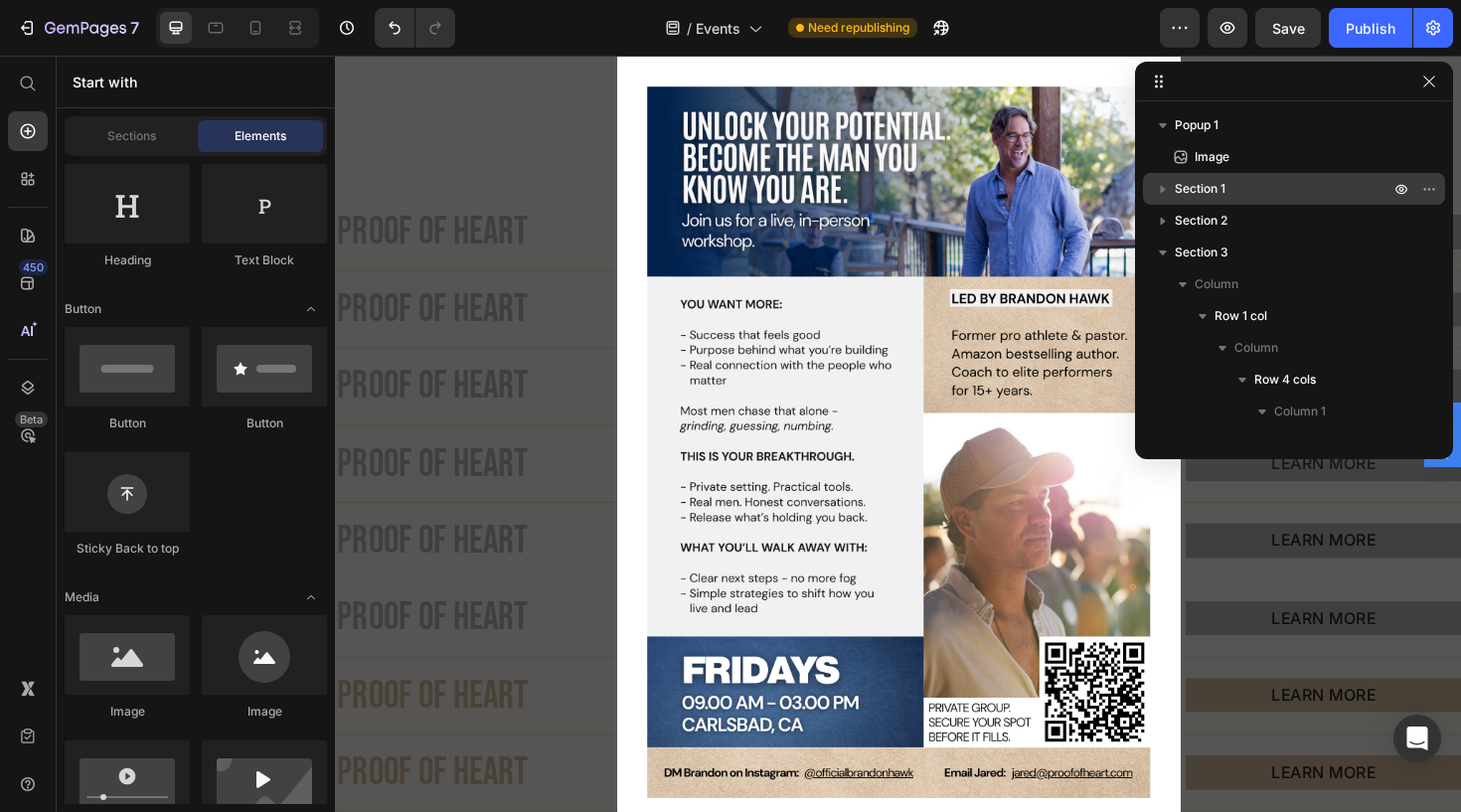 click at bounding box center [931, 456] 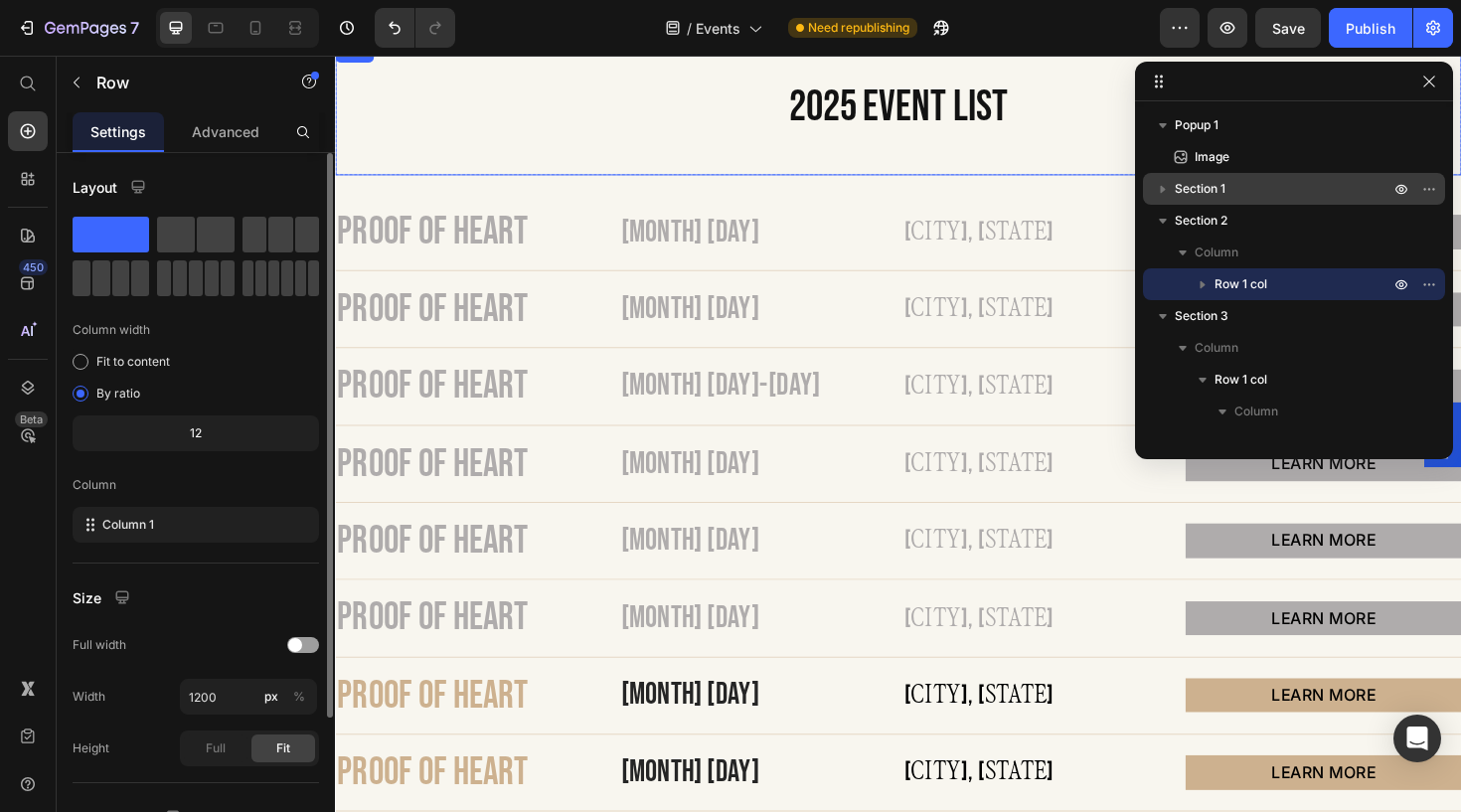 click on "[YEAR] event list Heading" at bounding box center [931, 110] 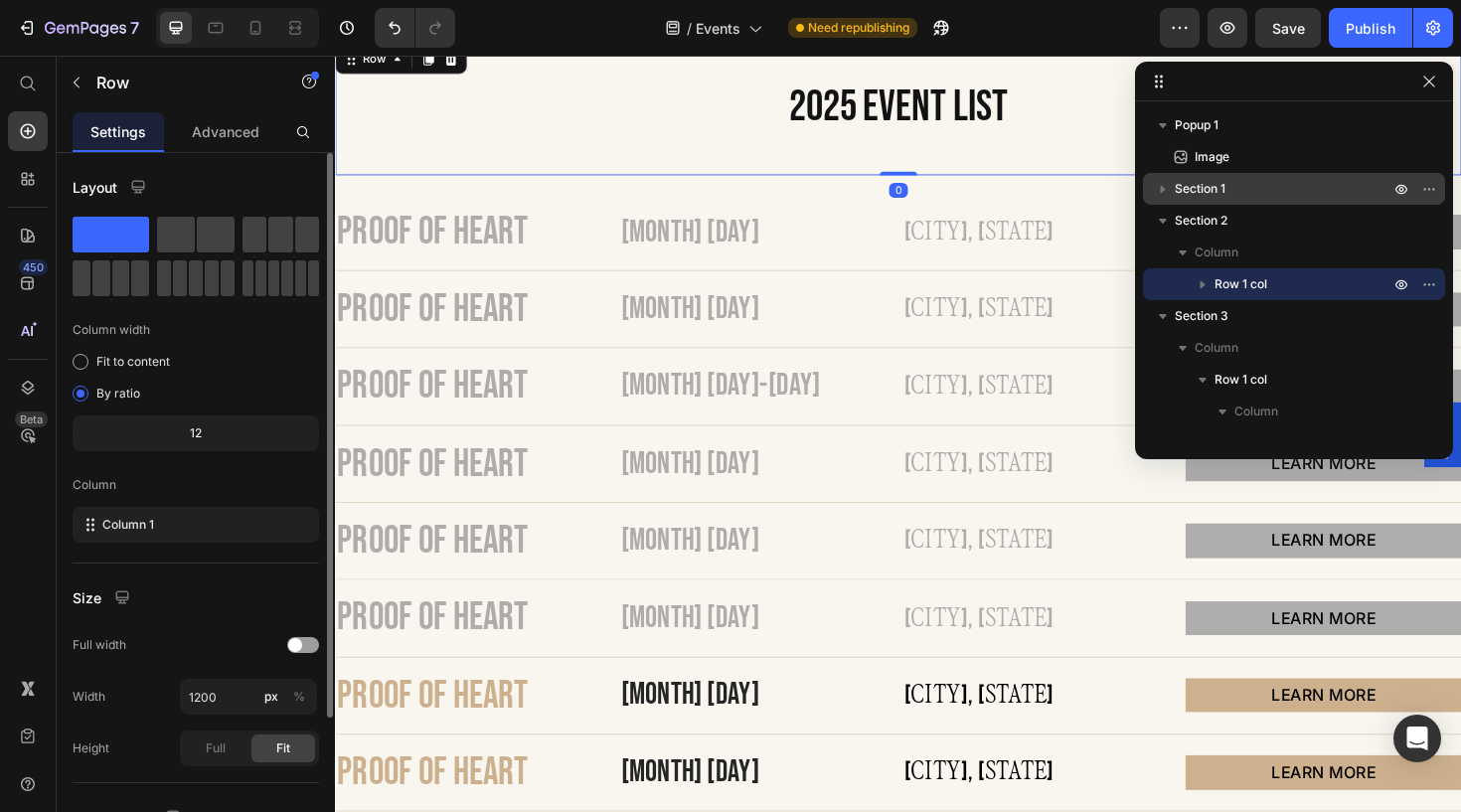 click on "[YEAR] event list Heading" at bounding box center [931, 110] 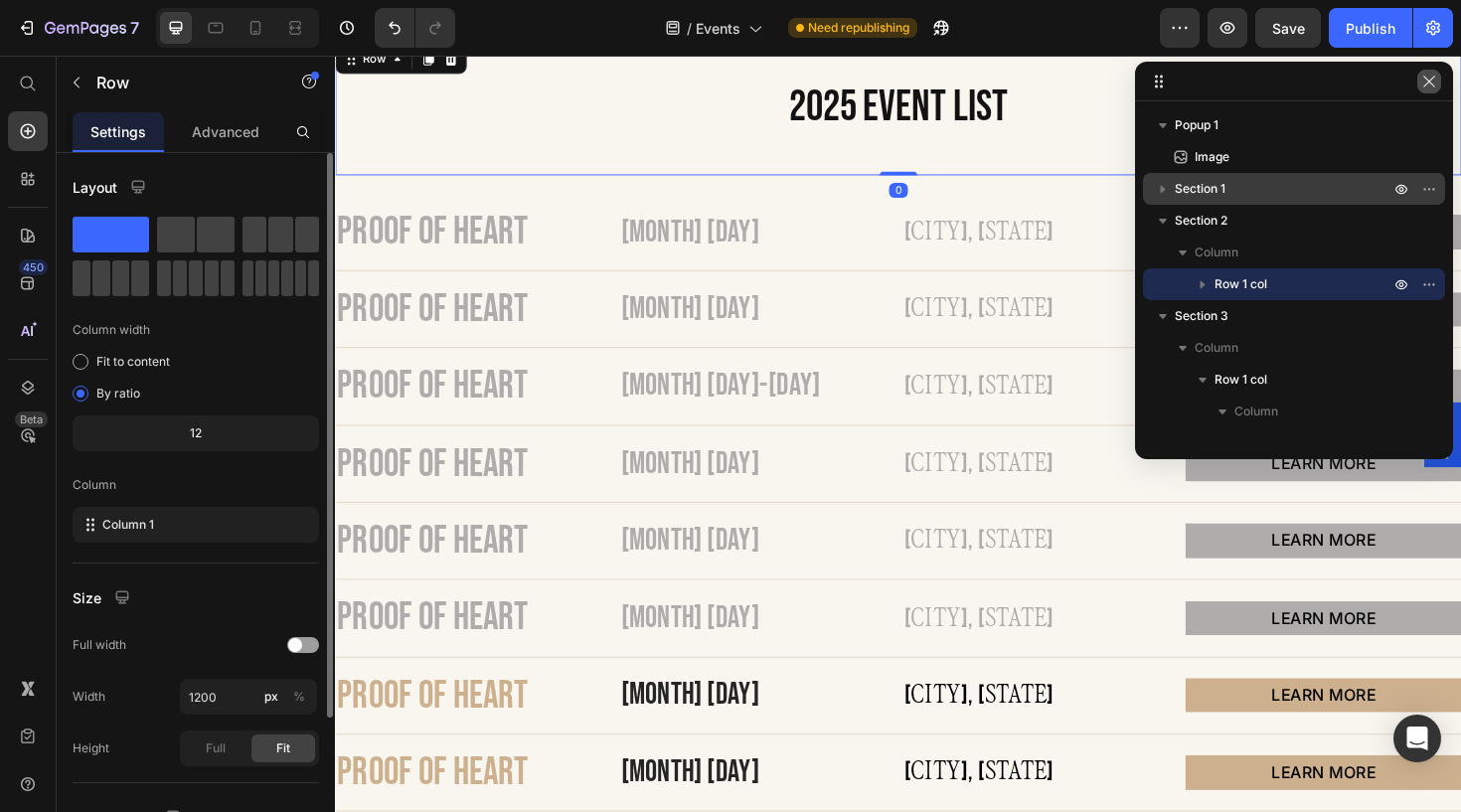 click at bounding box center [1429, 81] 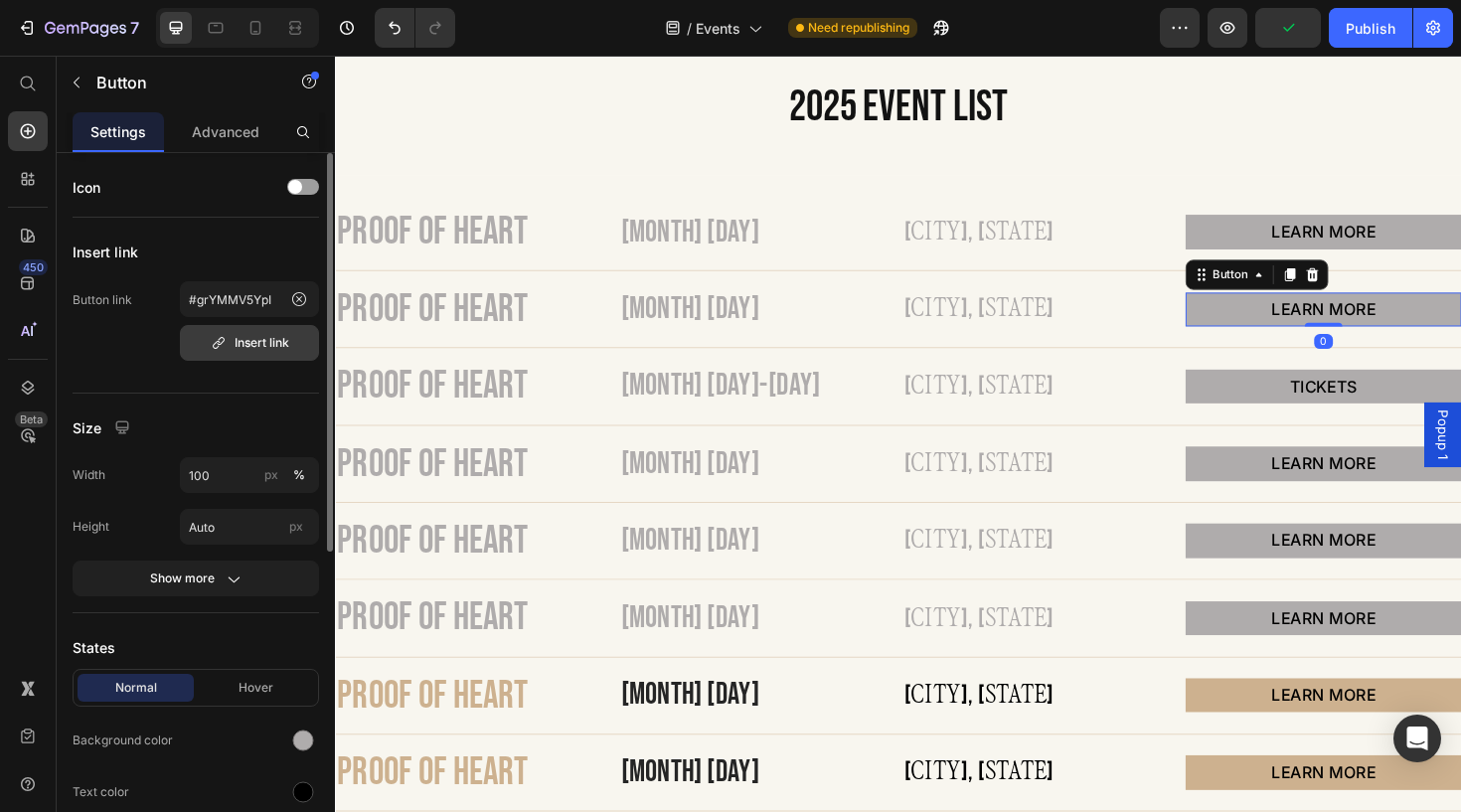 click on "Insert link" at bounding box center [249, 343] 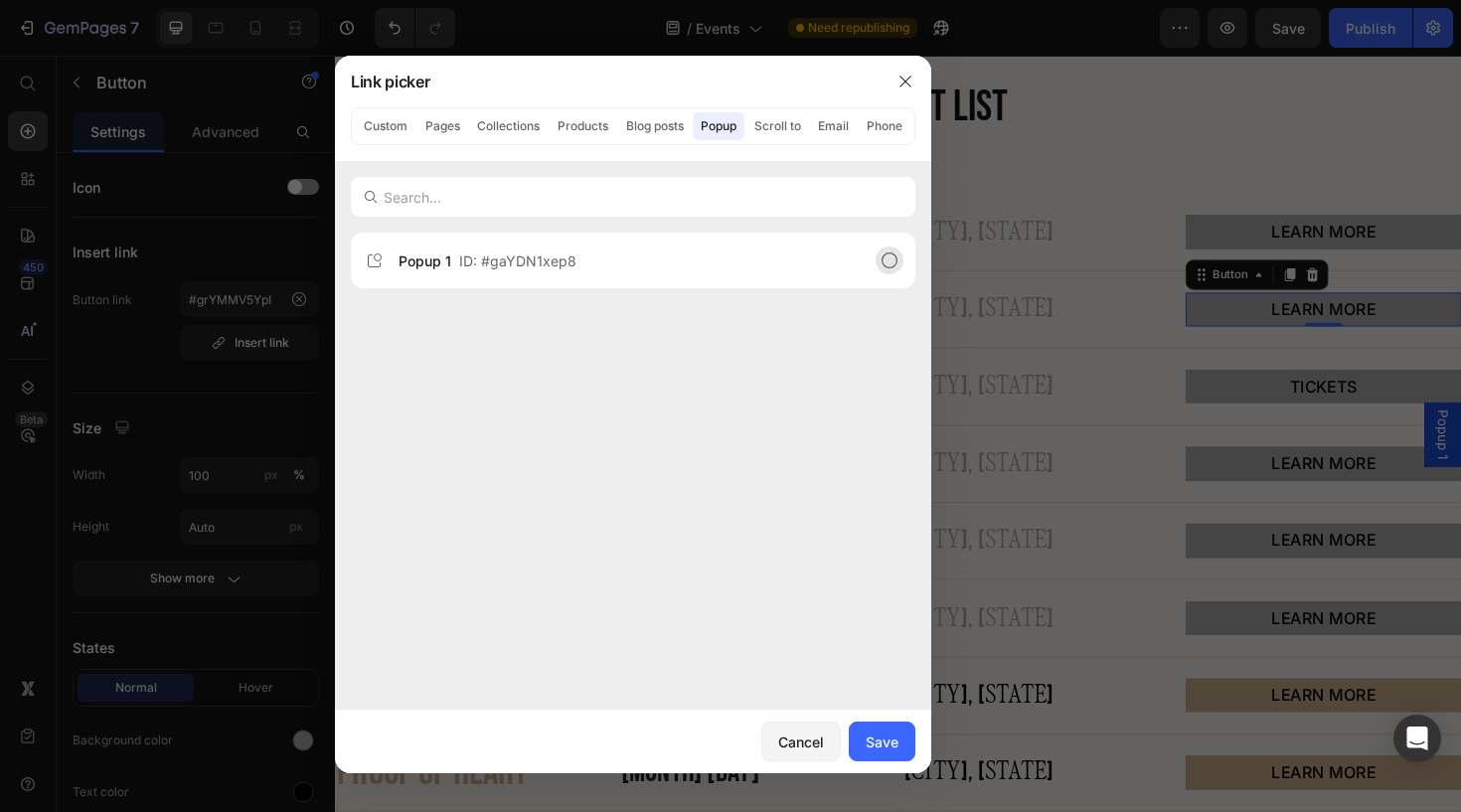 click on "ID: #gaYDN1xep8" at bounding box center (518, 260) 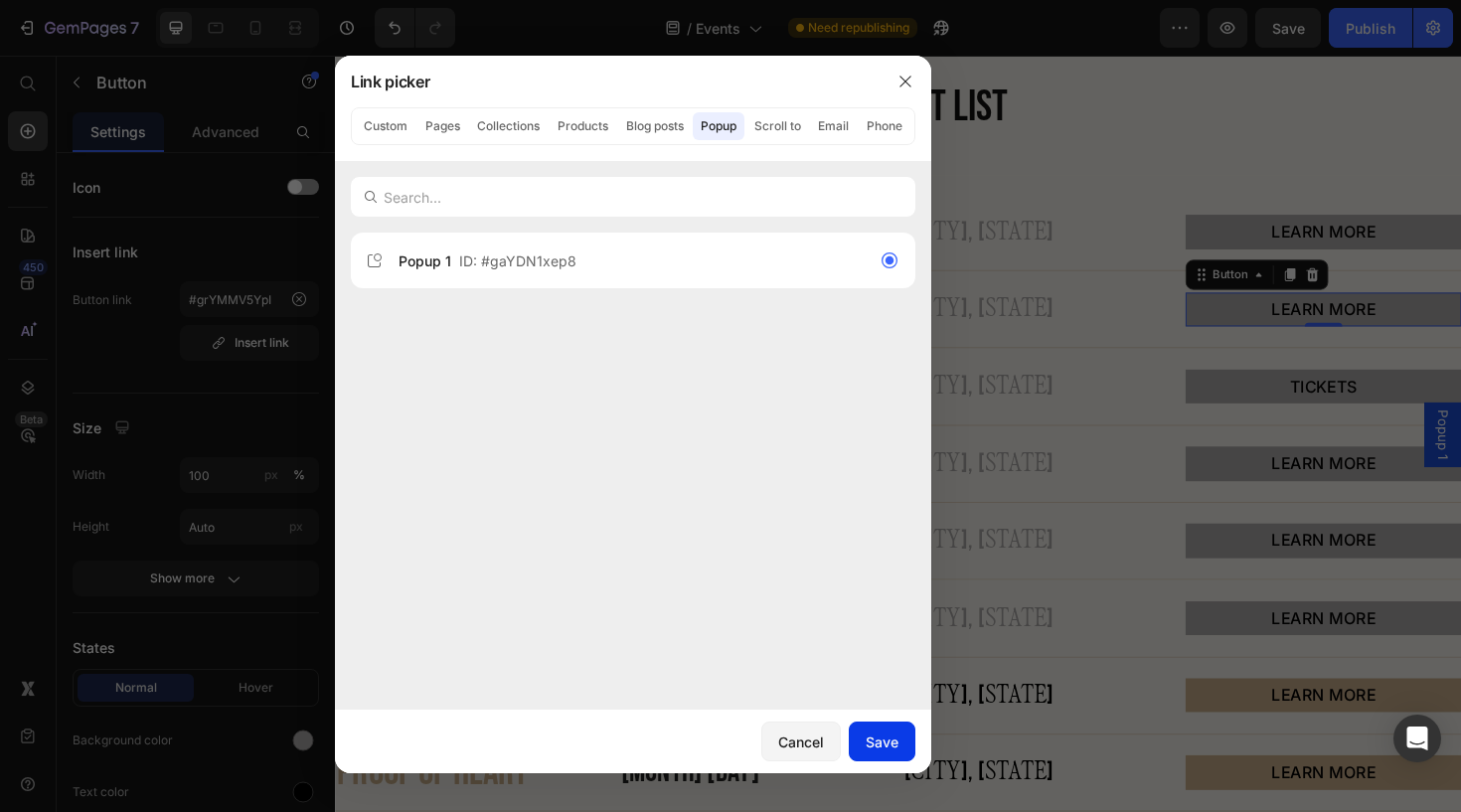 click on "Save" 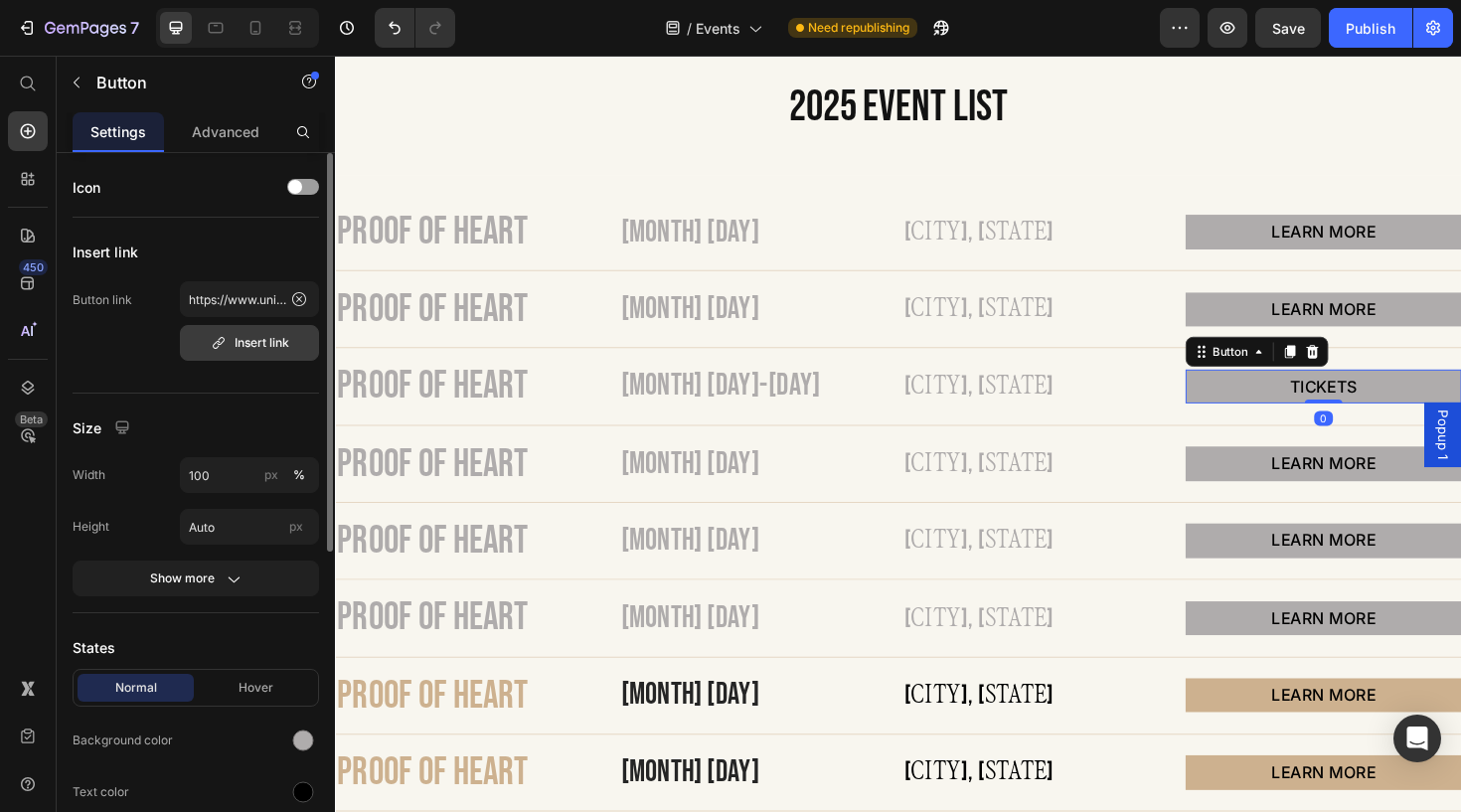 click on "Insert link" at bounding box center [249, 343] 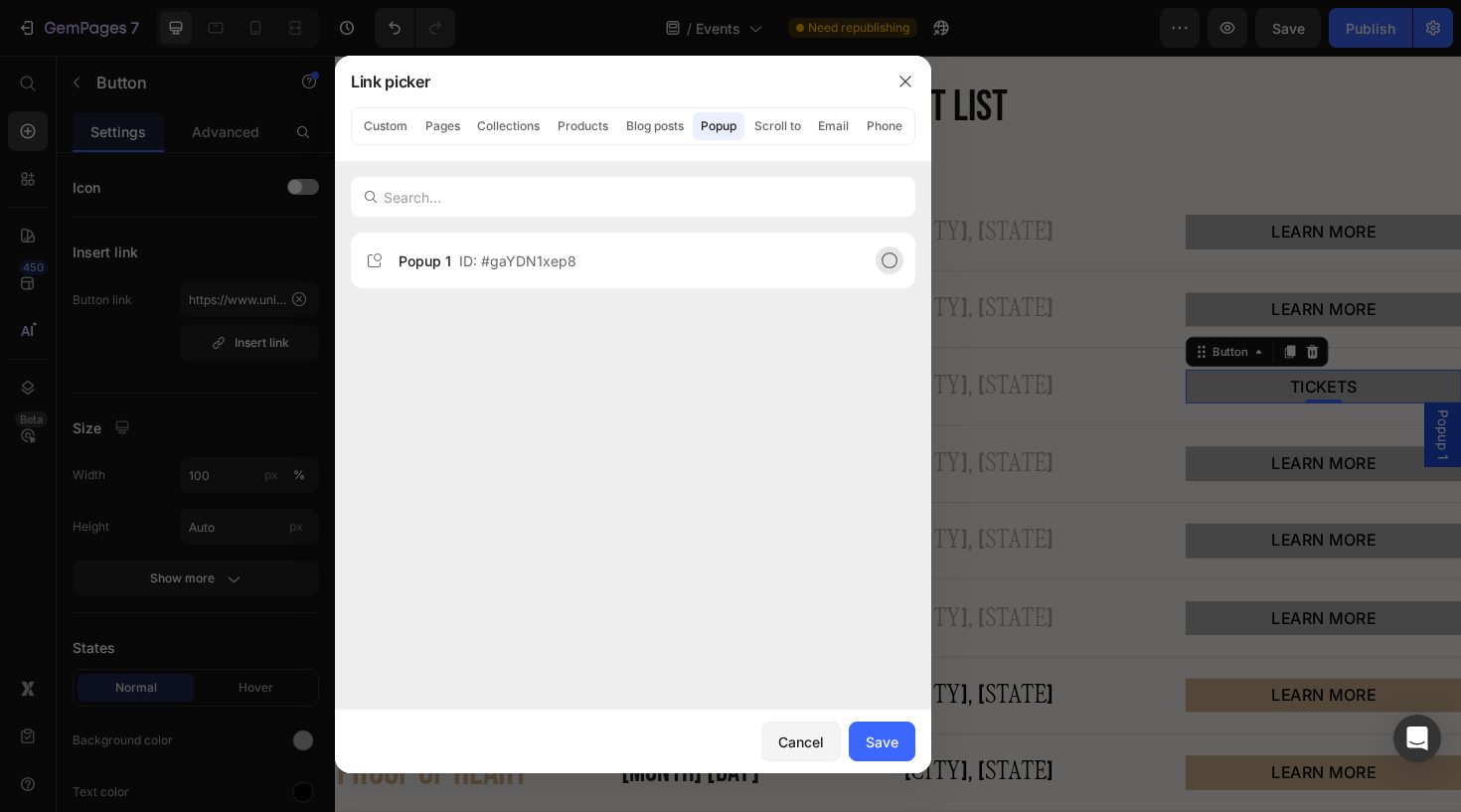 click on "Popup 1  ID: #gaYDN1xep8" 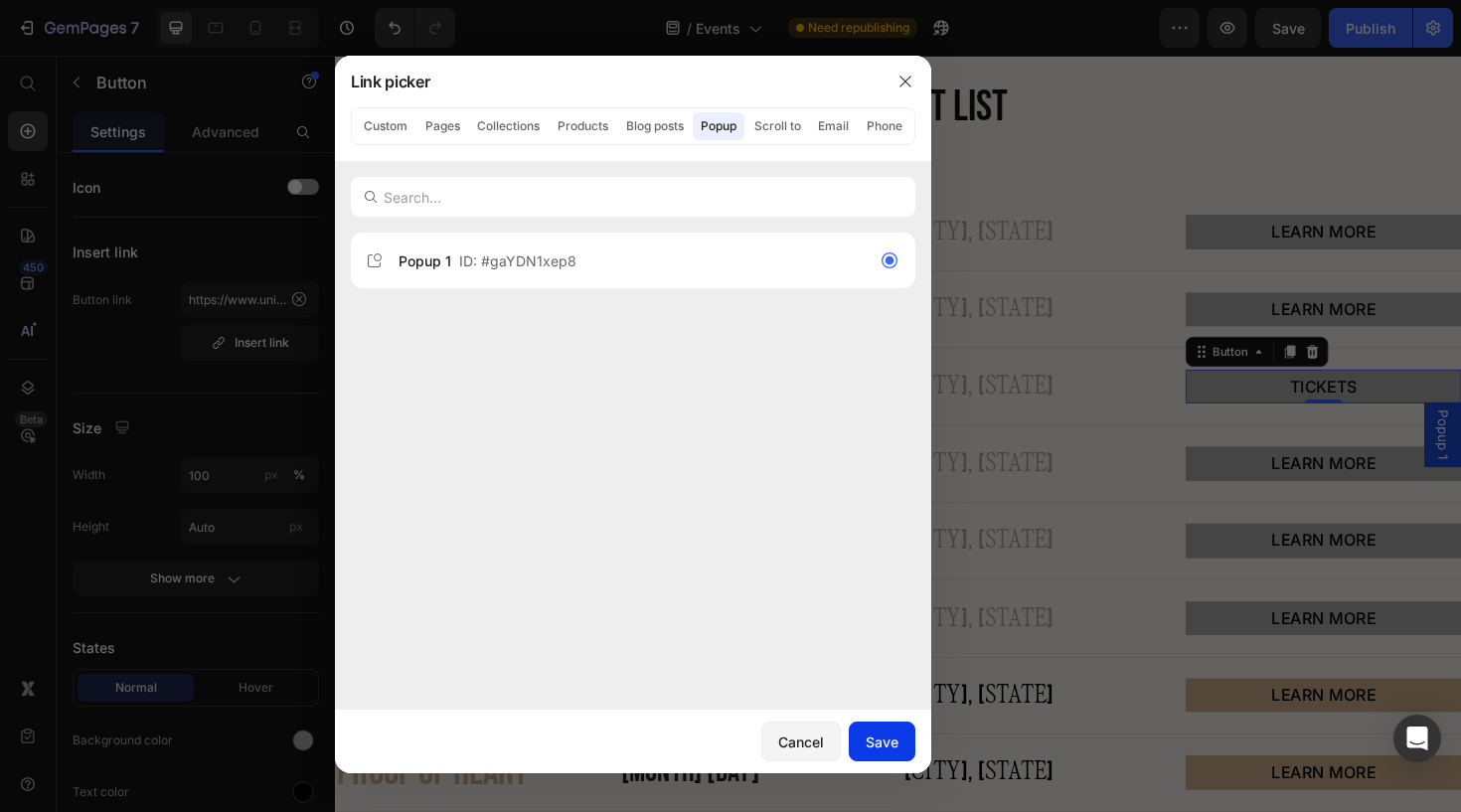click on "Save" at bounding box center [882, 741] 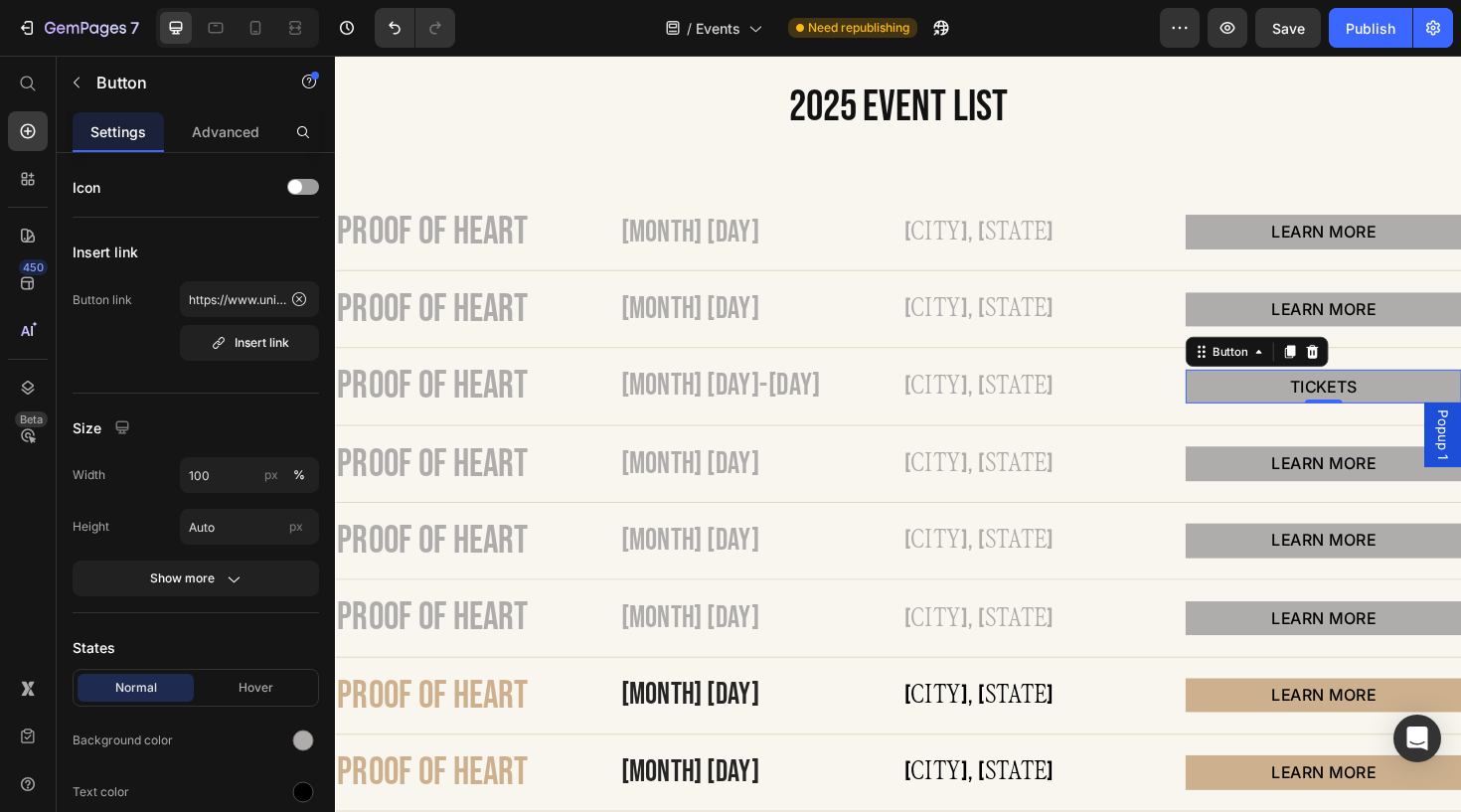 type on "#gaYDN1xep8" 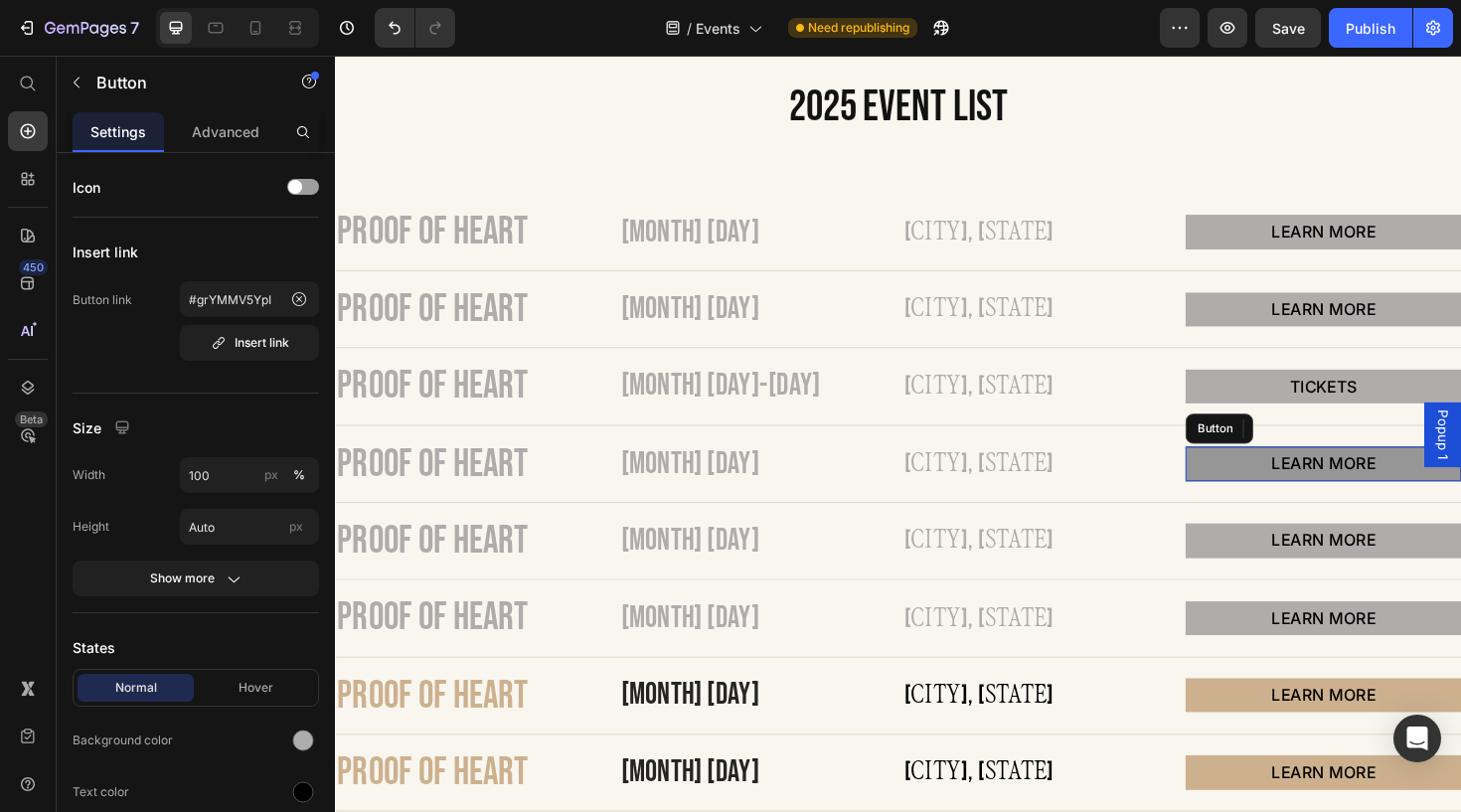 click on "LEARN MORE" at bounding box center [1381, 487] 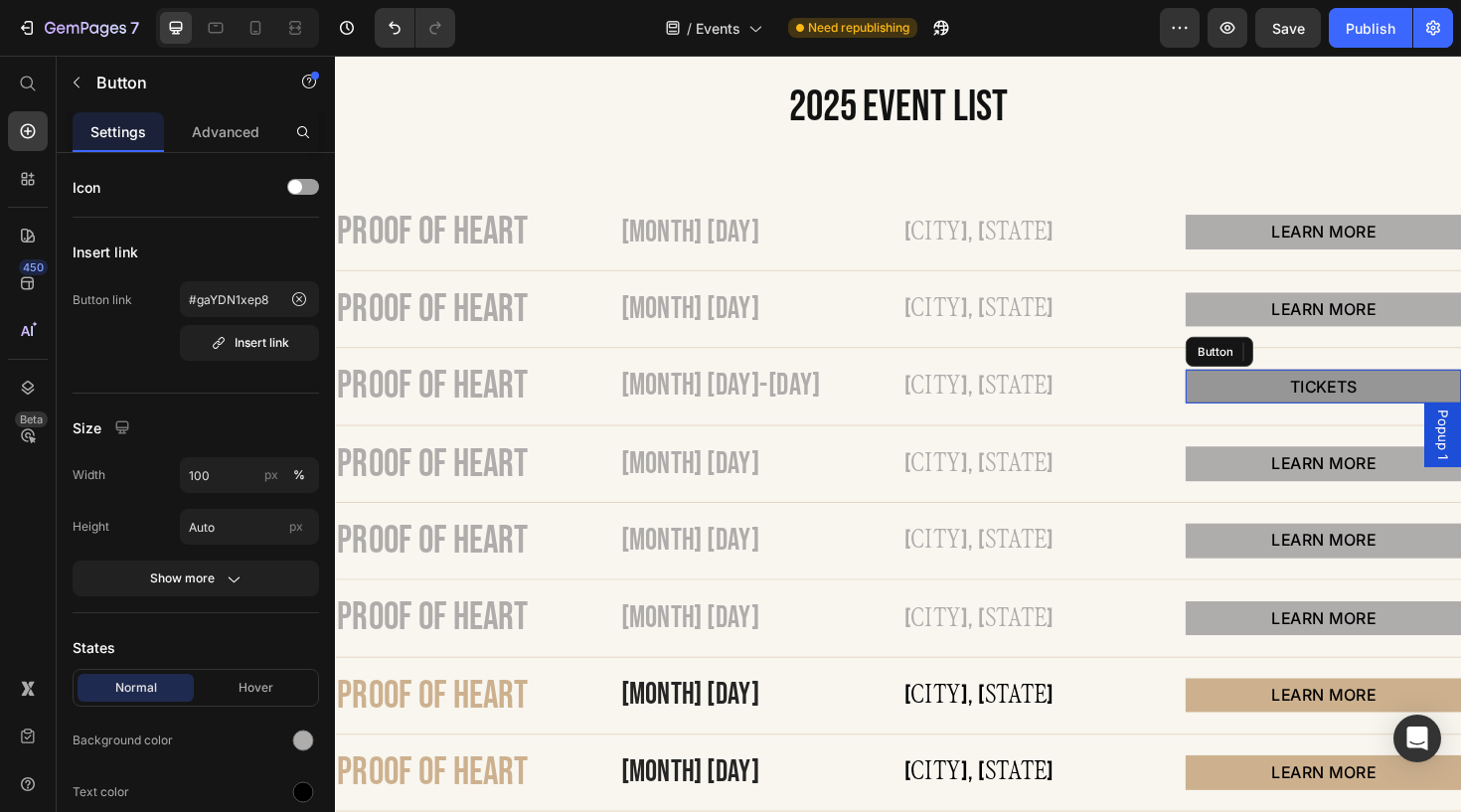 click on "TICKETS" at bounding box center (1381, 406) 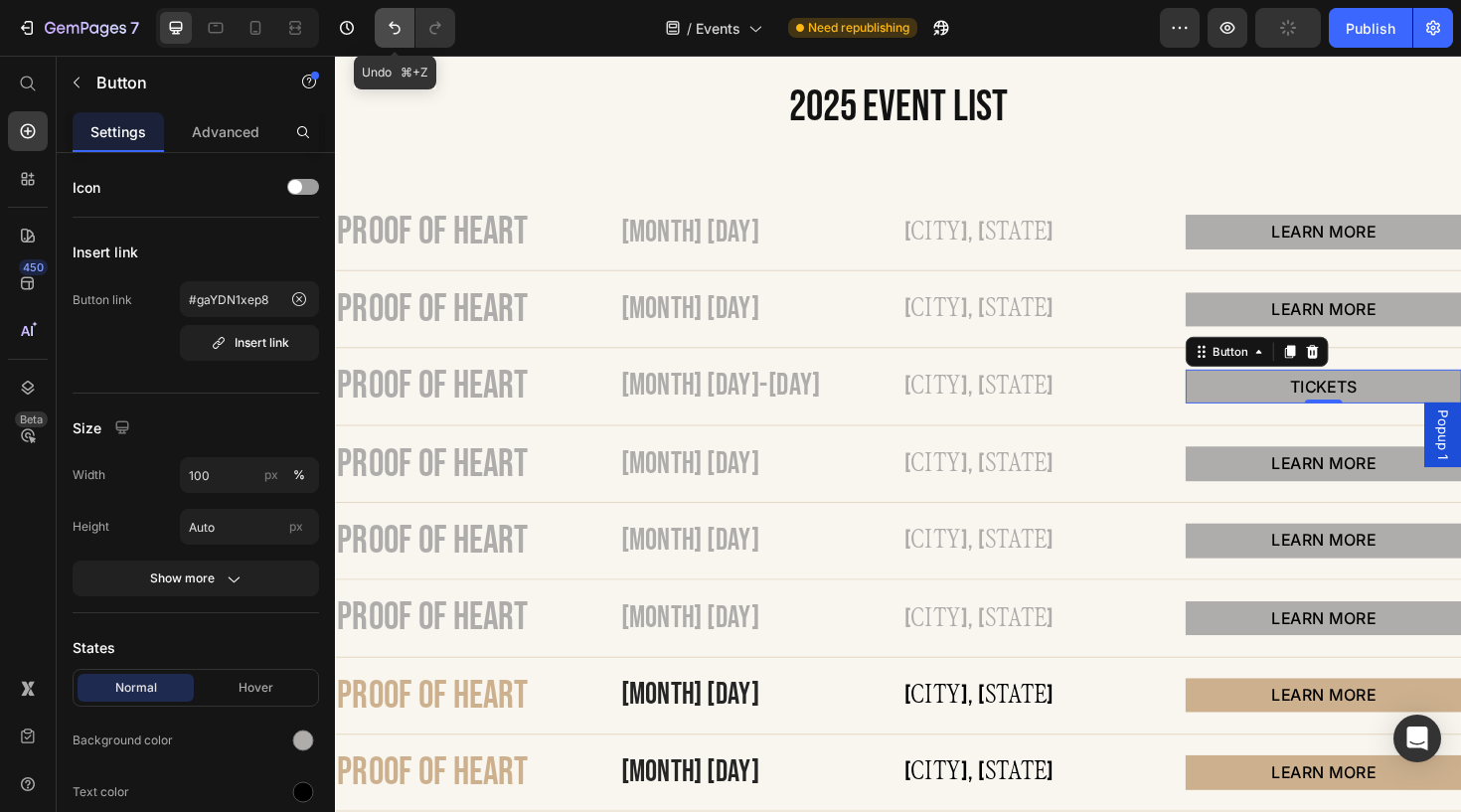 click 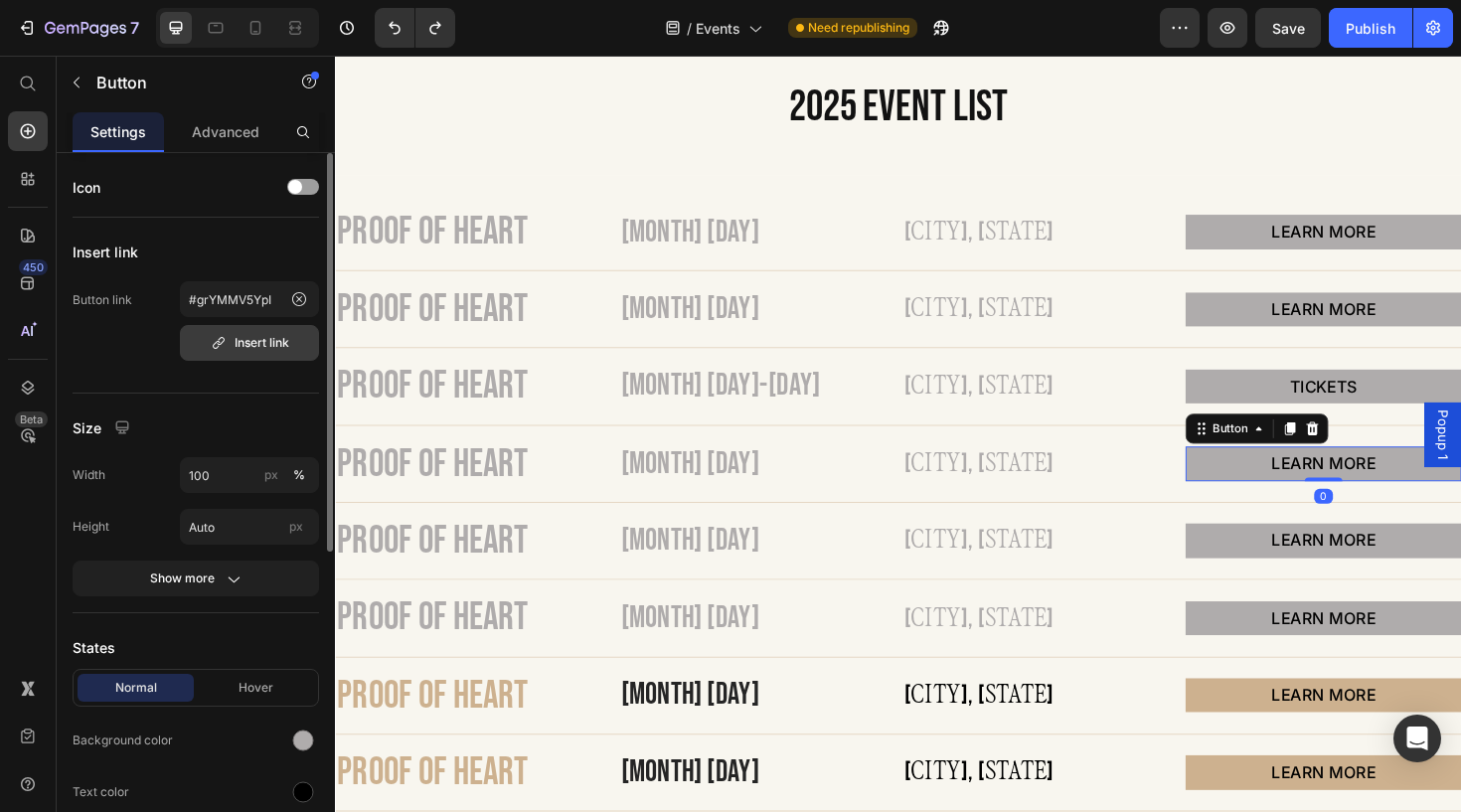 click on "Insert link" at bounding box center (249, 343) 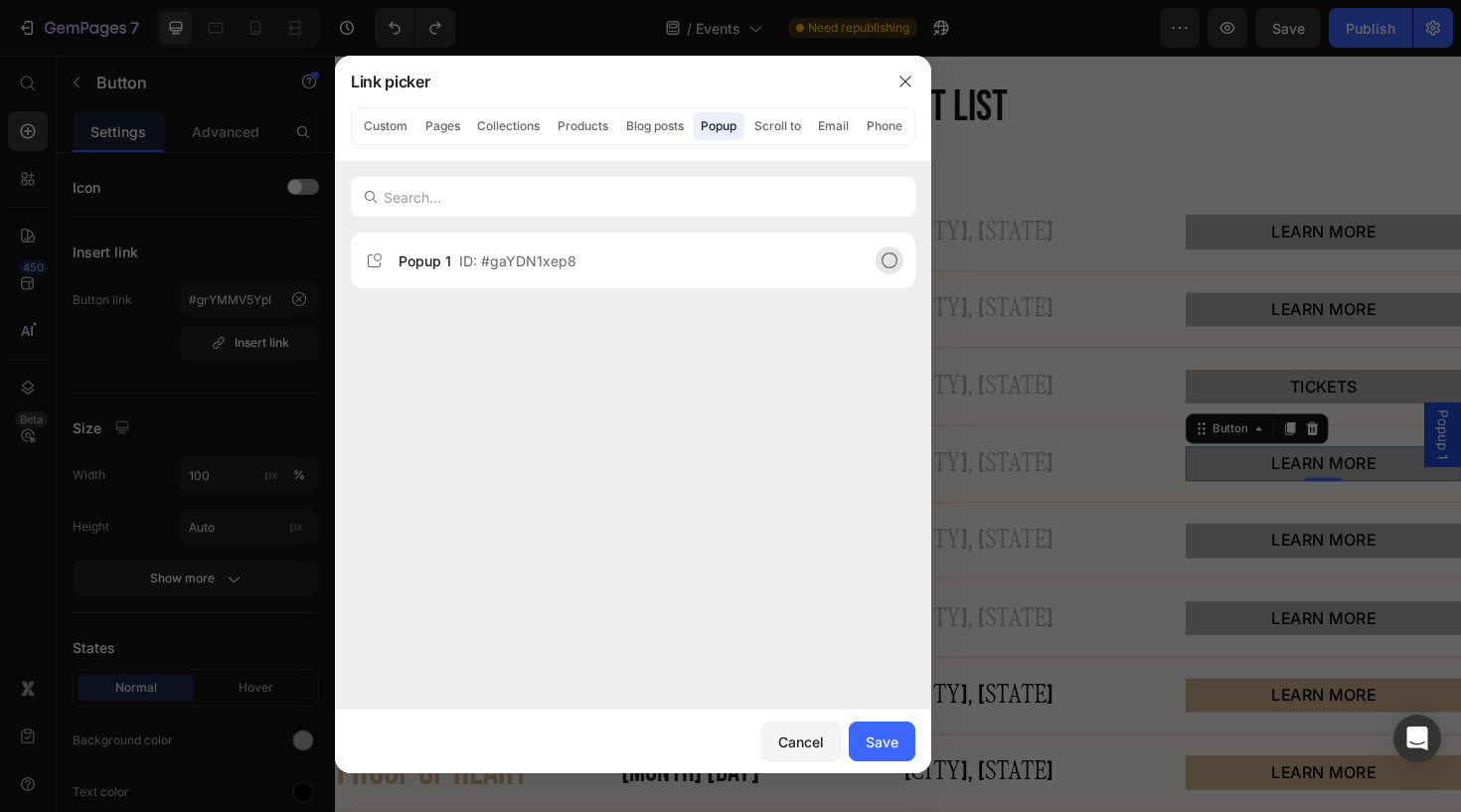 click on "Popup 1  ID: #gaYDN1xep8" at bounding box center (617, 260) 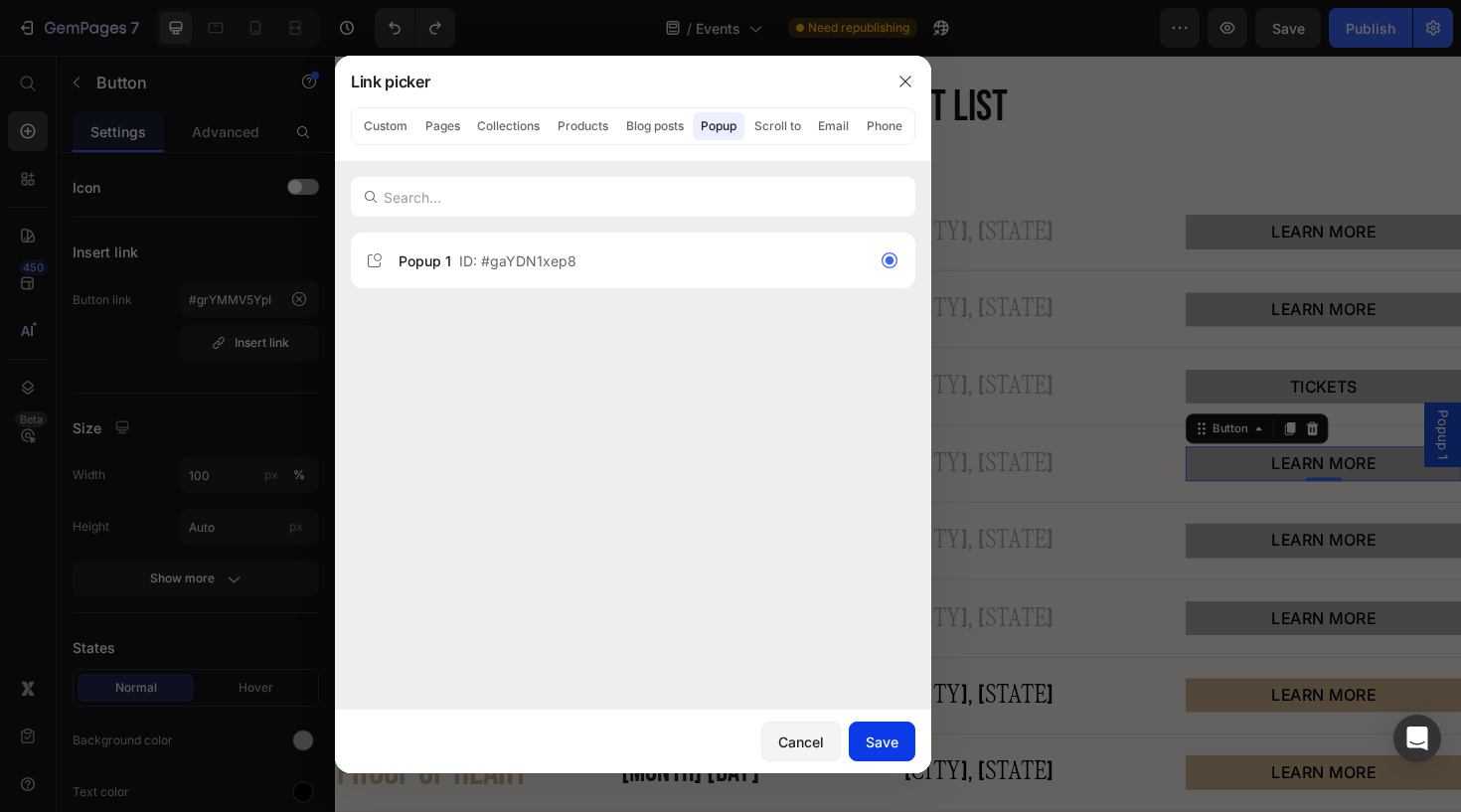 click on "Save" at bounding box center (882, 741) 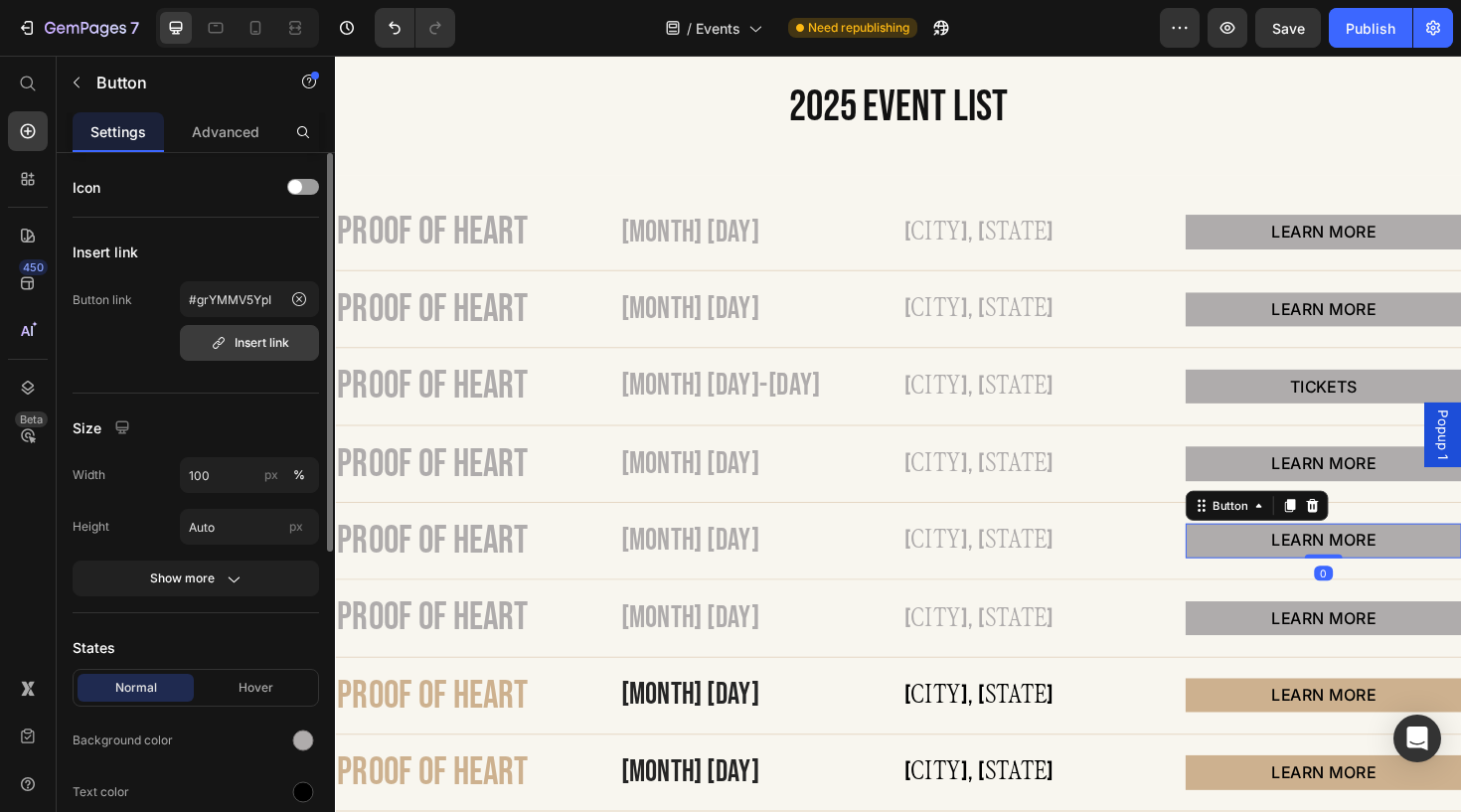 click on "Insert link" at bounding box center [249, 343] 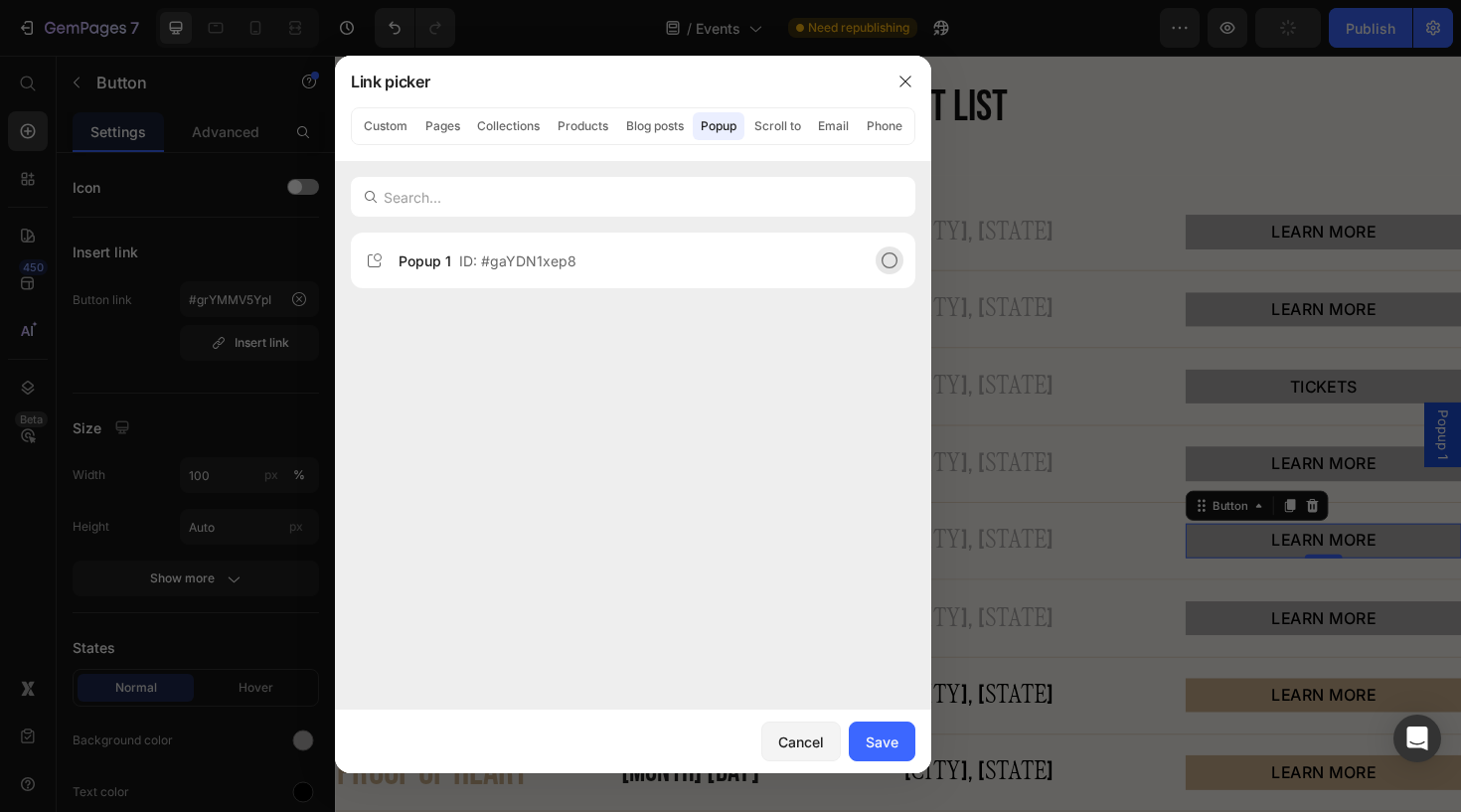 click on "Popup 1  ID: #gaYDN1xep8" at bounding box center (617, 260) 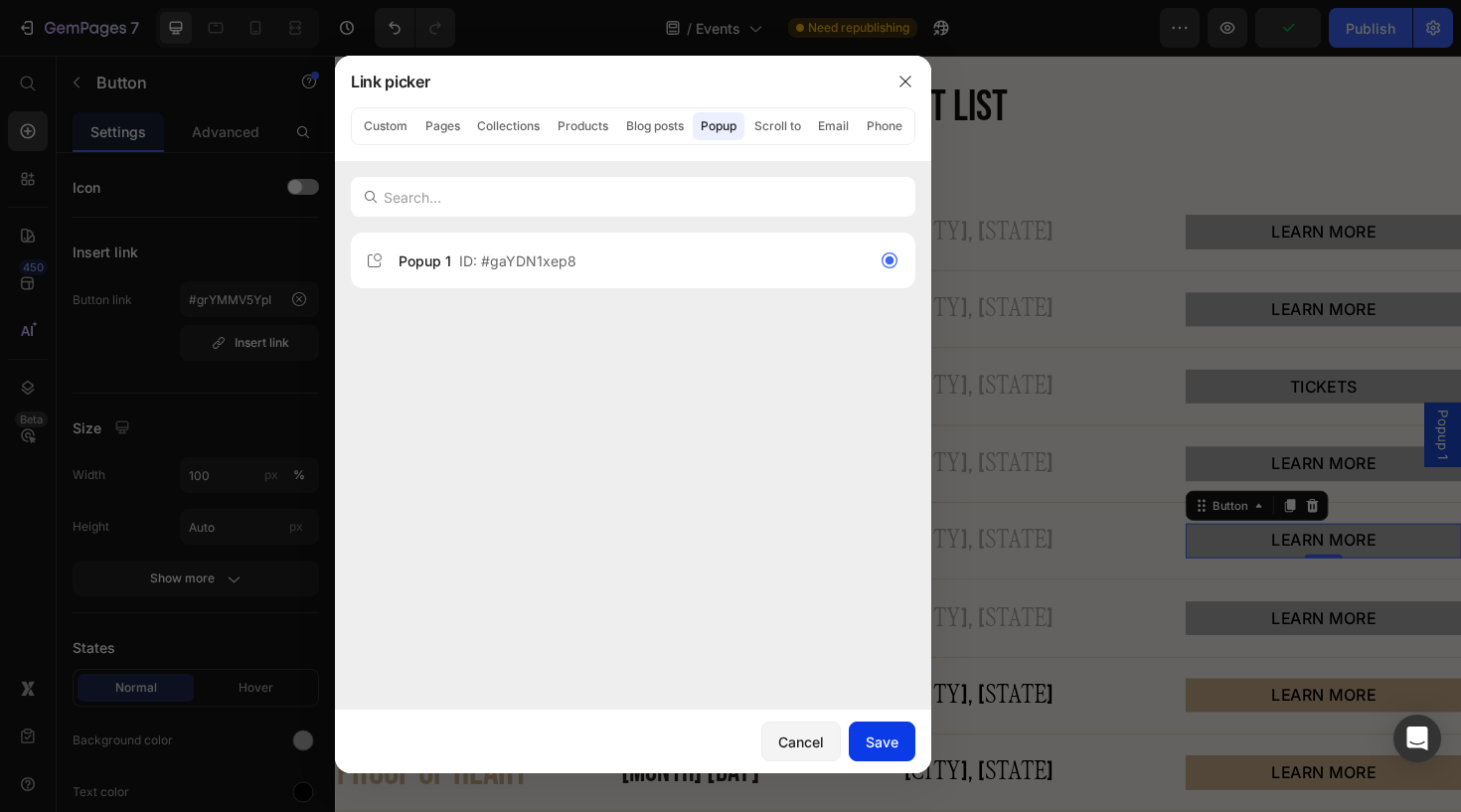 click on "Save" at bounding box center (882, 741) 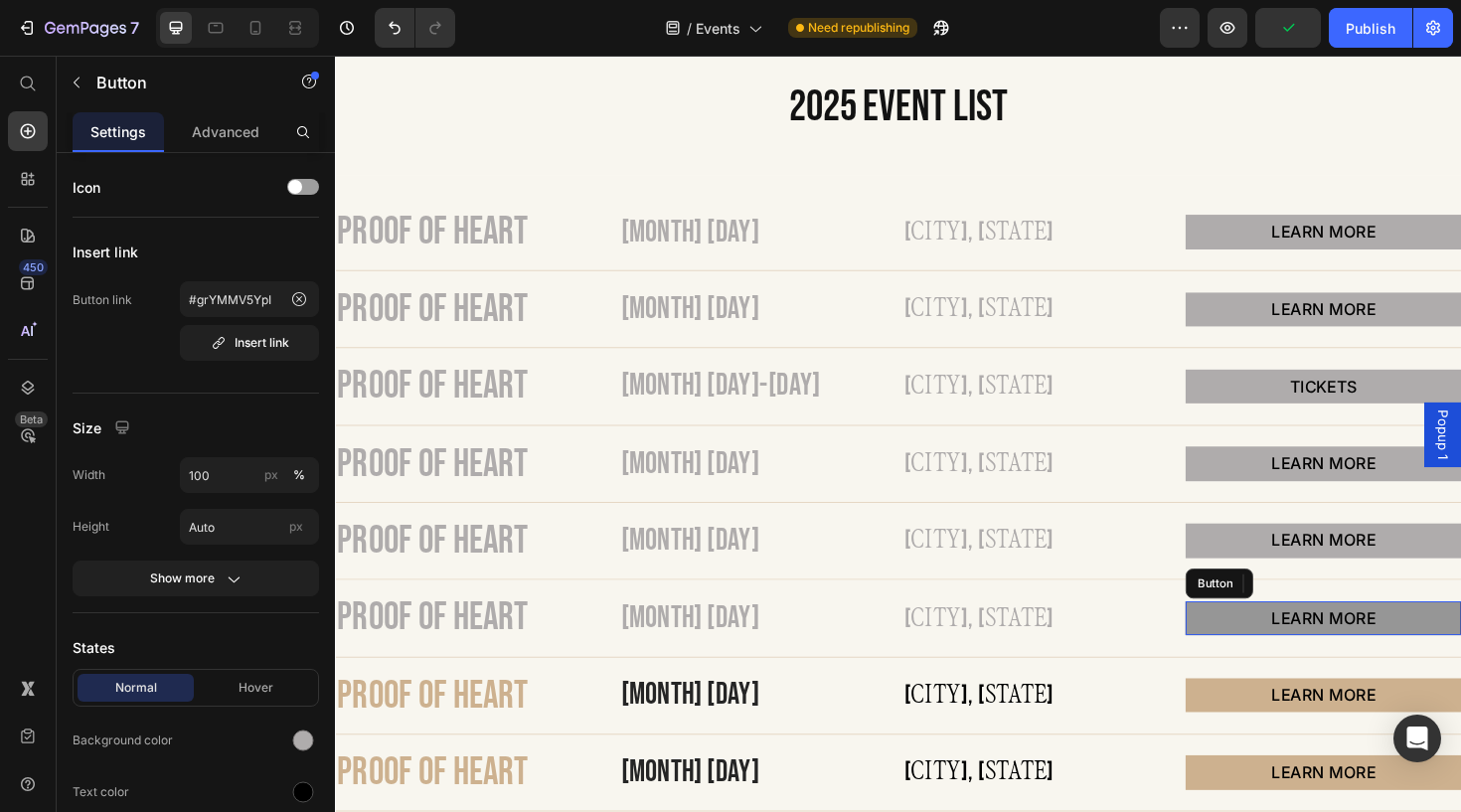 click on "LEARN MORE" at bounding box center [1381, 651] 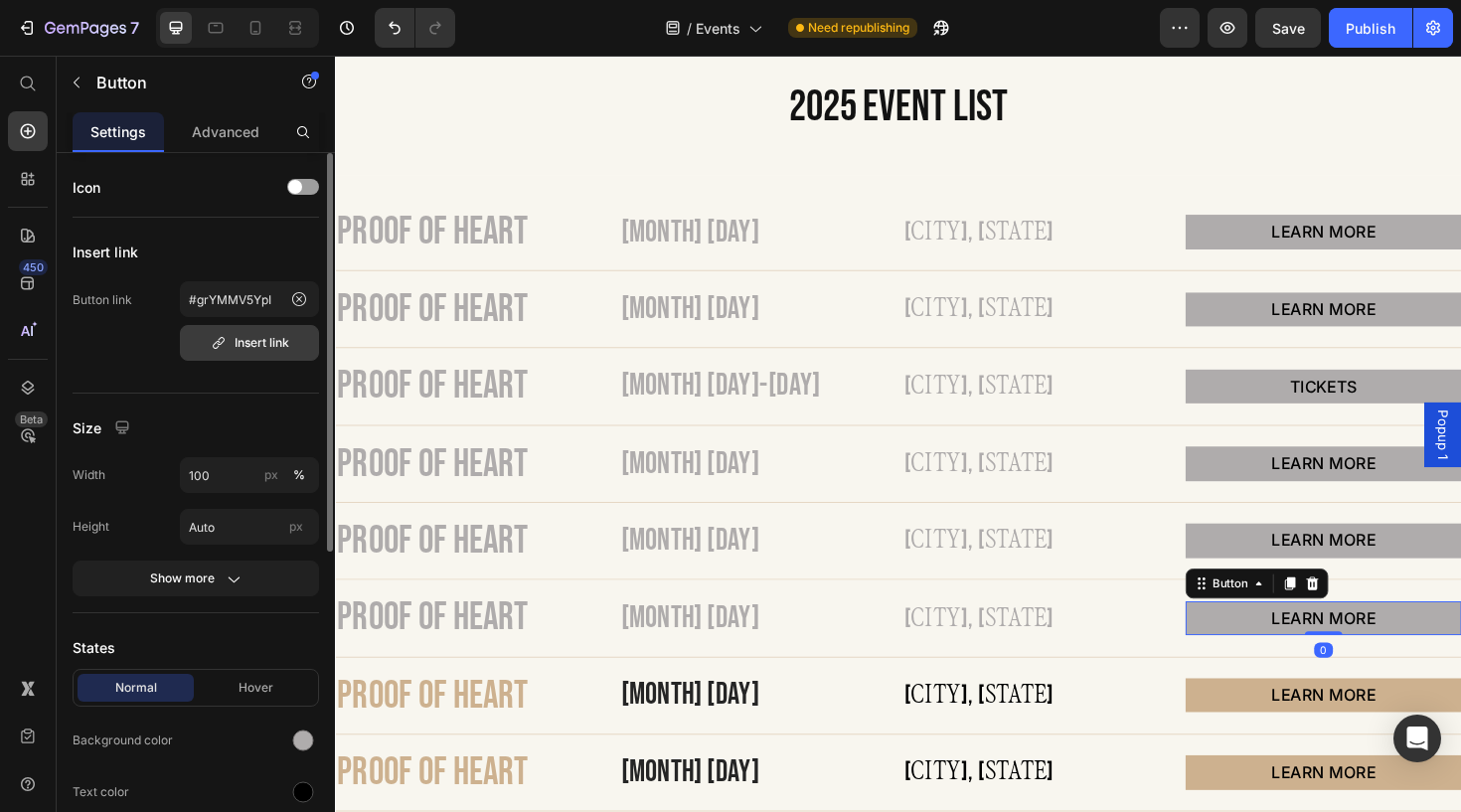 click on "Insert link" at bounding box center [249, 343] 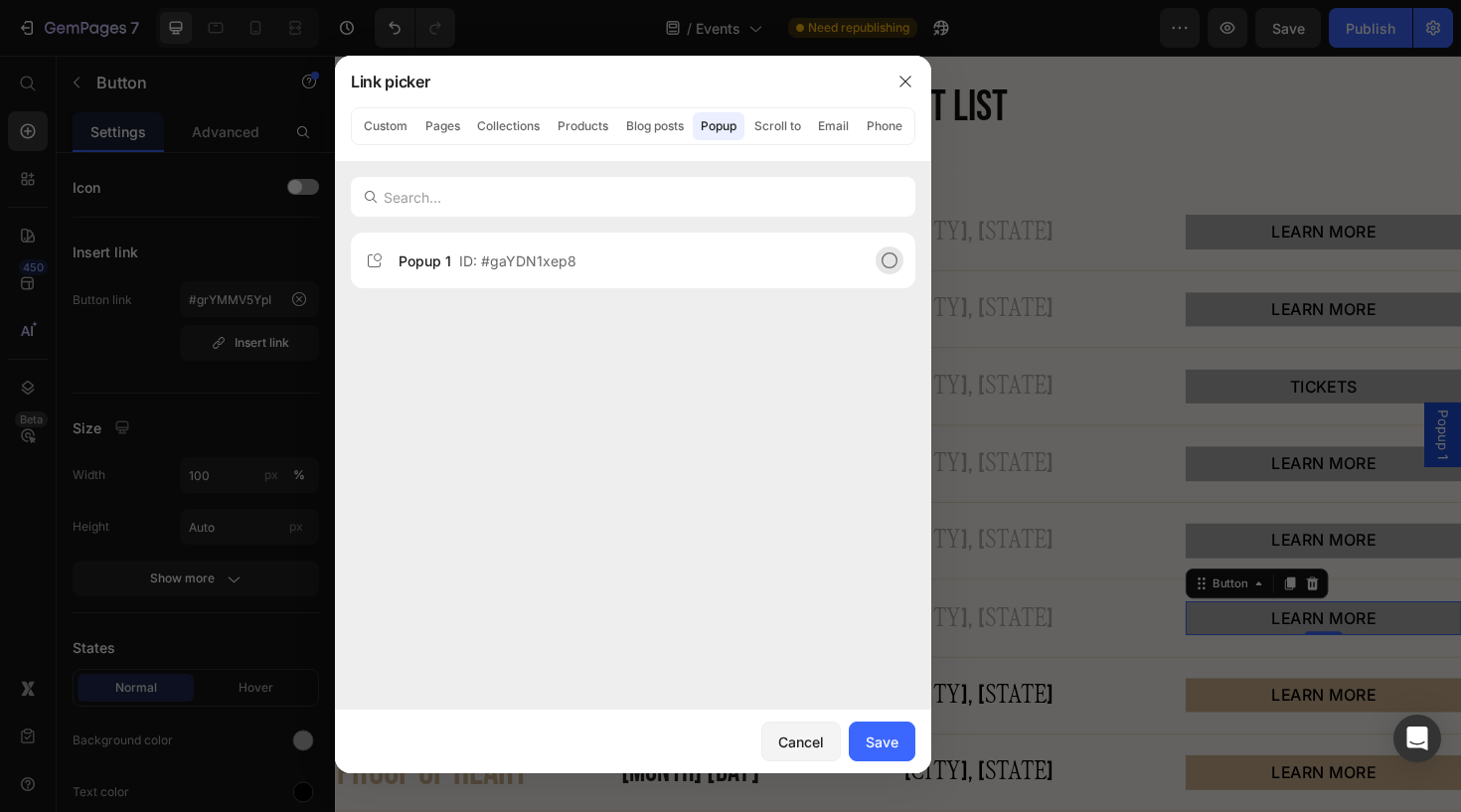 click on "Popup 1  ID: #gaYDN1xep8" 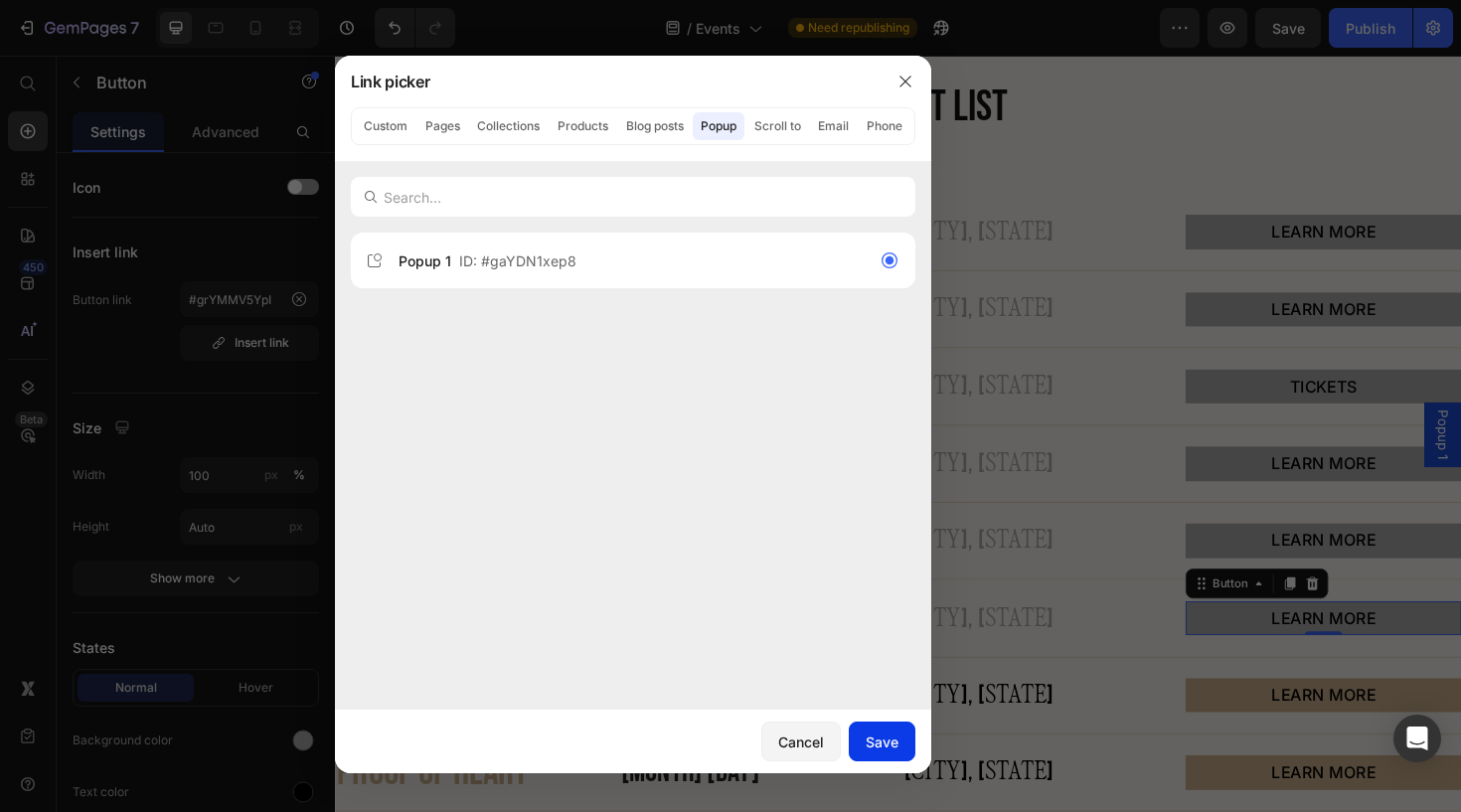 click on "Save" at bounding box center (882, 741) 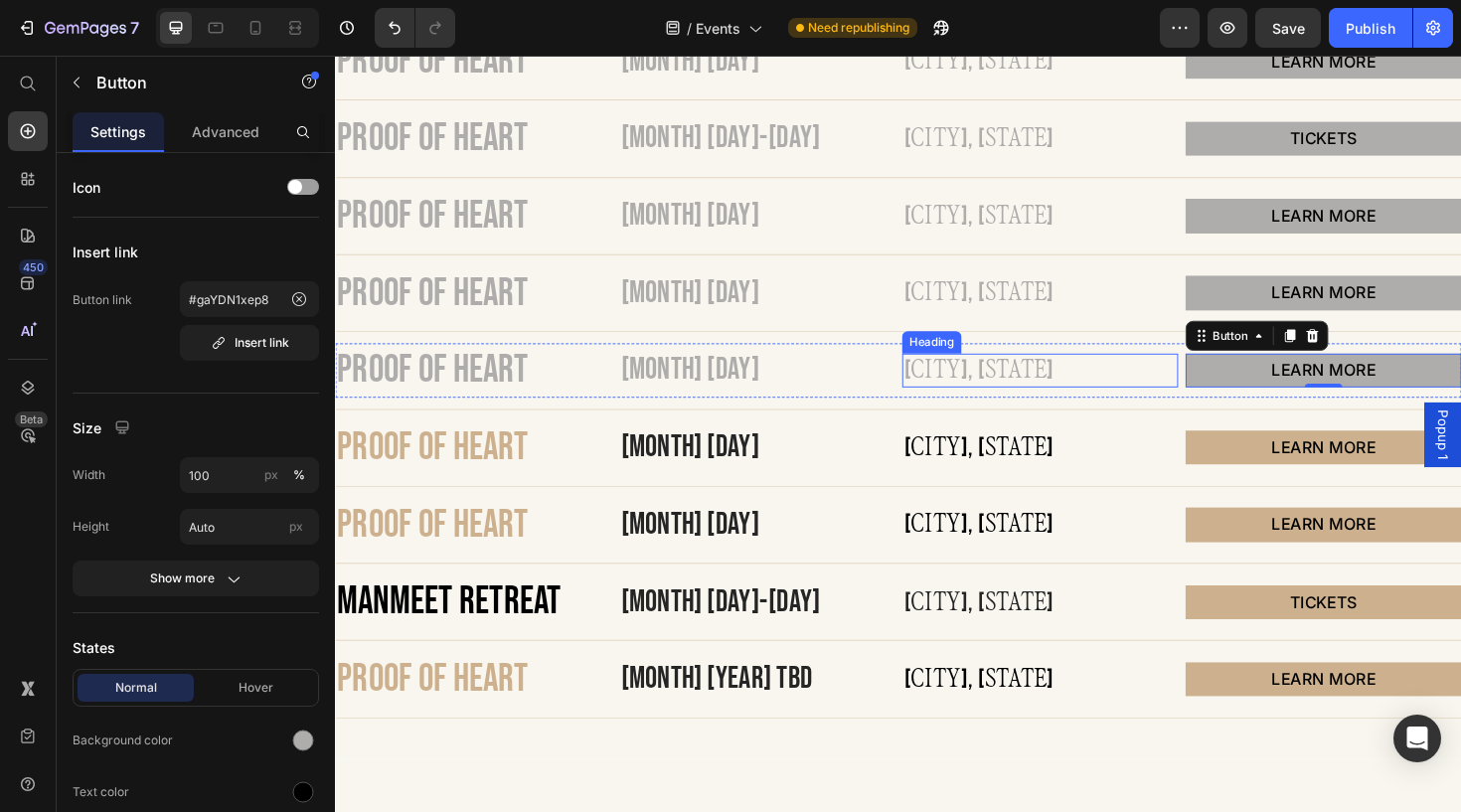 scroll, scrollTop: 942, scrollLeft: 0, axis: vertical 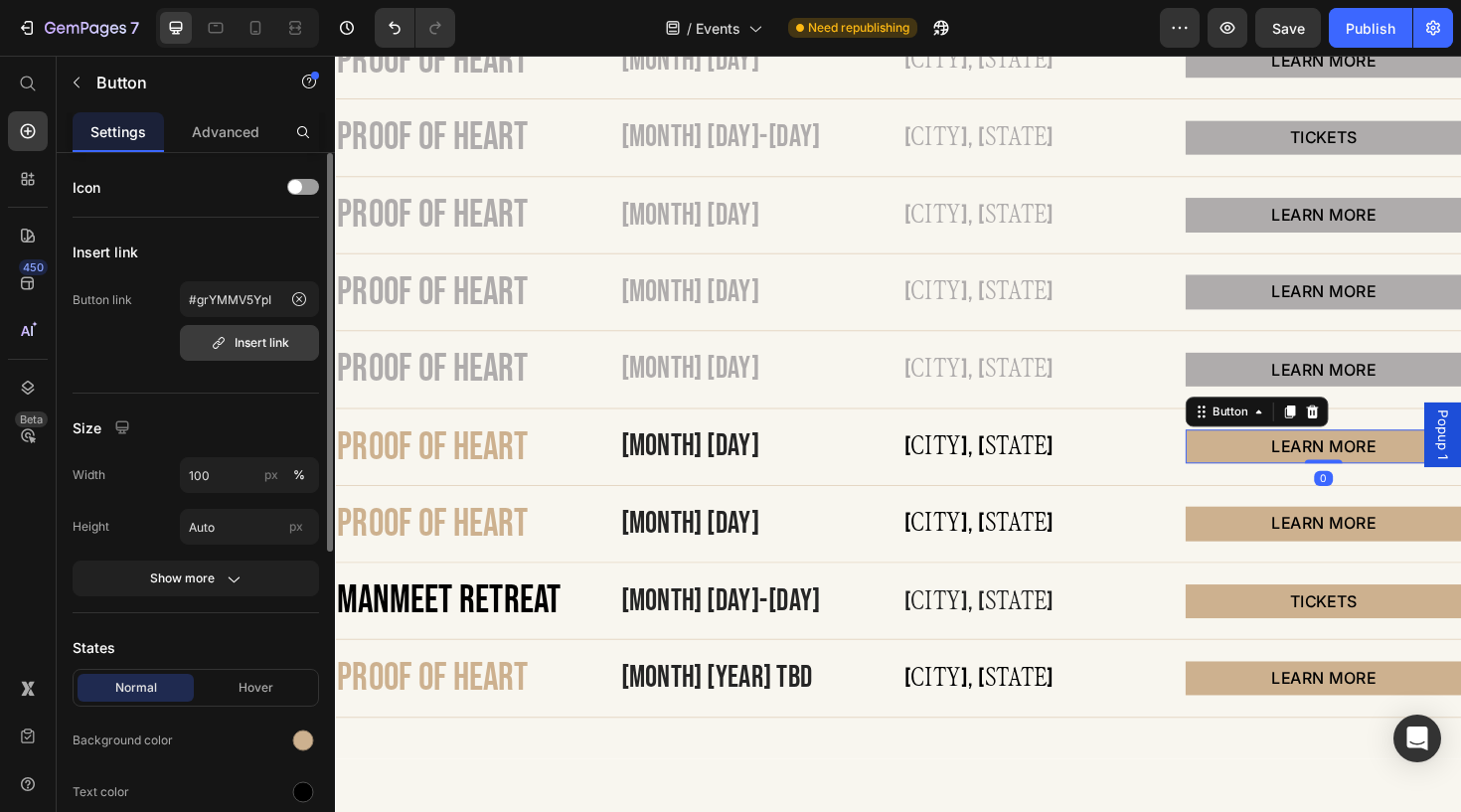 click on "Insert link" at bounding box center [249, 343] 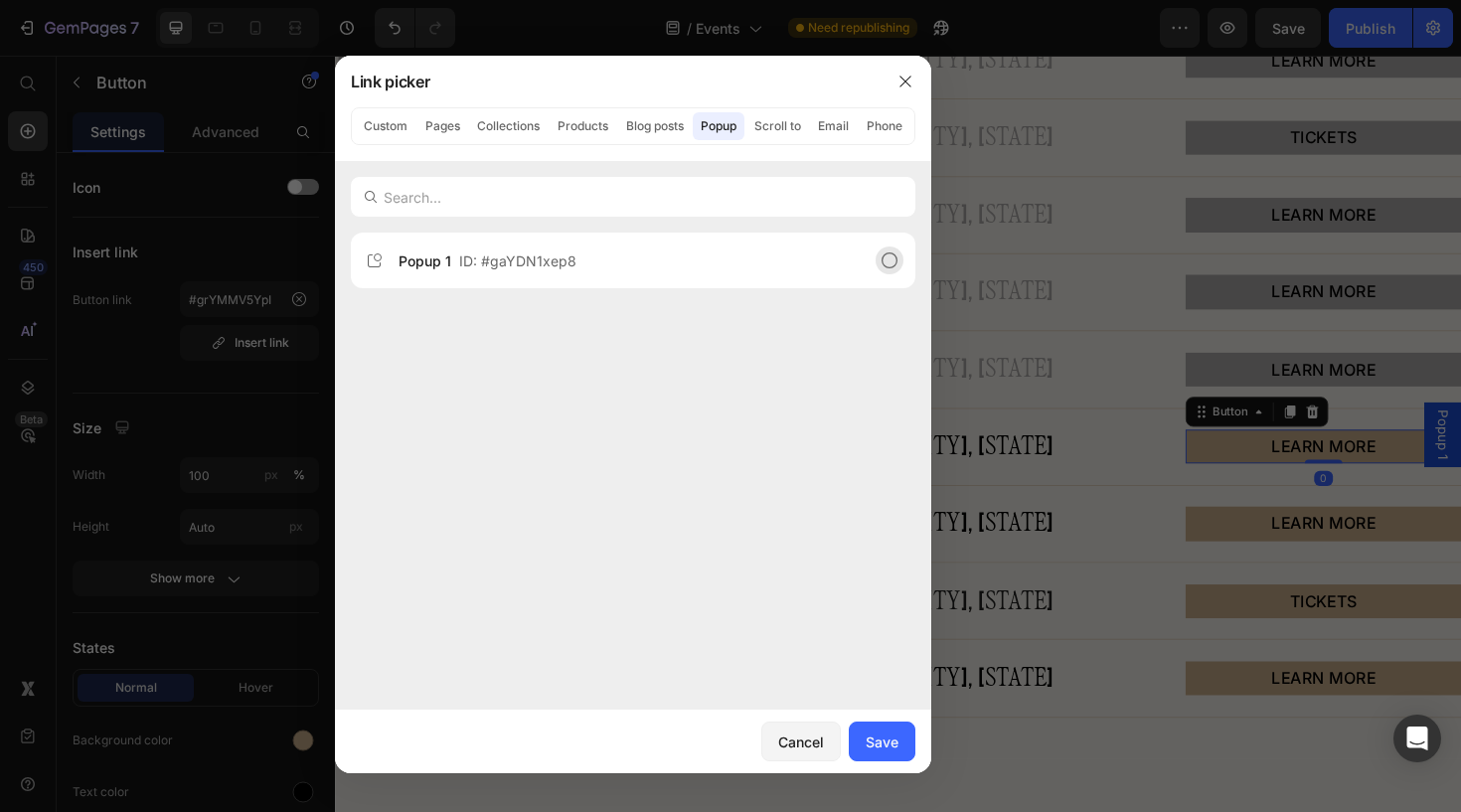 click on "Popup 1  ID: #gaYDN1xep8" 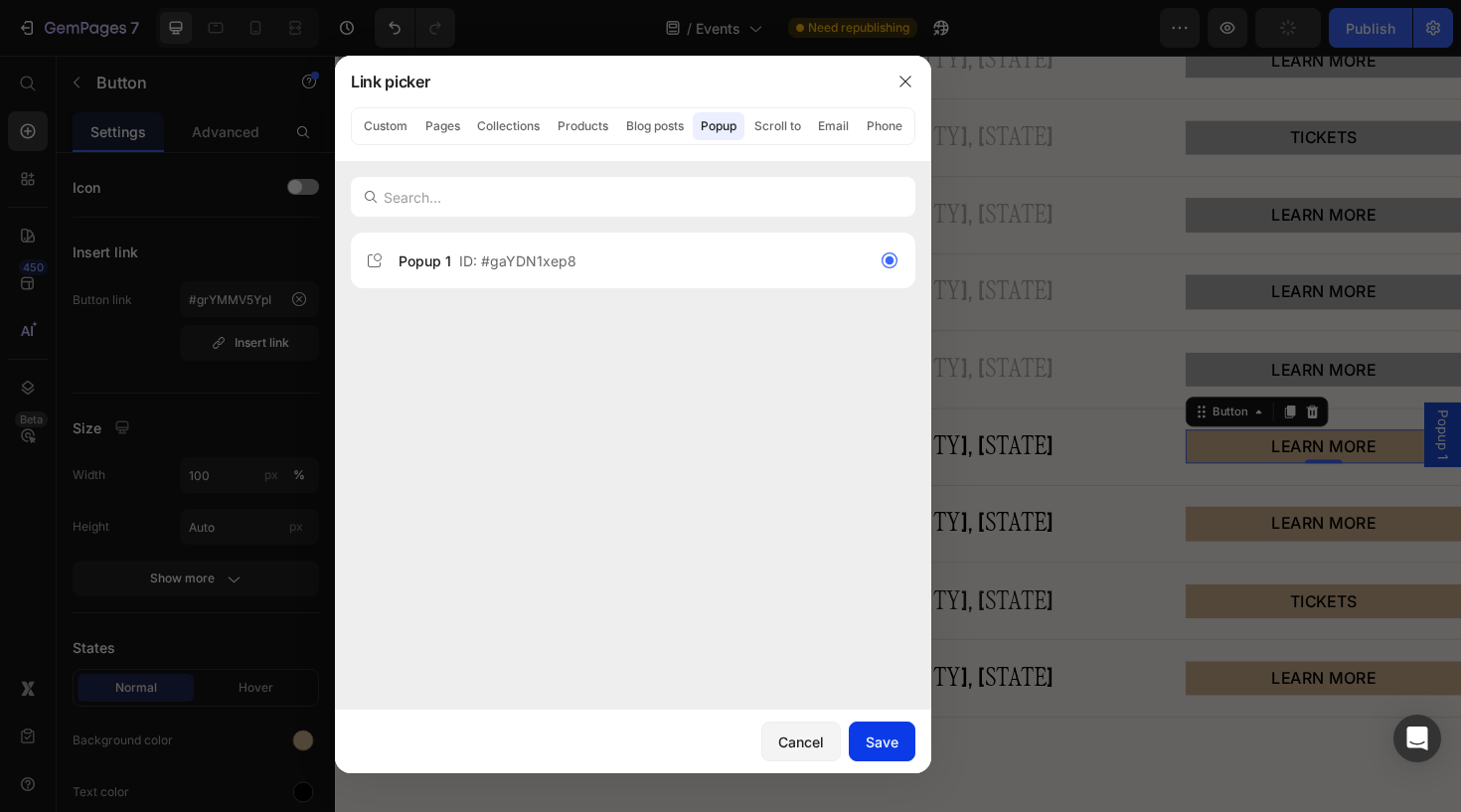 click on "Save" at bounding box center (882, 741) 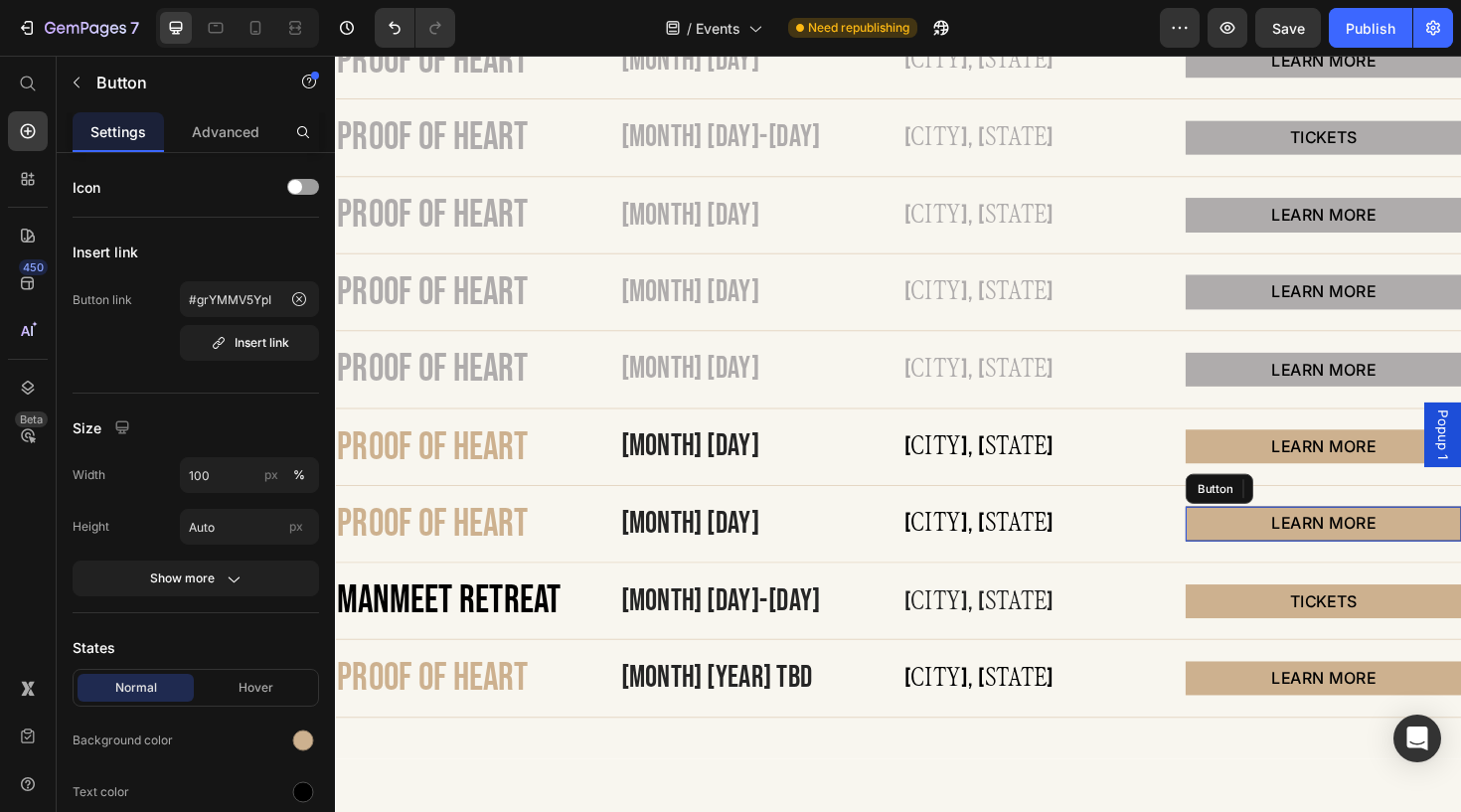 click on "LEARN MORE" at bounding box center [1381, 551] 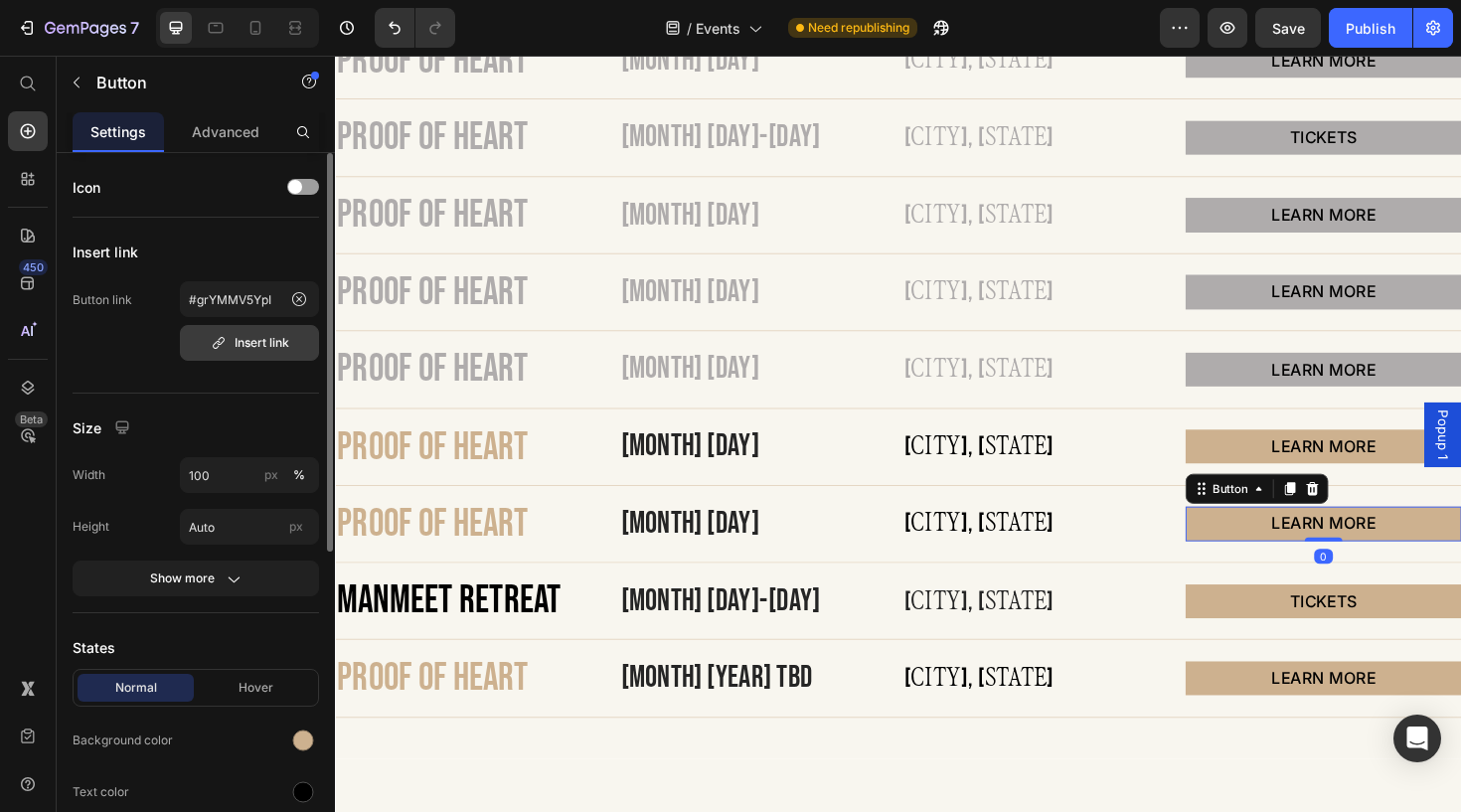 click on "Insert link" at bounding box center (249, 343) 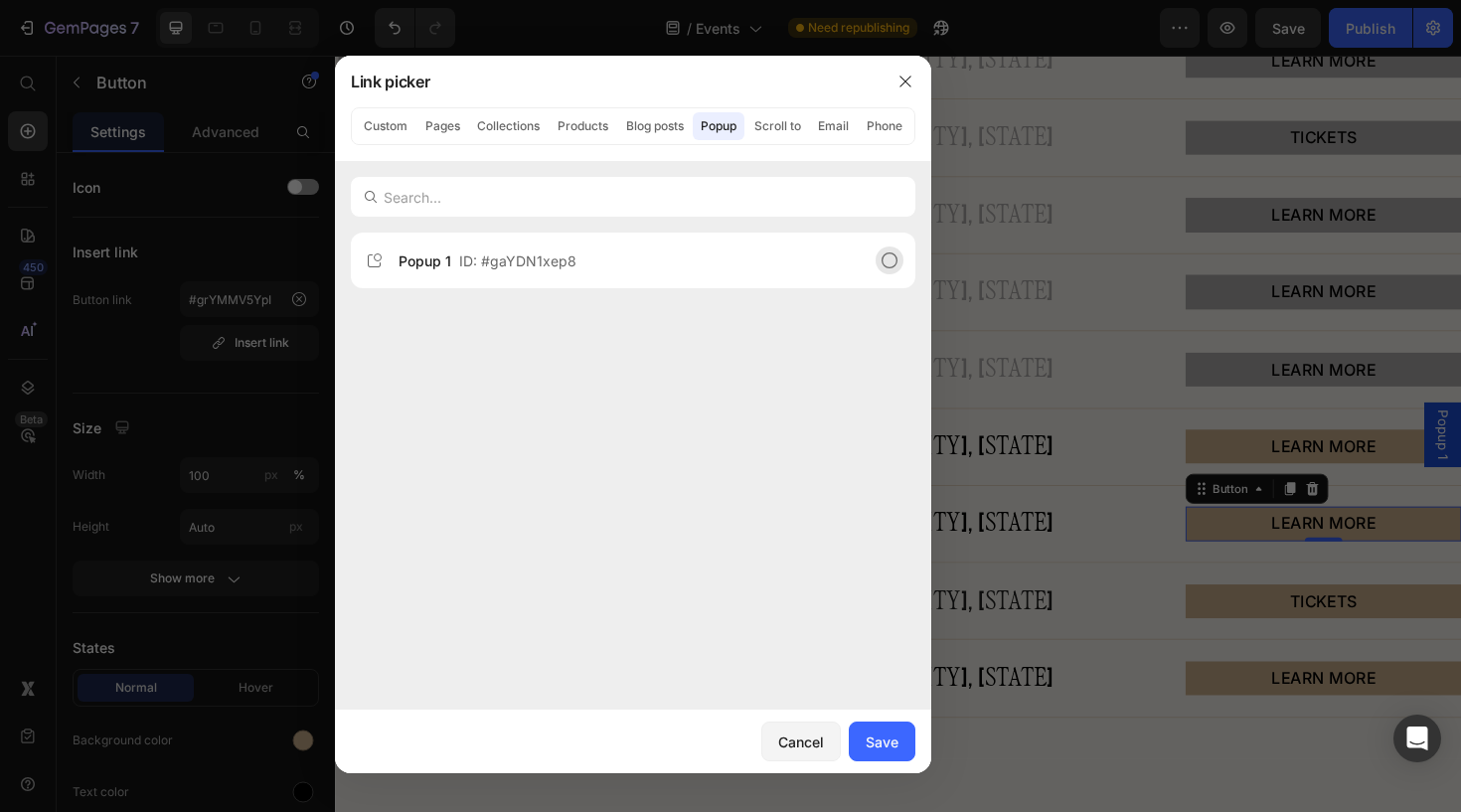 click on "Popup 1  ID: #gaYDN1xep8" 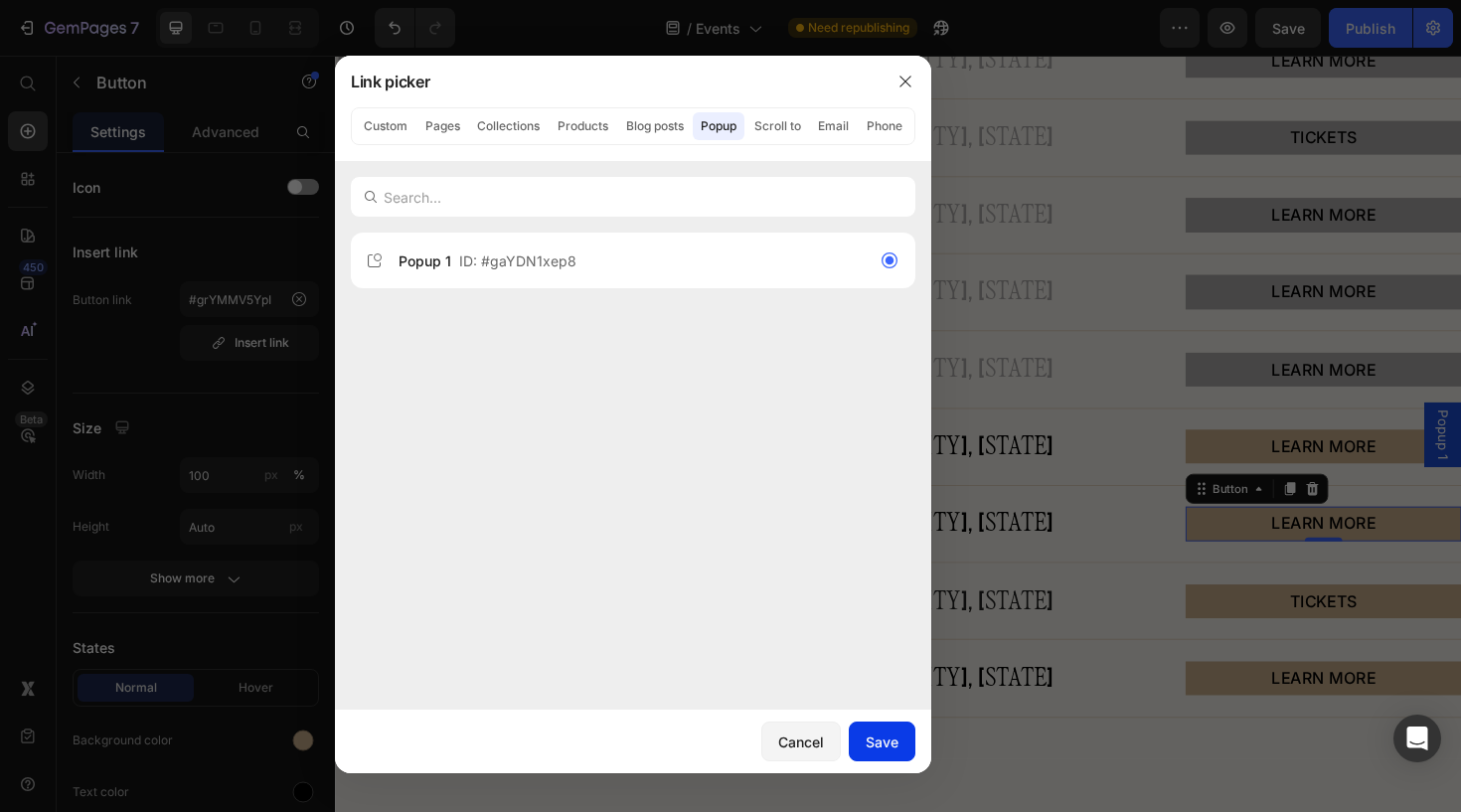 click on "Save" at bounding box center [882, 741] 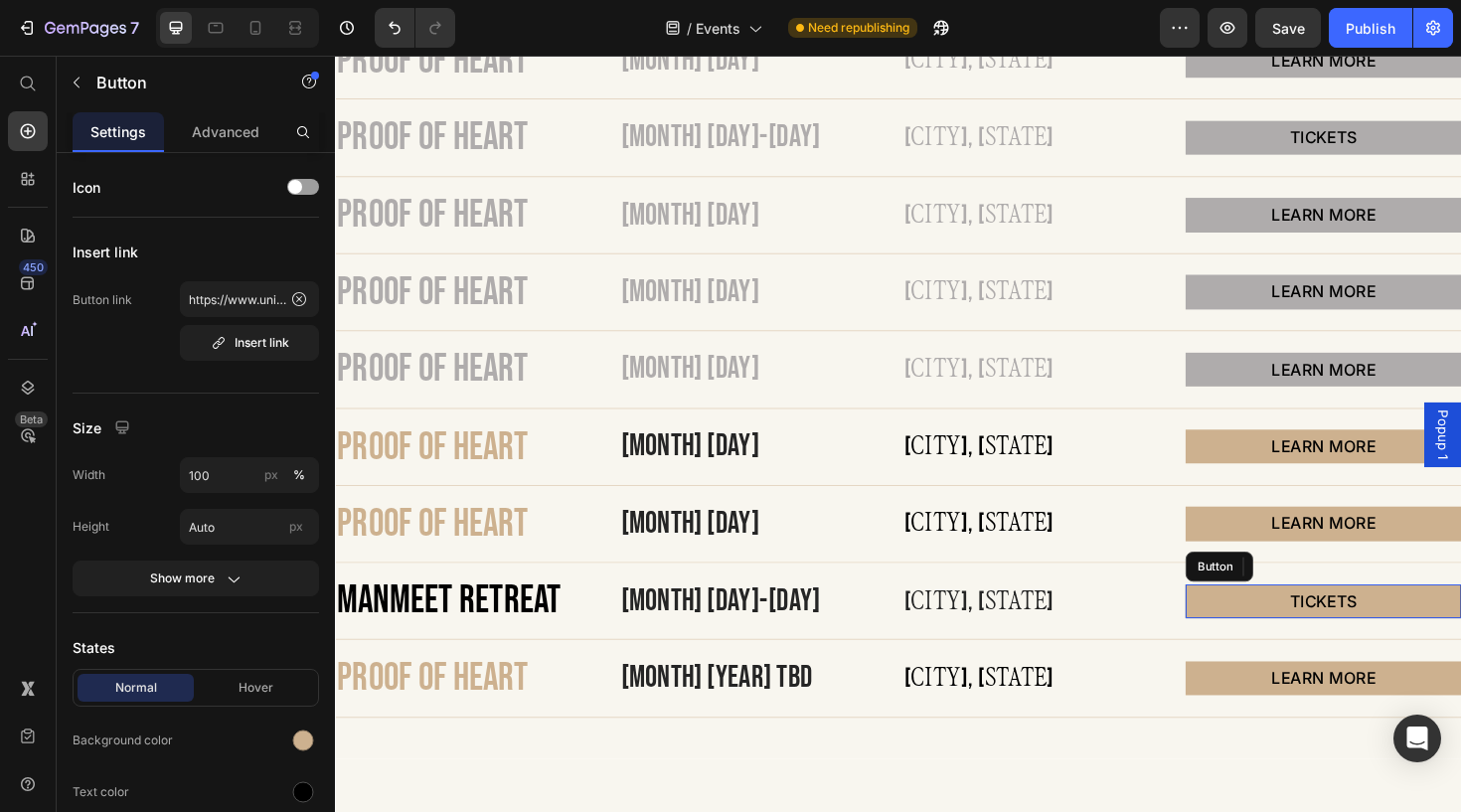 click on "TICKETS" at bounding box center (1381, 633) 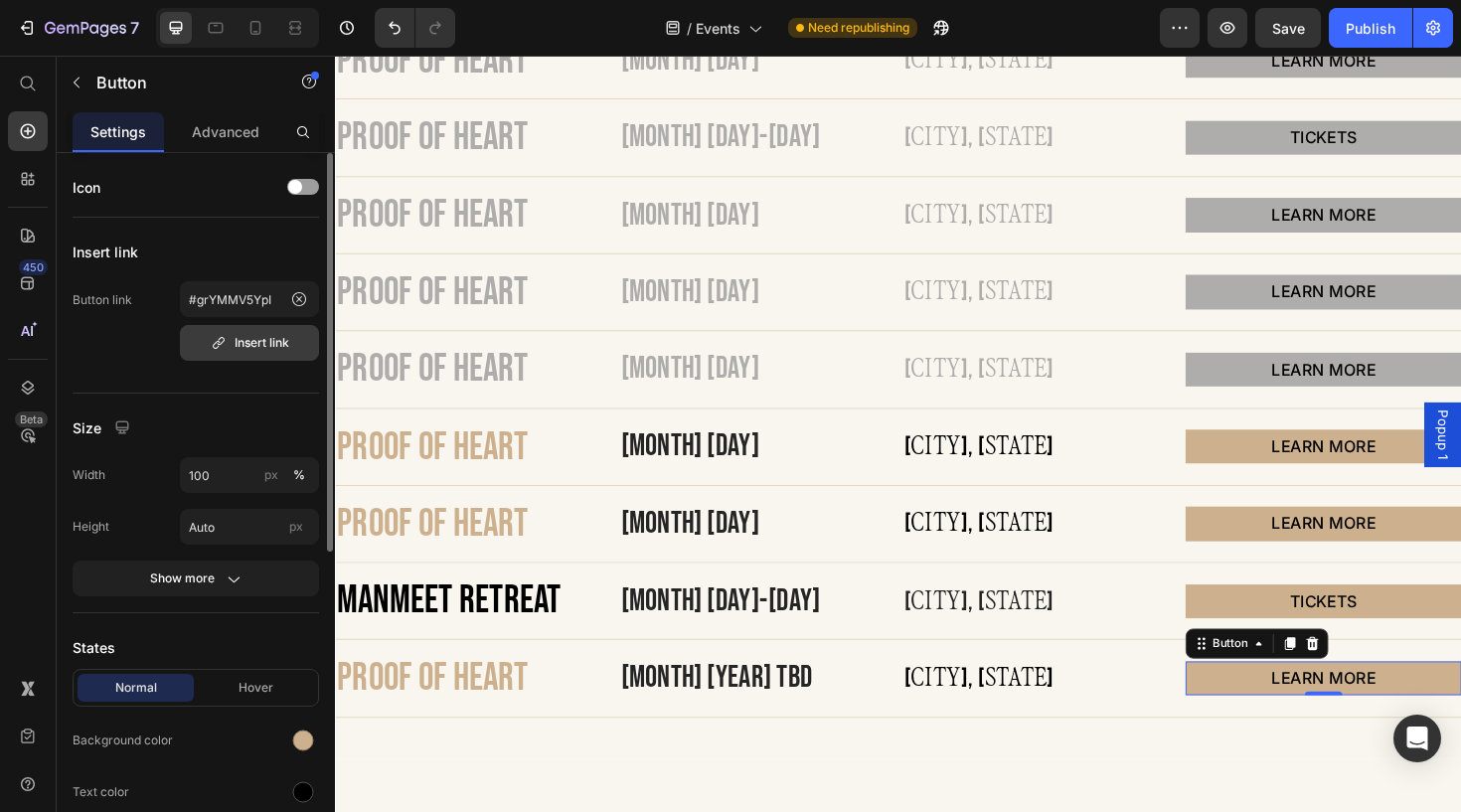click on "Insert link" at bounding box center (249, 343) 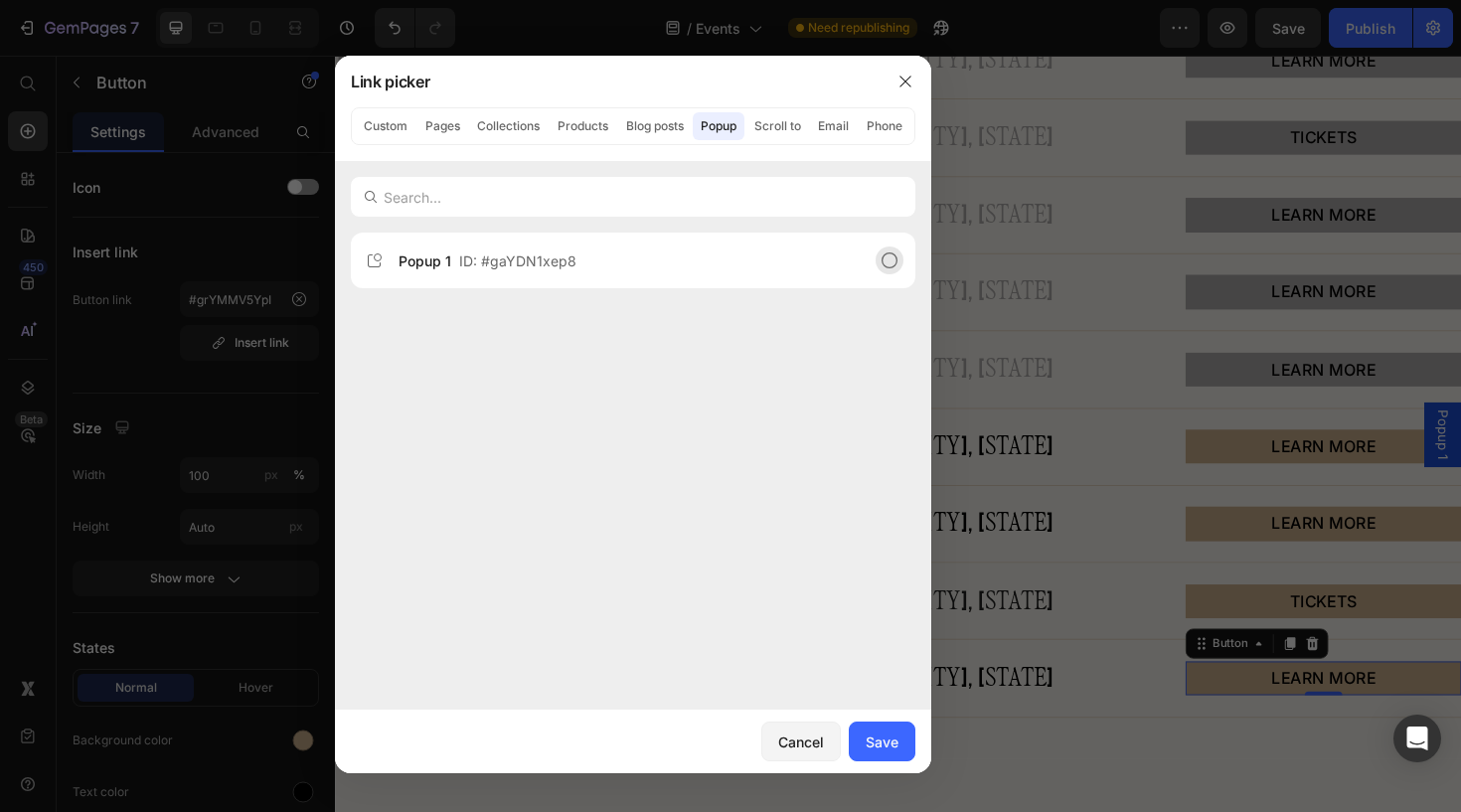 click on "Popup 1  ID: #gaYDN1xep8" 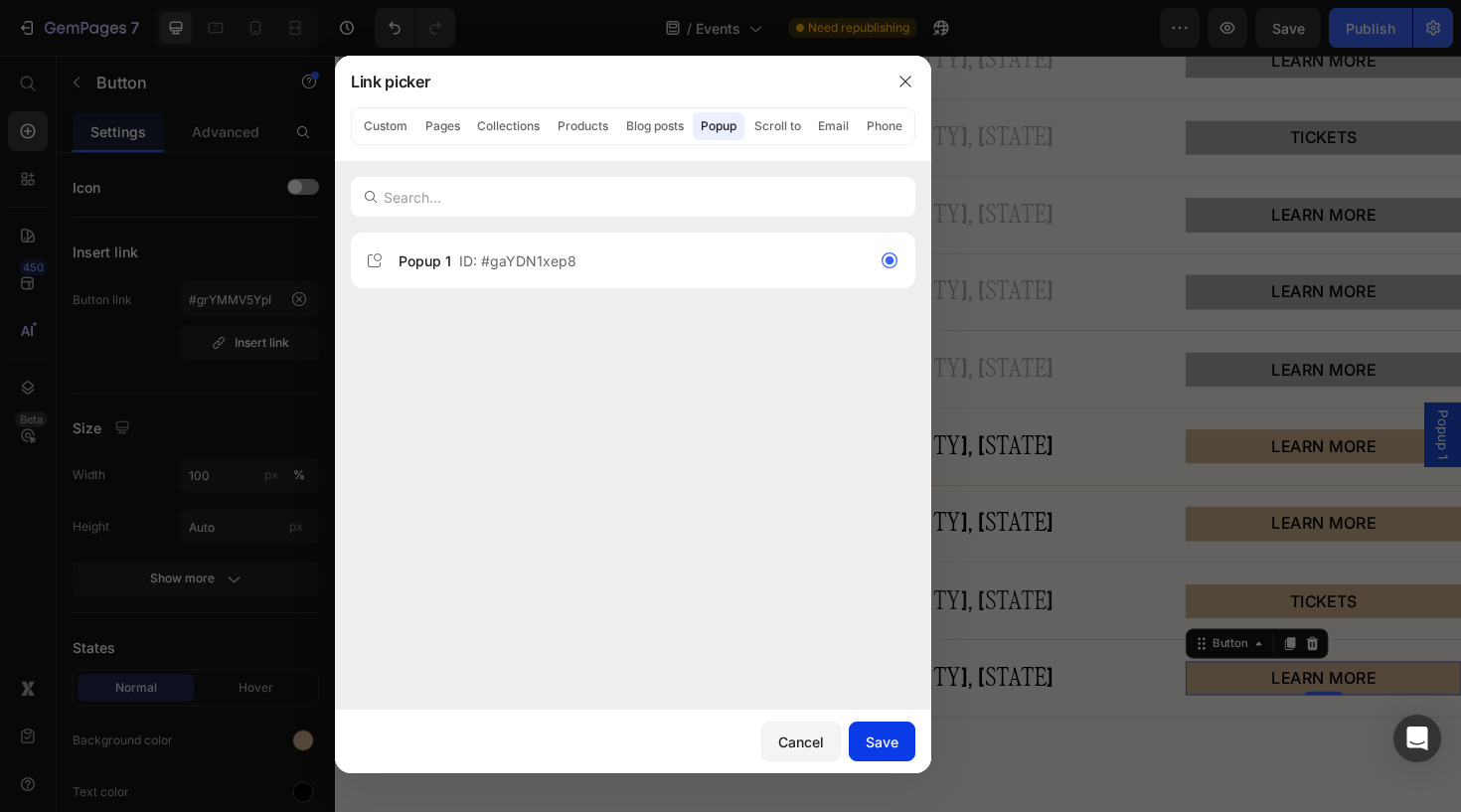 click on "Save" at bounding box center (882, 741) 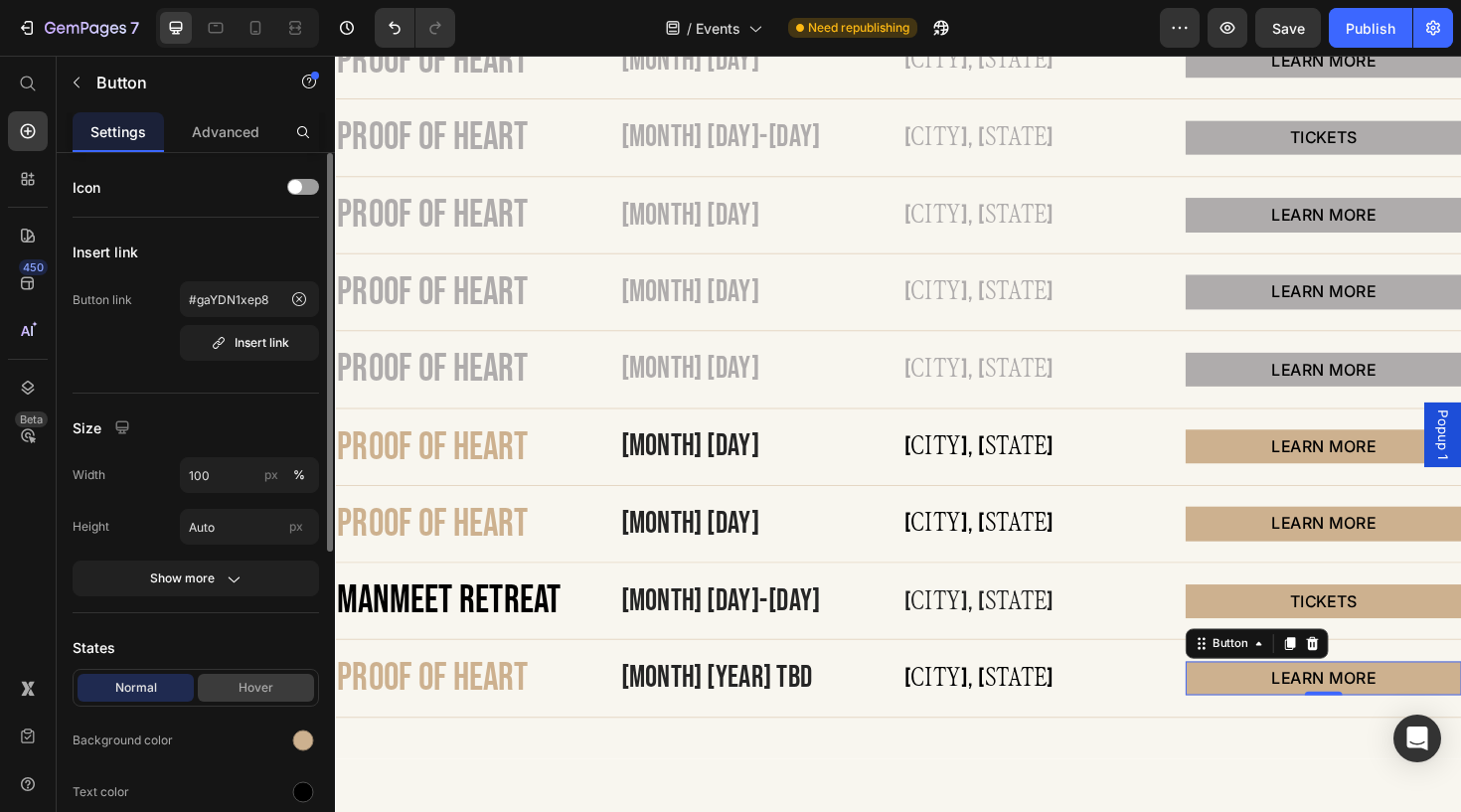 click on "Hover" at bounding box center (255, 688) 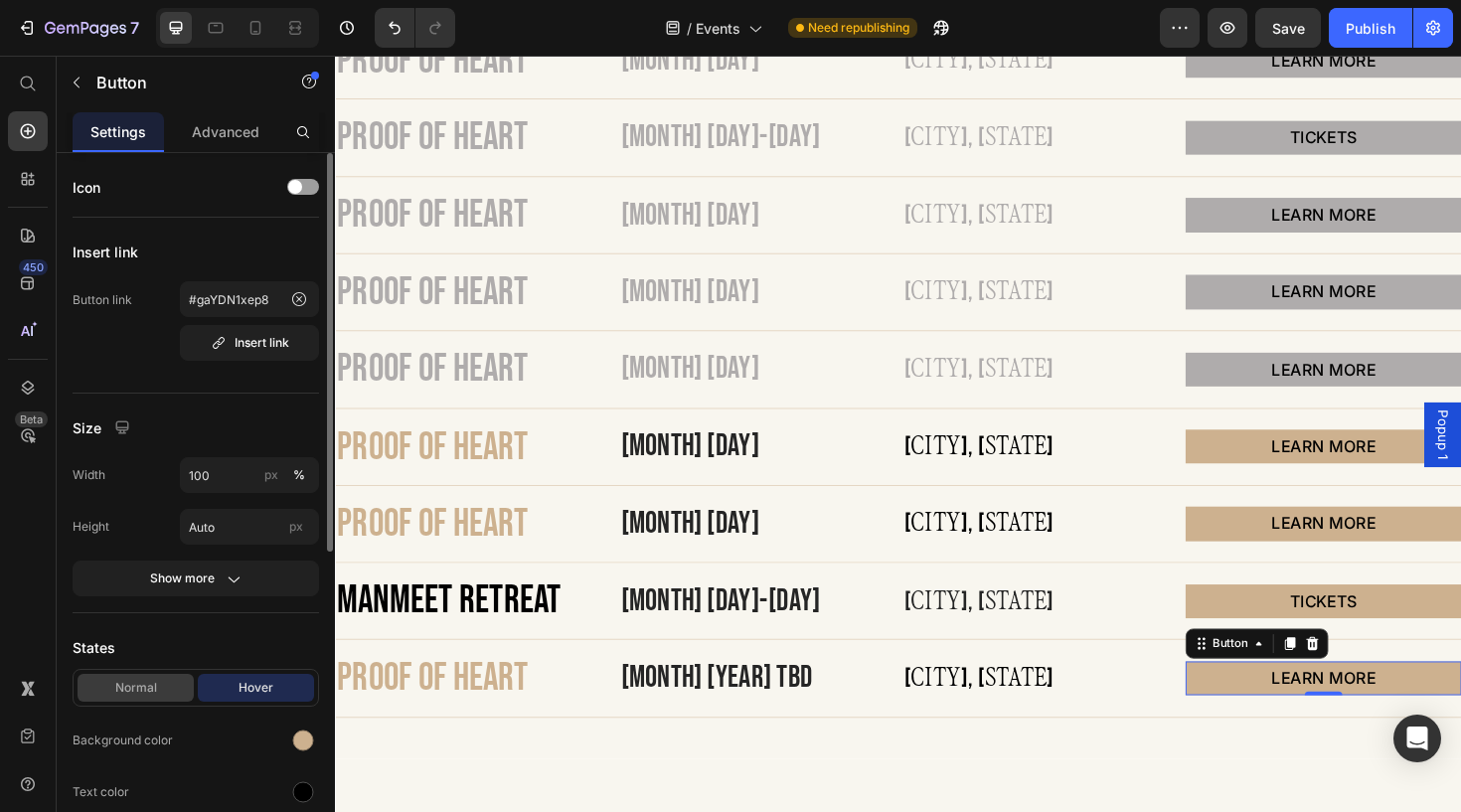 click on "Normal" at bounding box center (135, 688) 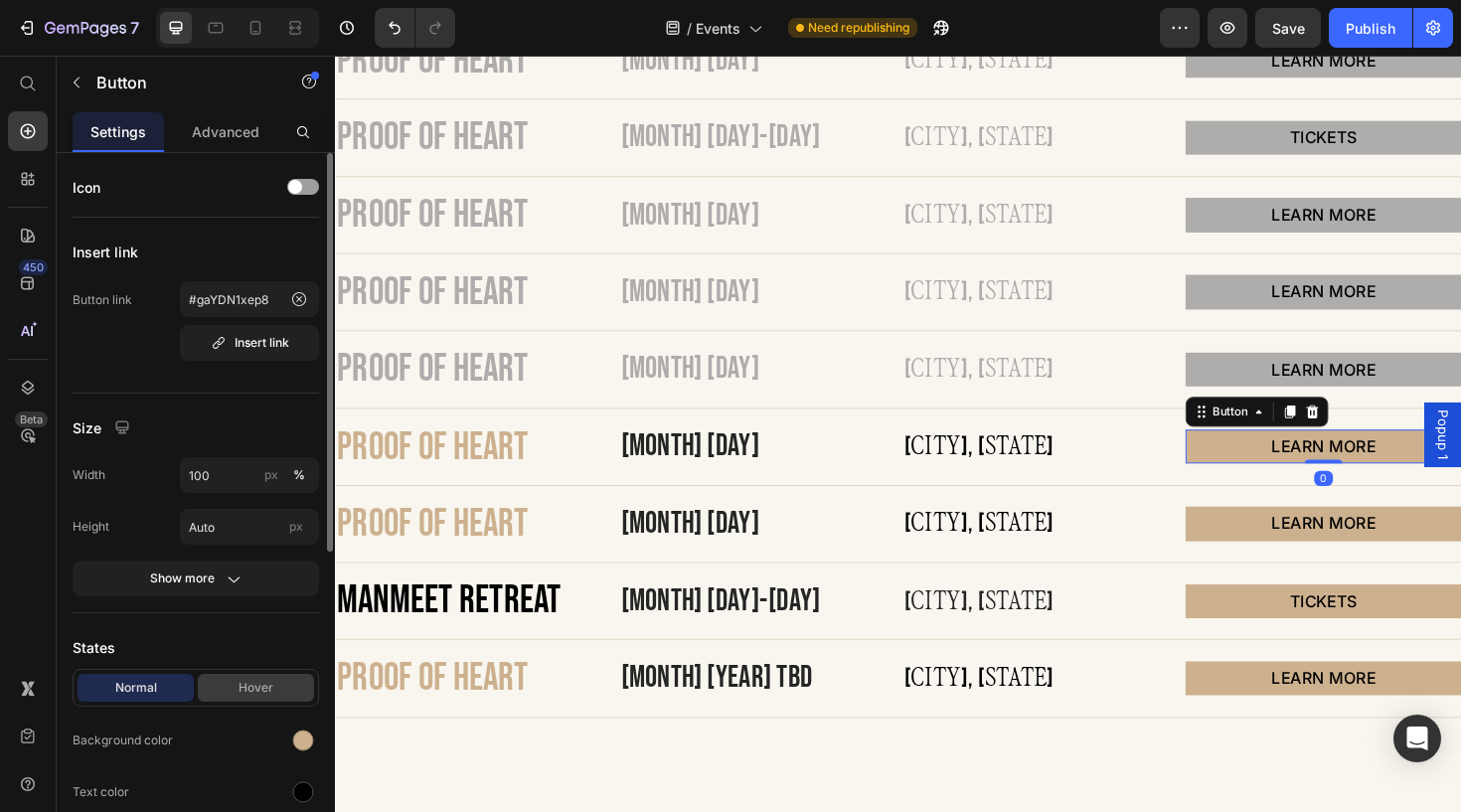 click on "Hover" at bounding box center [255, 688] 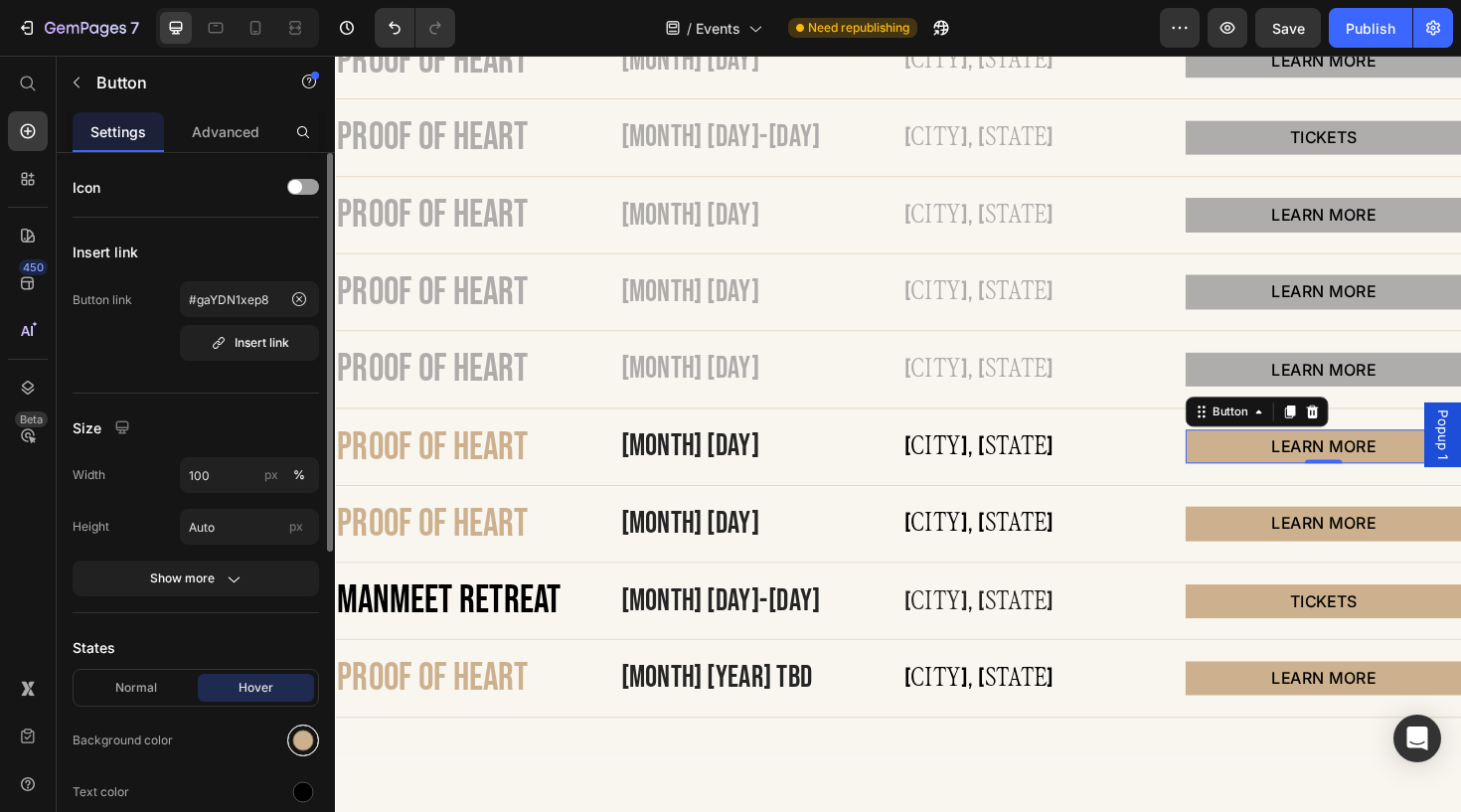 click at bounding box center (303, 740) 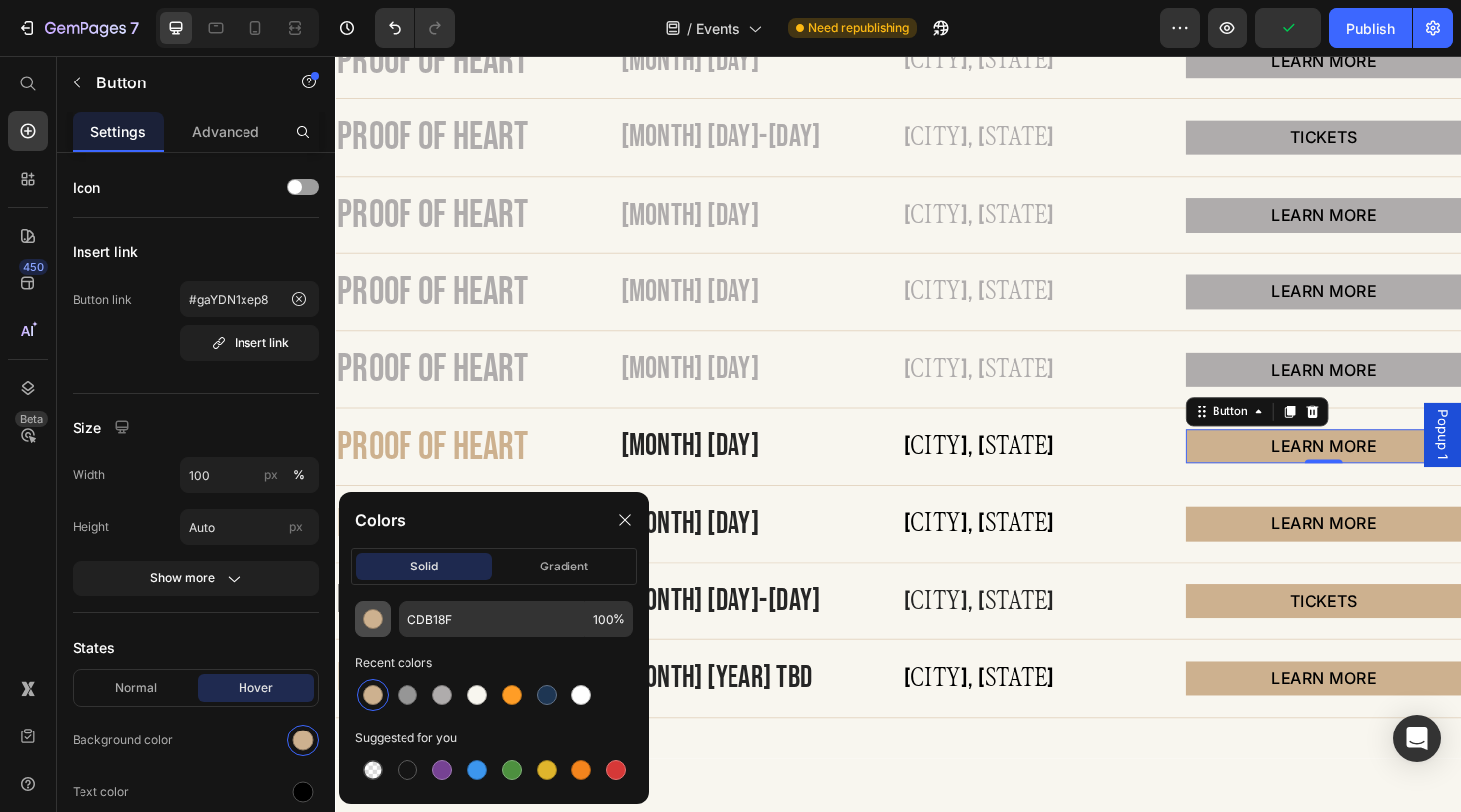 click at bounding box center [373, 619] 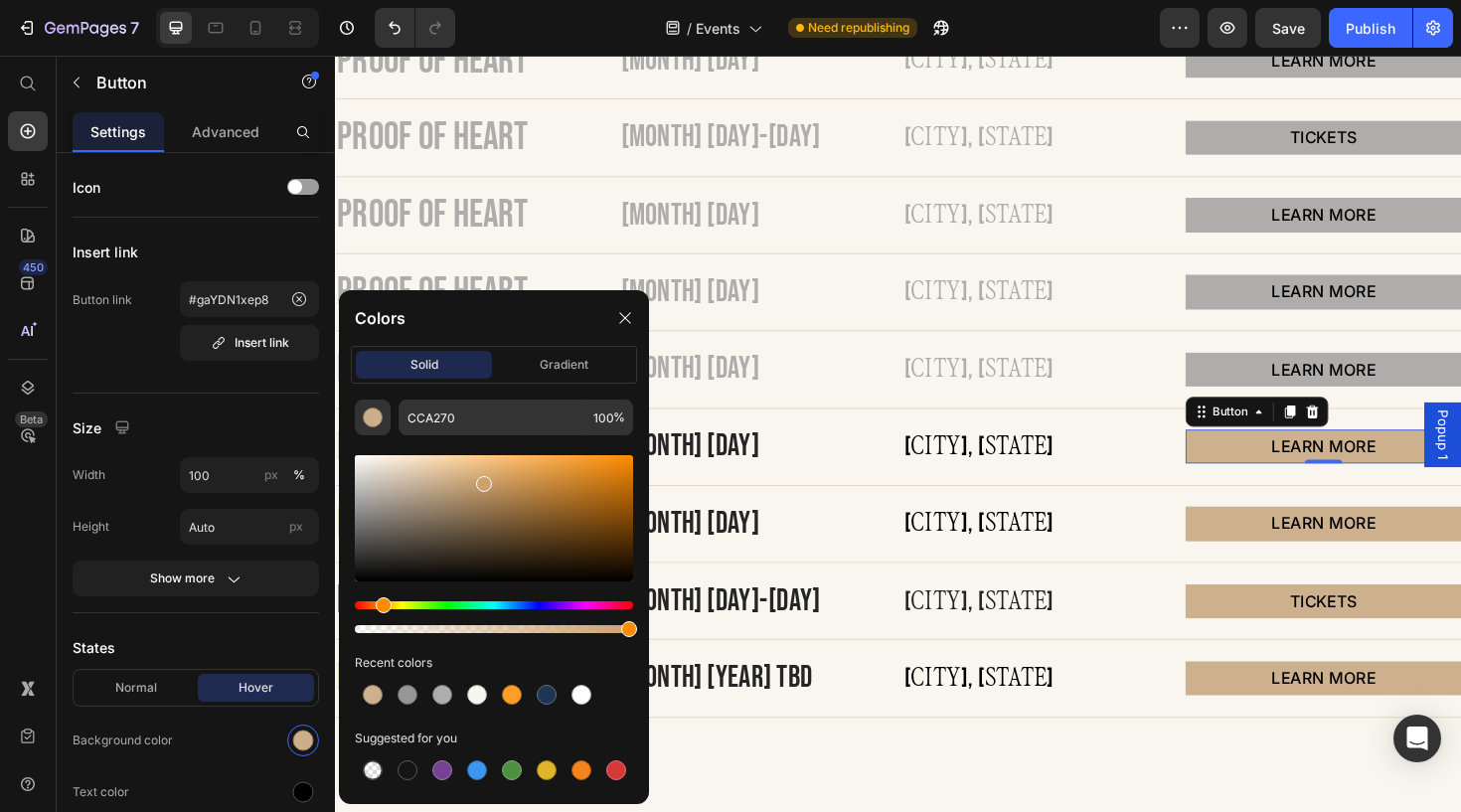 drag, startPoint x: 444, startPoint y: 480, endPoint x: 482, endPoint y: 480, distance: 38 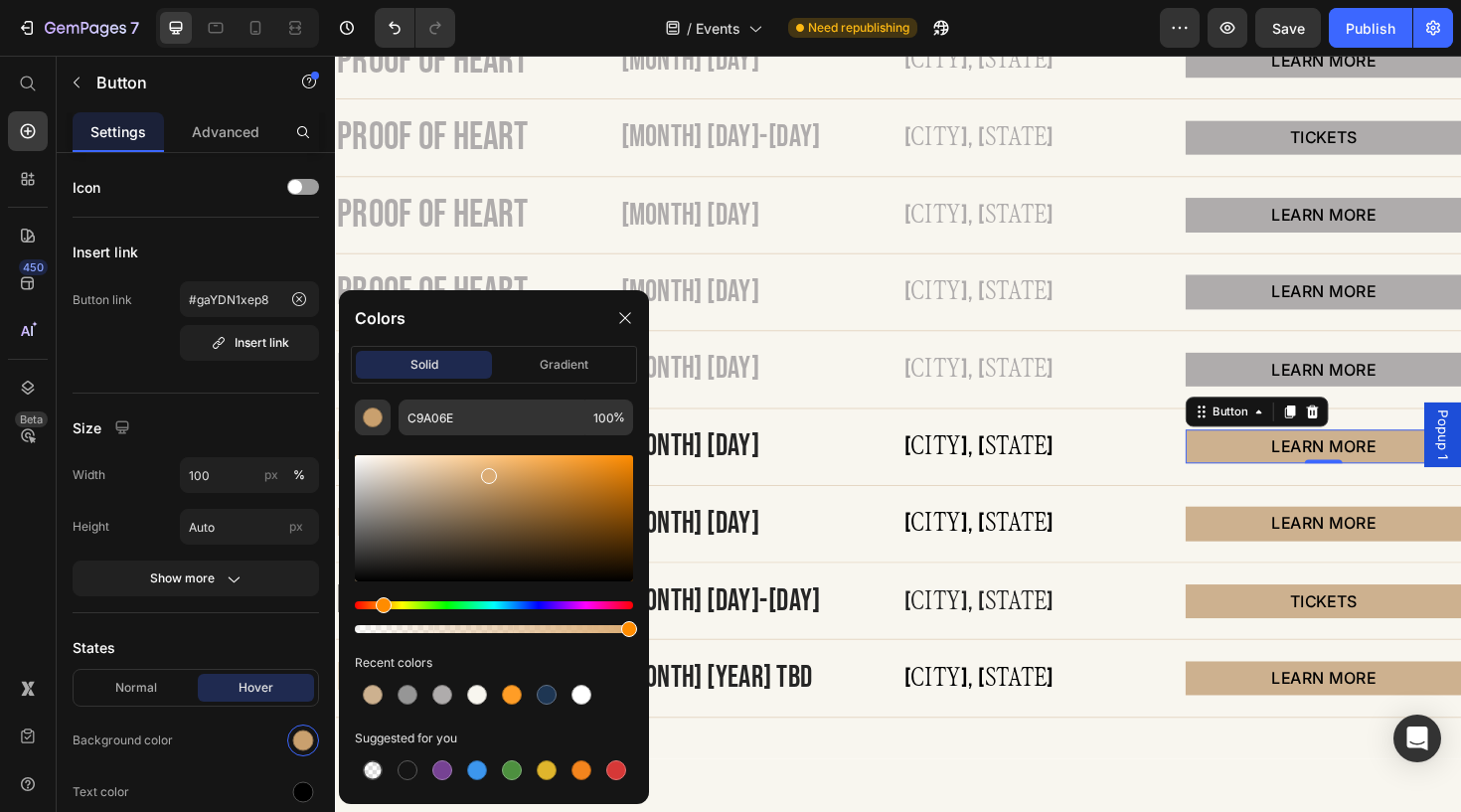 drag, startPoint x: 482, startPoint y: 481, endPoint x: 488, endPoint y: 472, distance: 10.816654 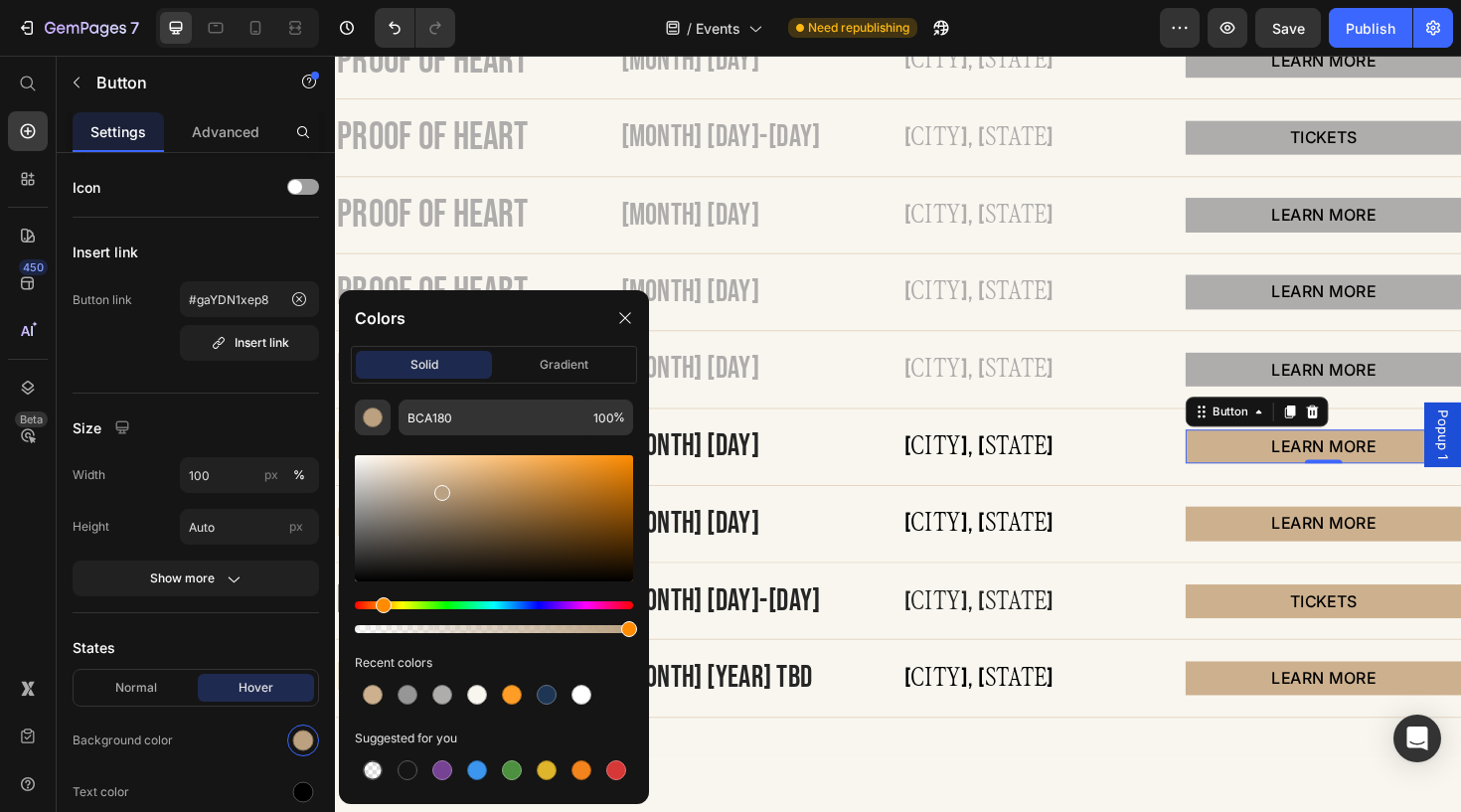 drag, startPoint x: 486, startPoint y: 477, endPoint x: 439, endPoint y: 489, distance: 48.507731 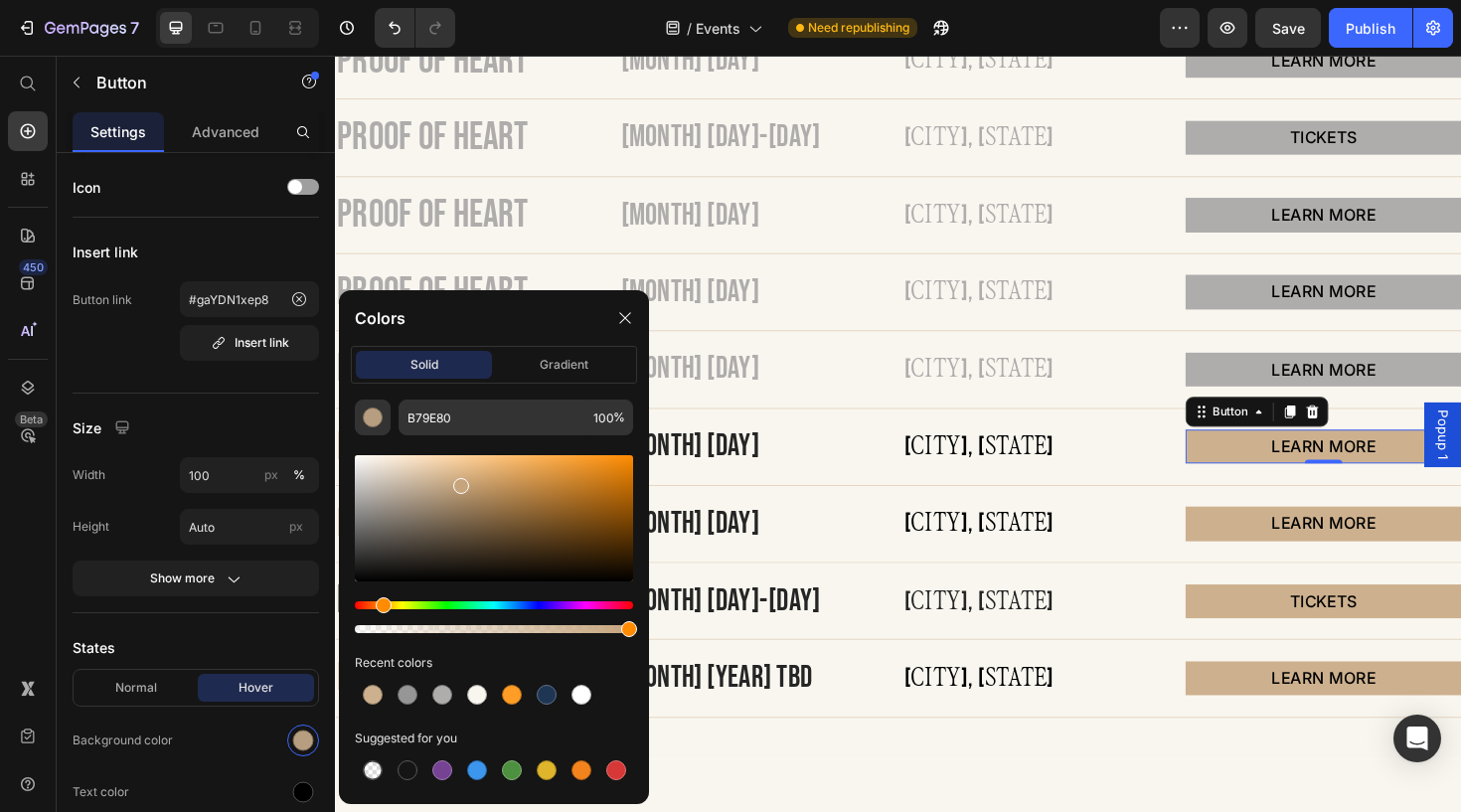 drag, startPoint x: 438, startPoint y: 490, endPoint x: 458, endPoint y: 482, distance: 21.540659 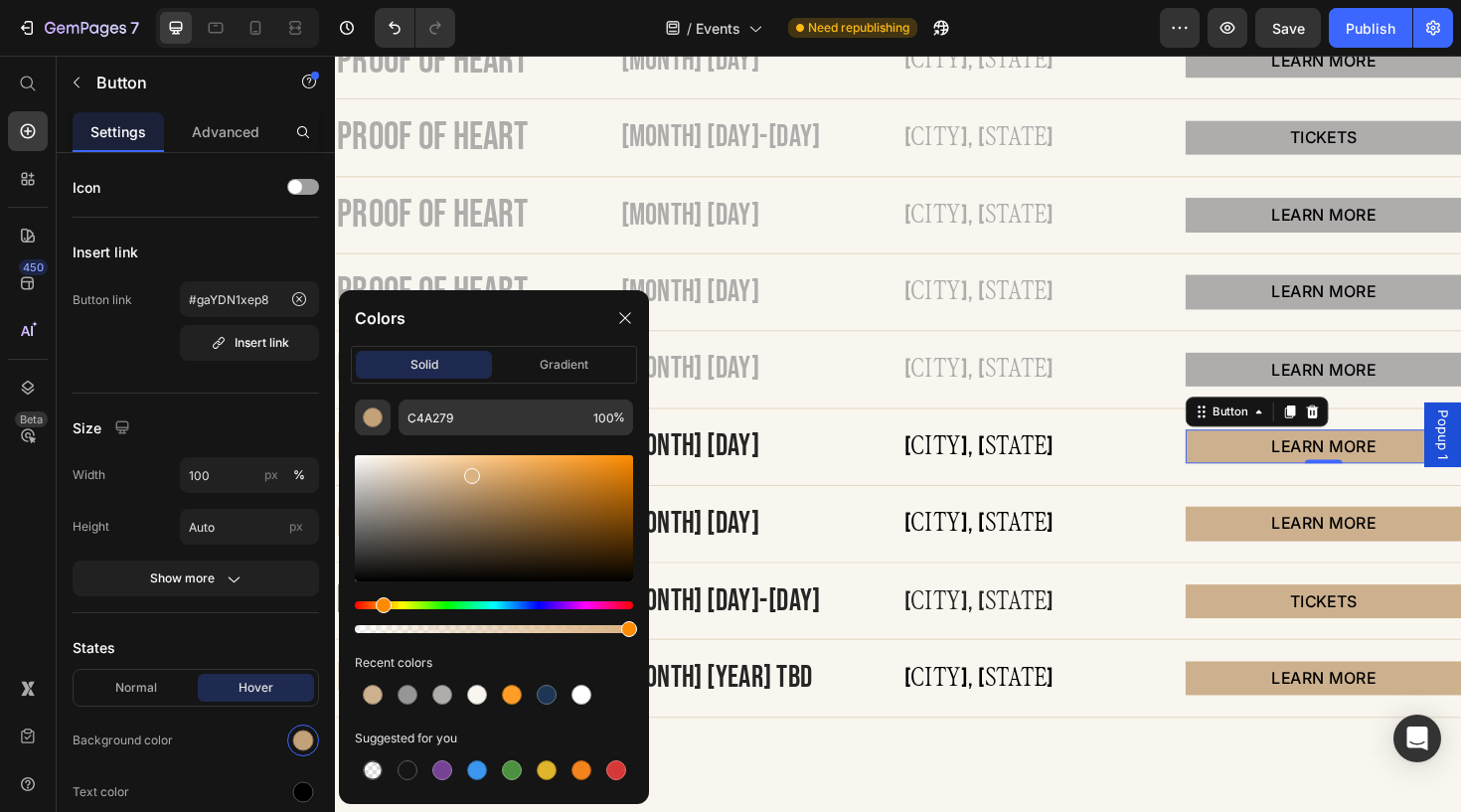 drag, startPoint x: 462, startPoint y: 483, endPoint x: 471, endPoint y: 472, distance: 14.21267 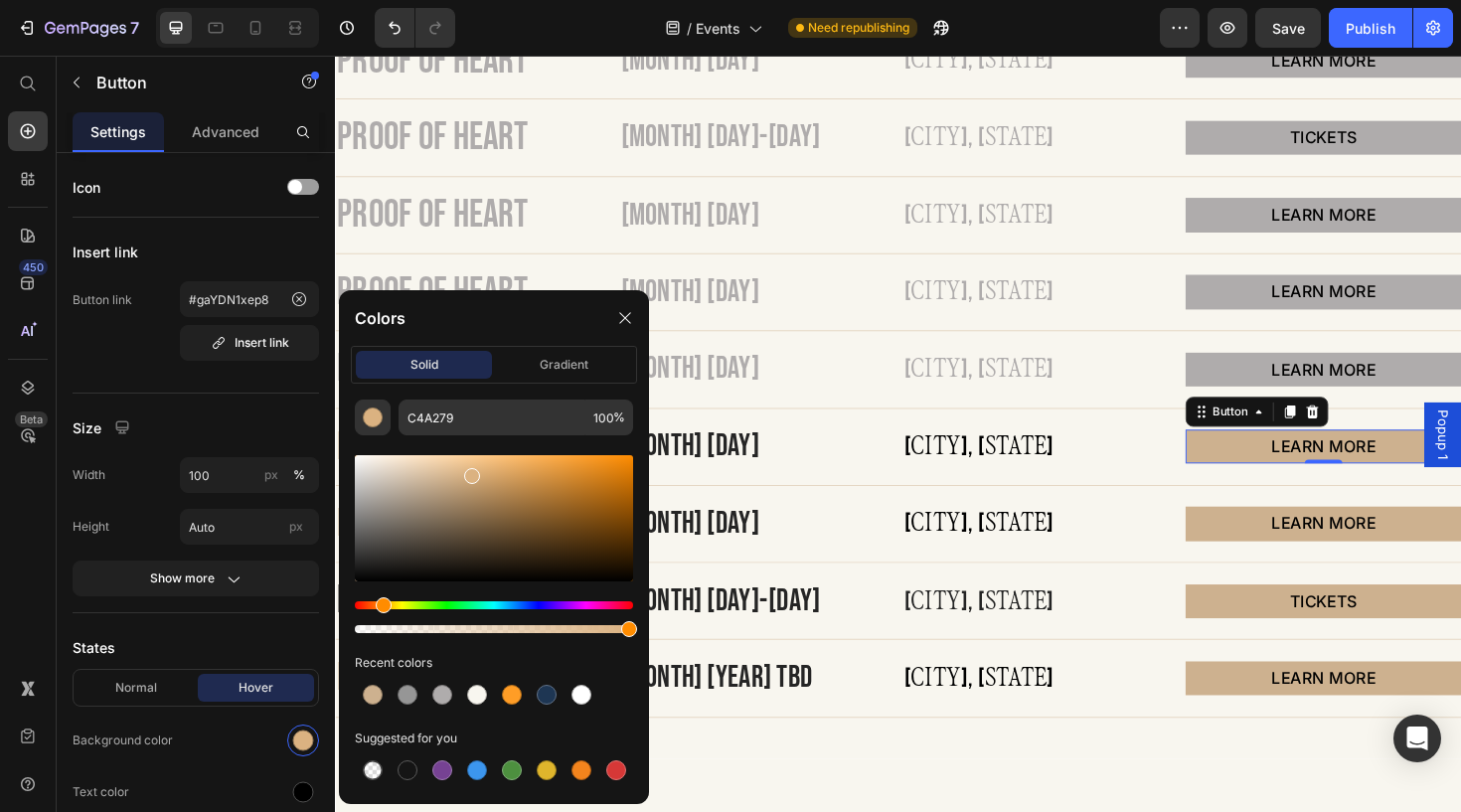 type on "DBB281" 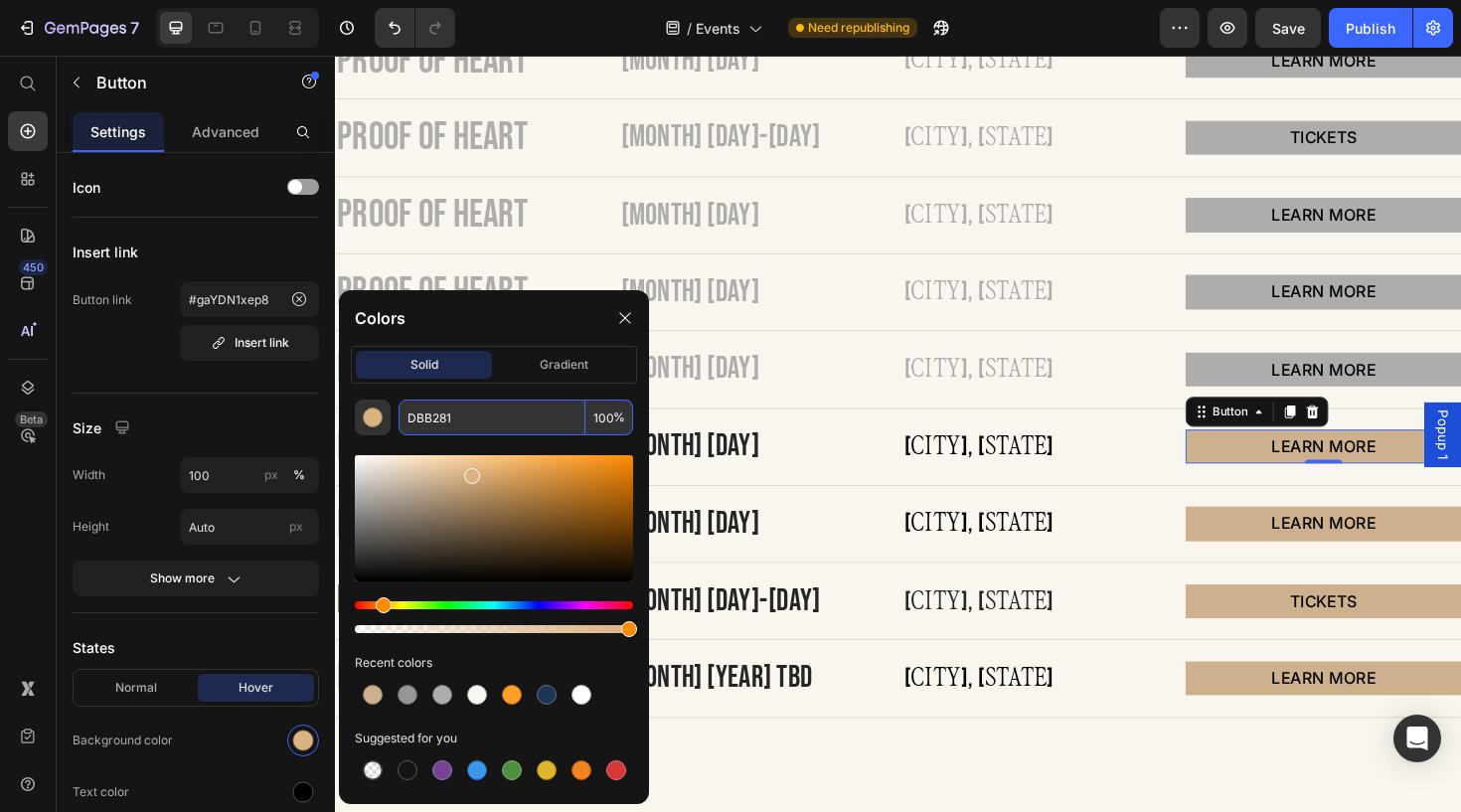 click on "DBB281" at bounding box center [492, 417] 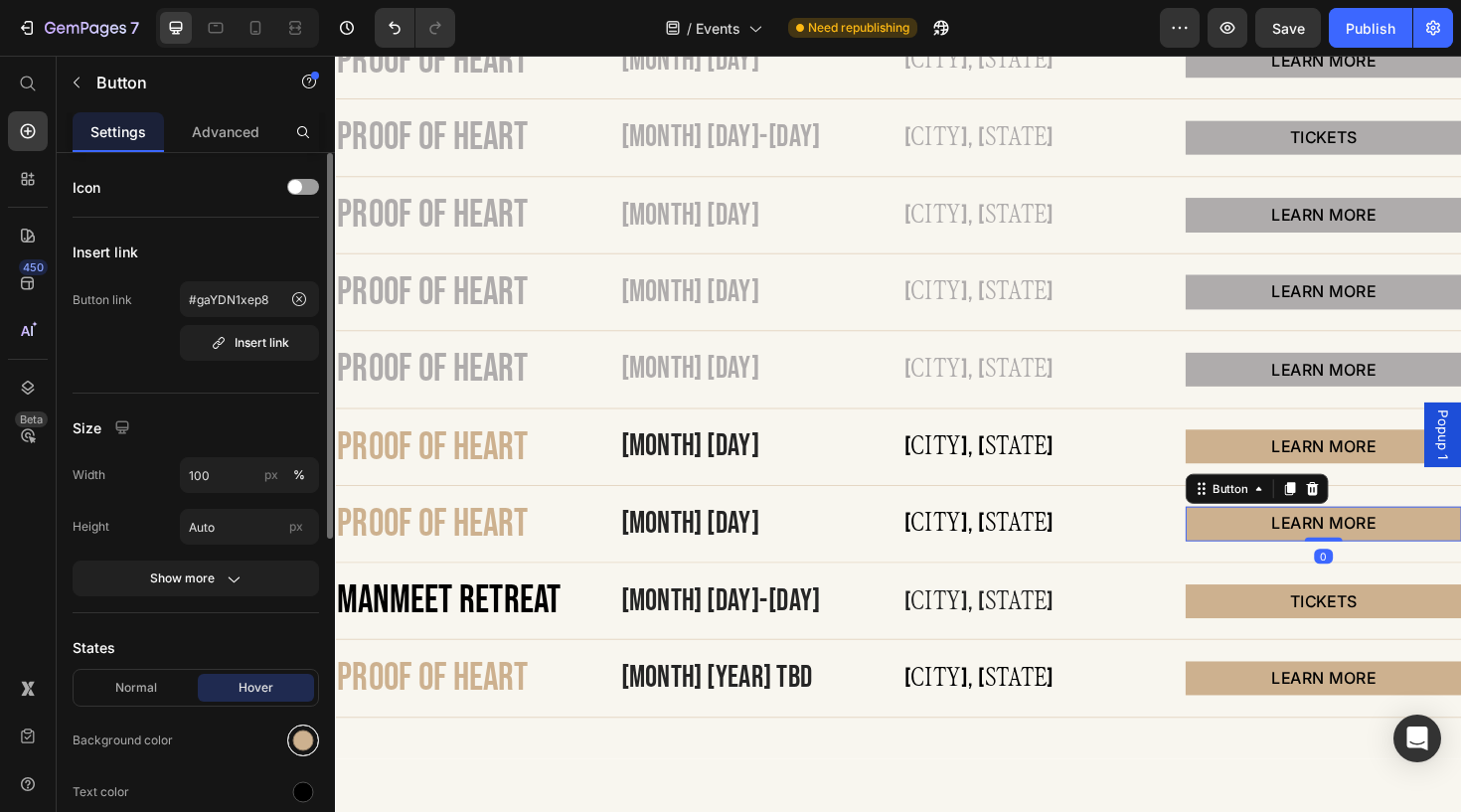 click at bounding box center (303, 740) 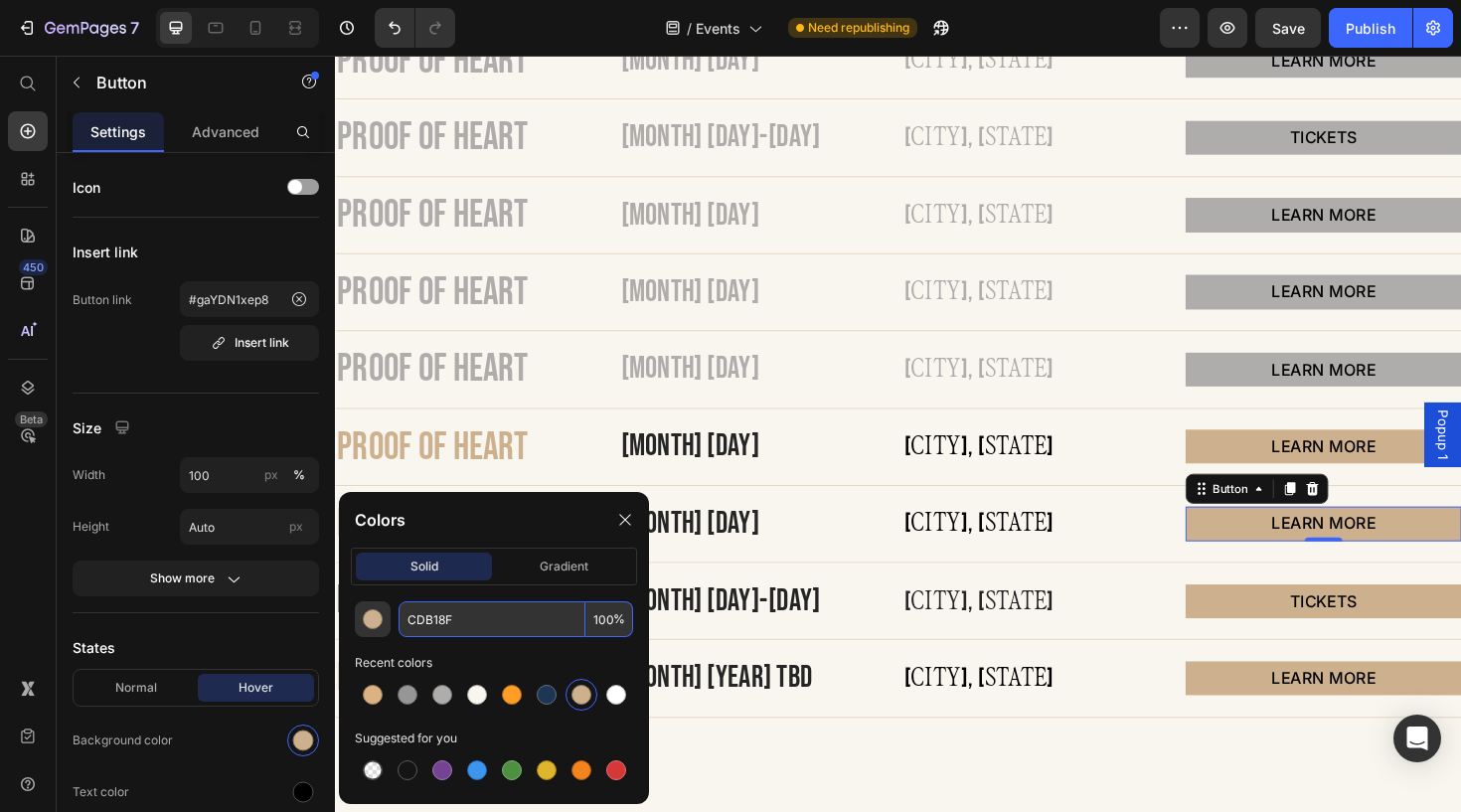 click on "CDB18F" at bounding box center [492, 619] 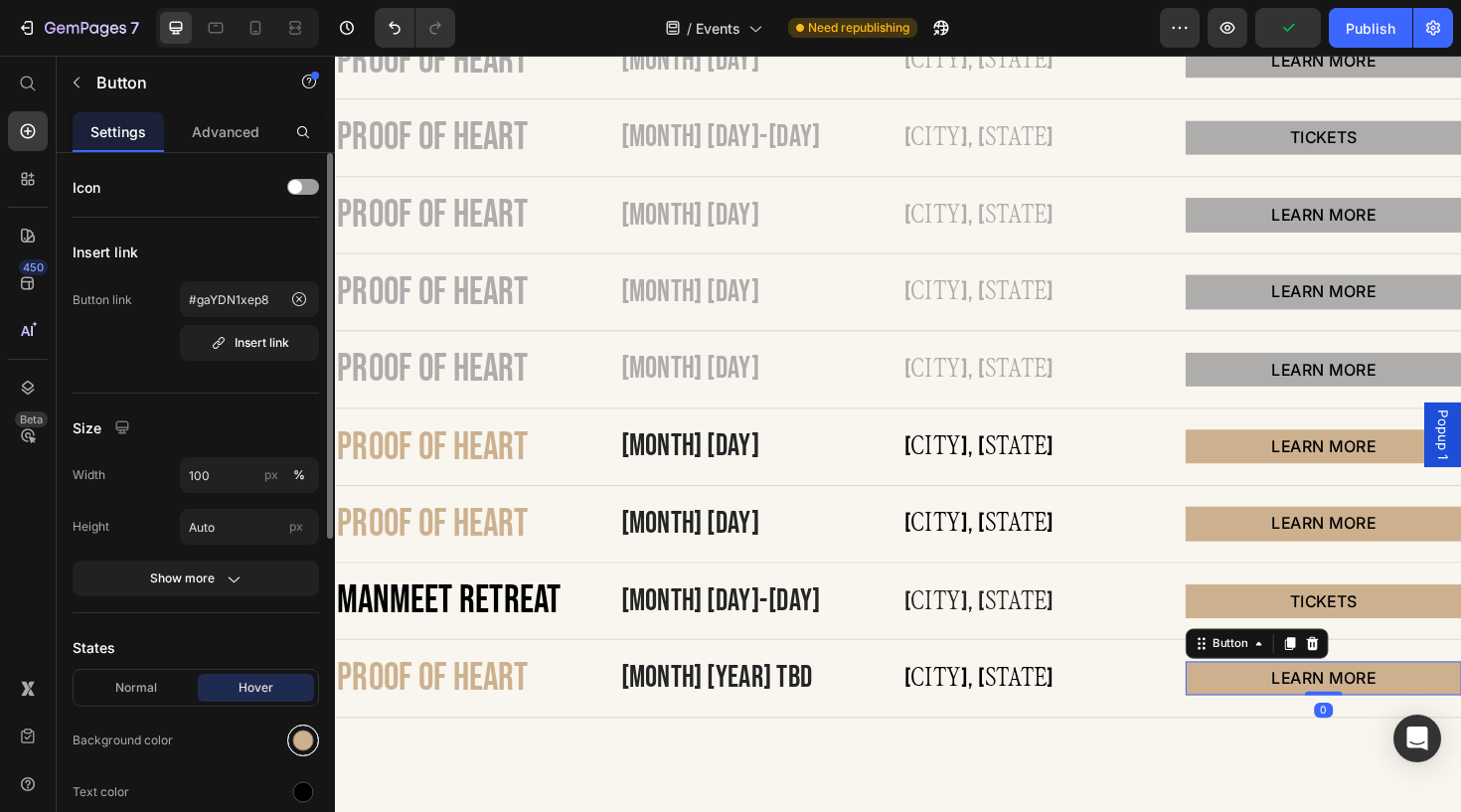 click at bounding box center [303, 740] 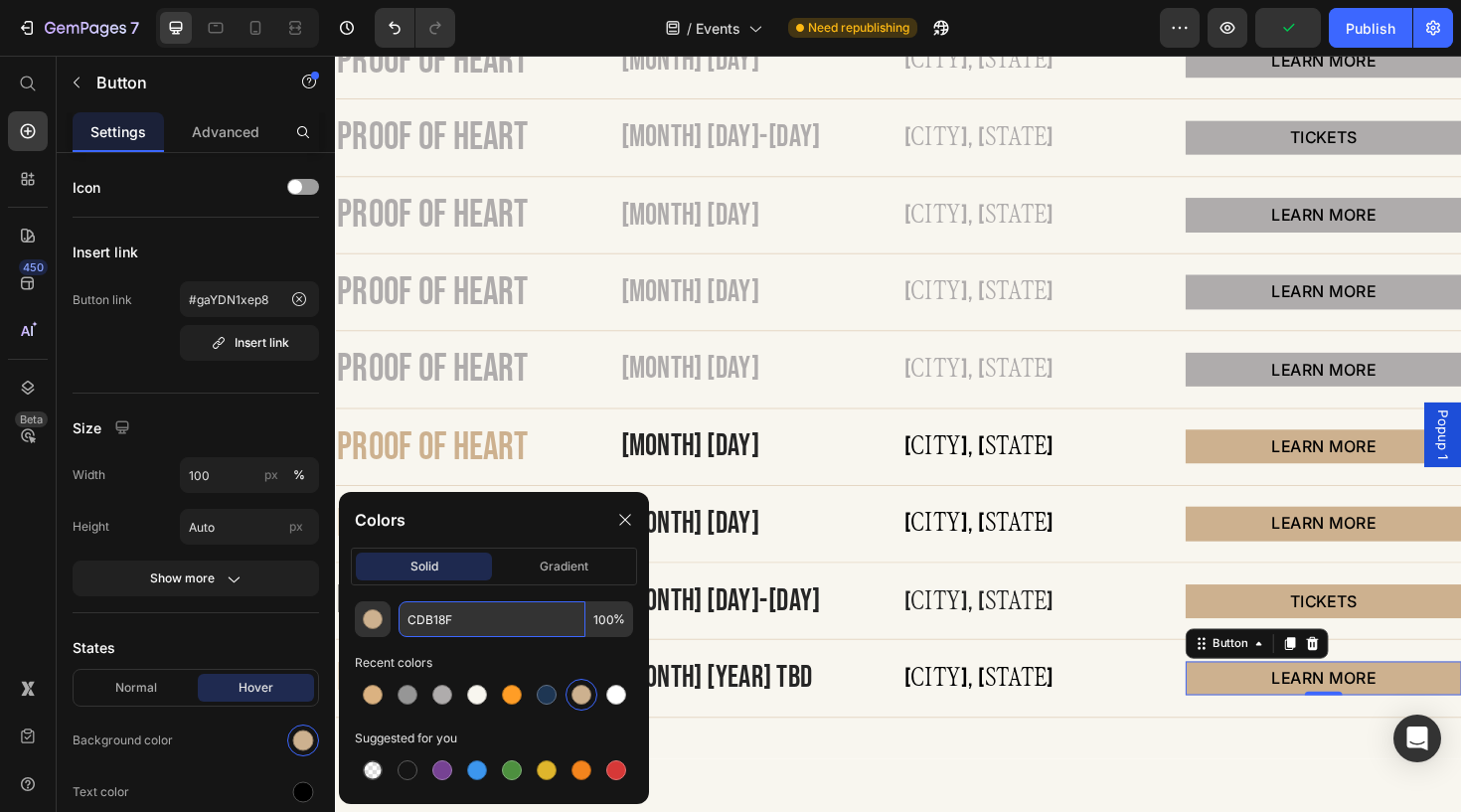 click on "CDB18F" at bounding box center [492, 619] 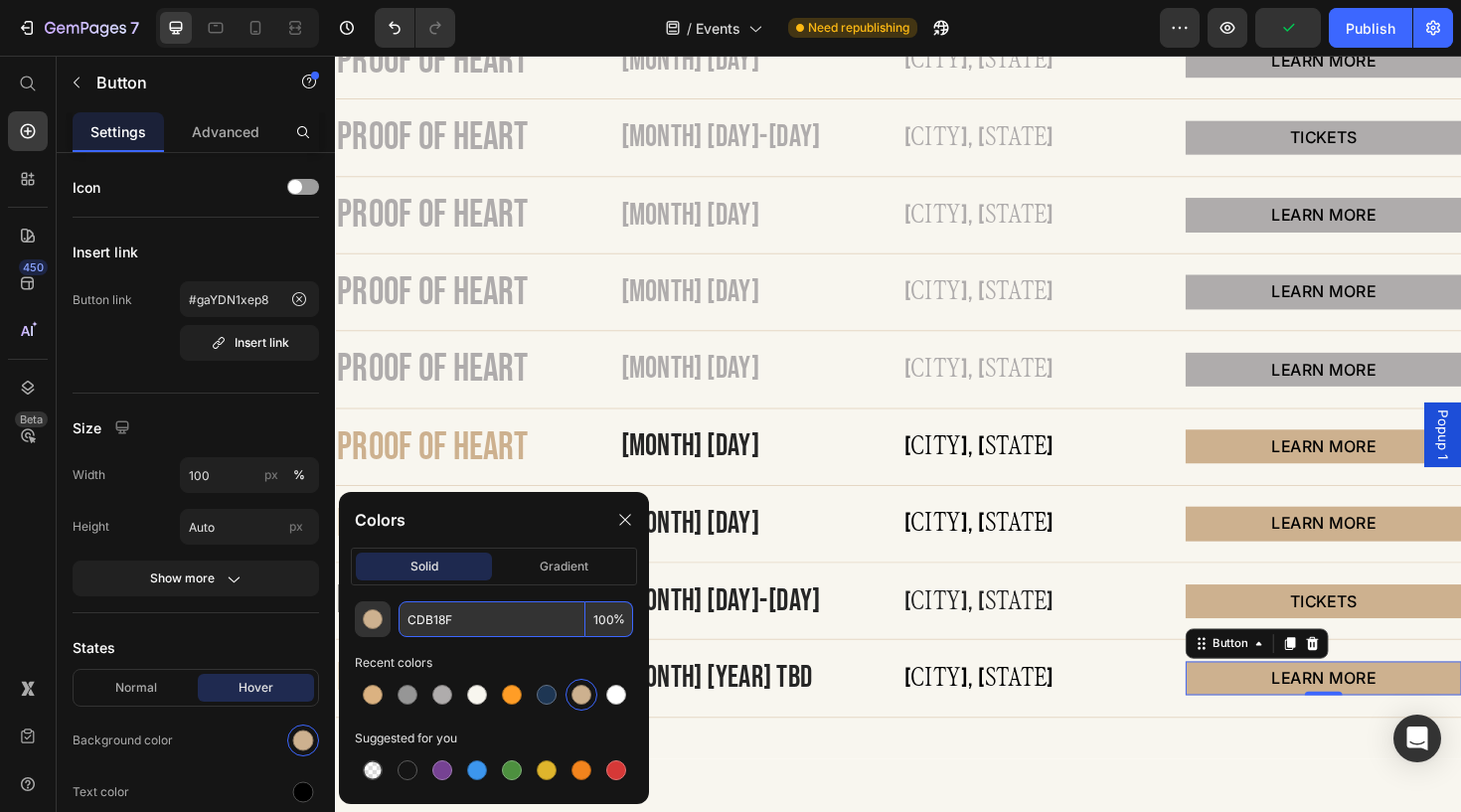click on "CDB18F" at bounding box center (492, 619) 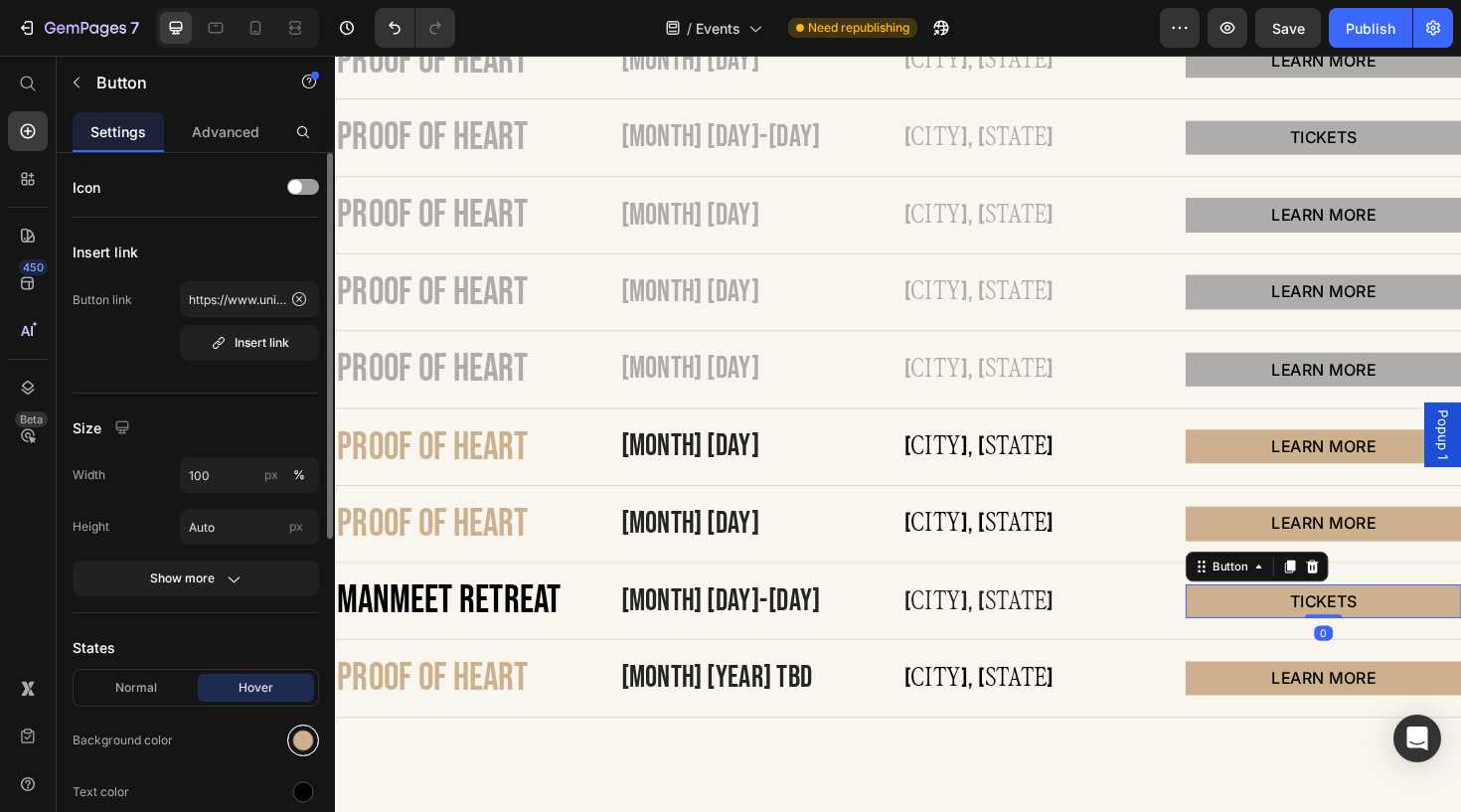 click at bounding box center (303, 740) 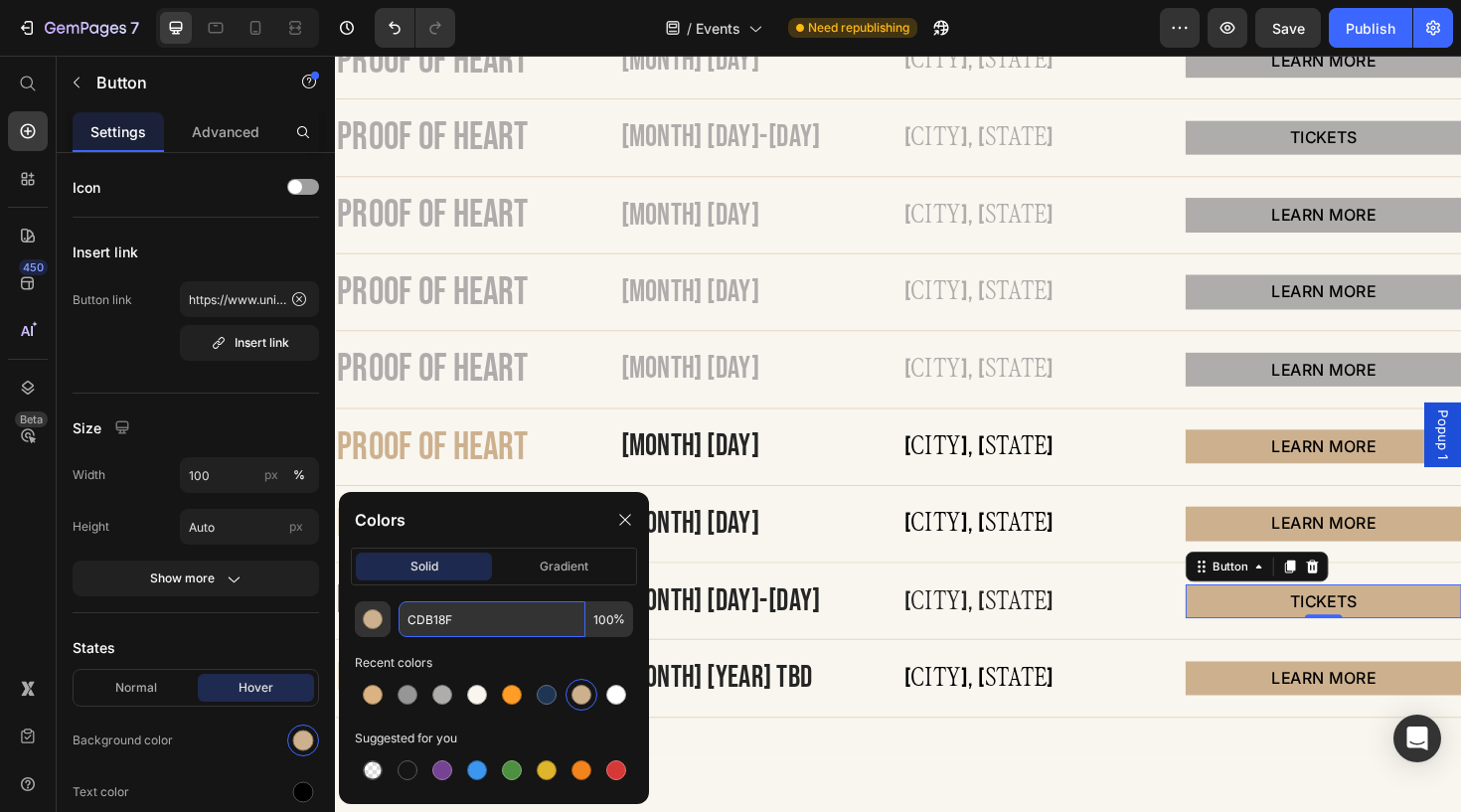 click on "CDB18F" at bounding box center (492, 619) 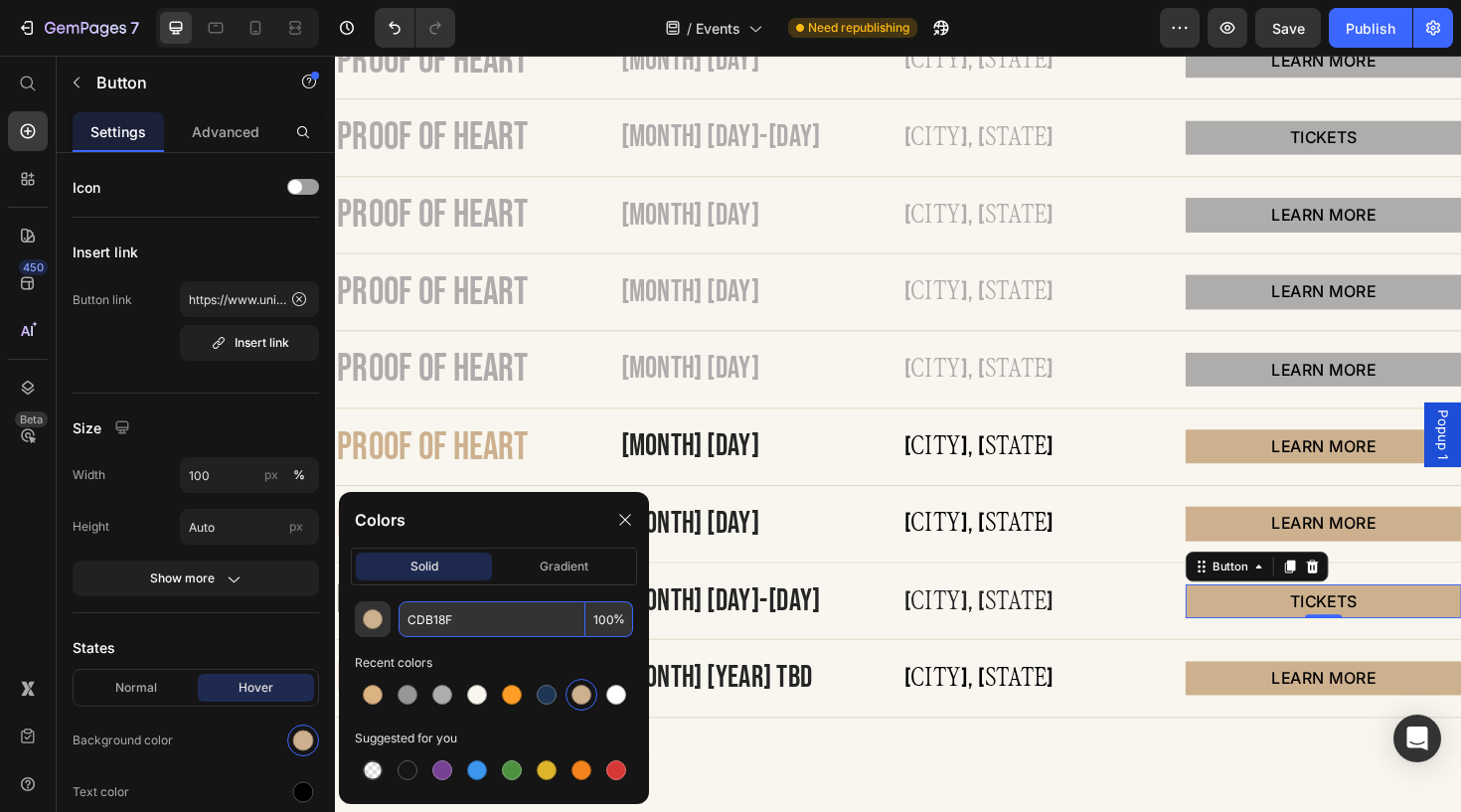 click on "CDB18F" at bounding box center (492, 619) 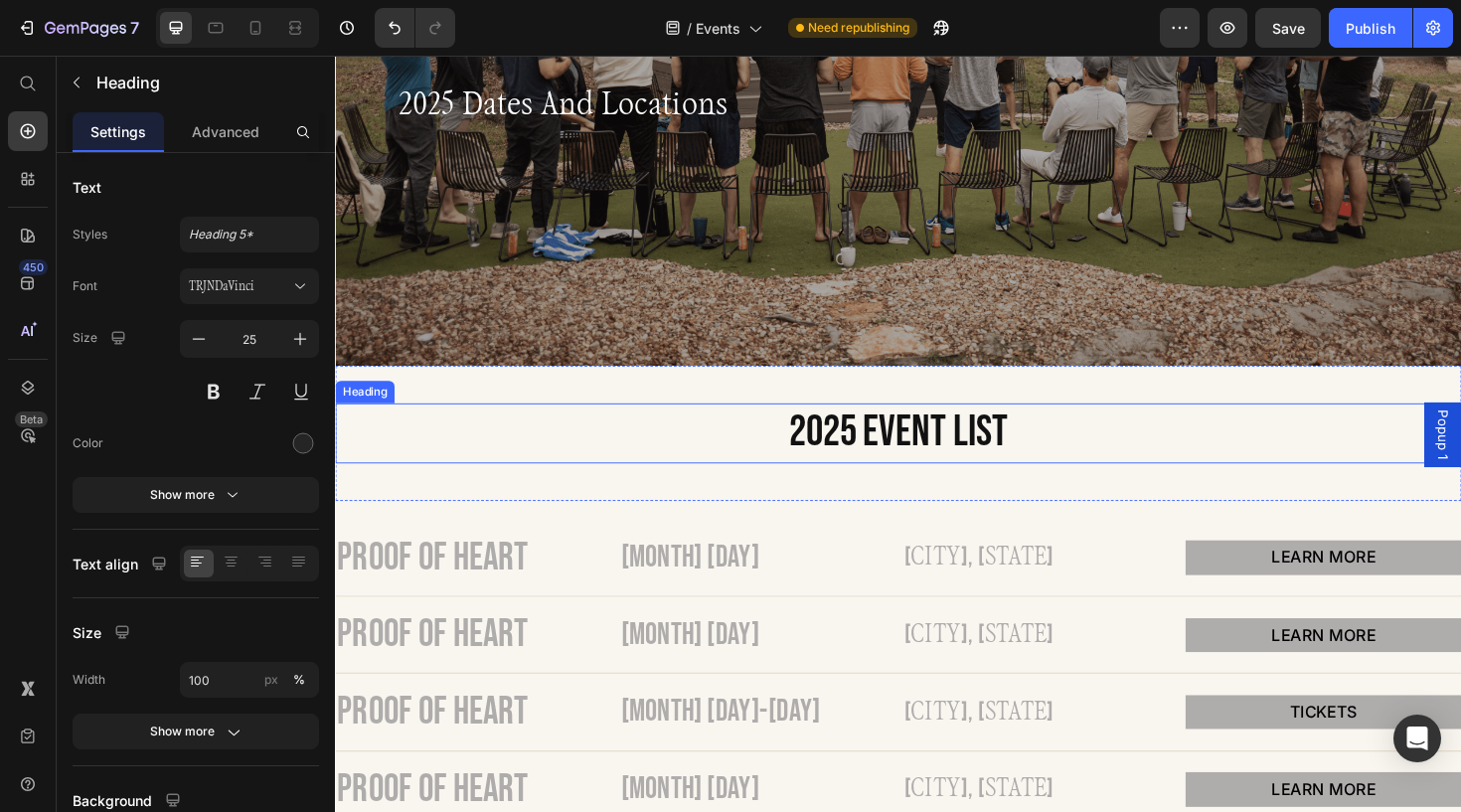 scroll, scrollTop: 333, scrollLeft: 0, axis: vertical 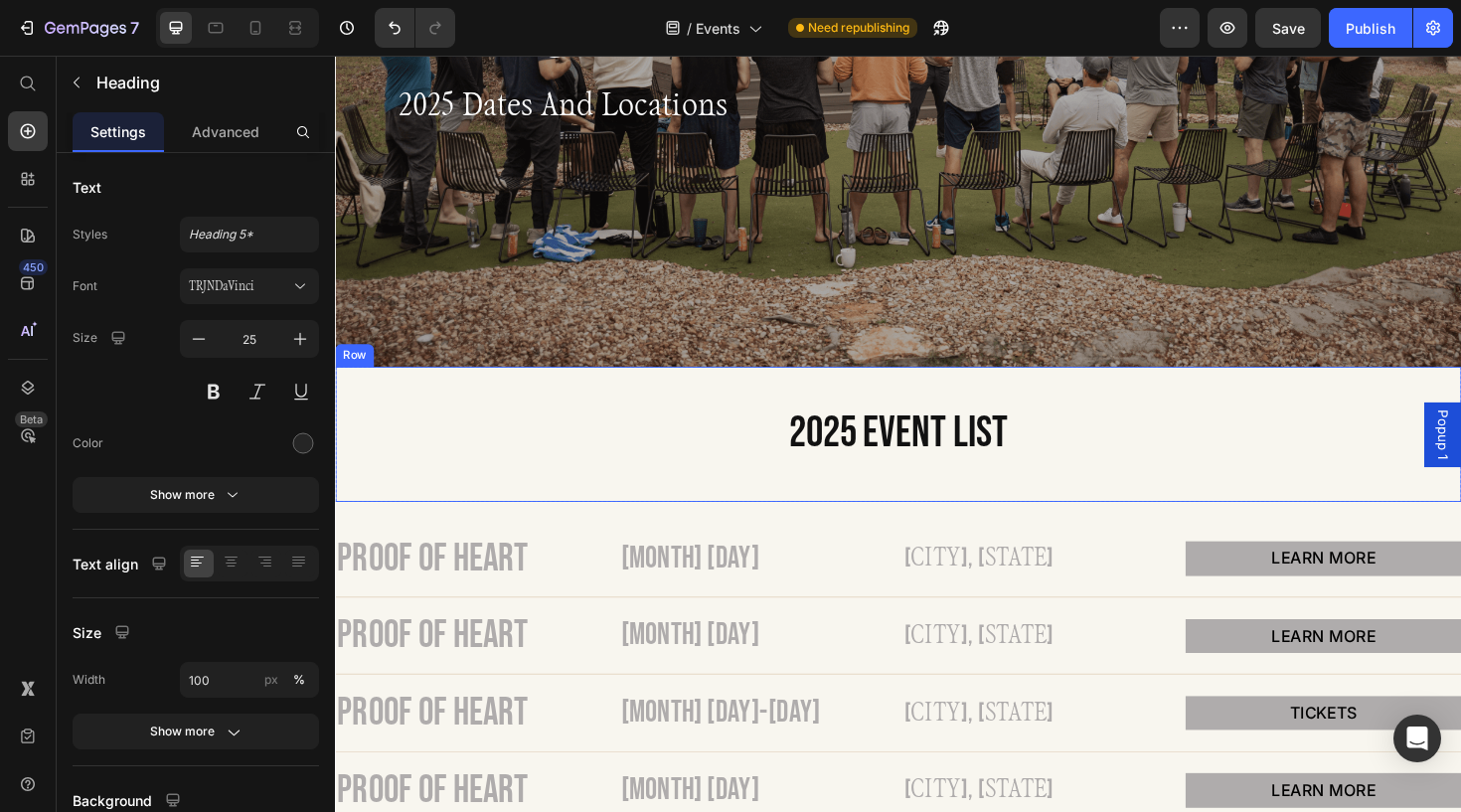 click on "[YEAR] event list Heading" at bounding box center [931, 456] 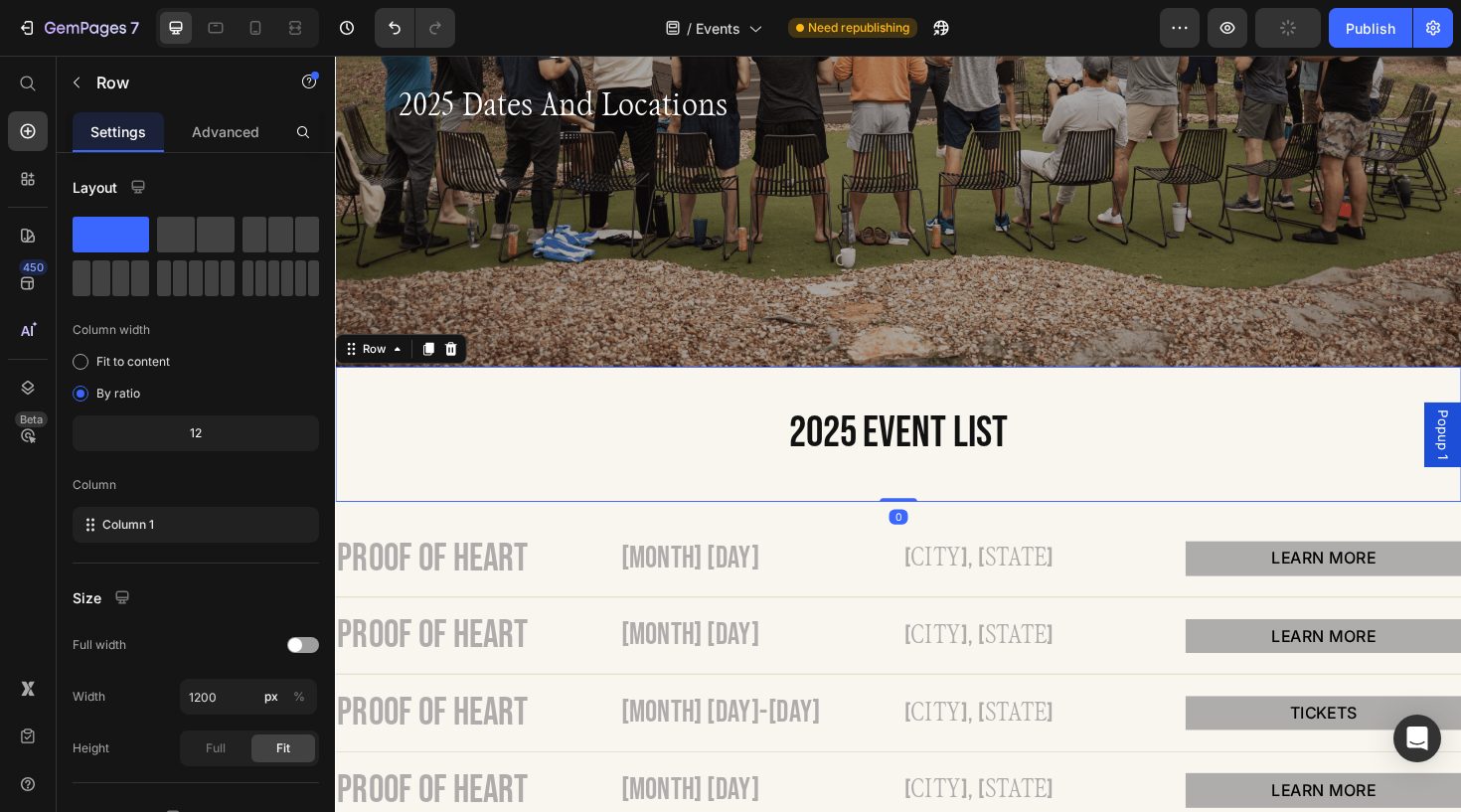 click on "[YEAR] event list Heading" at bounding box center (931, 456) 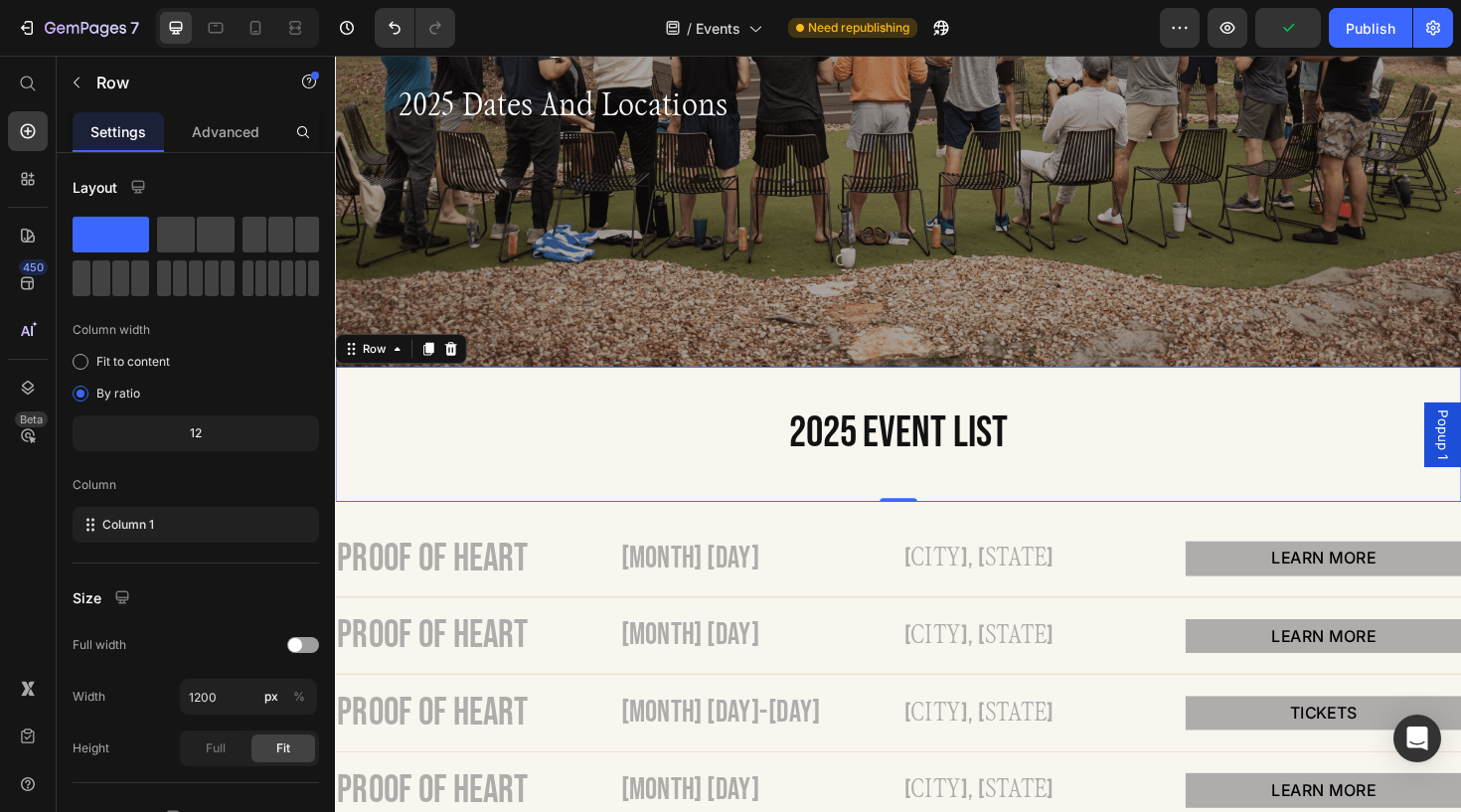 click on "[YEAR] event list Heading" at bounding box center (931, 456) 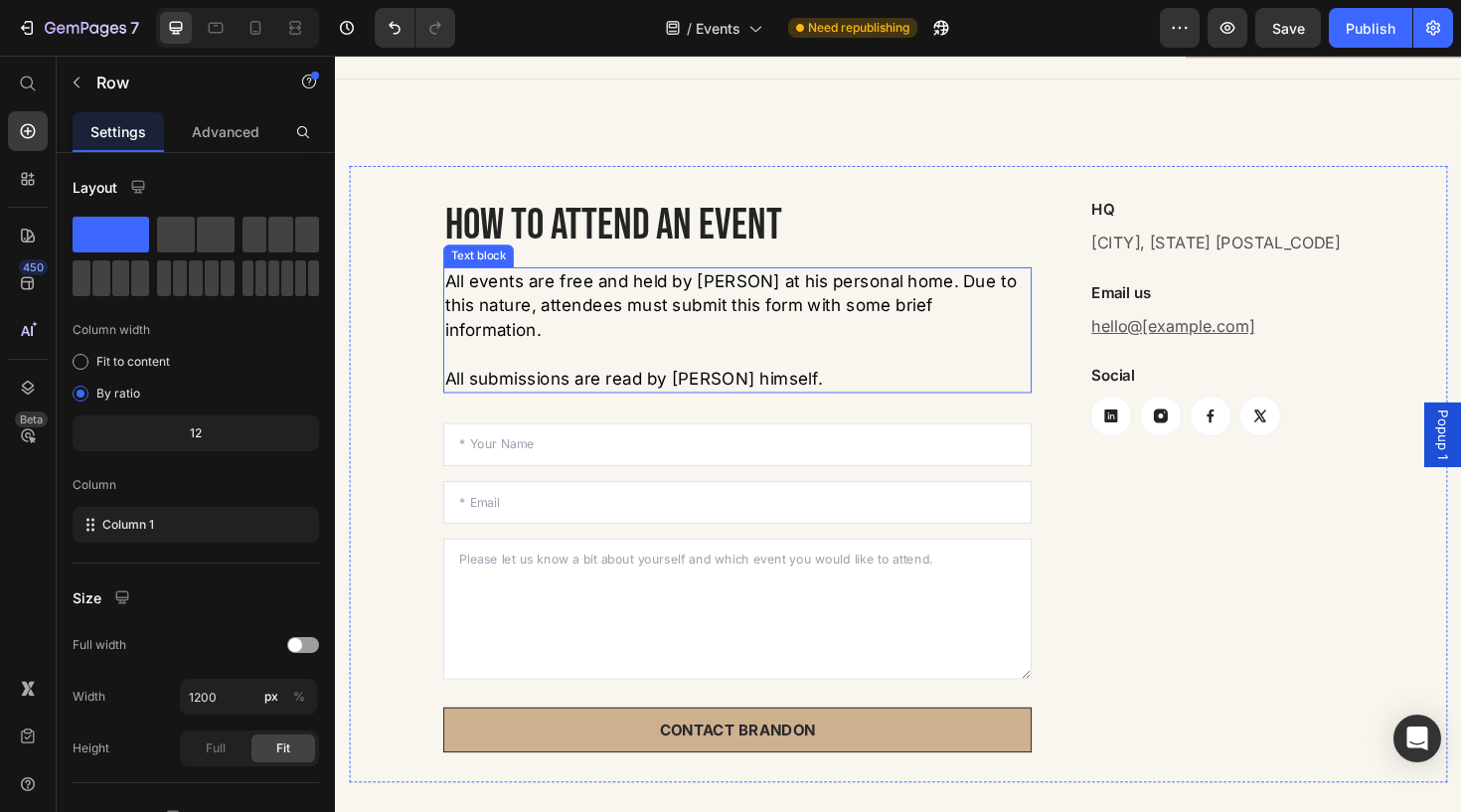 scroll, scrollTop: 1618, scrollLeft: 0, axis: vertical 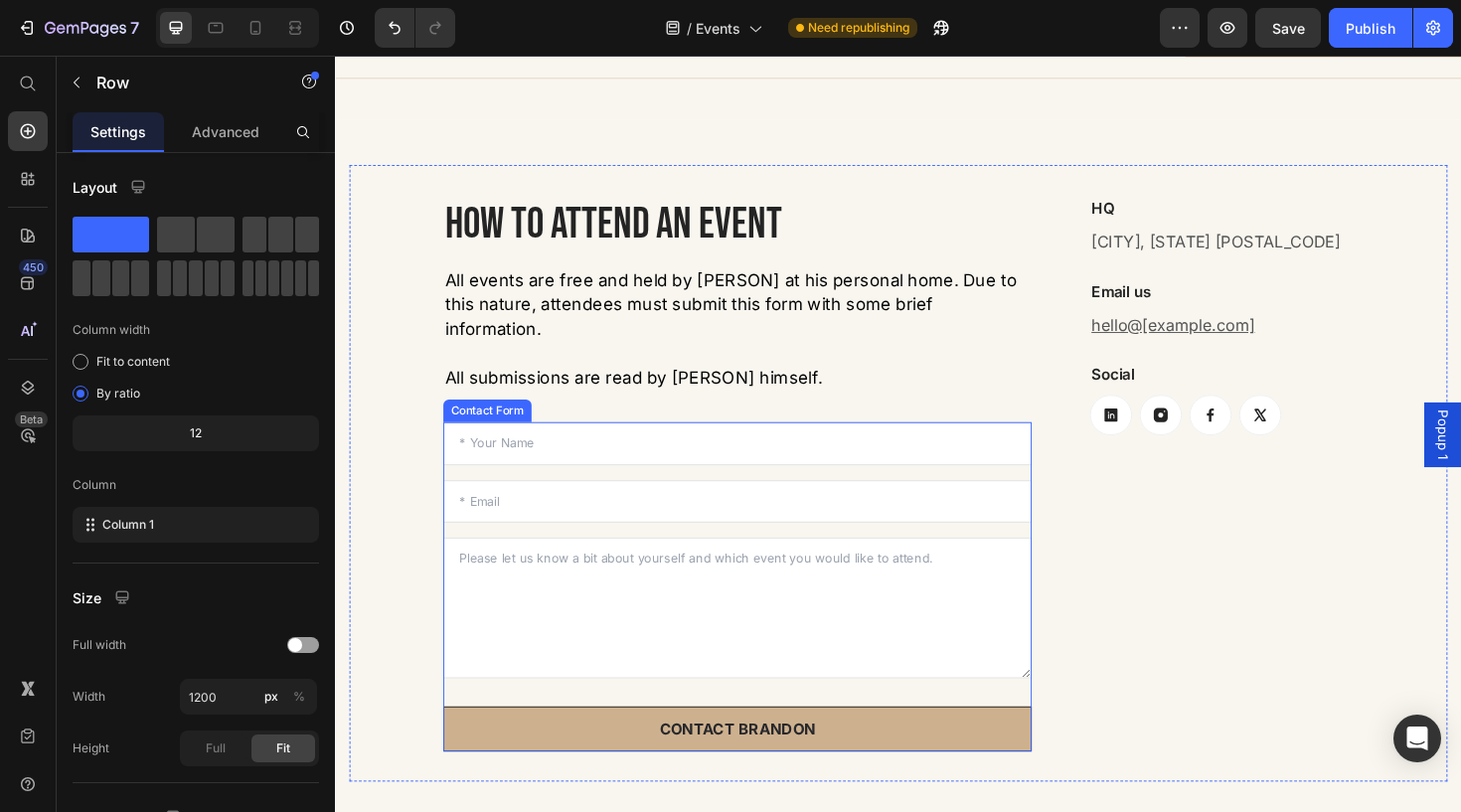 click on "Text Field Email Field Text Area CONTACT BRANDON Submit Button Contact Form" at bounding box center (760, 617) 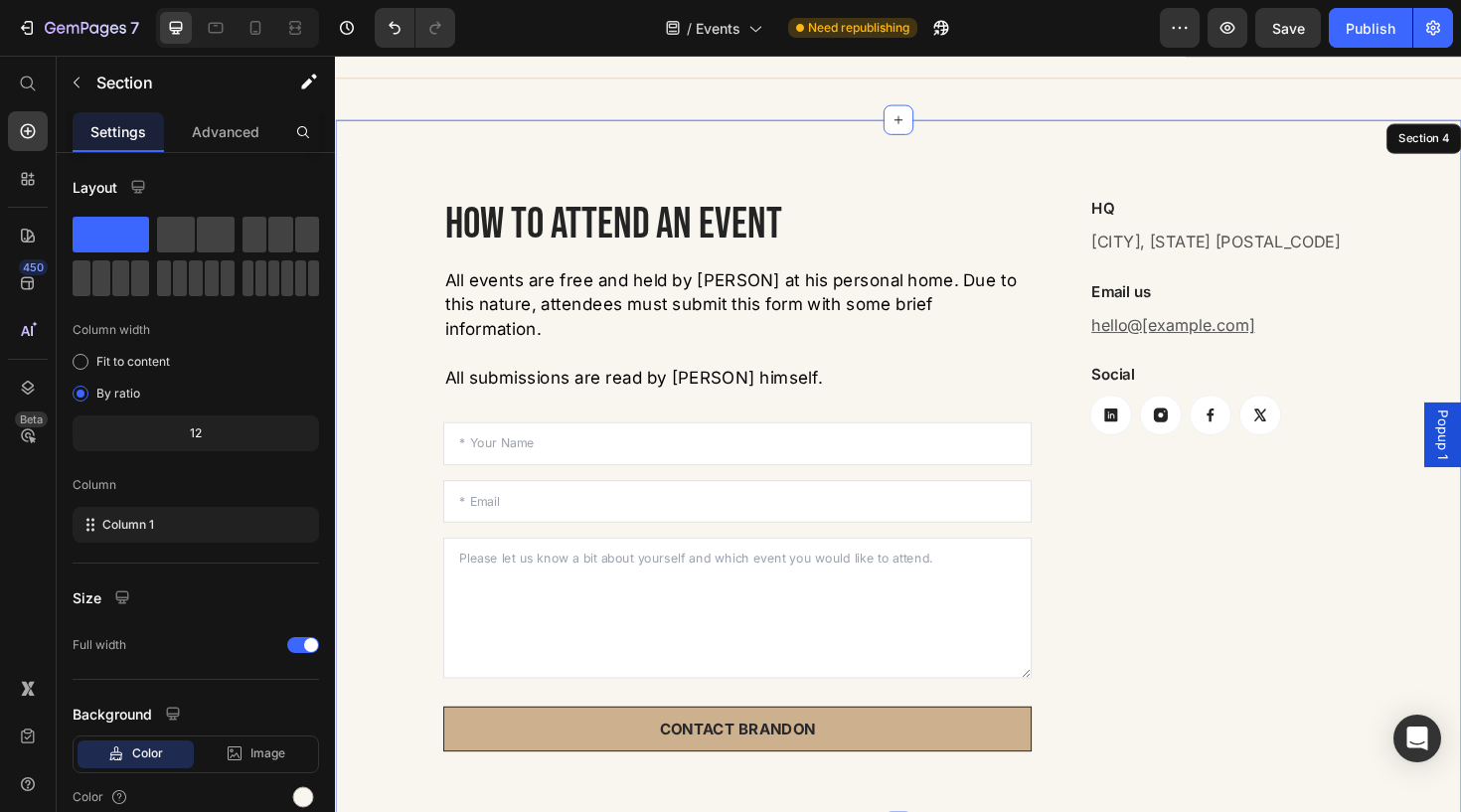 click on "HOW TO ATTEND AN EVENT Heading   12 All events are free and held by [PERSON] at his personal home. Due to this nature, attendees must submit this form with some brief information.   All submissions are read by [PERSON] himself. Text block Text Field Email Field Text Area CONTACT BRANDON Submit Button Contact Form   0 HQ Heading [CITY], [STATE] [POSTAL_CODE] Text block Email us Heading hello@[example.com] Text block Social Heading
Button     Button     Button
Button Row Row Row Section 4" at bounding box center [931, 497] 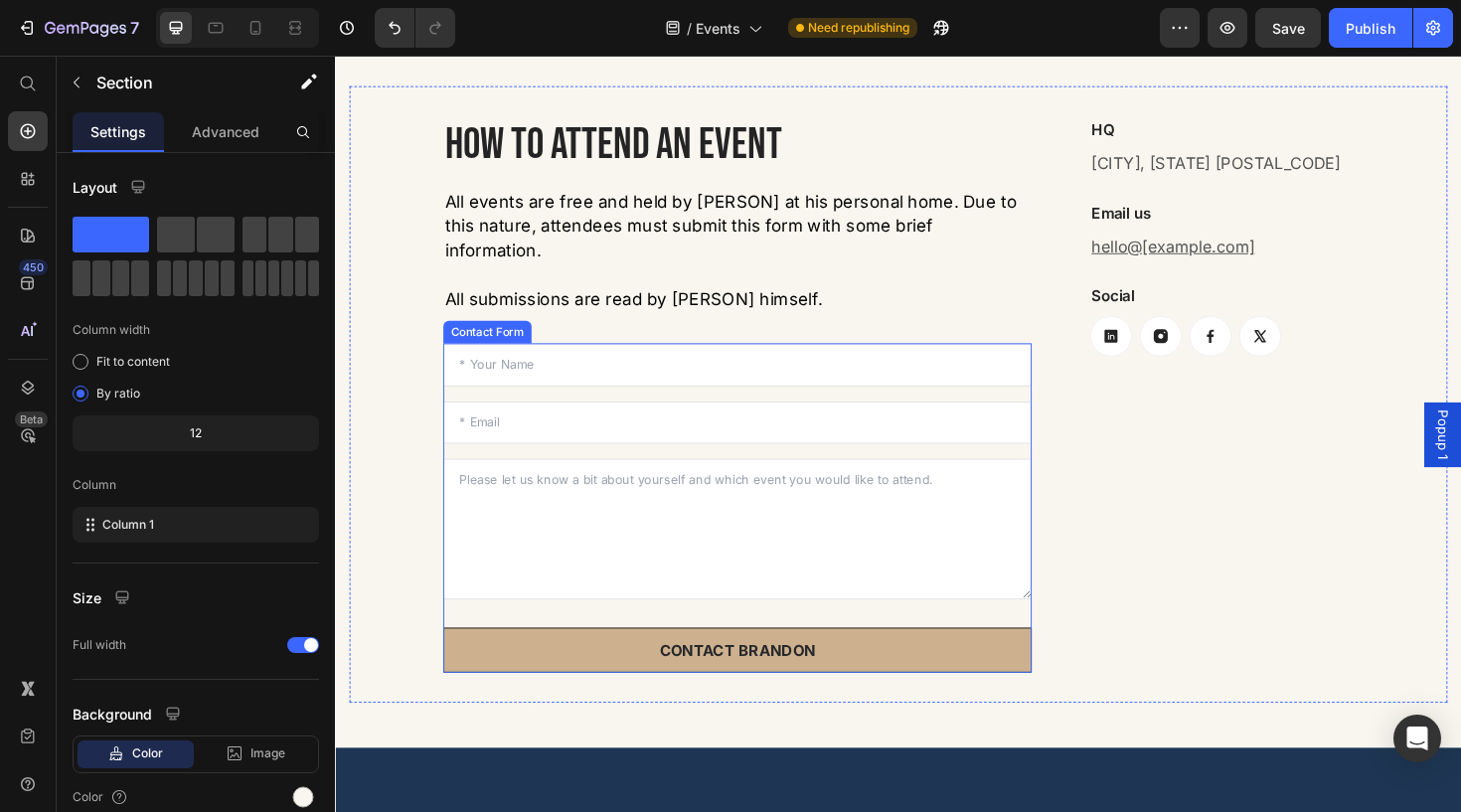 scroll, scrollTop: 1705, scrollLeft: 0, axis: vertical 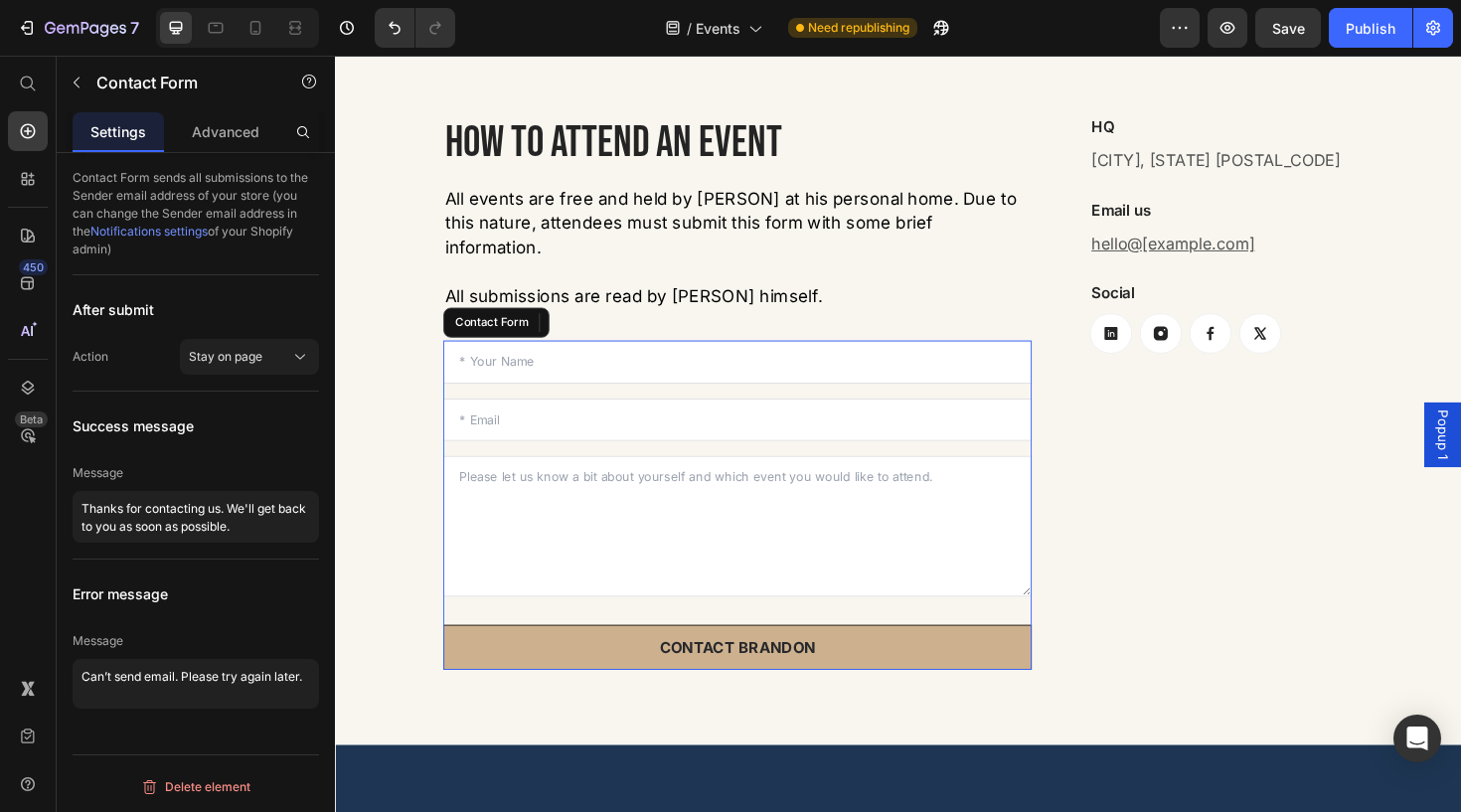 click on "Text Field Email Field Text Area CONTACT BRANDON Submit Button Contact Form" at bounding box center (760, 531) 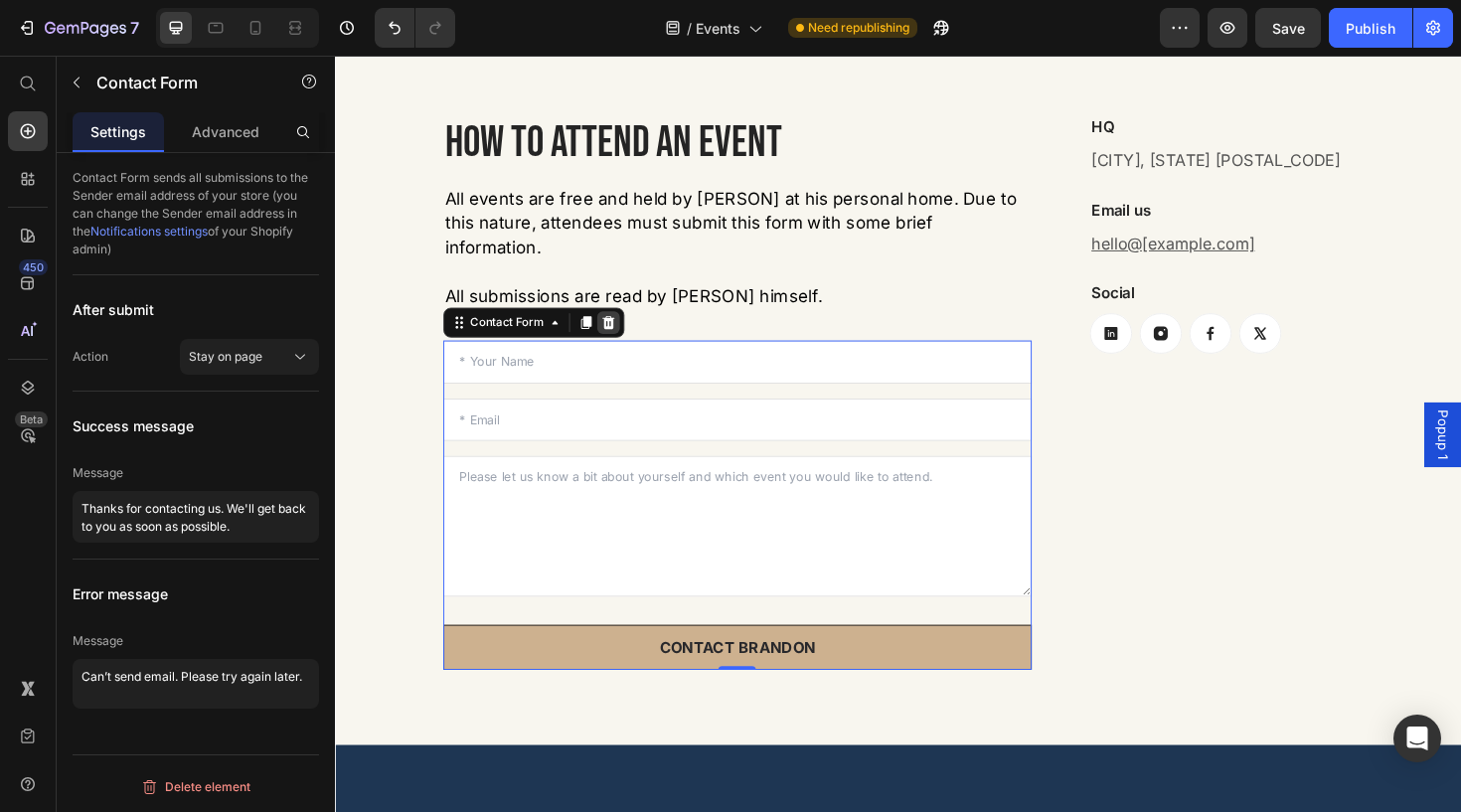 click 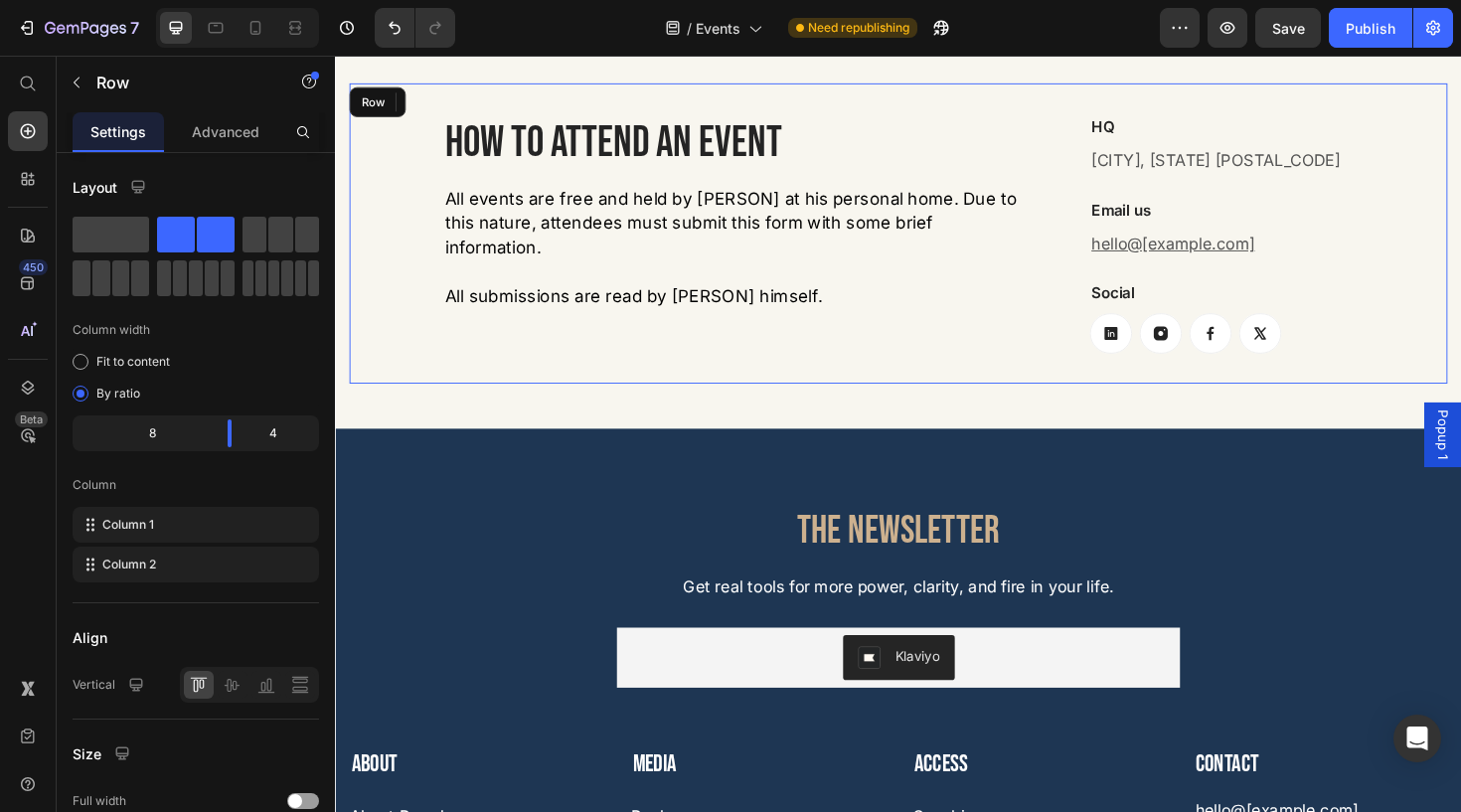 click on "HOW TO ATTEND AN EVENT Heading All events are free and held by [PERSON] at his personal home. Due to this nature, attendees must submit this form with some brief information.   All submissions are read by [PERSON] himself. Text block" at bounding box center (760, 244) 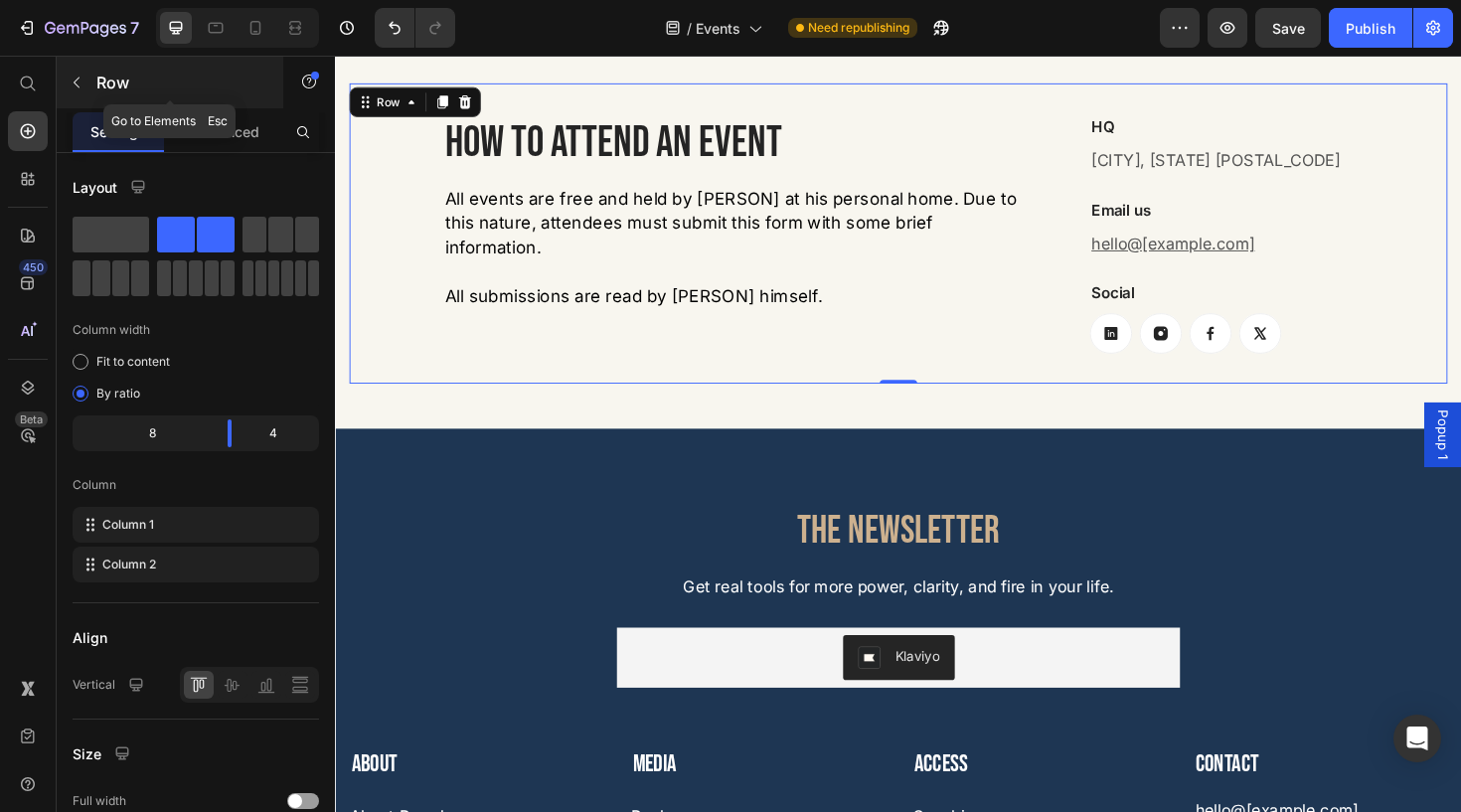 click 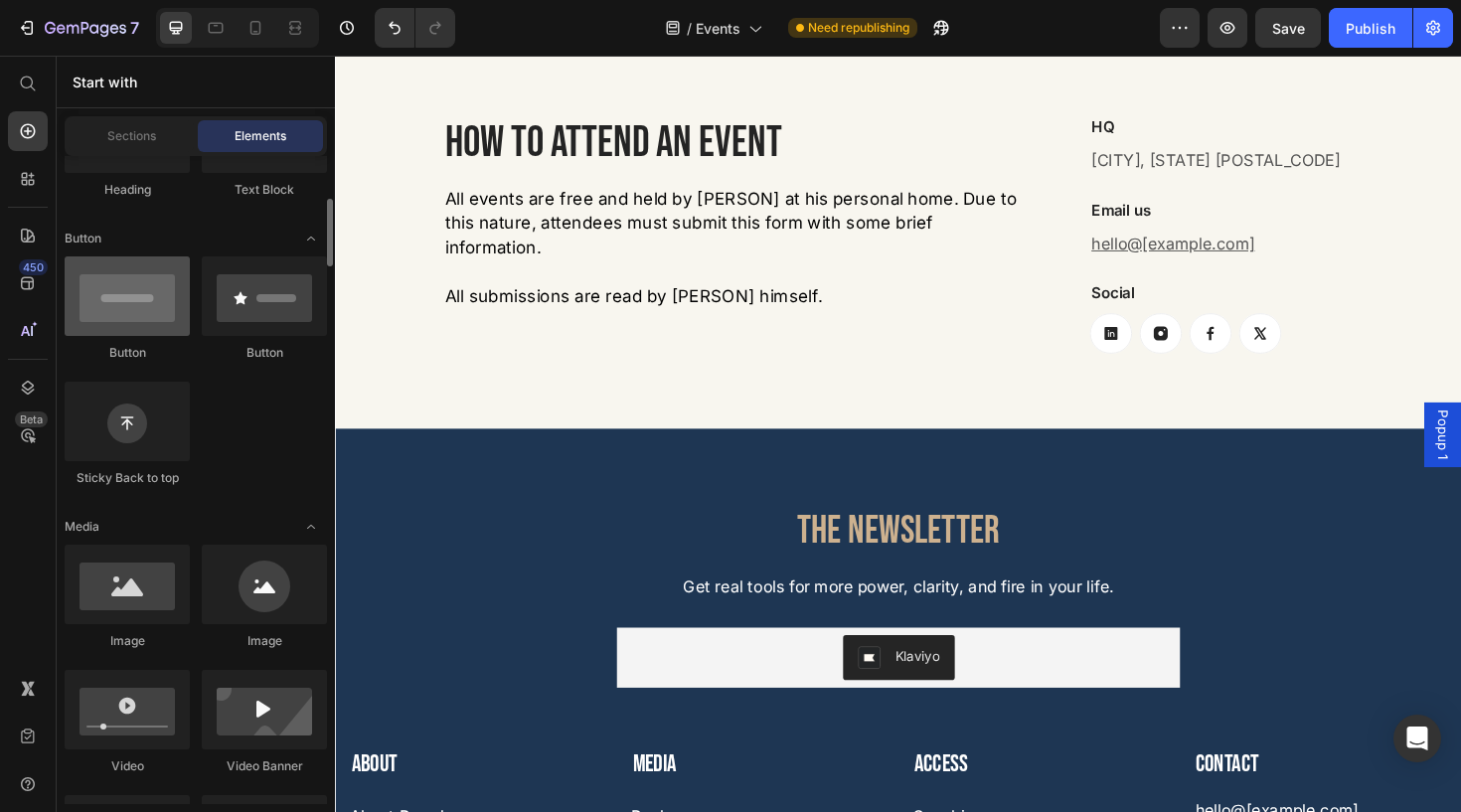 scroll, scrollTop: 396, scrollLeft: 0, axis: vertical 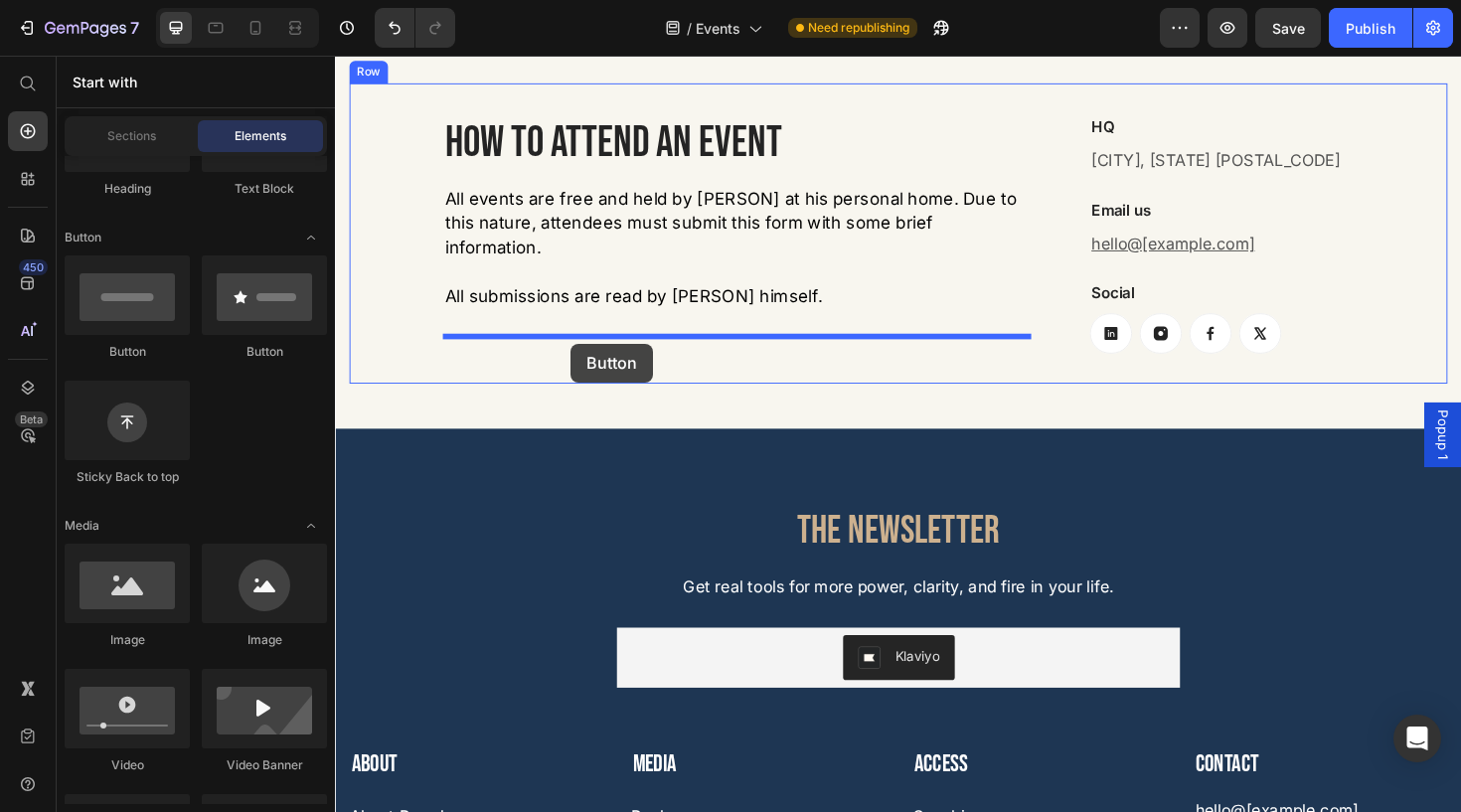 drag, startPoint x: 445, startPoint y: 348, endPoint x: 584, endPoint y: 360, distance: 139.51702 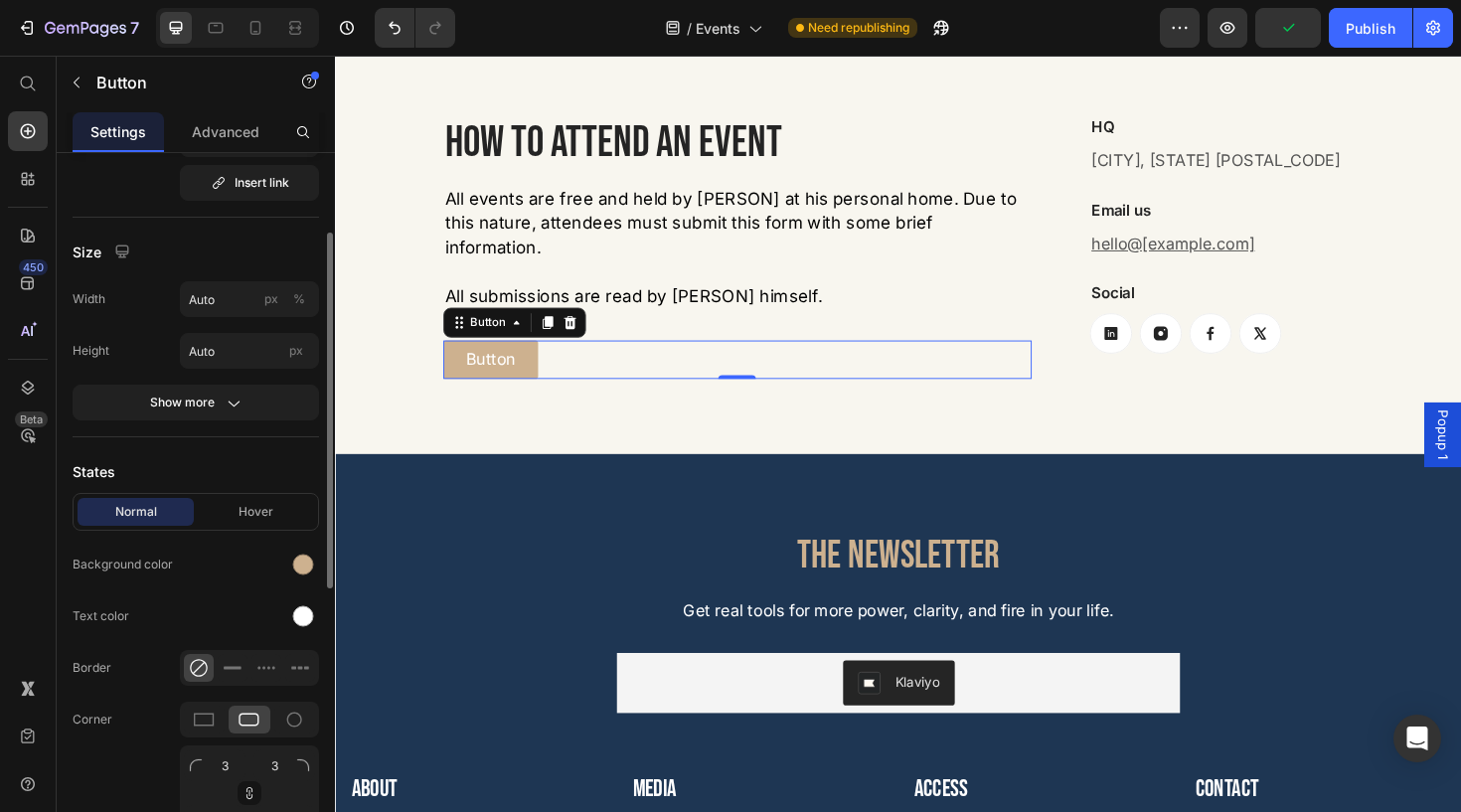 scroll, scrollTop: 160, scrollLeft: 0, axis: vertical 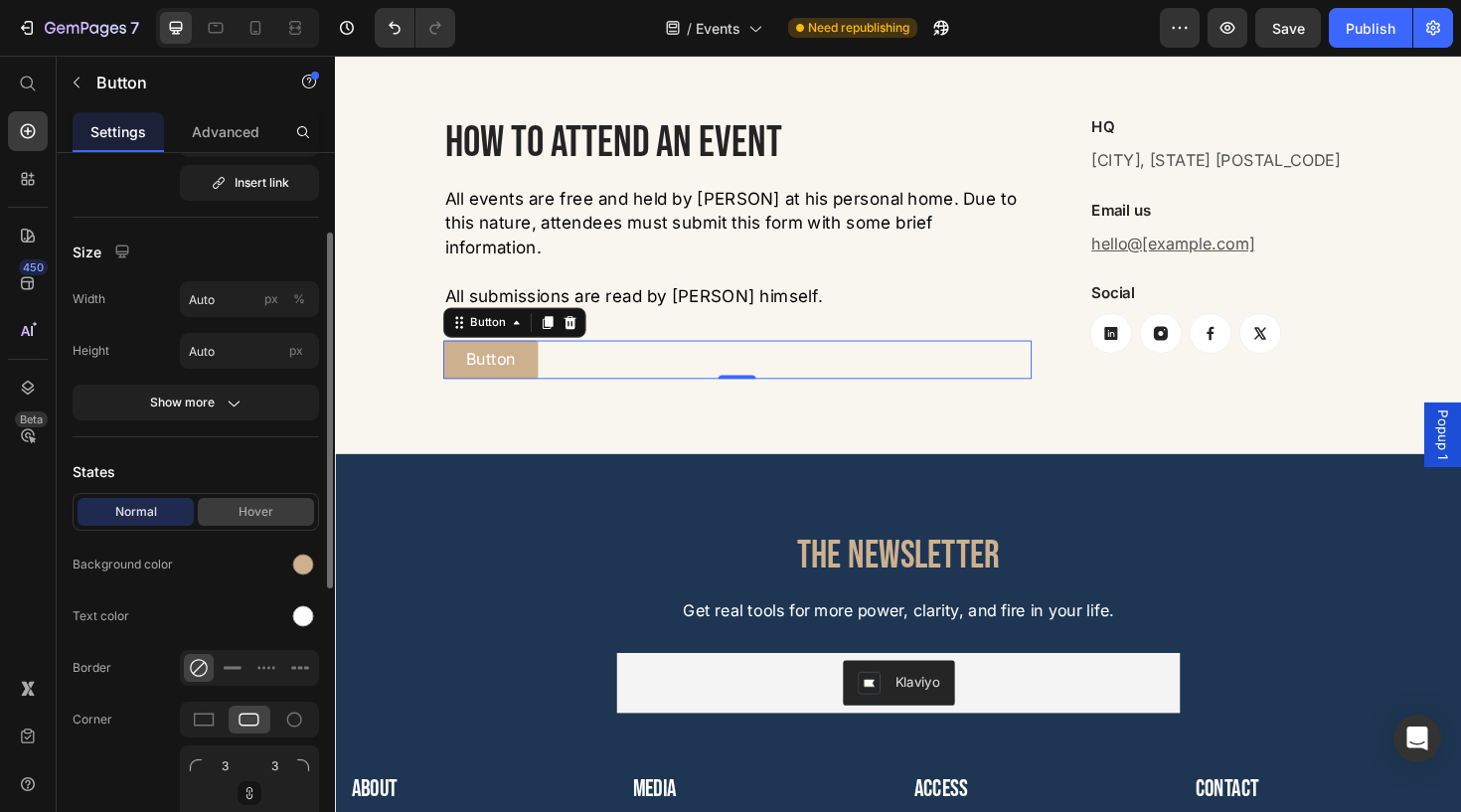 click on "Hover" at bounding box center (255, 512) 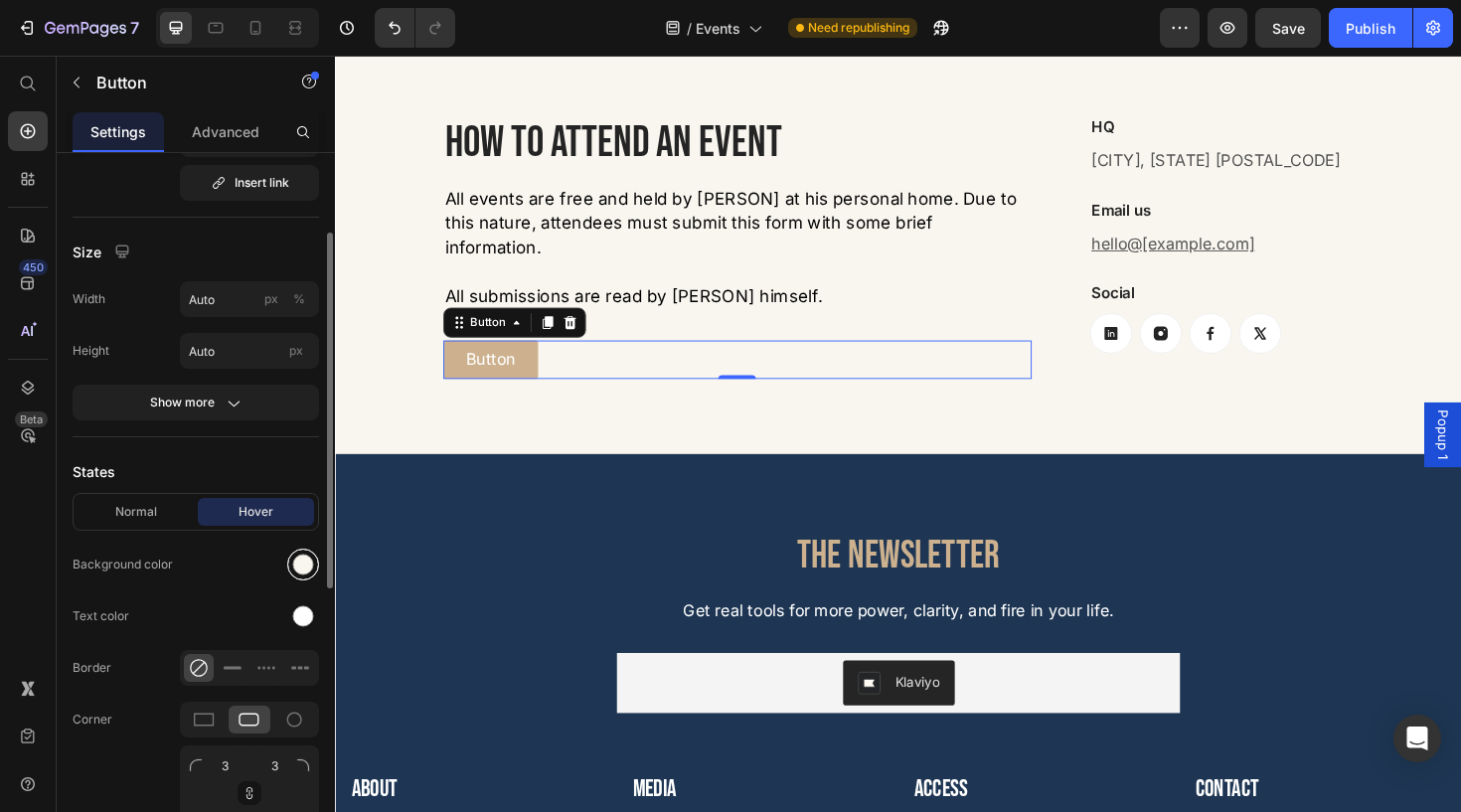 click at bounding box center [303, 565] 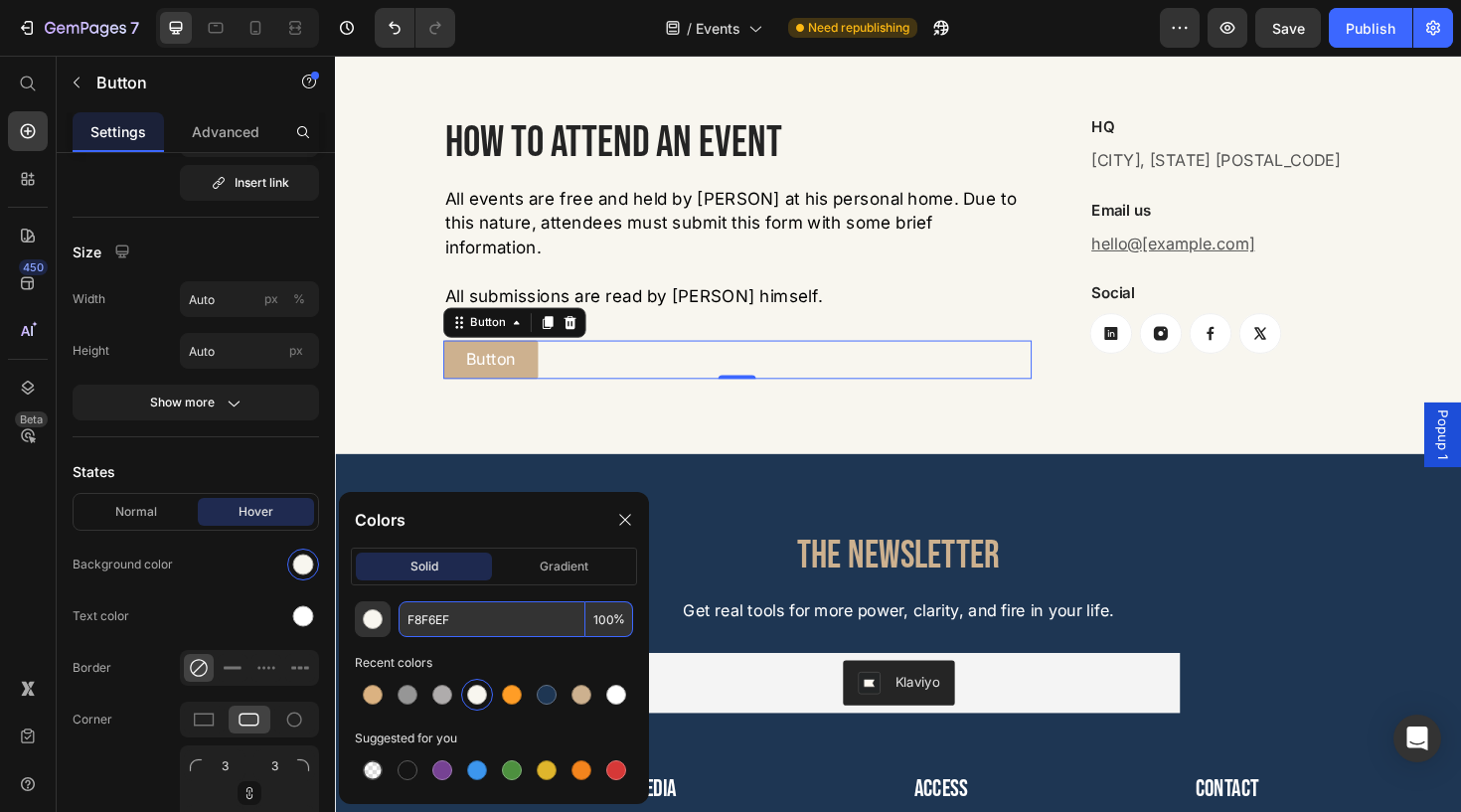 click on "F8F6EF" at bounding box center [492, 619] 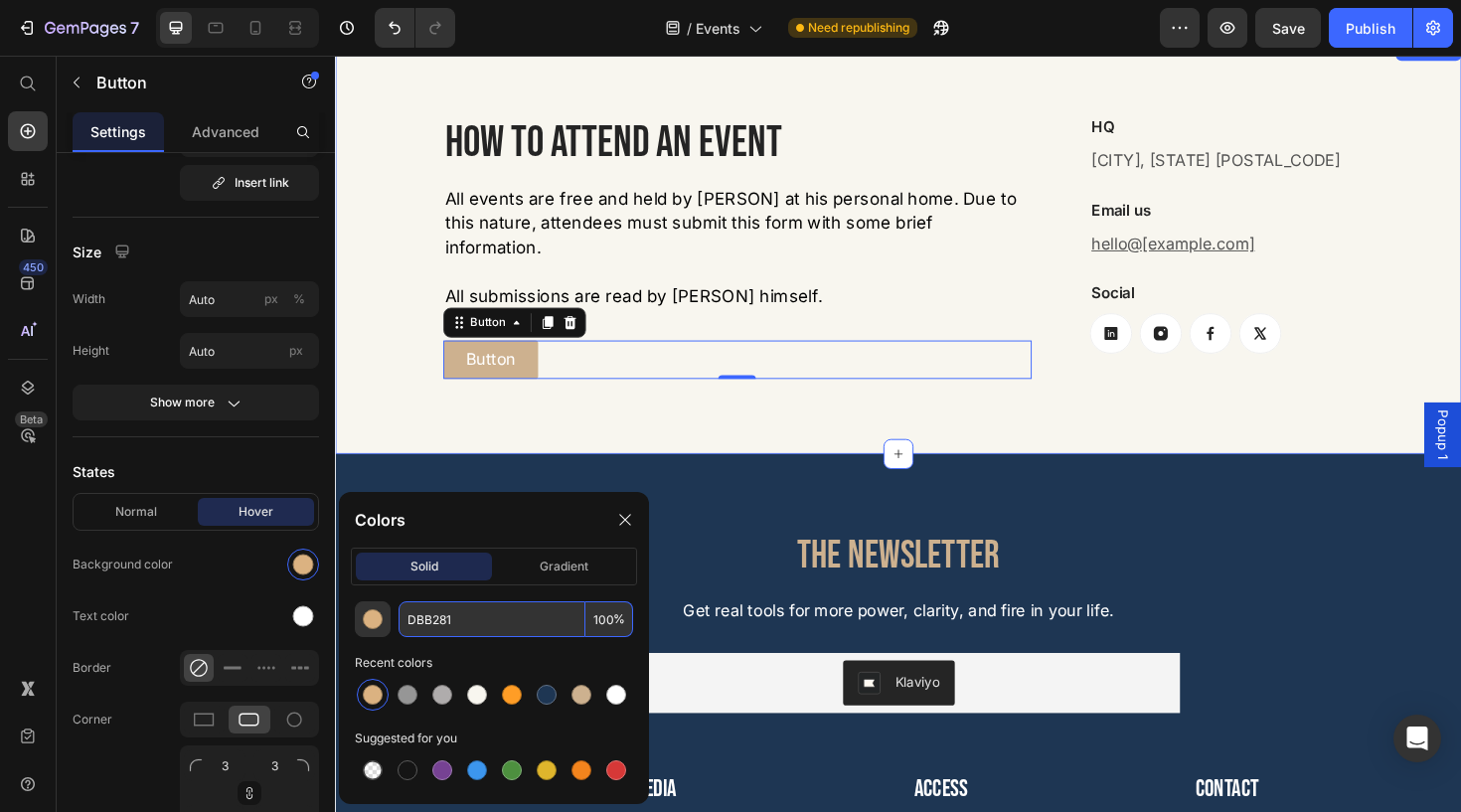 click on "HOW TO ATTEND AN EVENT Heading All events are free and held by [PERSON] at his personal home. Due to this nature, attendees must submit this form with some brief information.   All submissions are read by [PERSON] himself. Text block Button Button   0 HQ Heading [CITY], [STATE] [POSTAL_CODE] Text block Email us Heading hello@[example.com] Text block Social Heading
Button     Button     Button
Button Row Row Row Section 4" at bounding box center (931, 256) 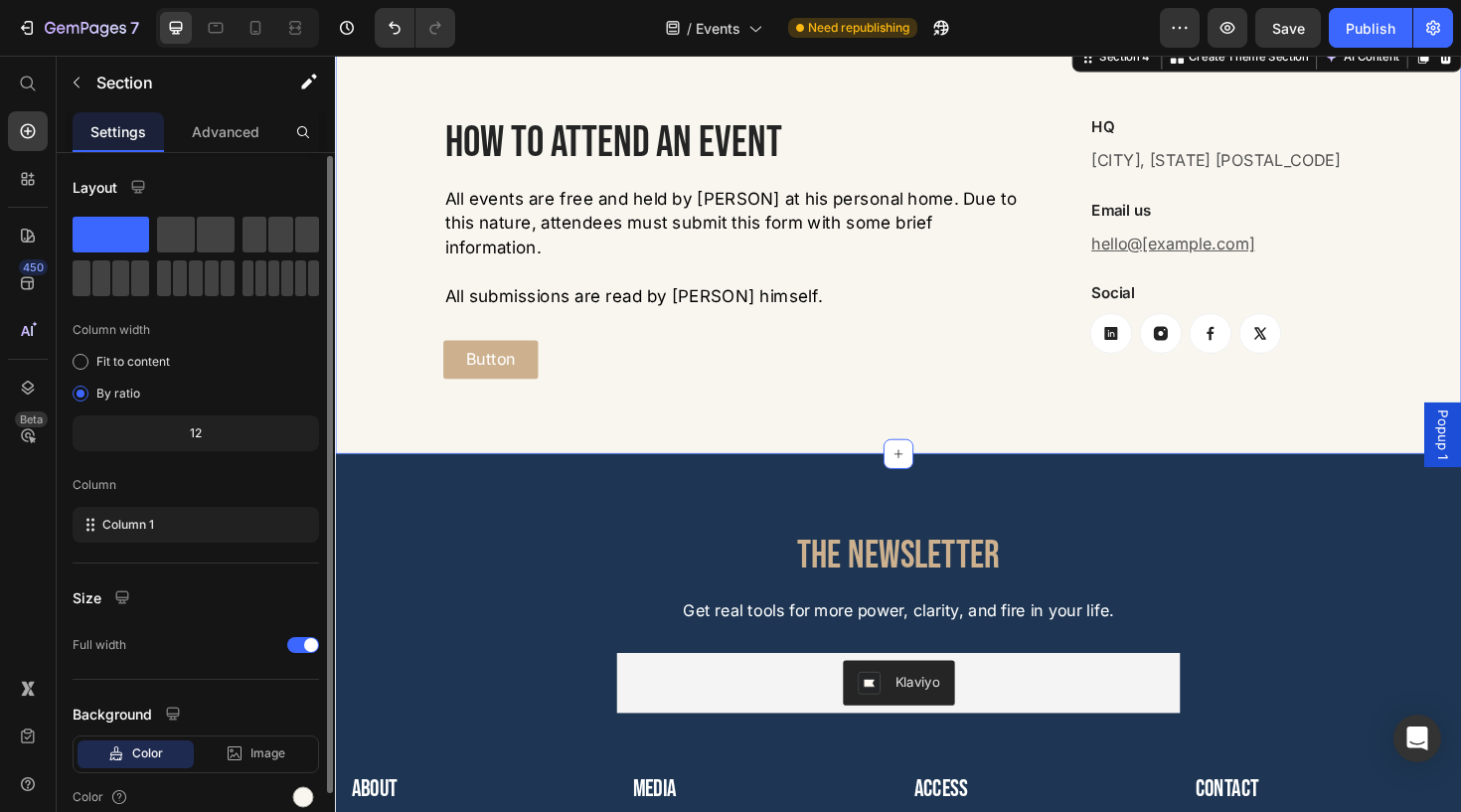 scroll, scrollTop: 87, scrollLeft: 0, axis: vertical 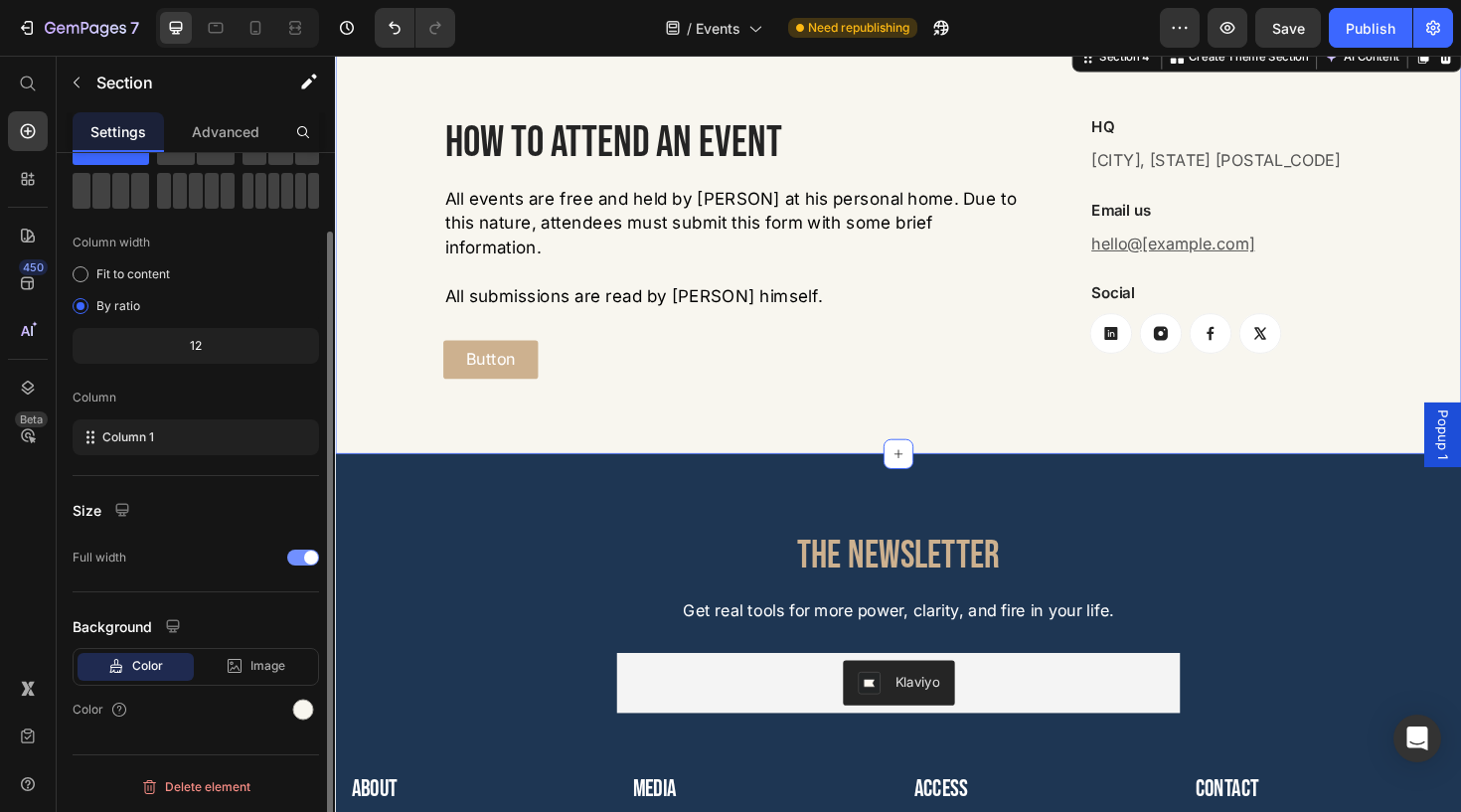 click at bounding box center [303, 558] 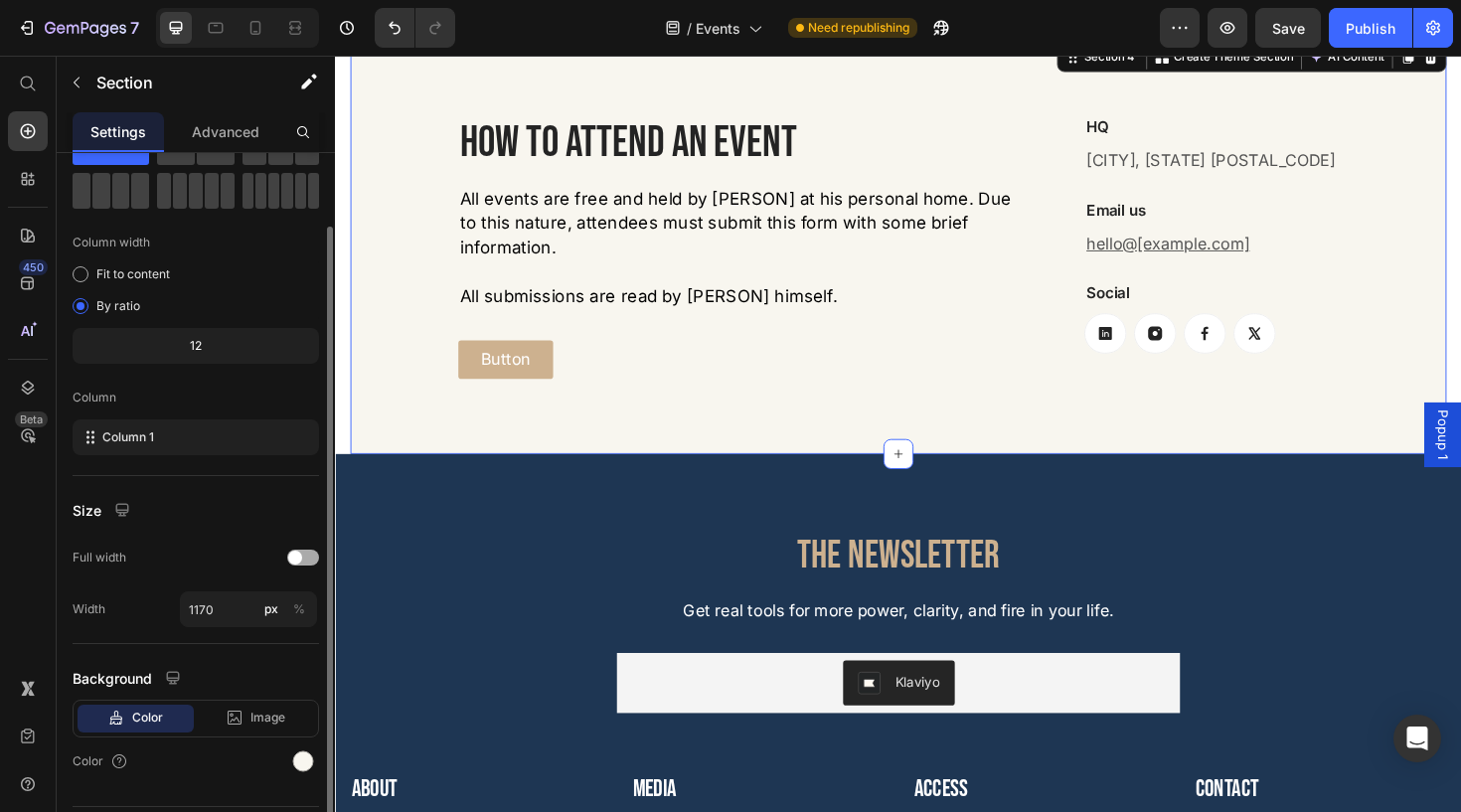 click at bounding box center [295, 558] 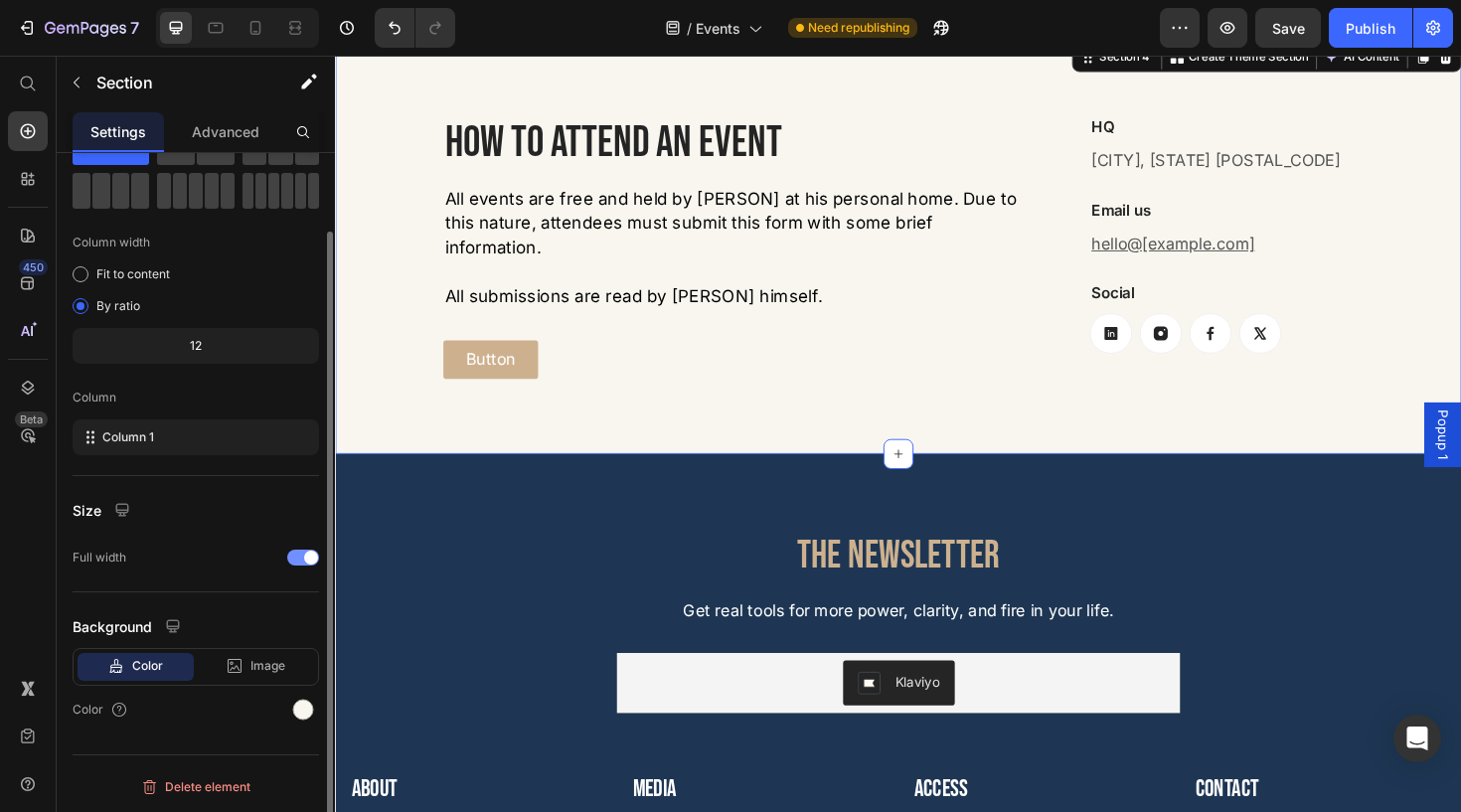 click at bounding box center (303, 558) 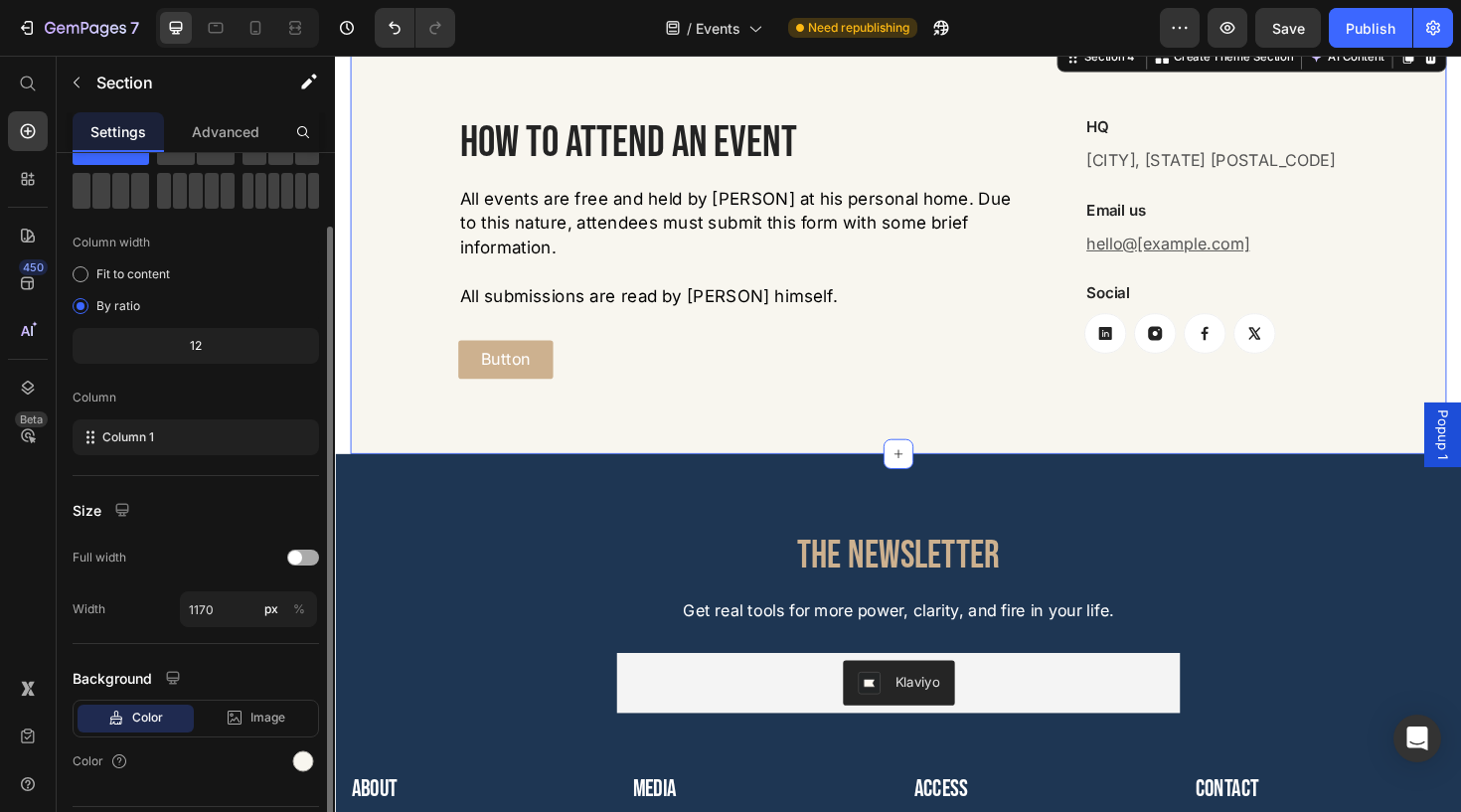 click at bounding box center [295, 558] 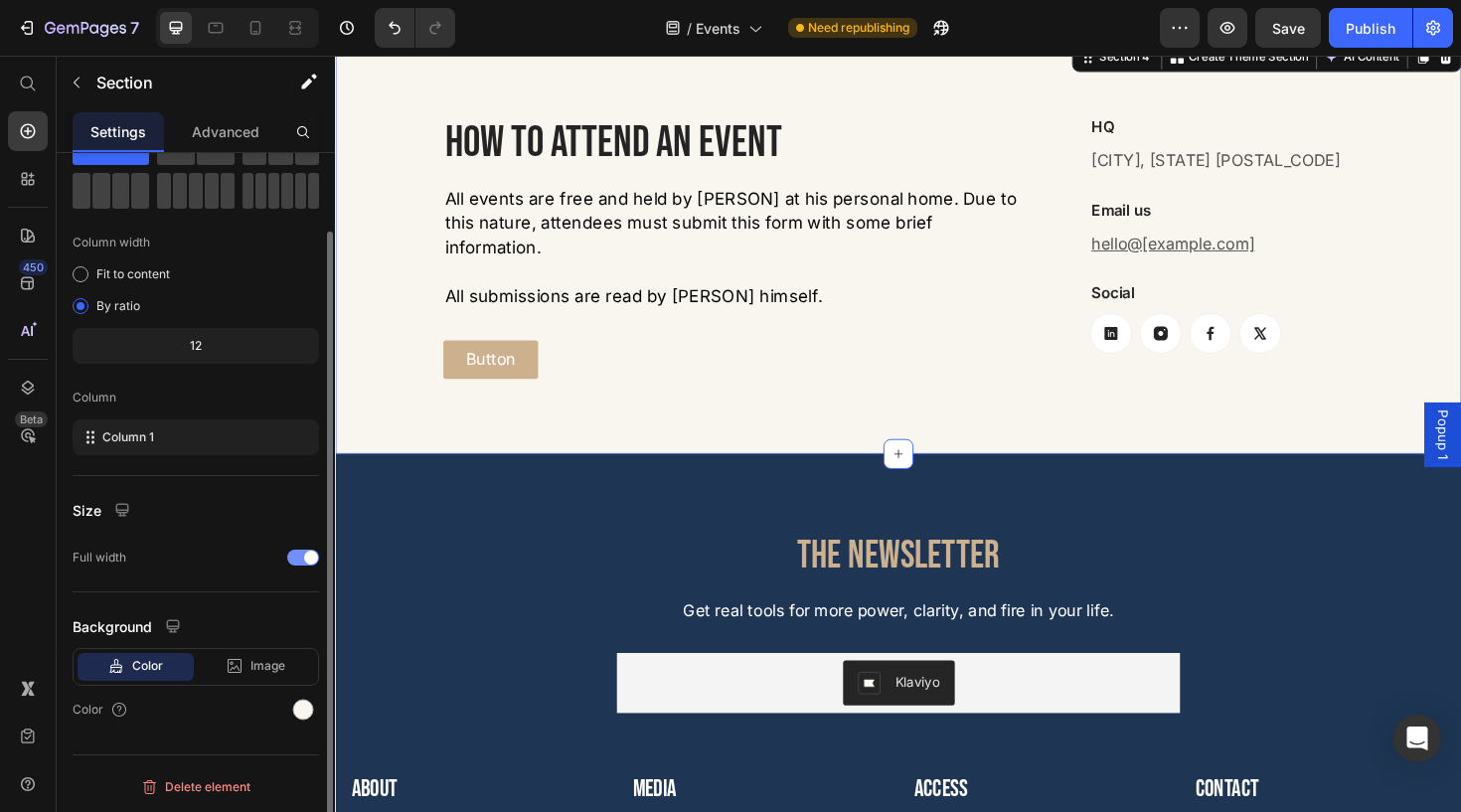 click at bounding box center (303, 558) 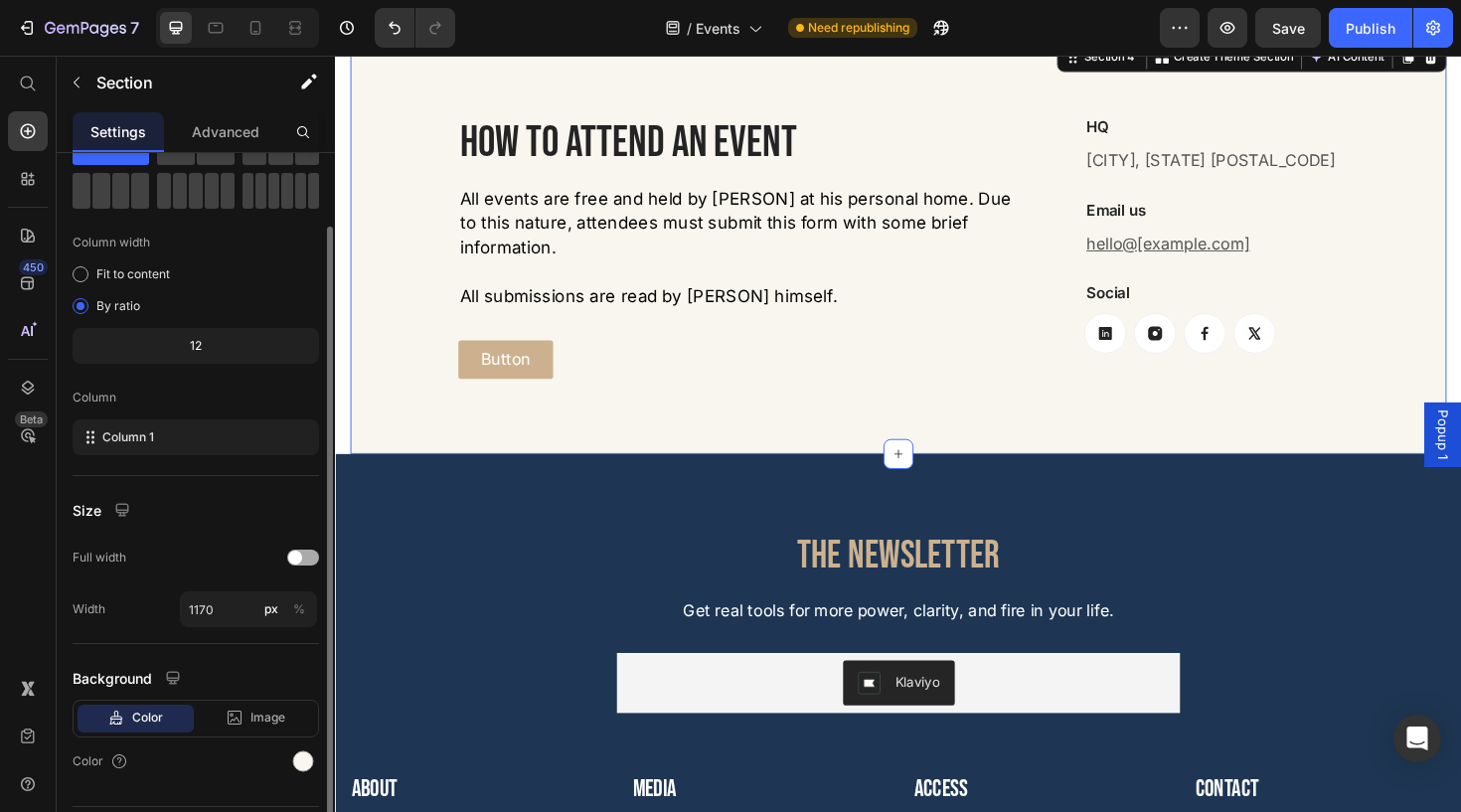 click at bounding box center [295, 558] 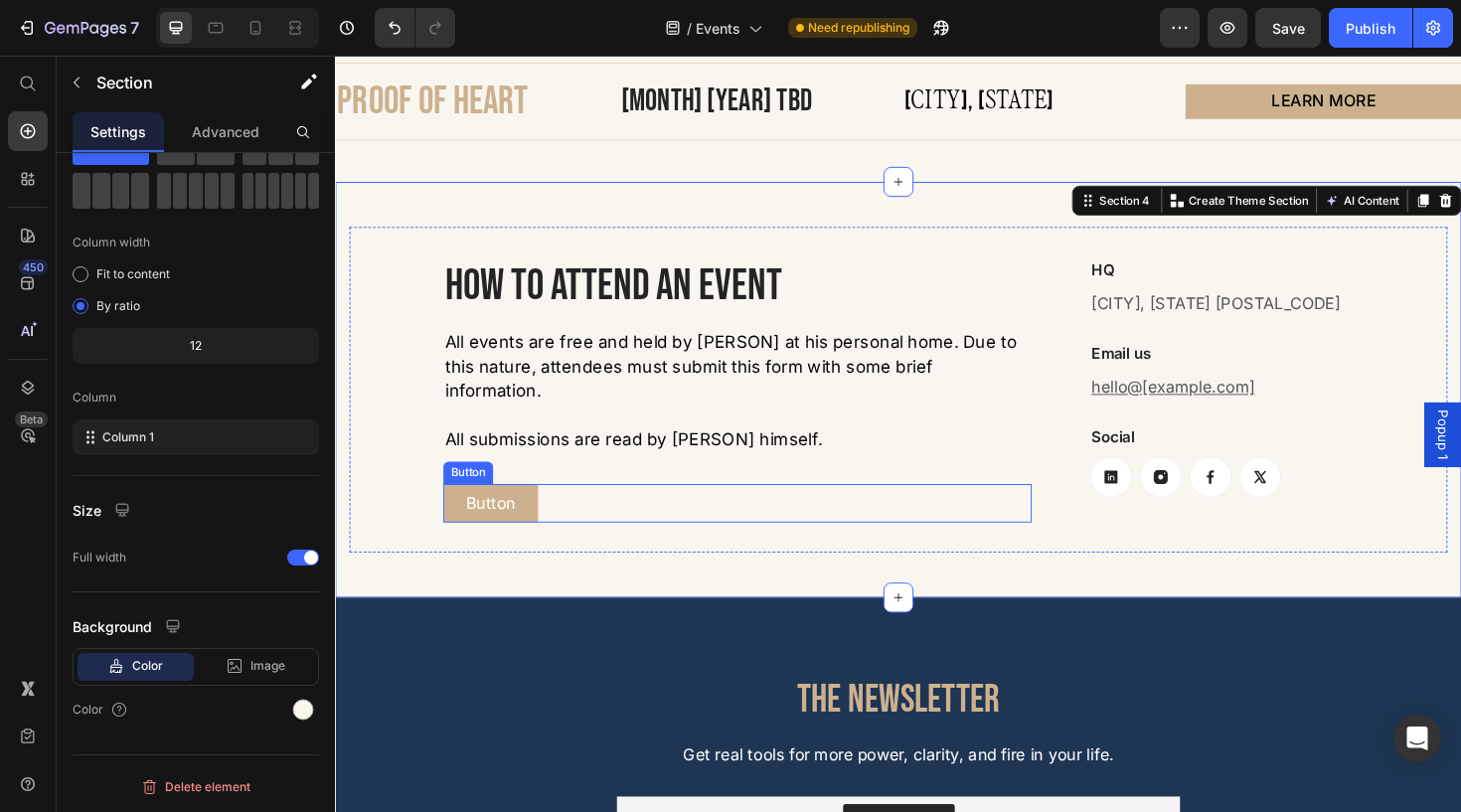 scroll, scrollTop: 1551, scrollLeft: 0, axis: vertical 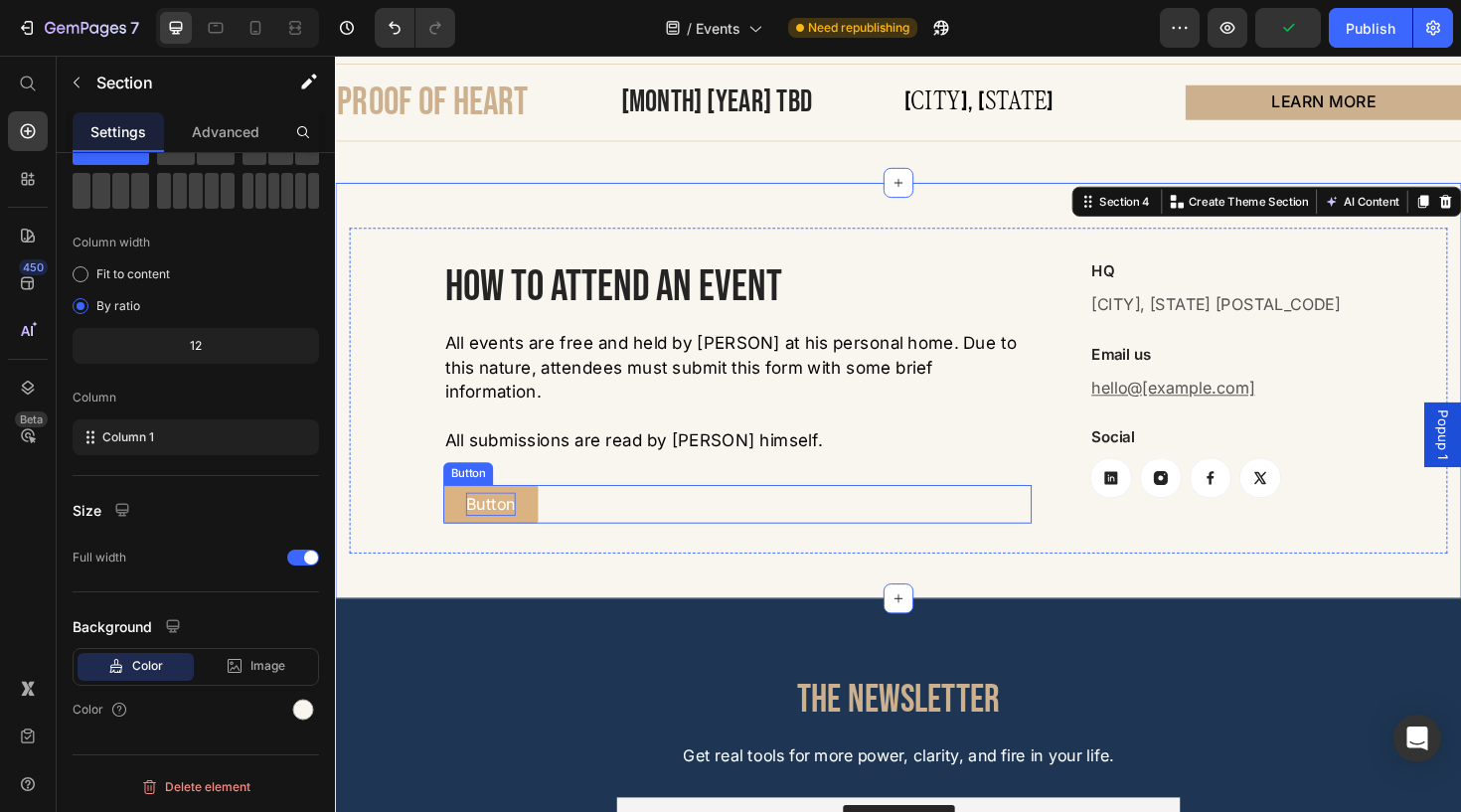 click on "Button" at bounding box center (499, 530) 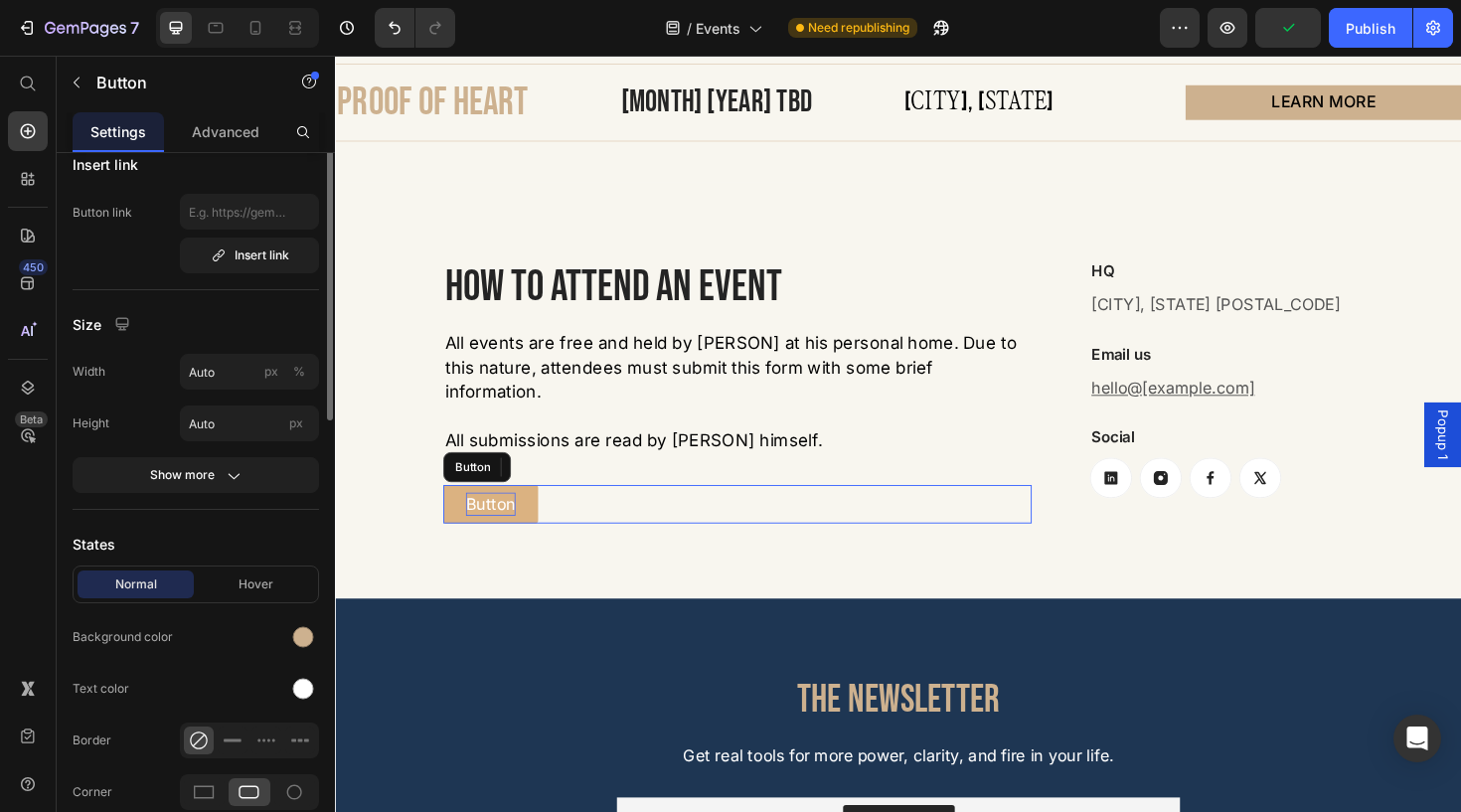 scroll, scrollTop: 0, scrollLeft: 0, axis: both 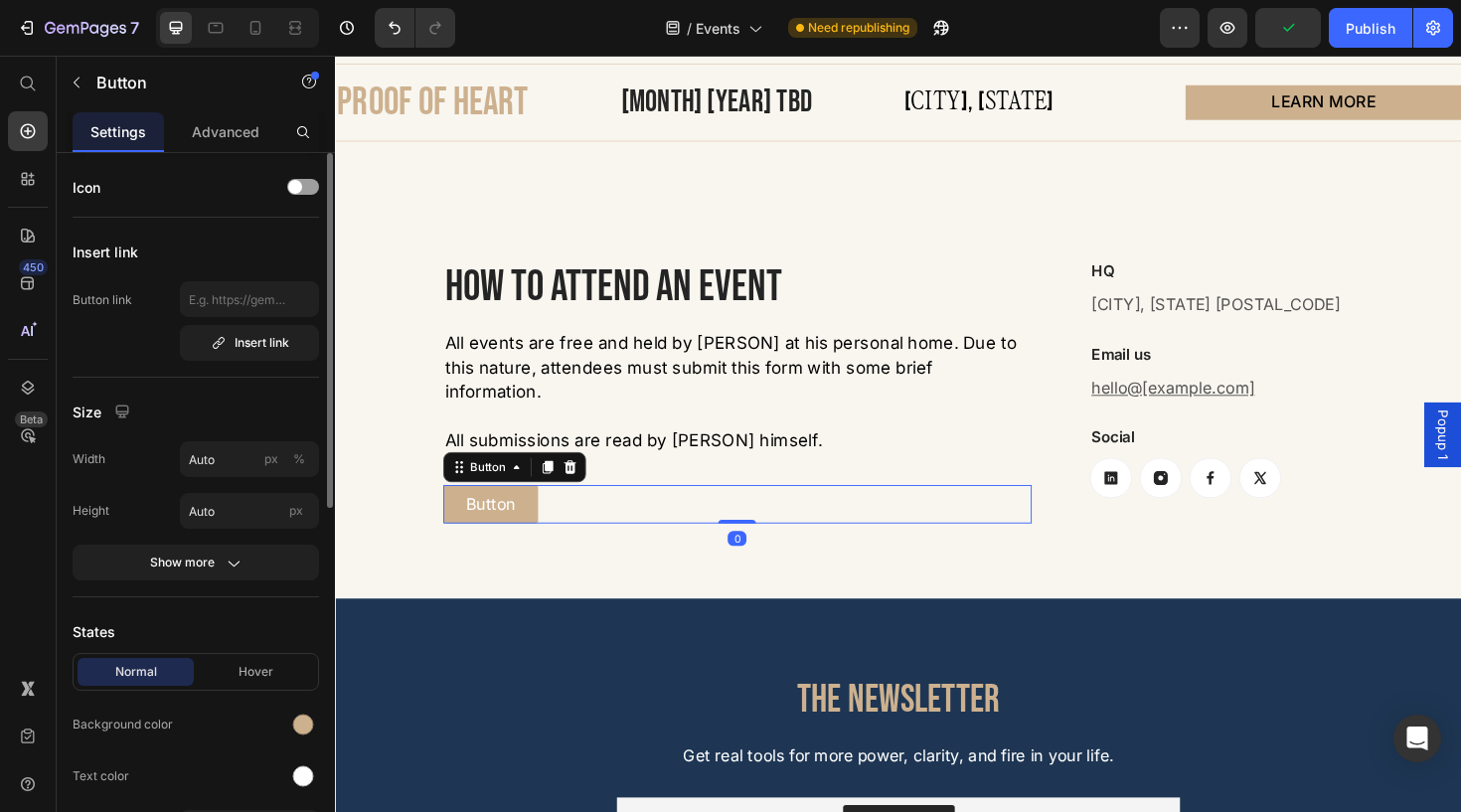 click on "Button Button   0" at bounding box center (760, 530) 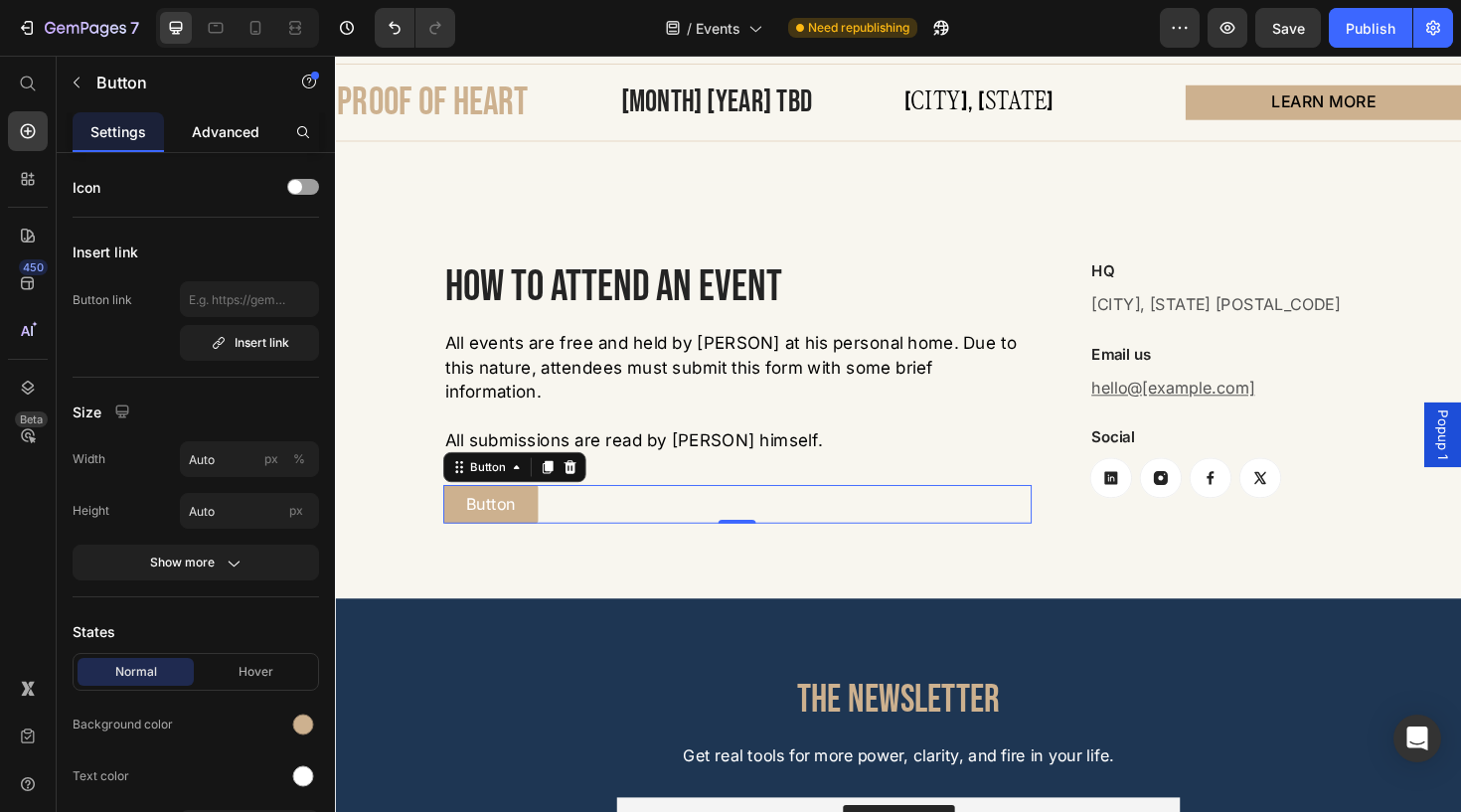 click on "Advanced" at bounding box center [226, 131] 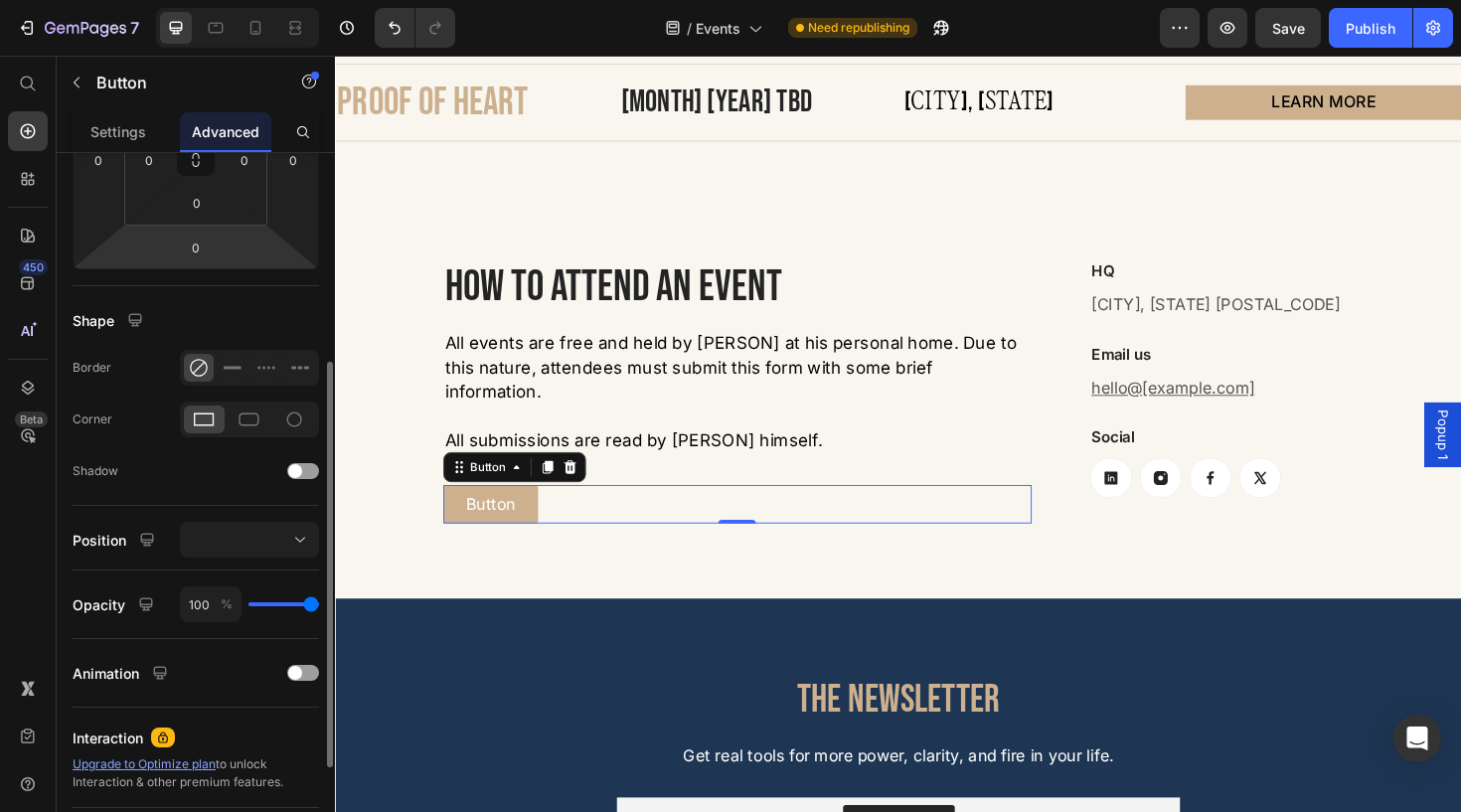 scroll, scrollTop: 359, scrollLeft: 0, axis: vertical 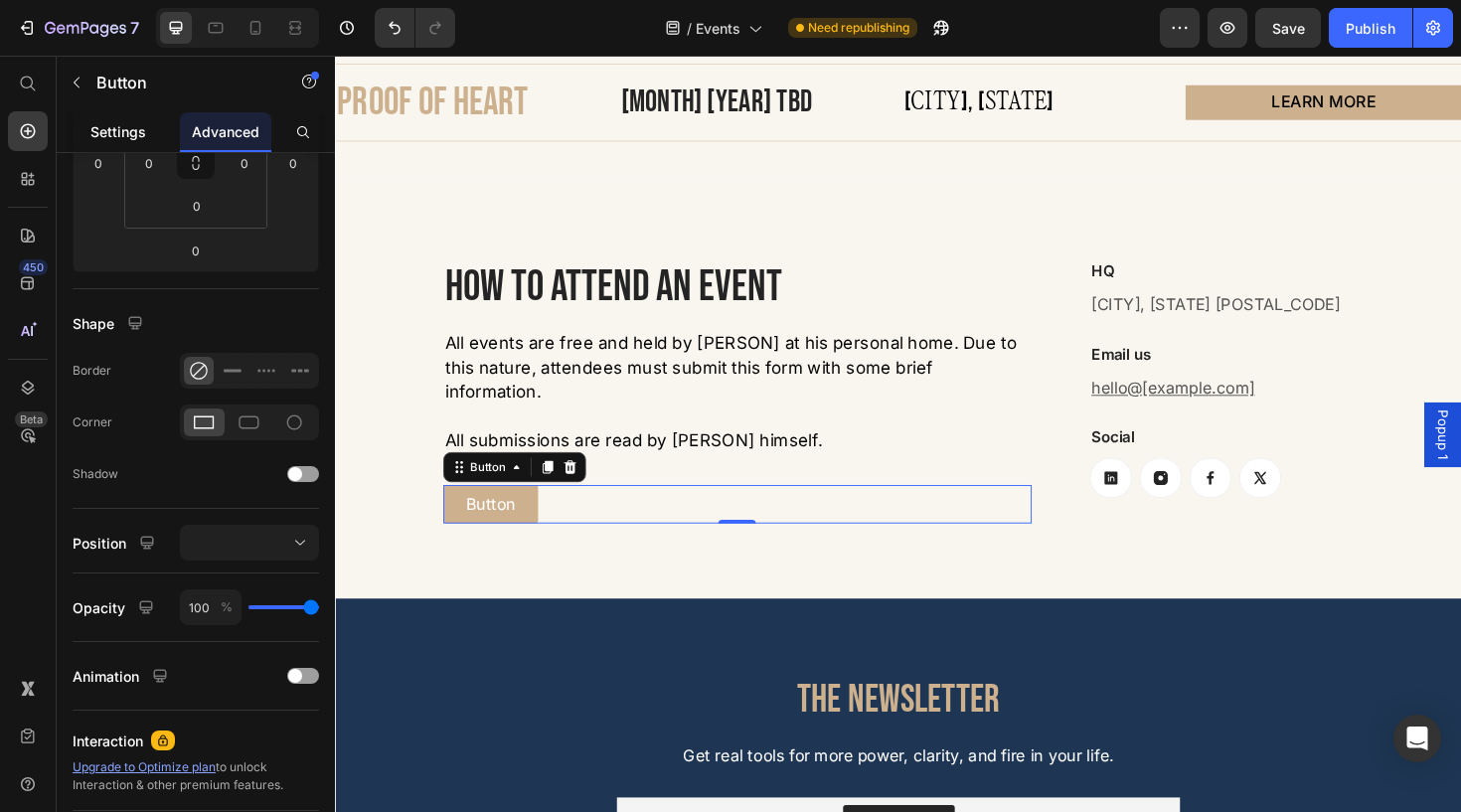 click on "Settings" 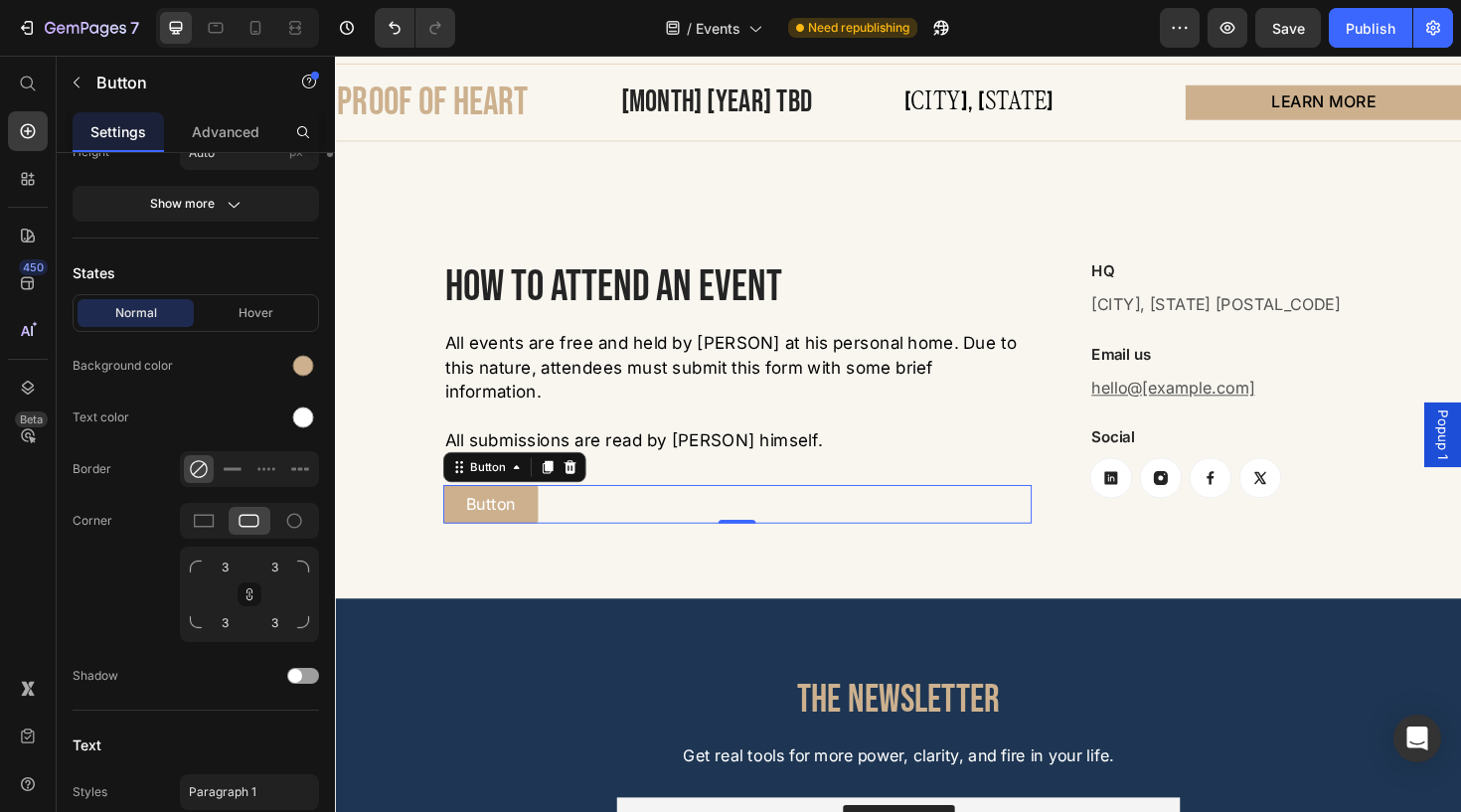 scroll, scrollTop: 0, scrollLeft: 0, axis: both 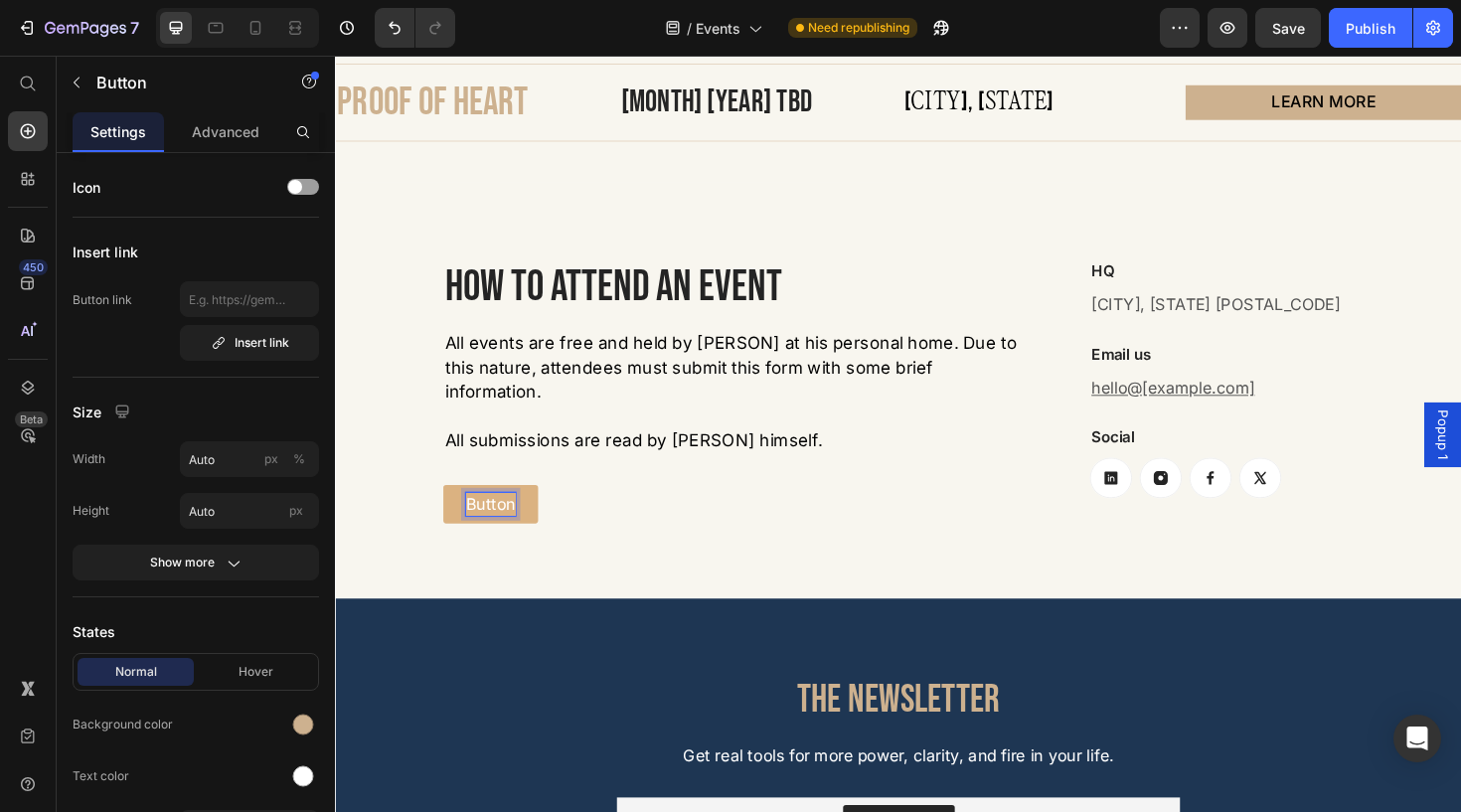 click on "Button" at bounding box center (499, 530) 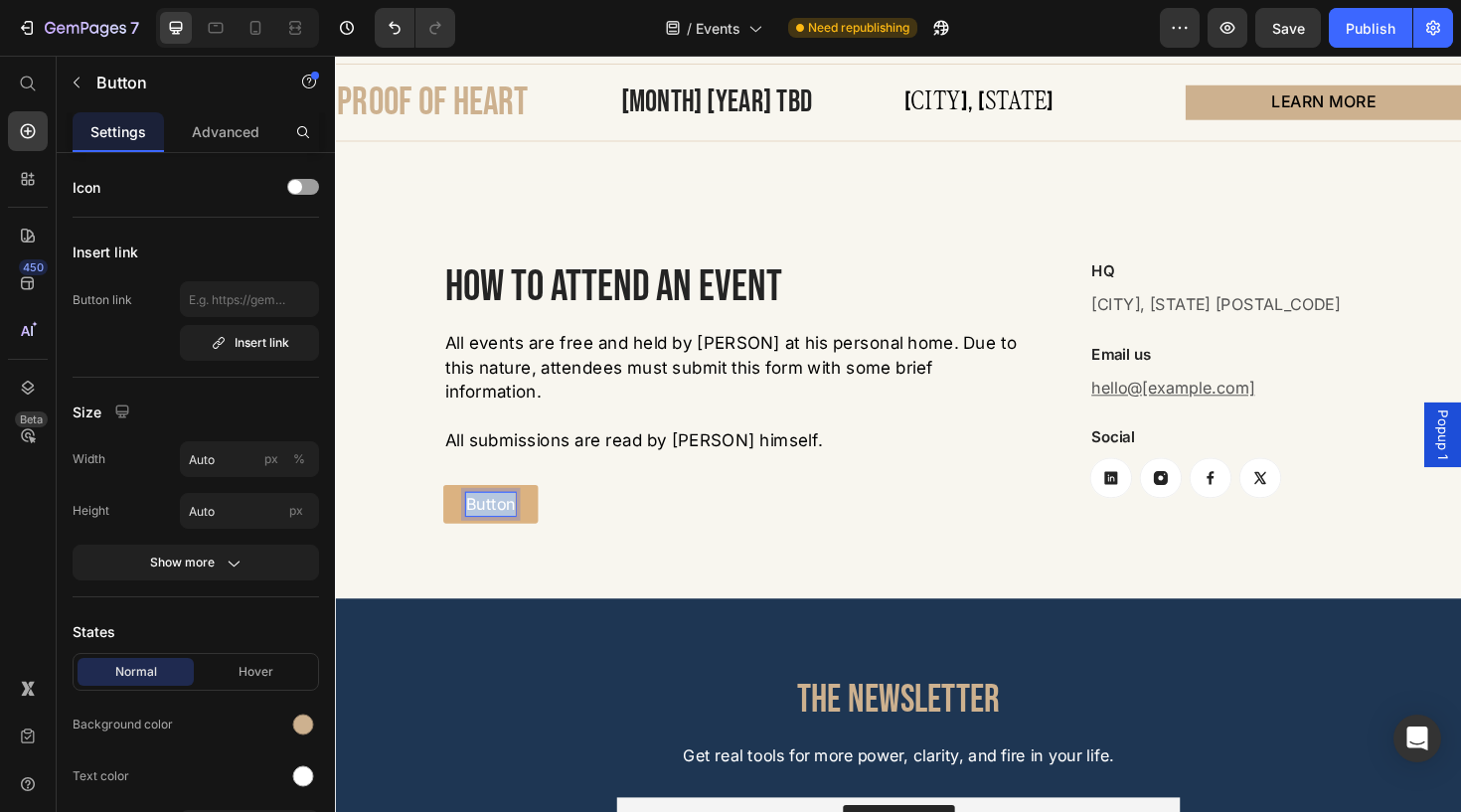 click on "Button" at bounding box center [499, 530] 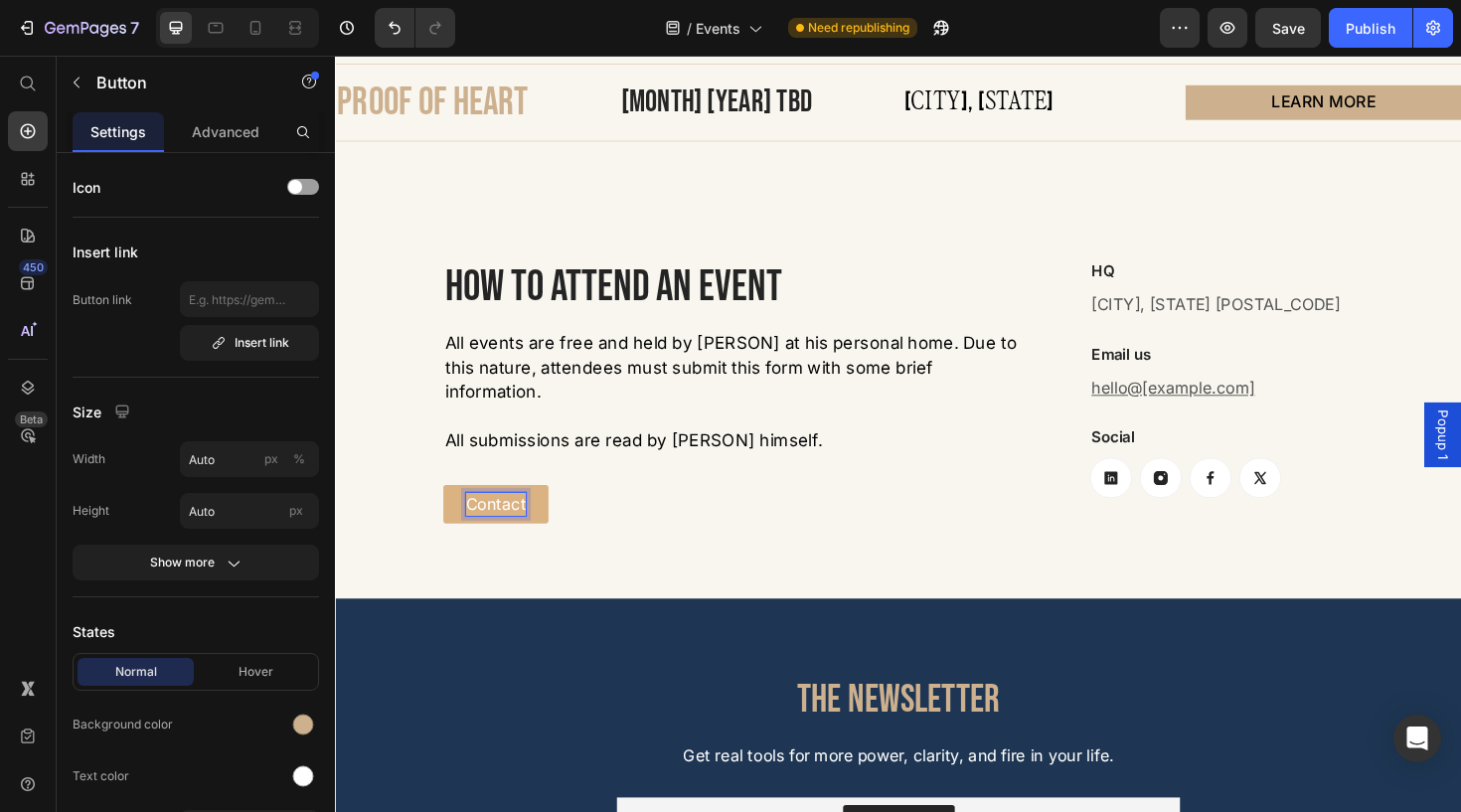 click on "Contact" at bounding box center (505, 530) 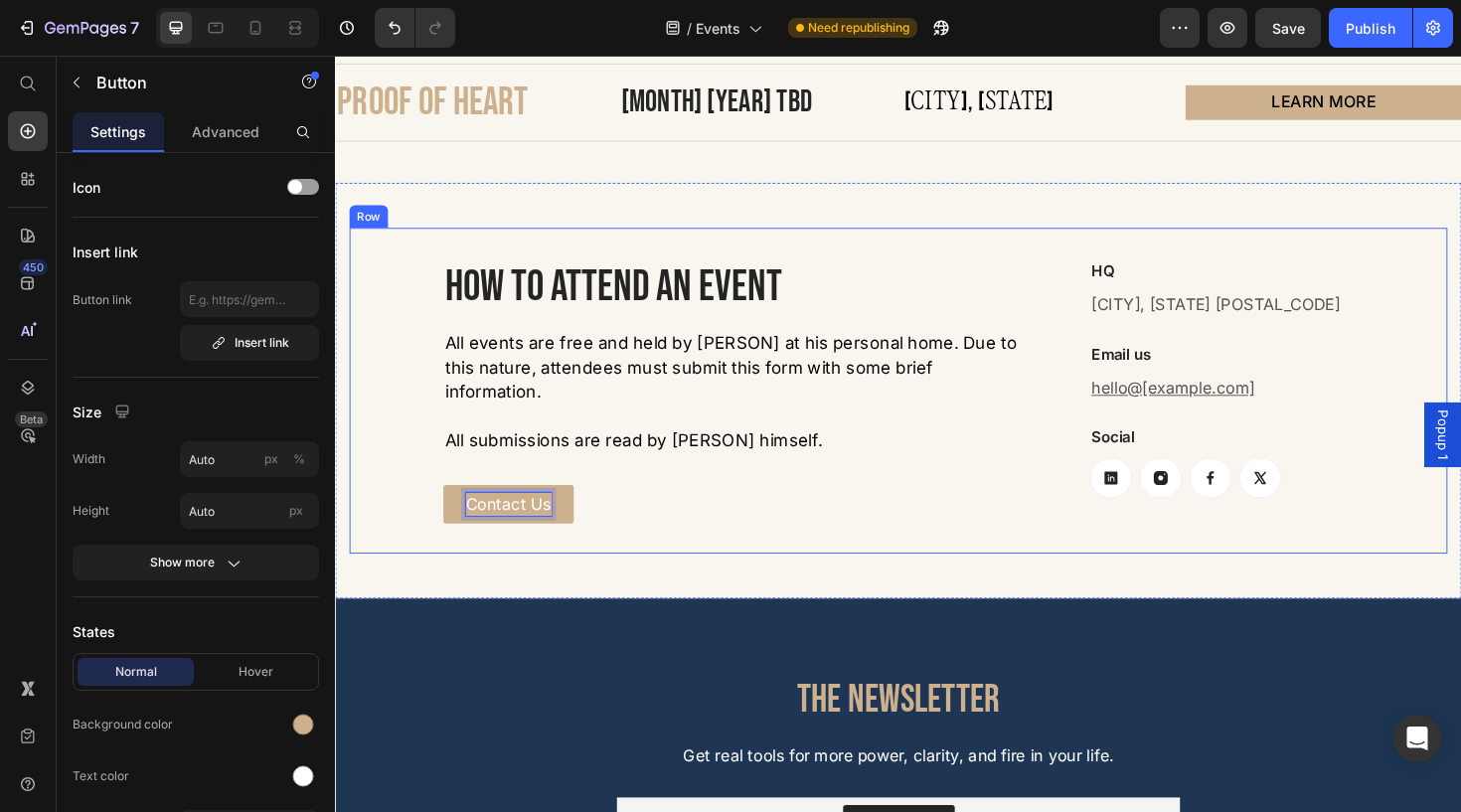 click on "HOW TO ATTEND AN EVENT Heading All events are free and held by [PERSON] at his personal home. Due to this nature, attendees must submit this form with some brief information.   All submissions are read by [PERSON] himself. Text block Contact Us Button   0" at bounding box center (760, 409) 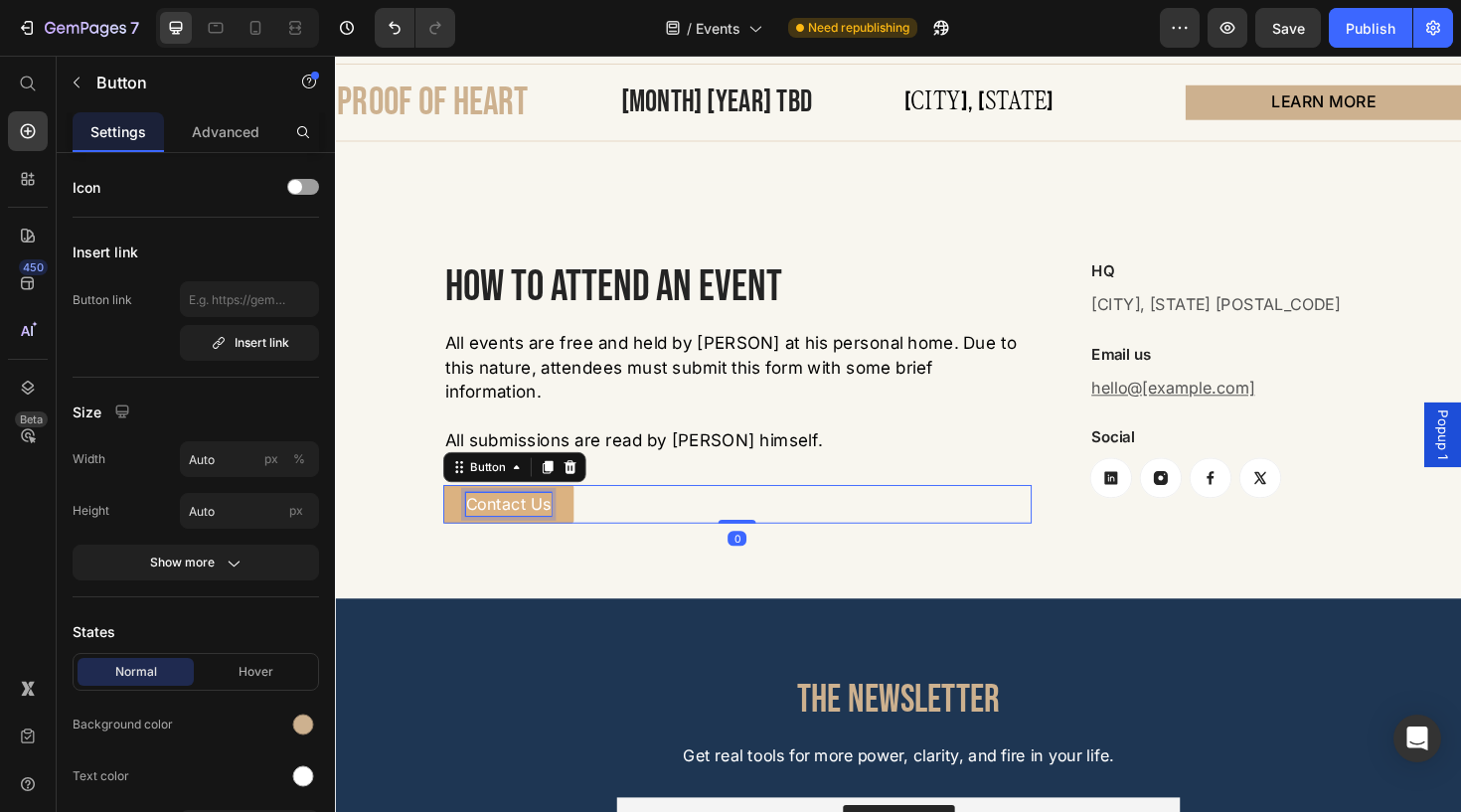click on "Contact Us" at bounding box center [518, 530] 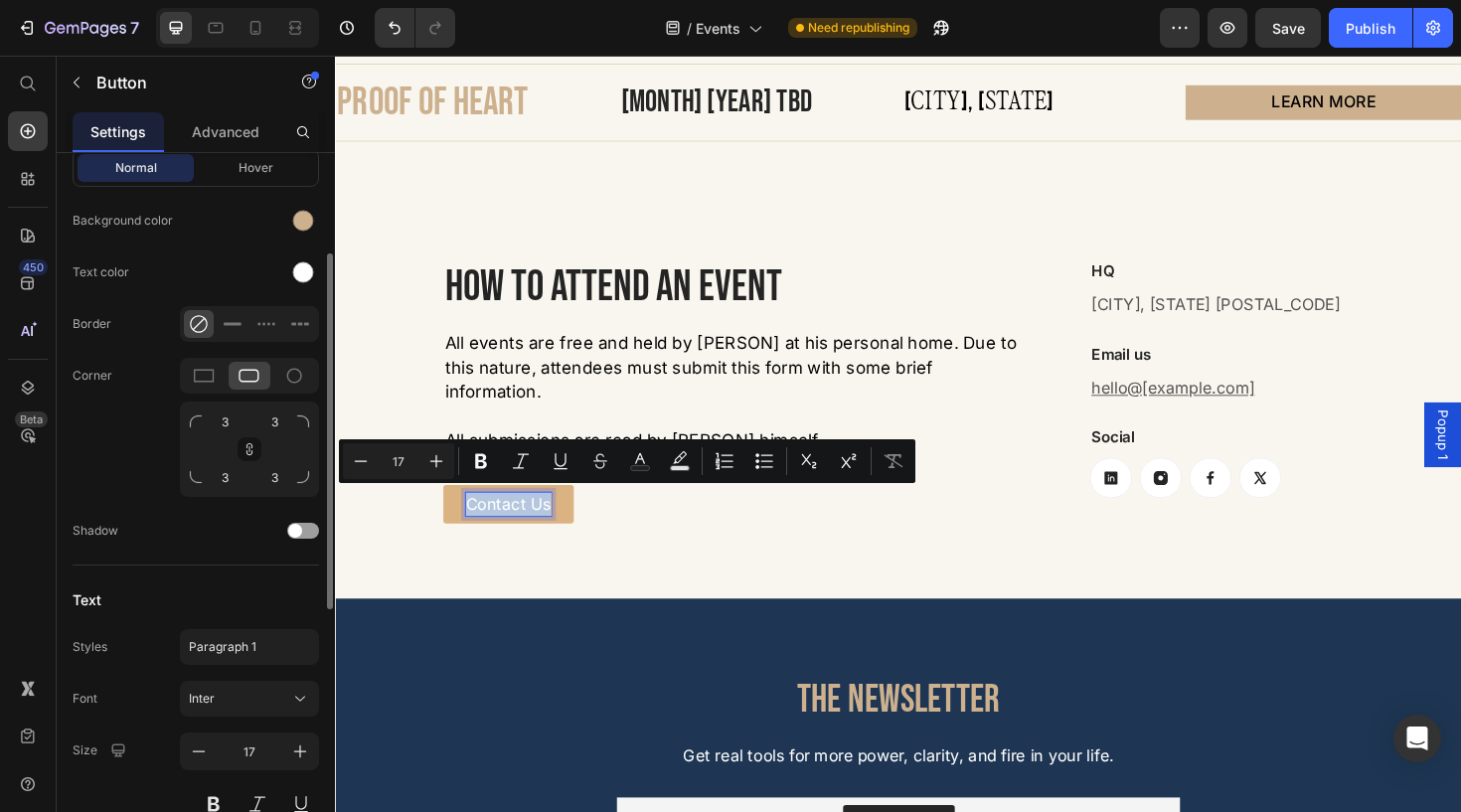 scroll, scrollTop: 504, scrollLeft: 0, axis: vertical 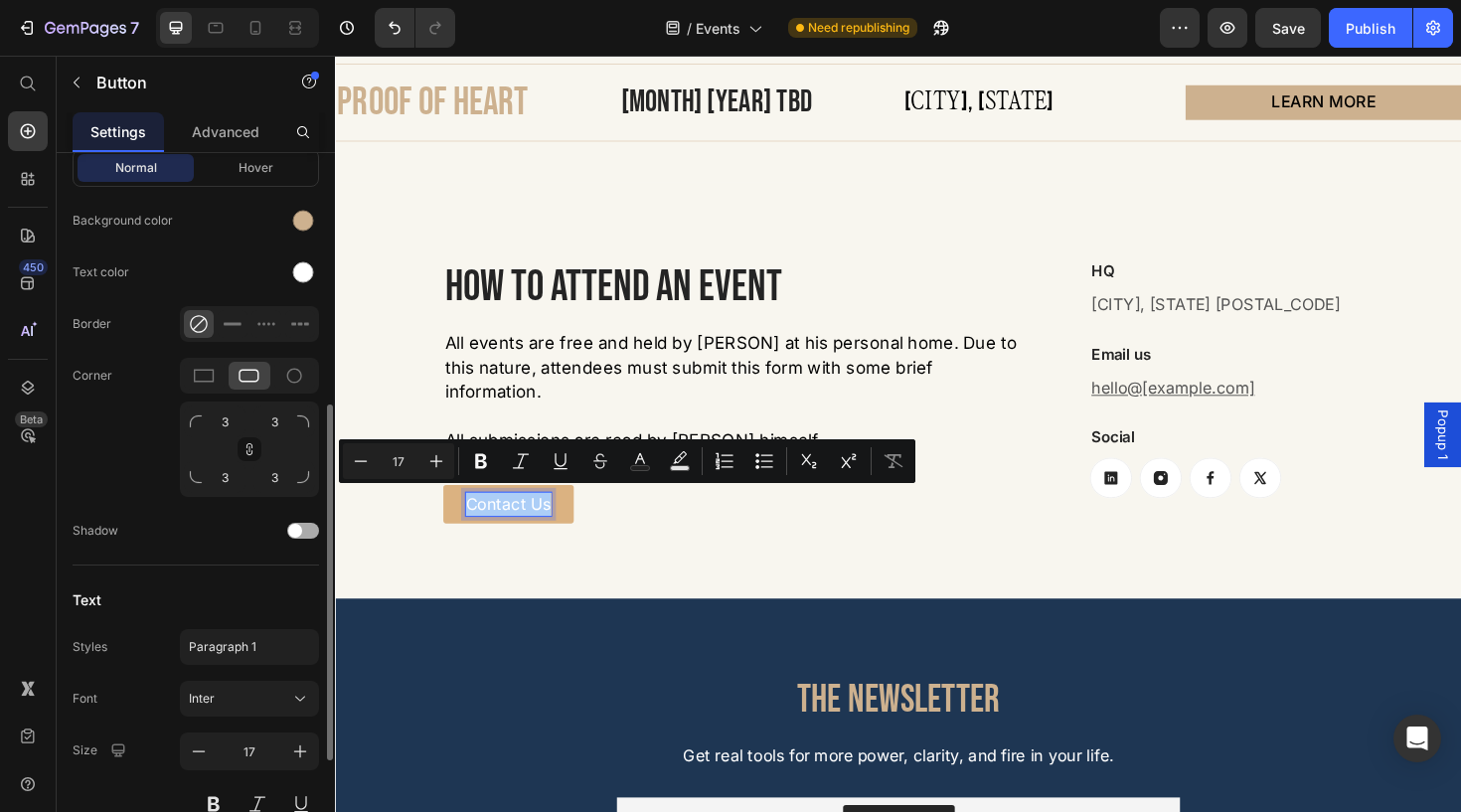 click at bounding box center (303, 531) 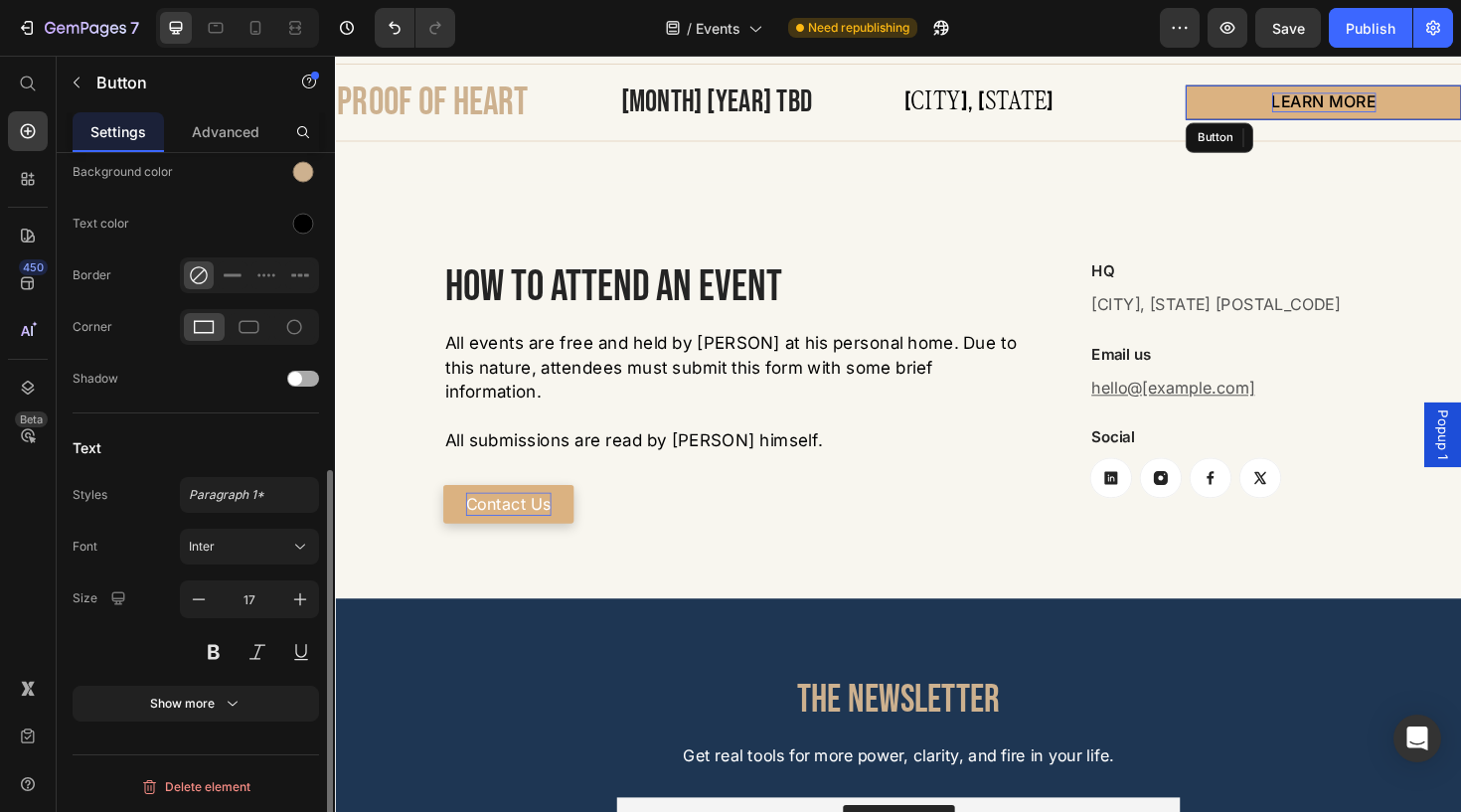 scroll, scrollTop: 568, scrollLeft: 0, axis: vertical 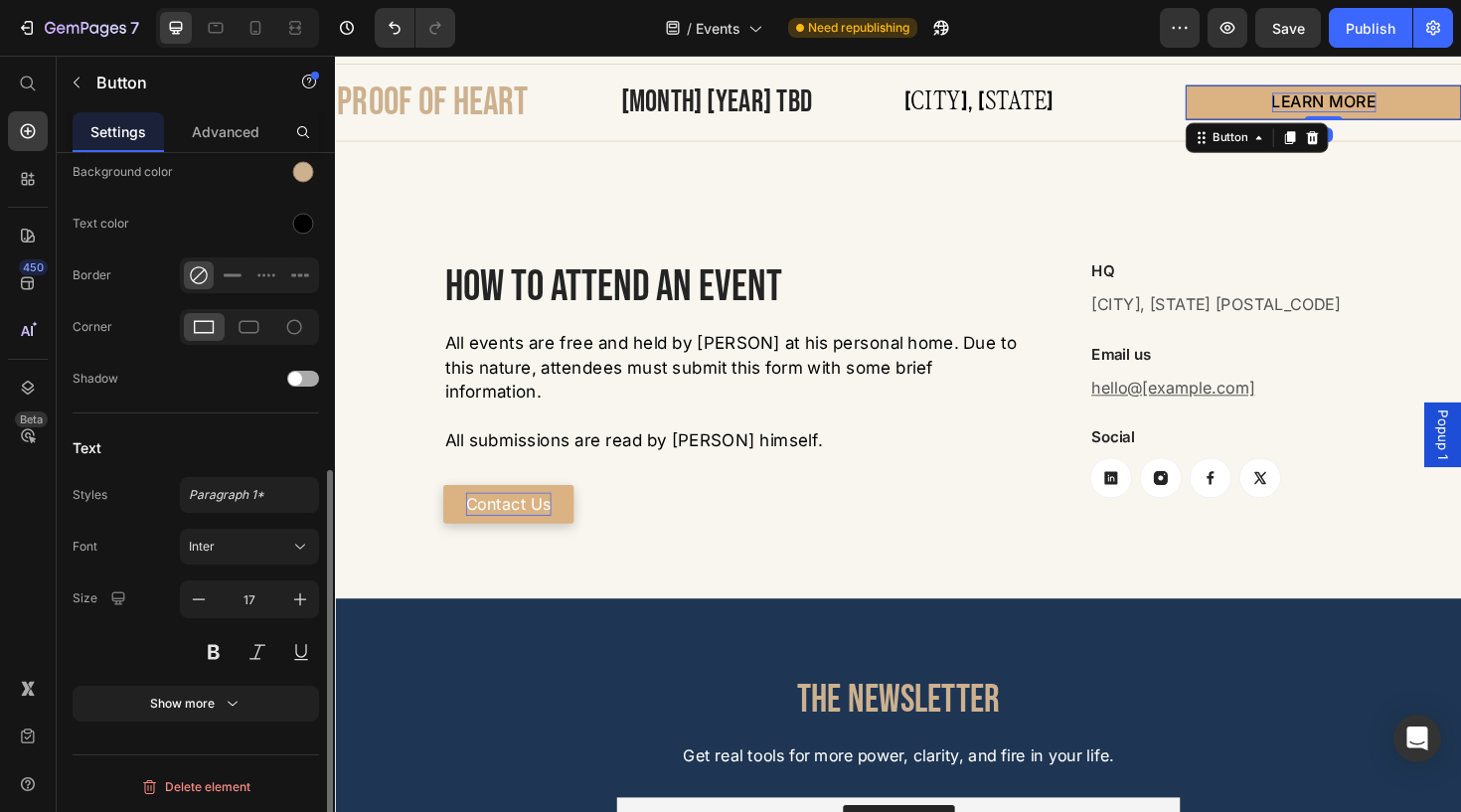 click on "LEARN MORE" at bounding box center [1381, 104] 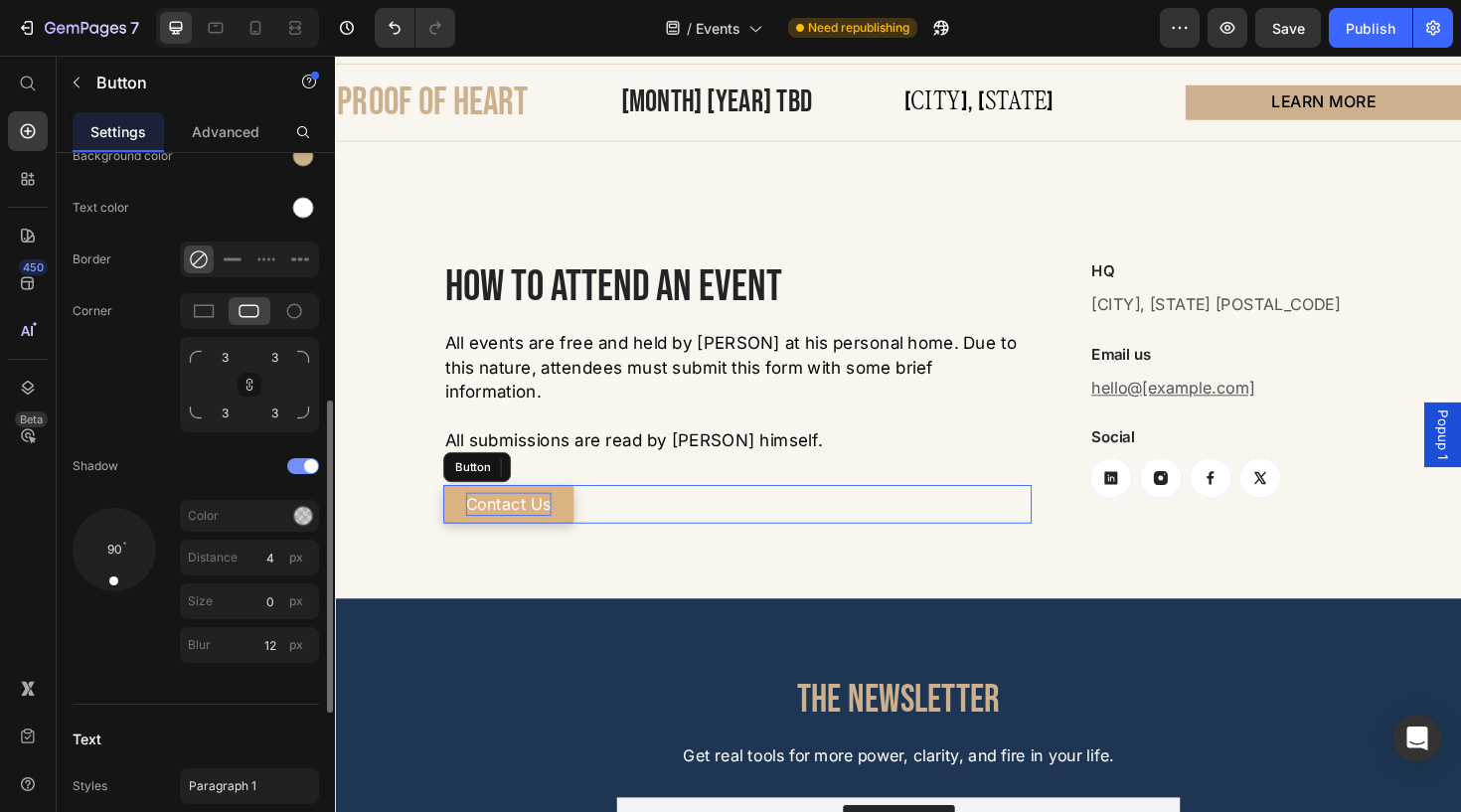 click on "Contact Us" at bounding box center (518, 530) 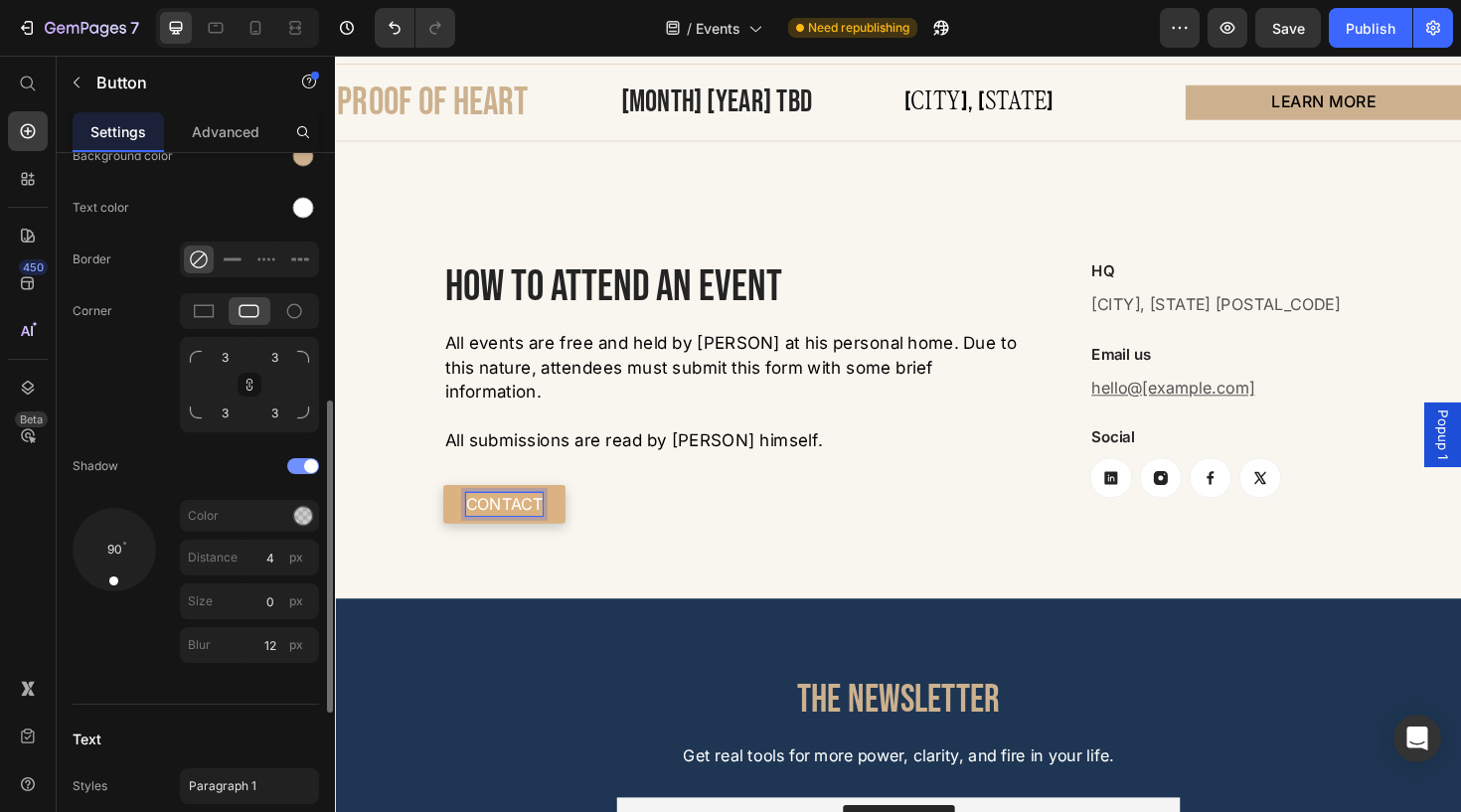 click on "CONTACT" at bounding box center [514, 530] 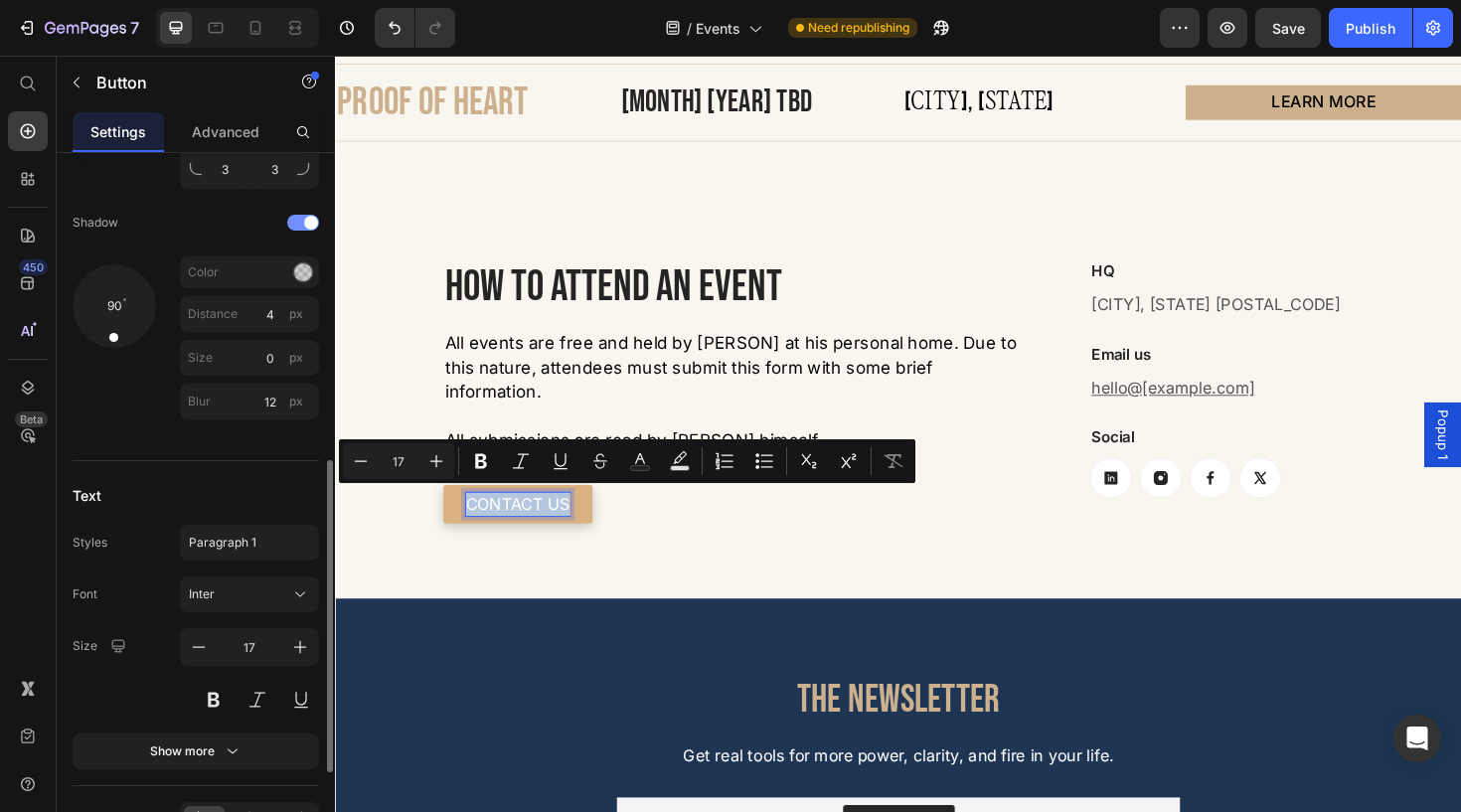 scroll, scrollTop: 819, scrollLeft: 0, axis: vertical 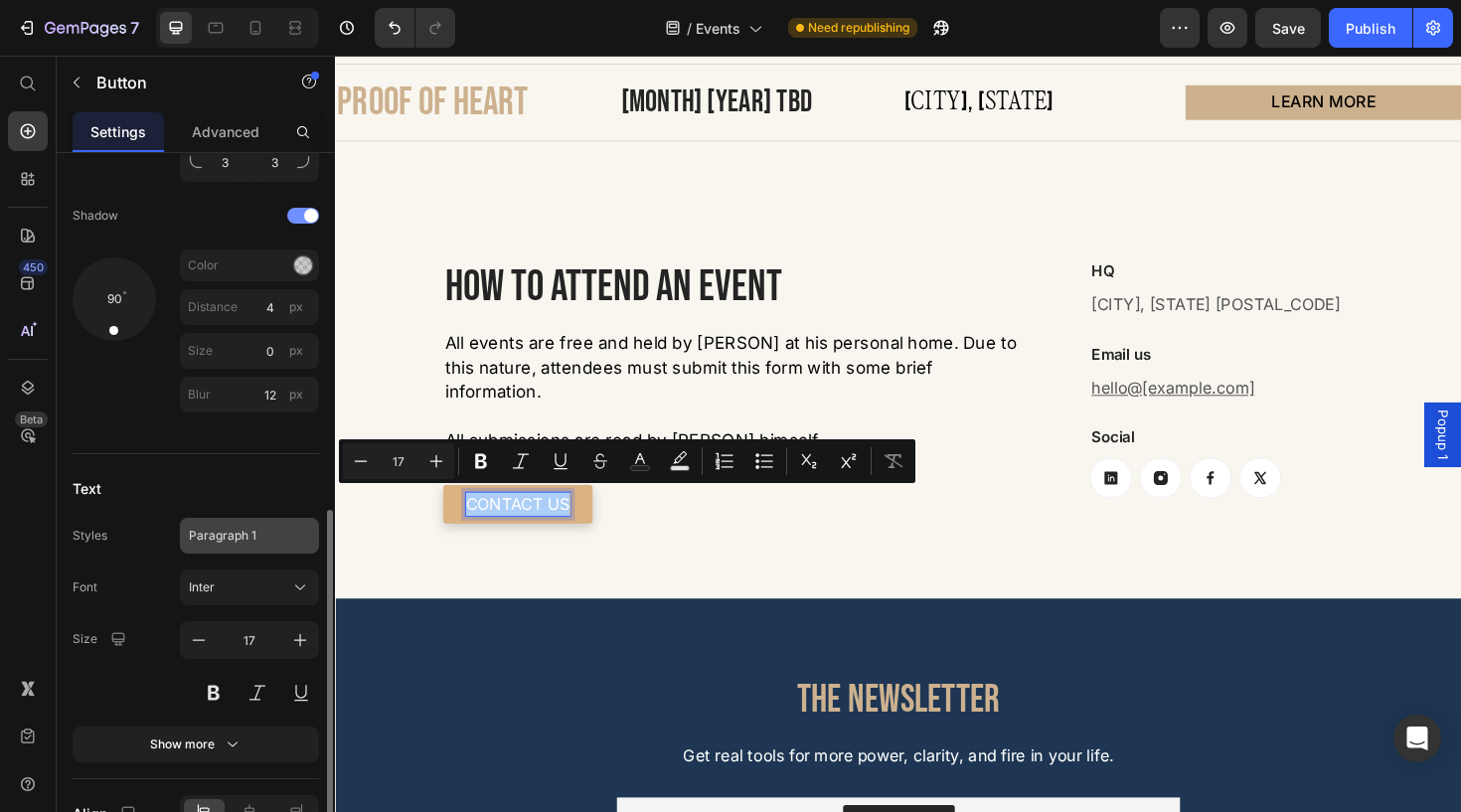 click on "Paragraph 1" 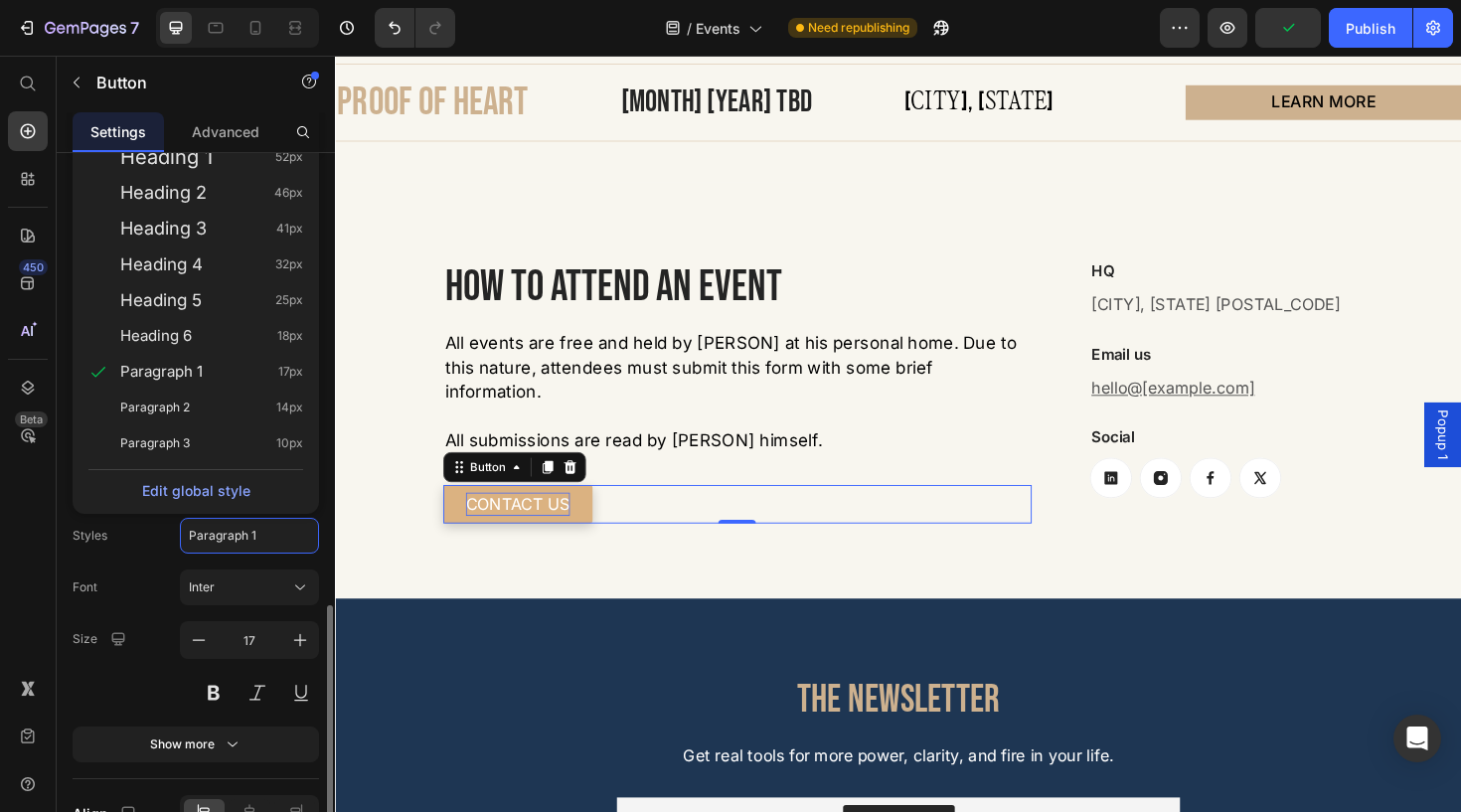 scroll, scrollTop: 924, scrollLeft: 0, axis: vertical 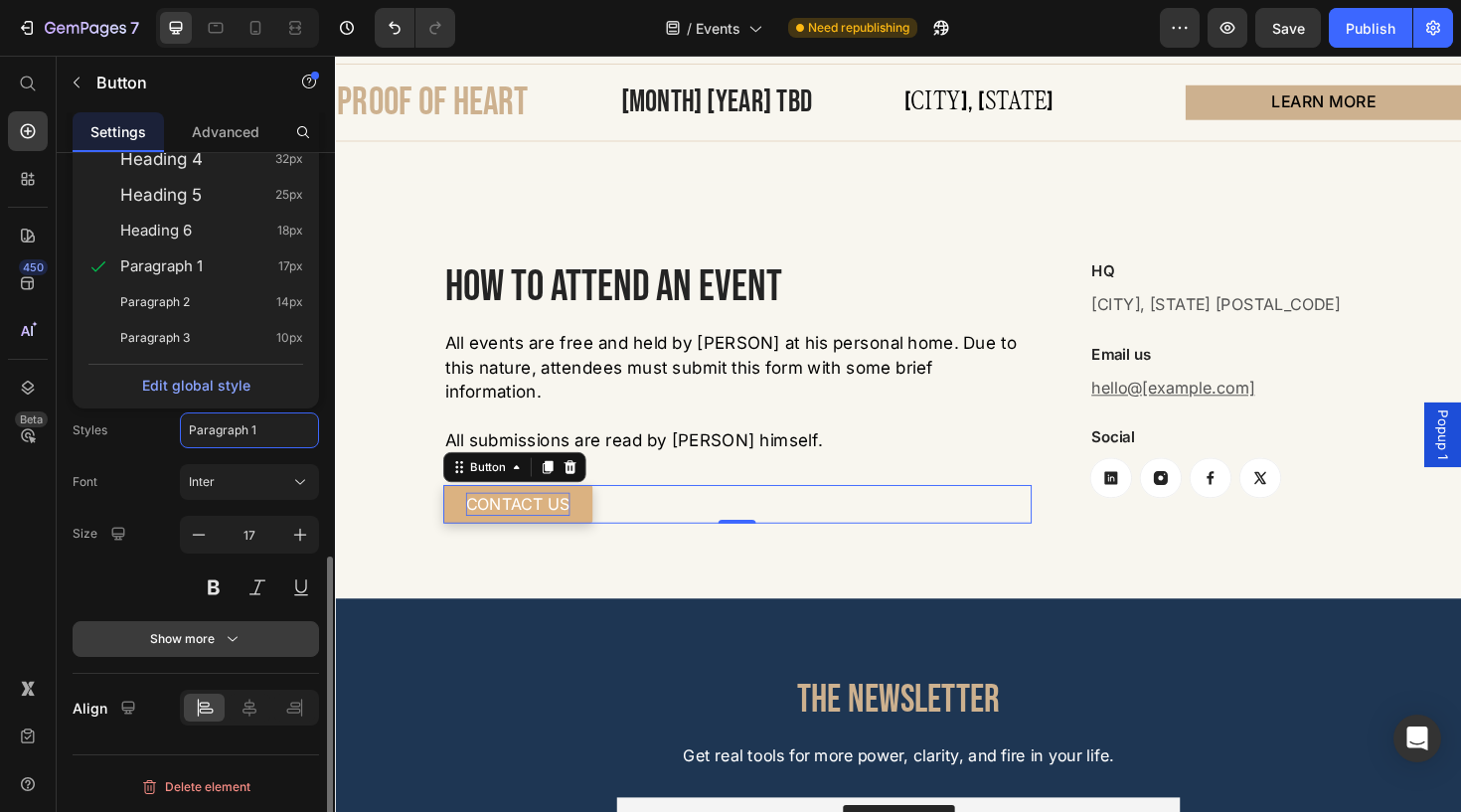 click on "Show more" at bounding box center [196, 639] 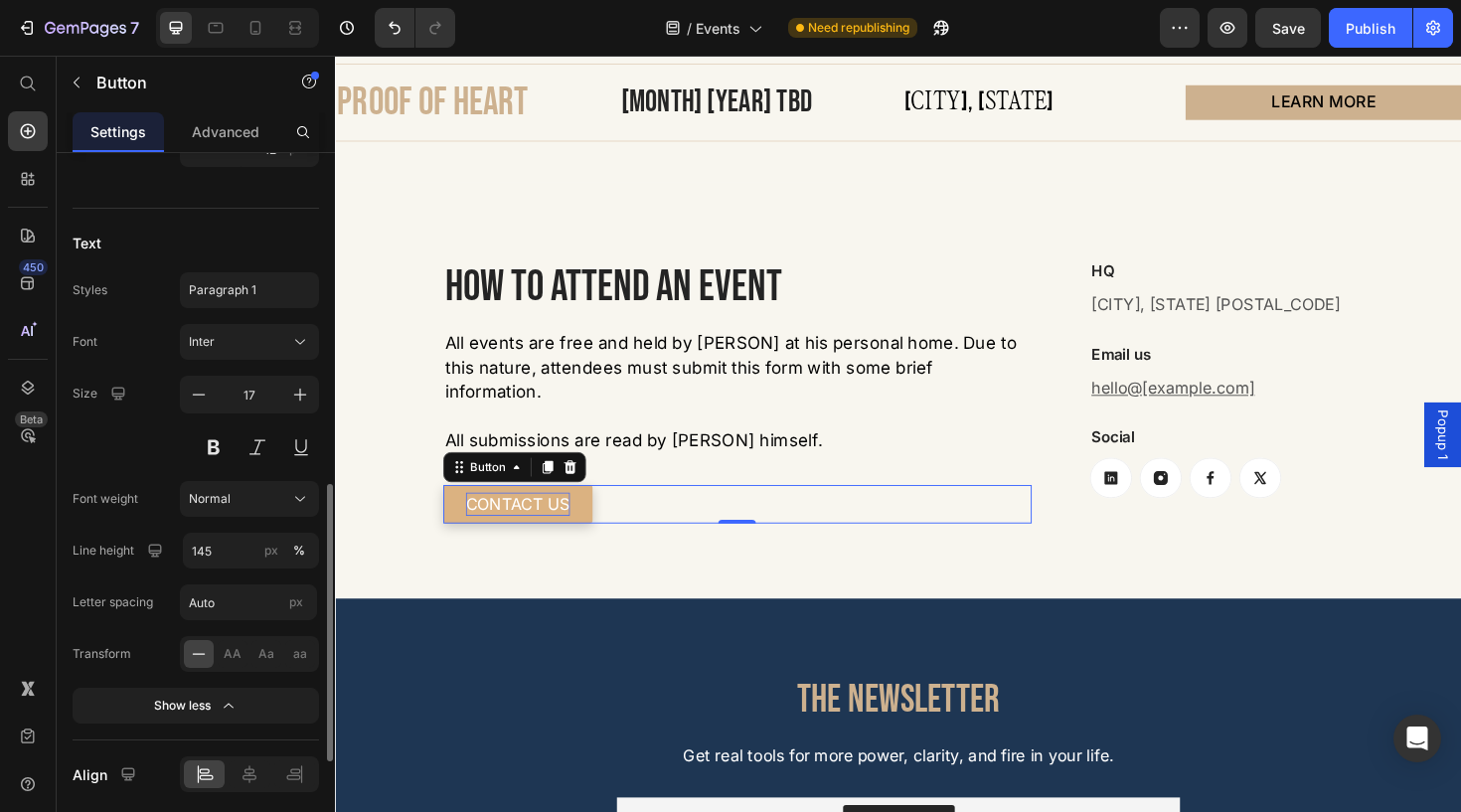 scroll, scrollTop: 1065, scrollLeft: 0, axis: vertical 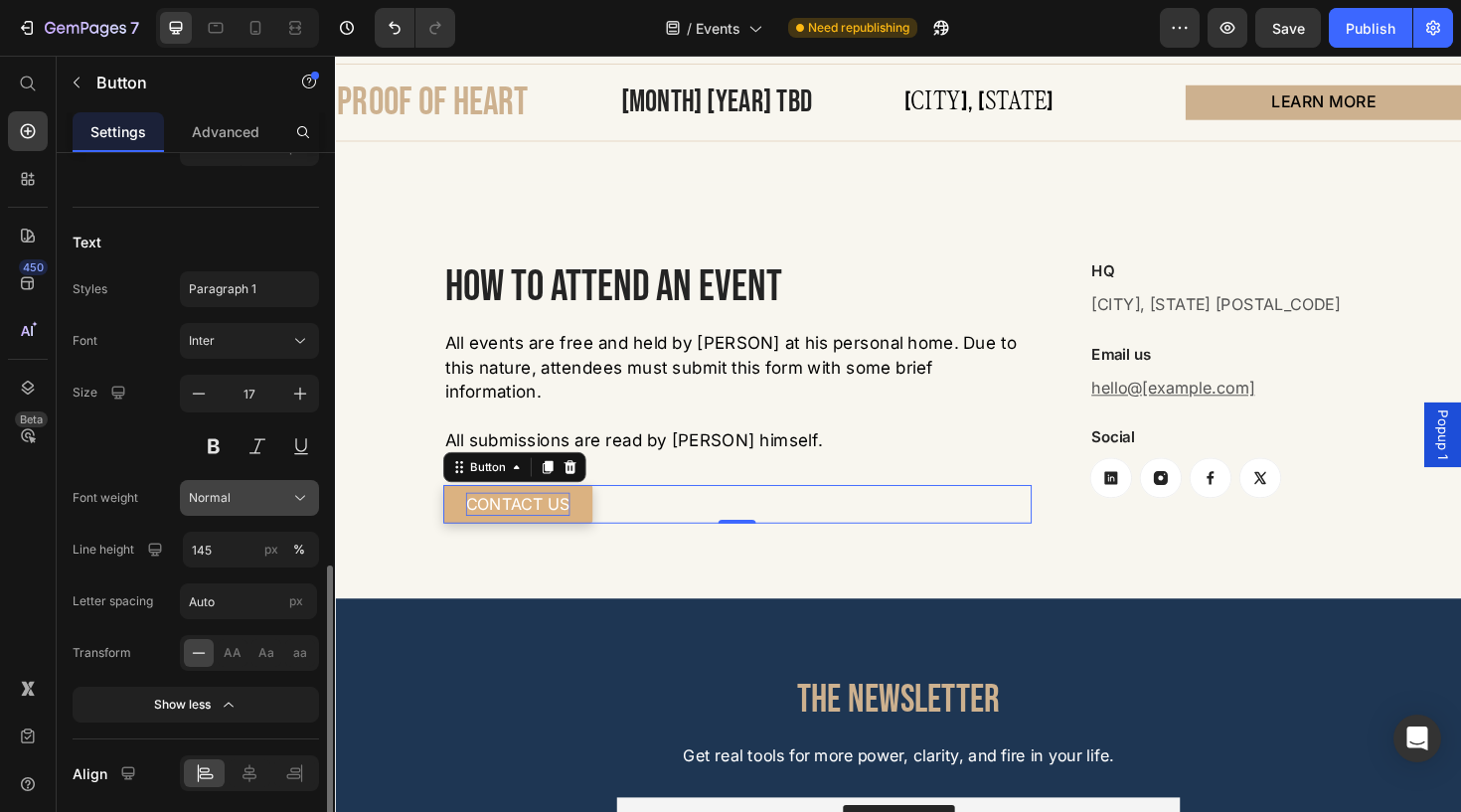 click on "Normal" 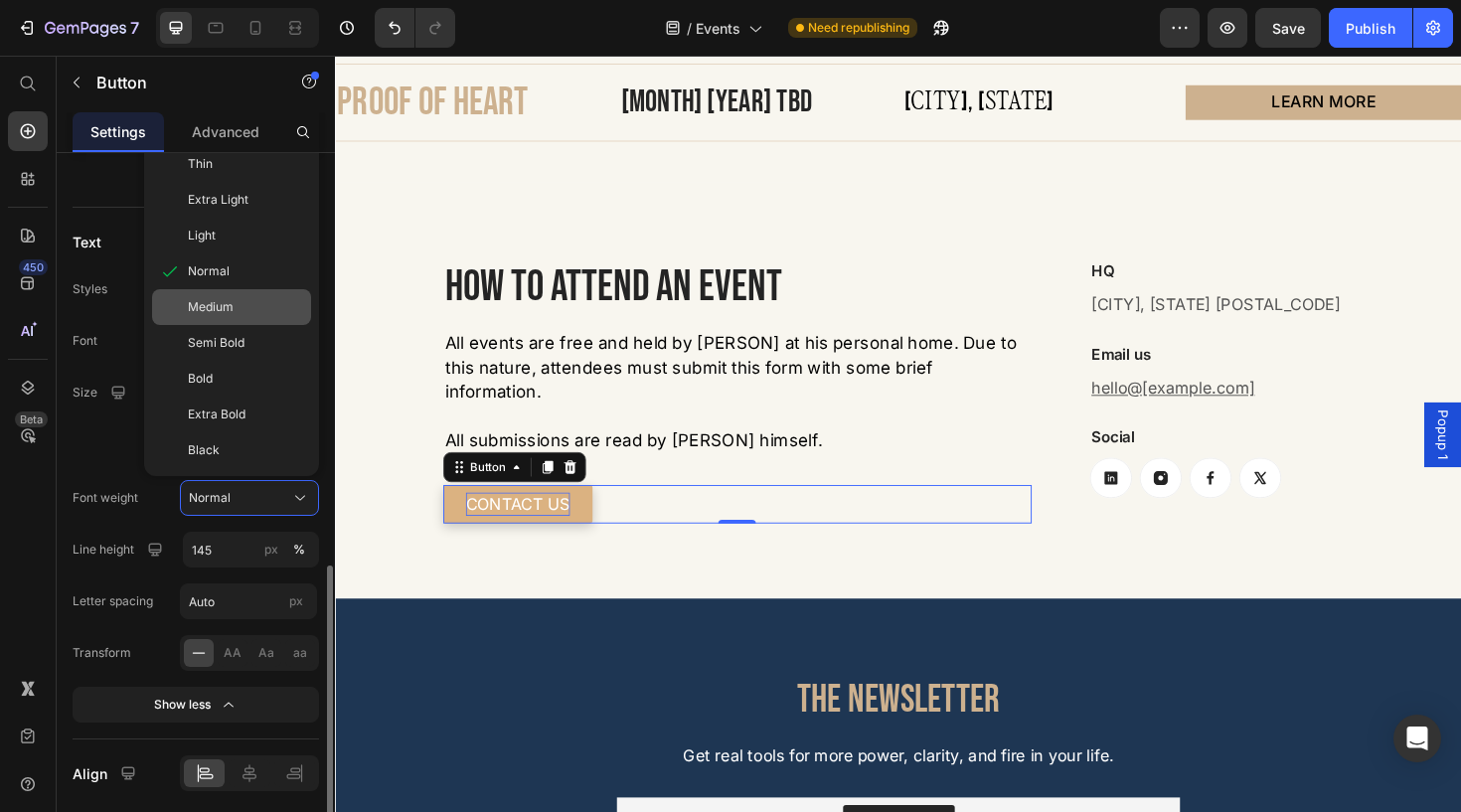click on "Medium" at bounding box center (211, 307) 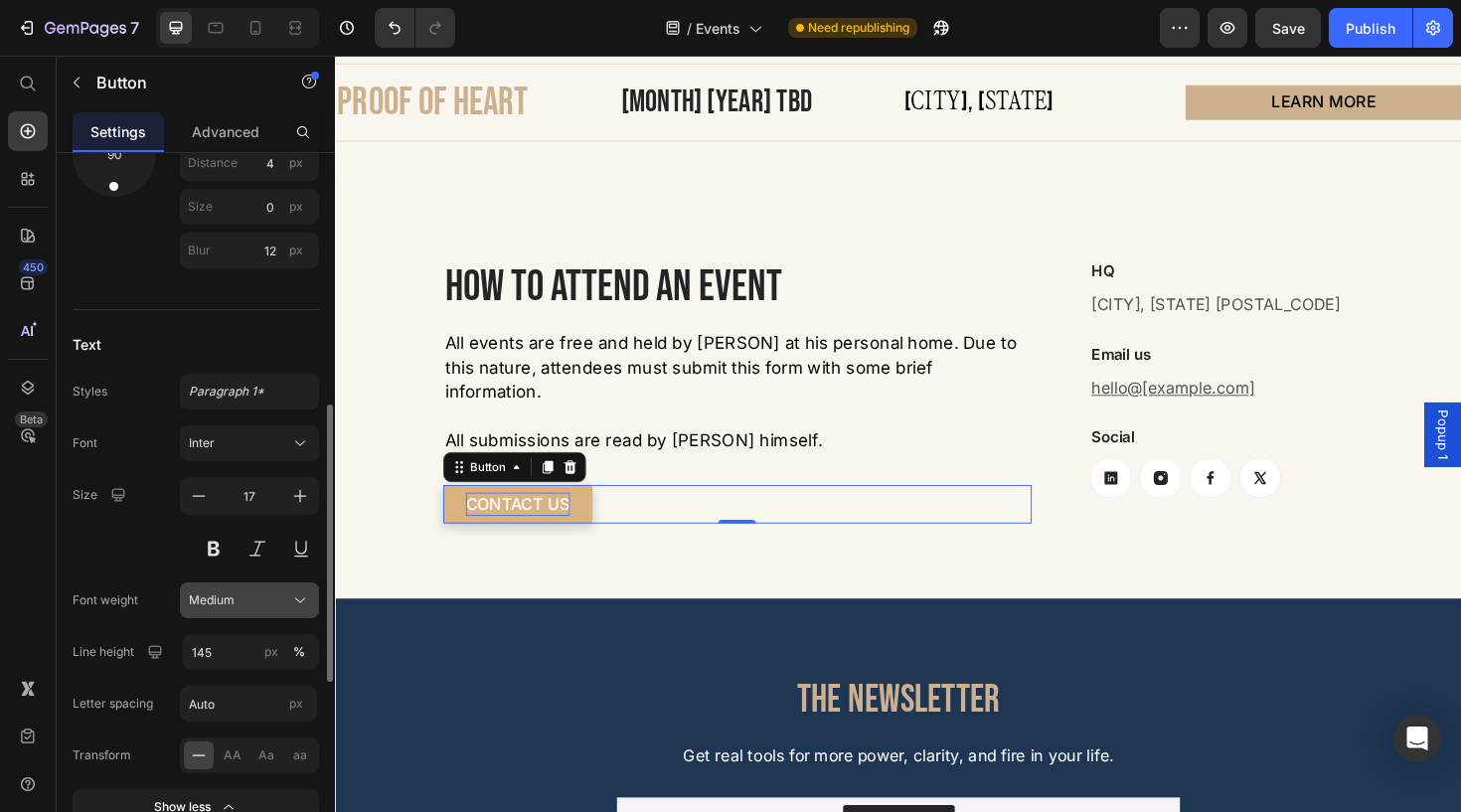 scroll, scrollTop: 856, scrollLeft: 0, axis: vertical 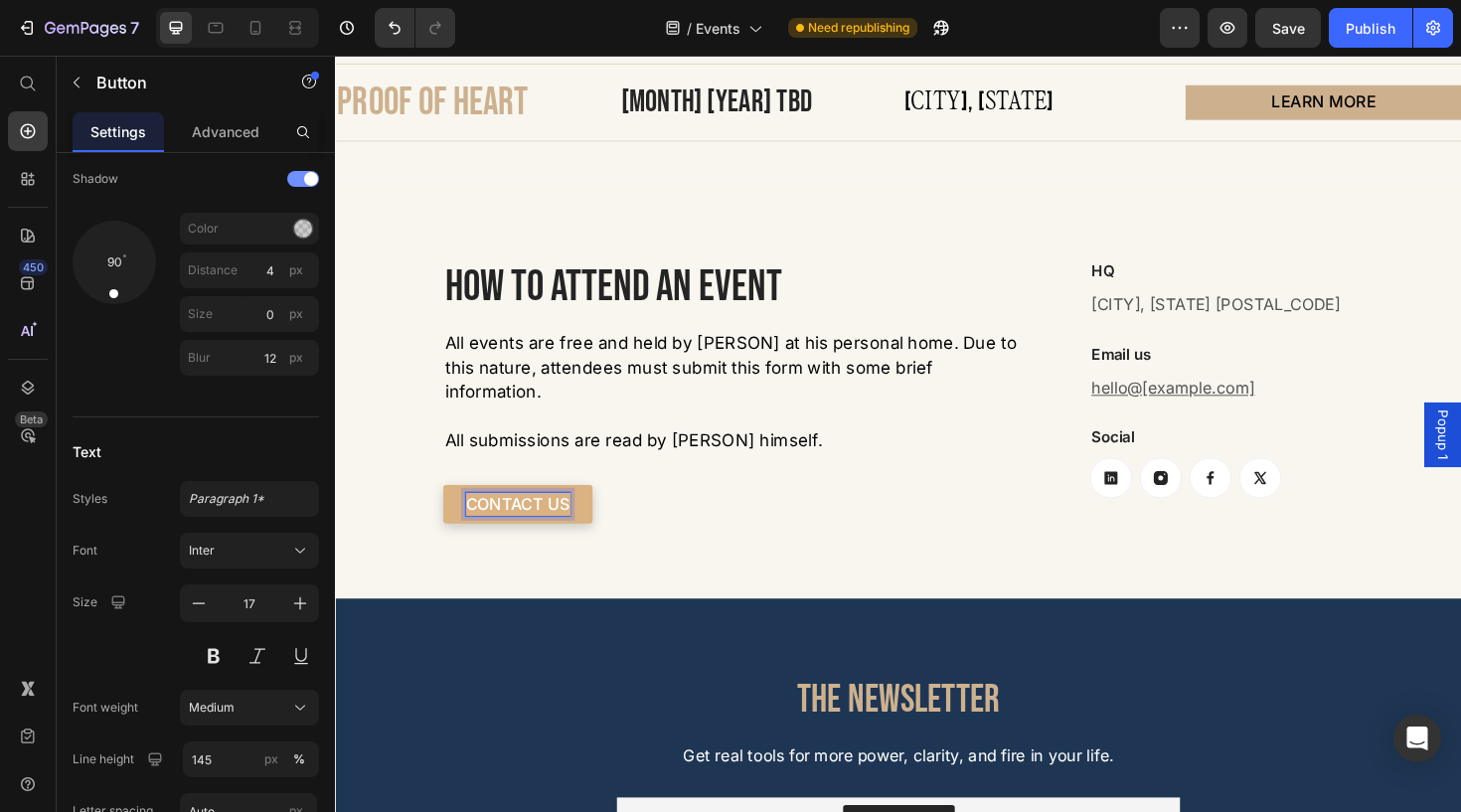 click on "CONTACT US" at bounding box center [528, 530] 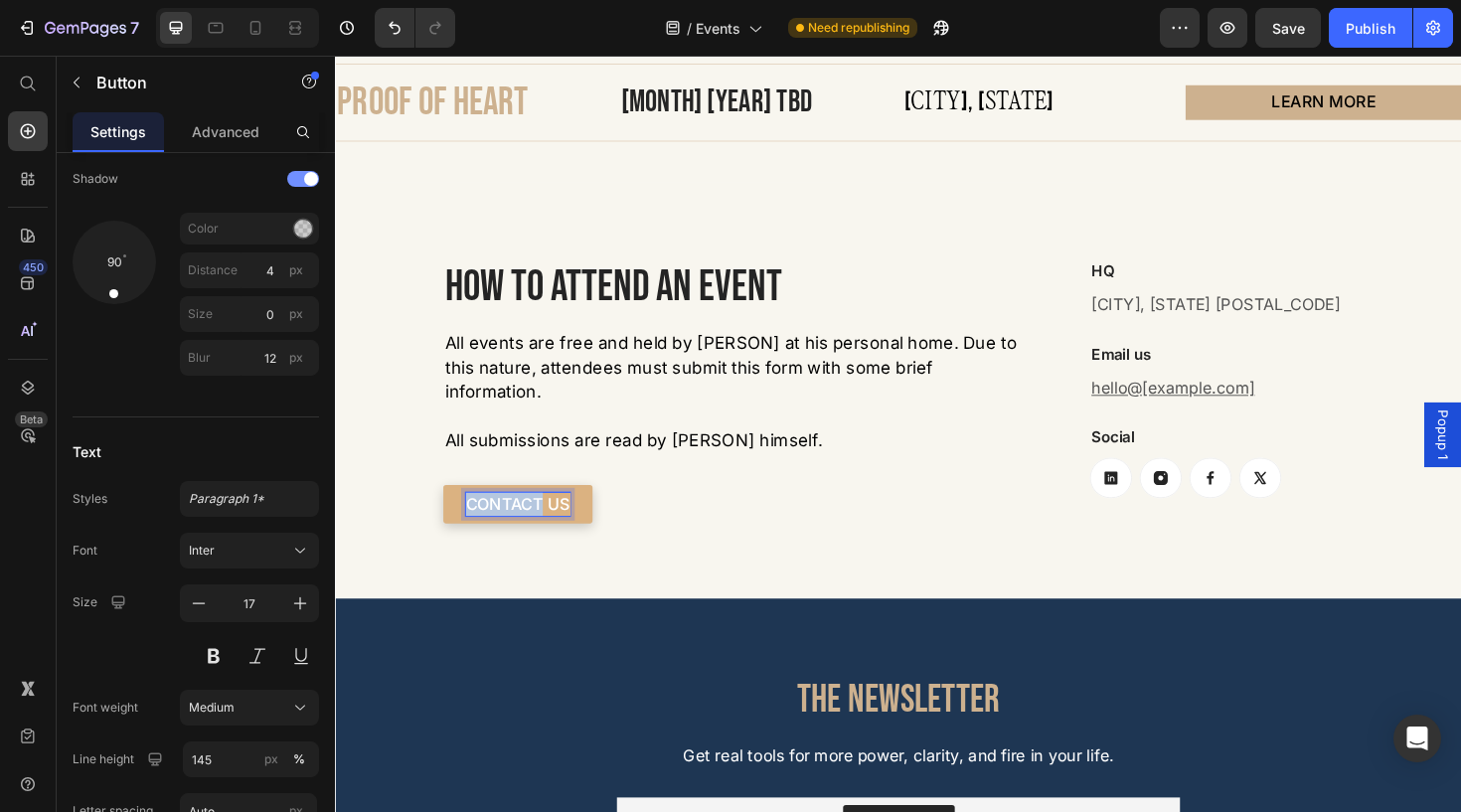 click on "CONTACT US" at bounding box center (528, 530) 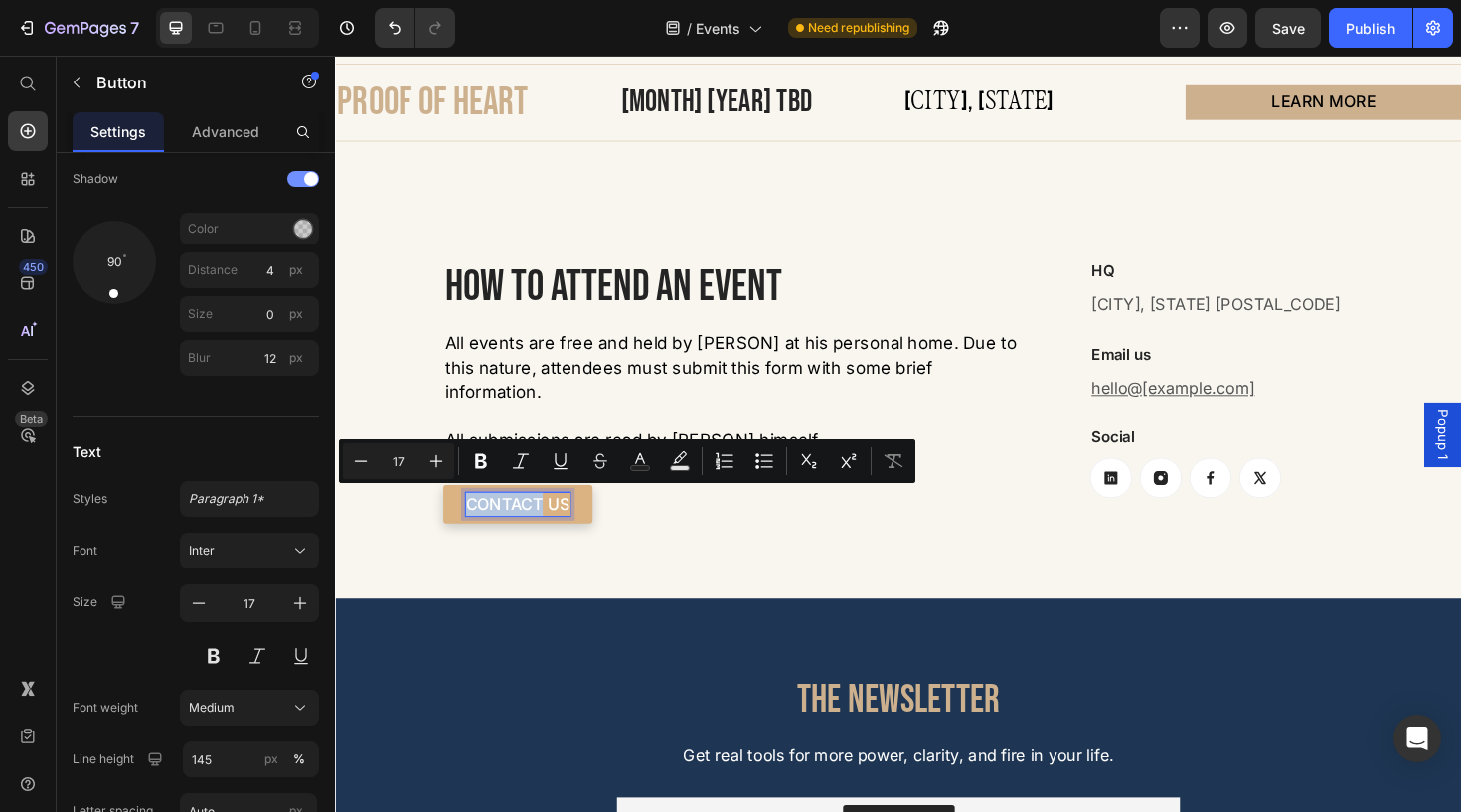 click on "CONTACT US" at bounding box center (528, 530) 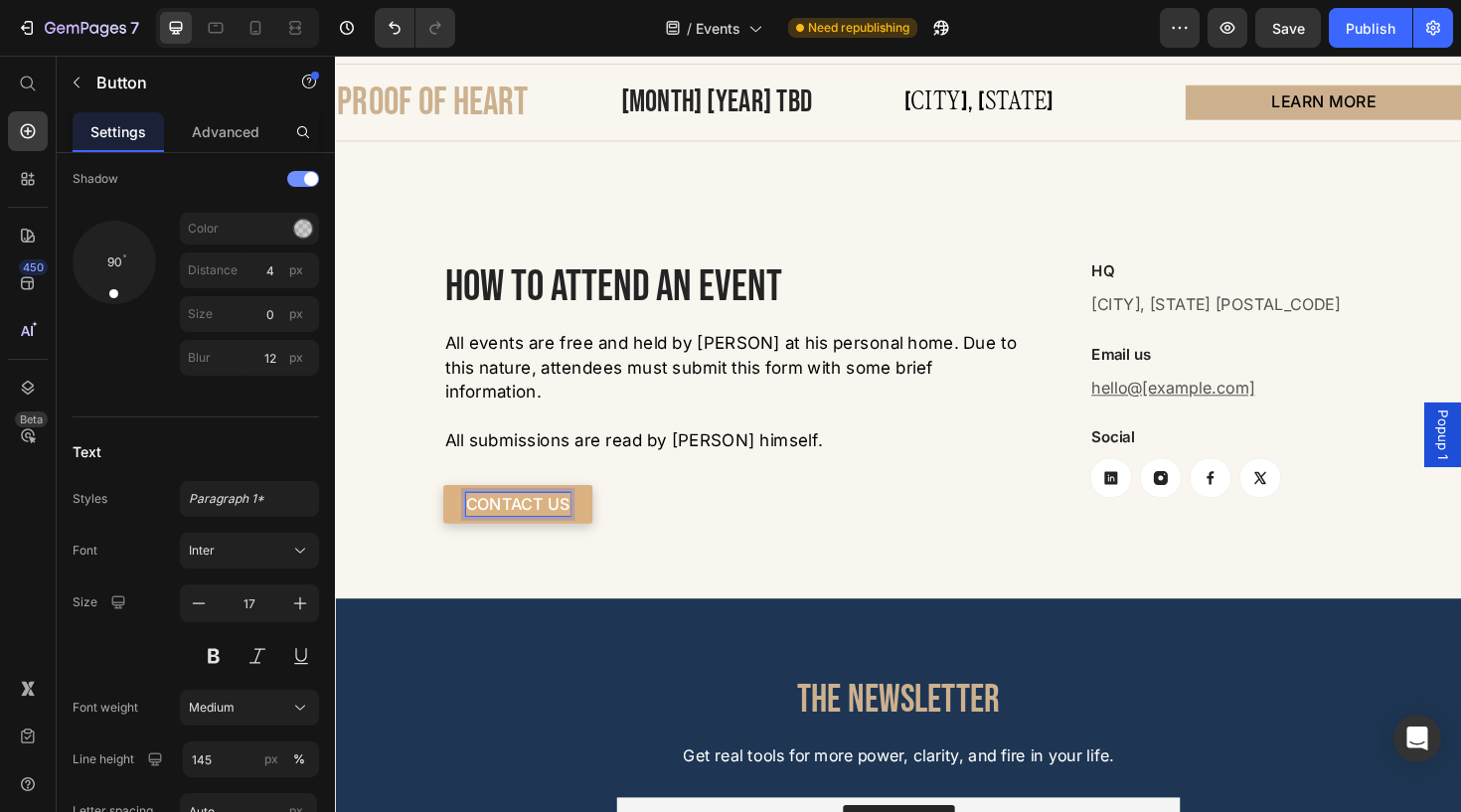 click on "CONTACT US" at bounding box center (528, 530) 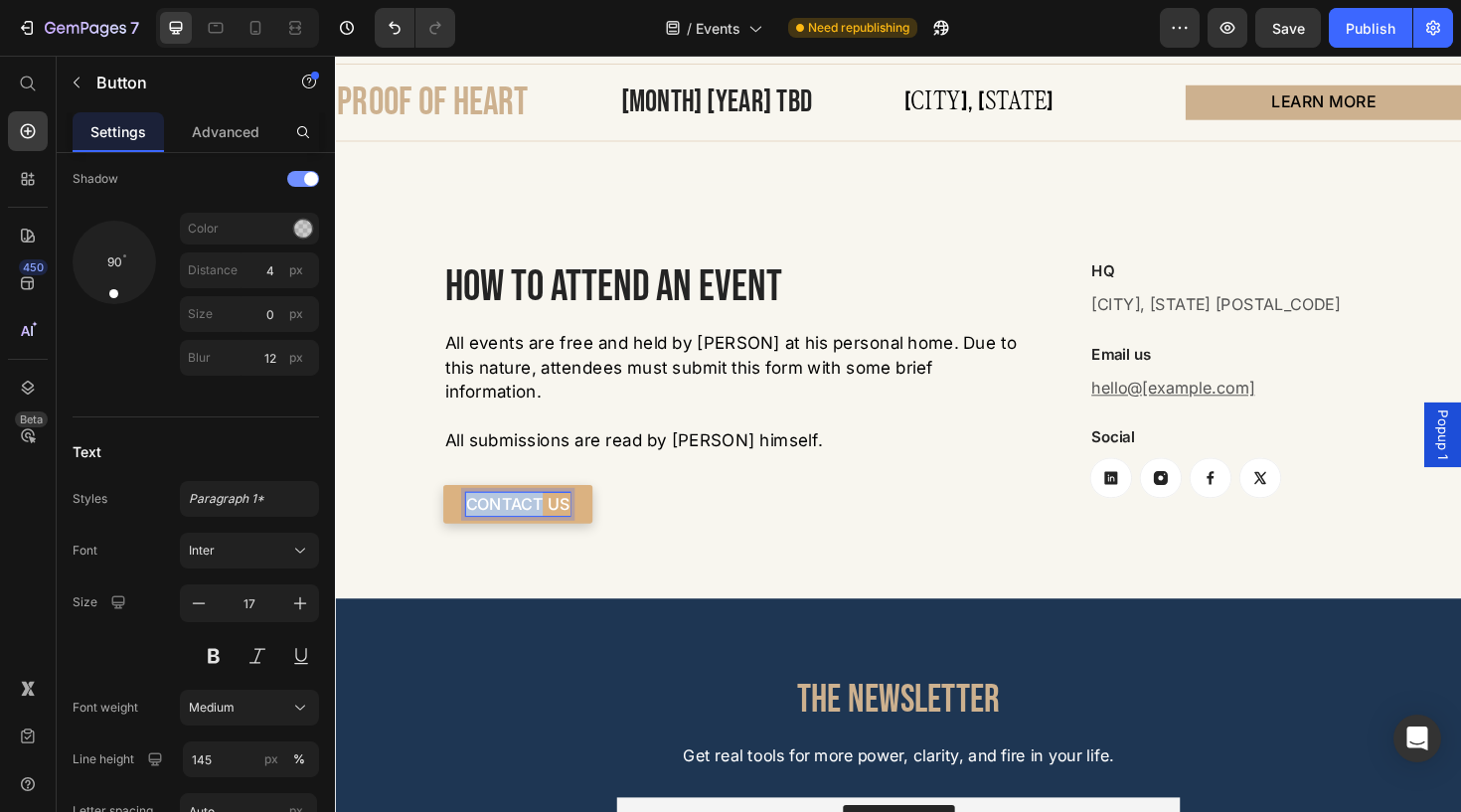 click on "CONTACT US" at bounding box center (528, 530) 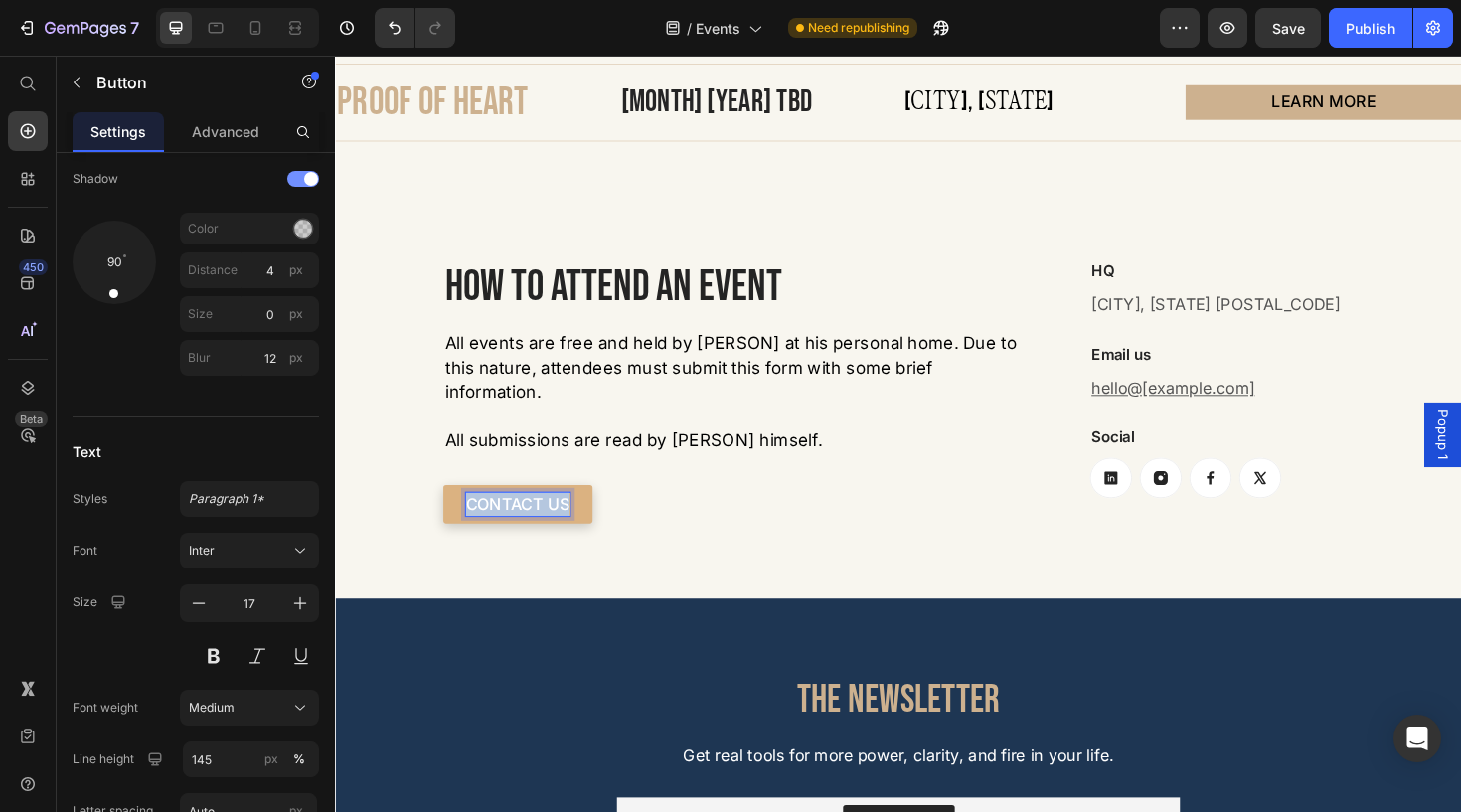 click on "CONTACT US" at bounding box center [528, 530] 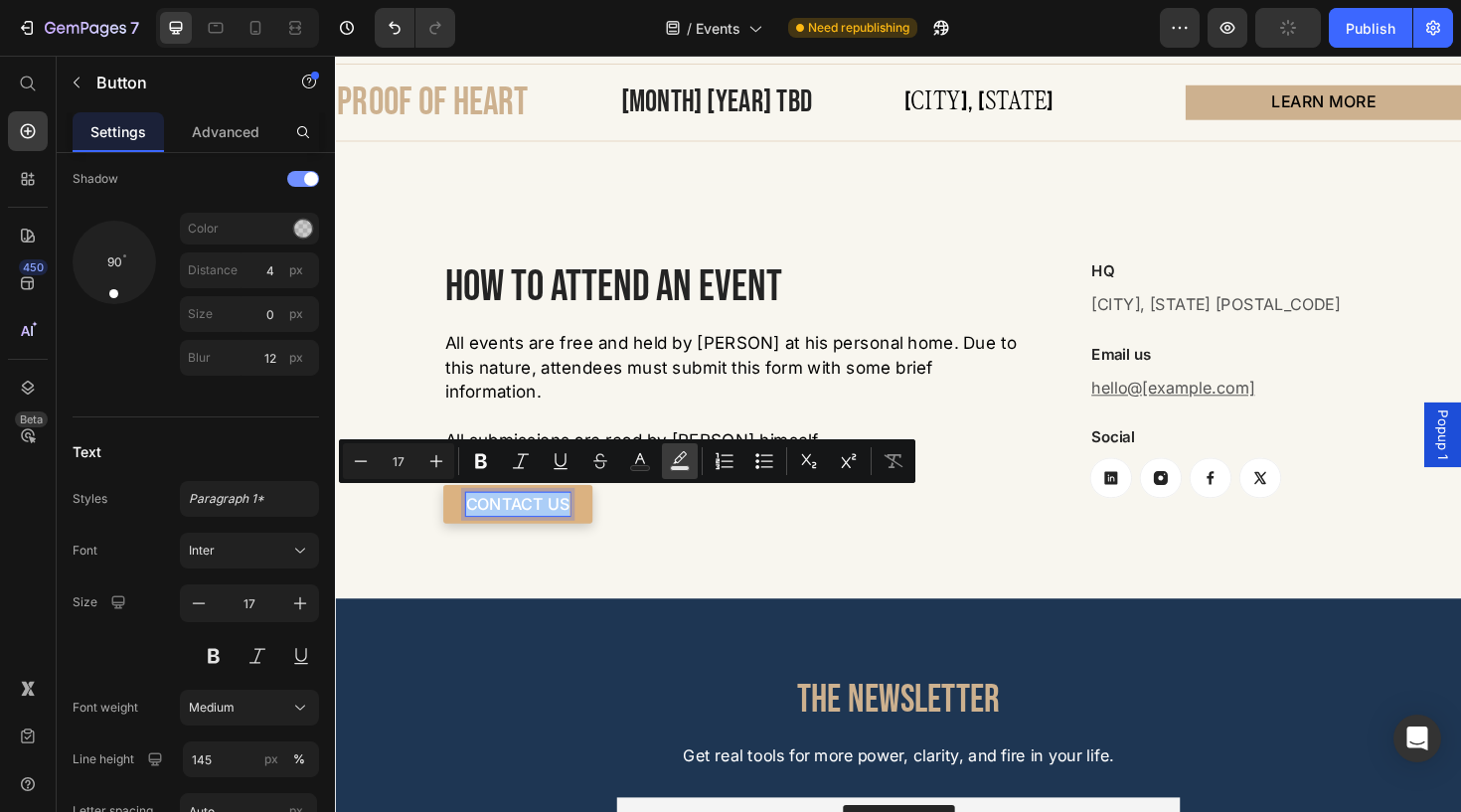 click 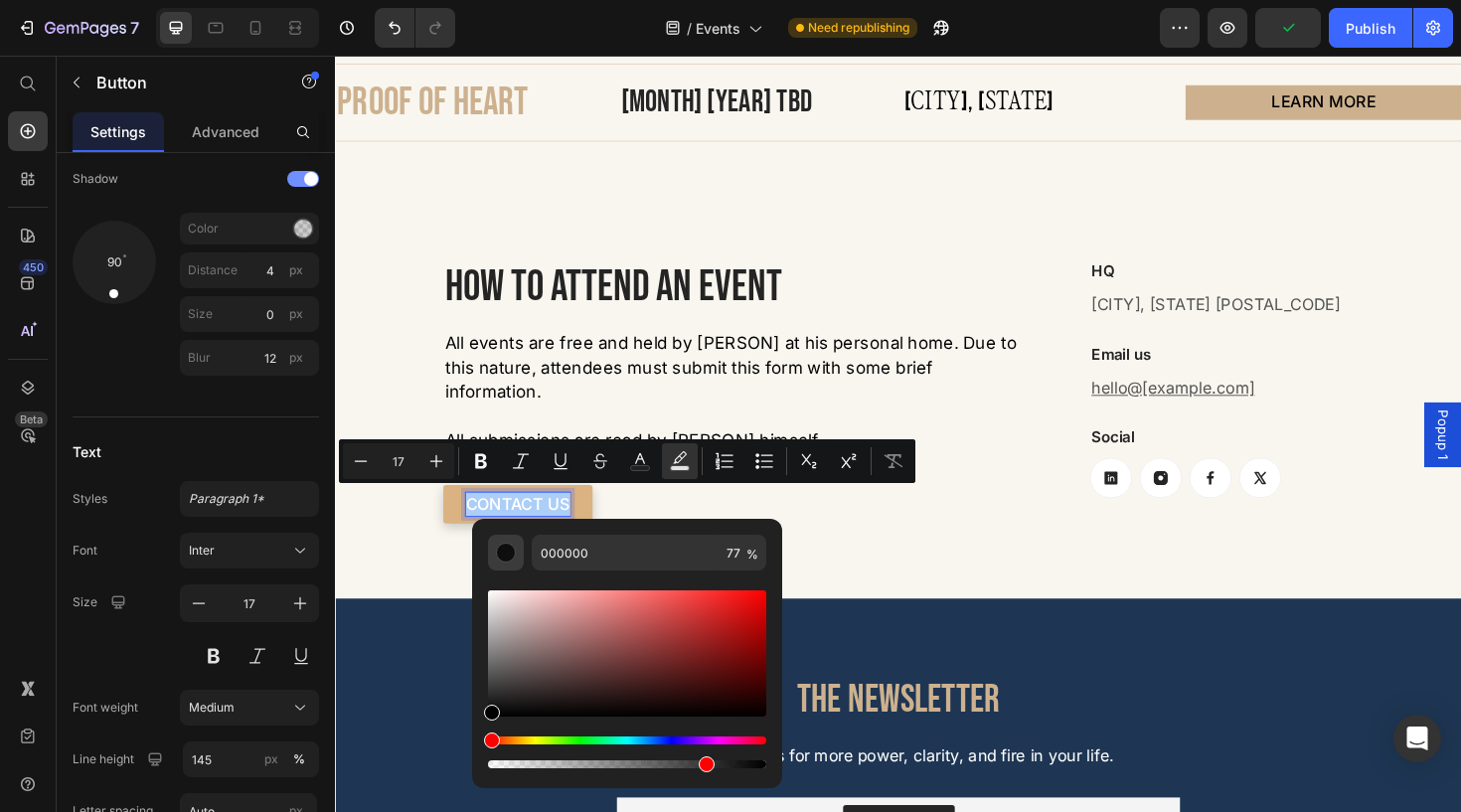 click at bounding box center (506, 553) 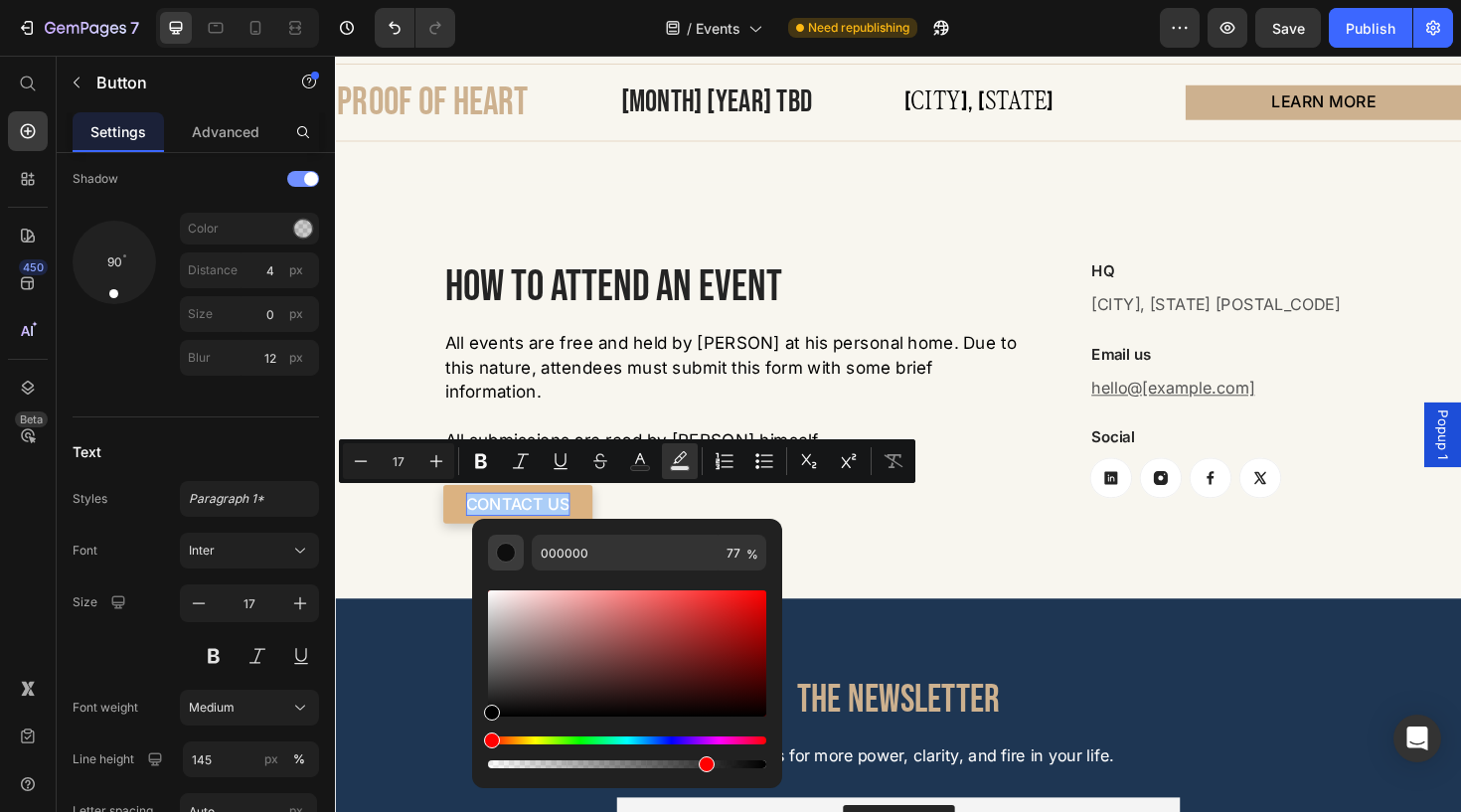 click at bounding box center [506, 553] 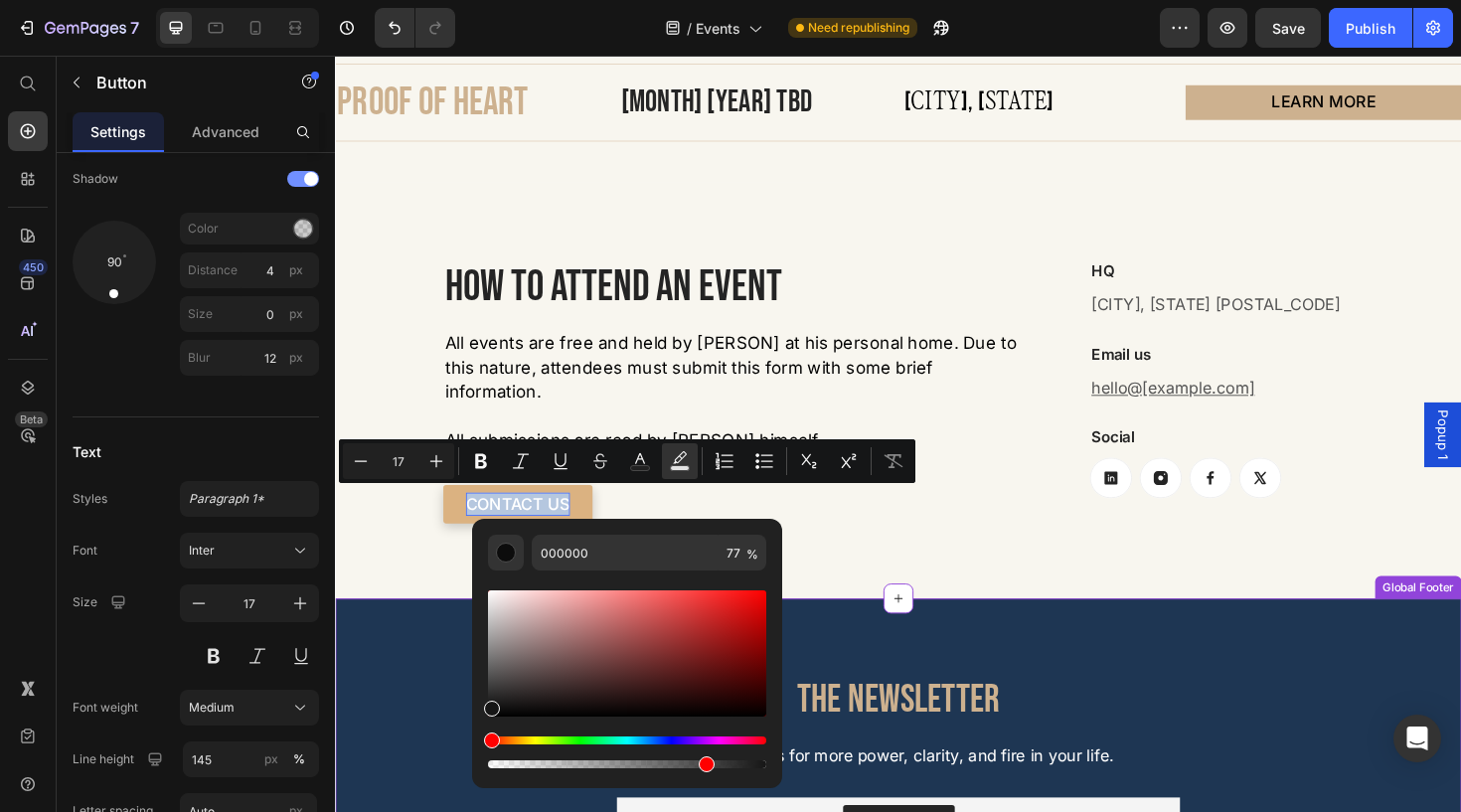 type on "161616" 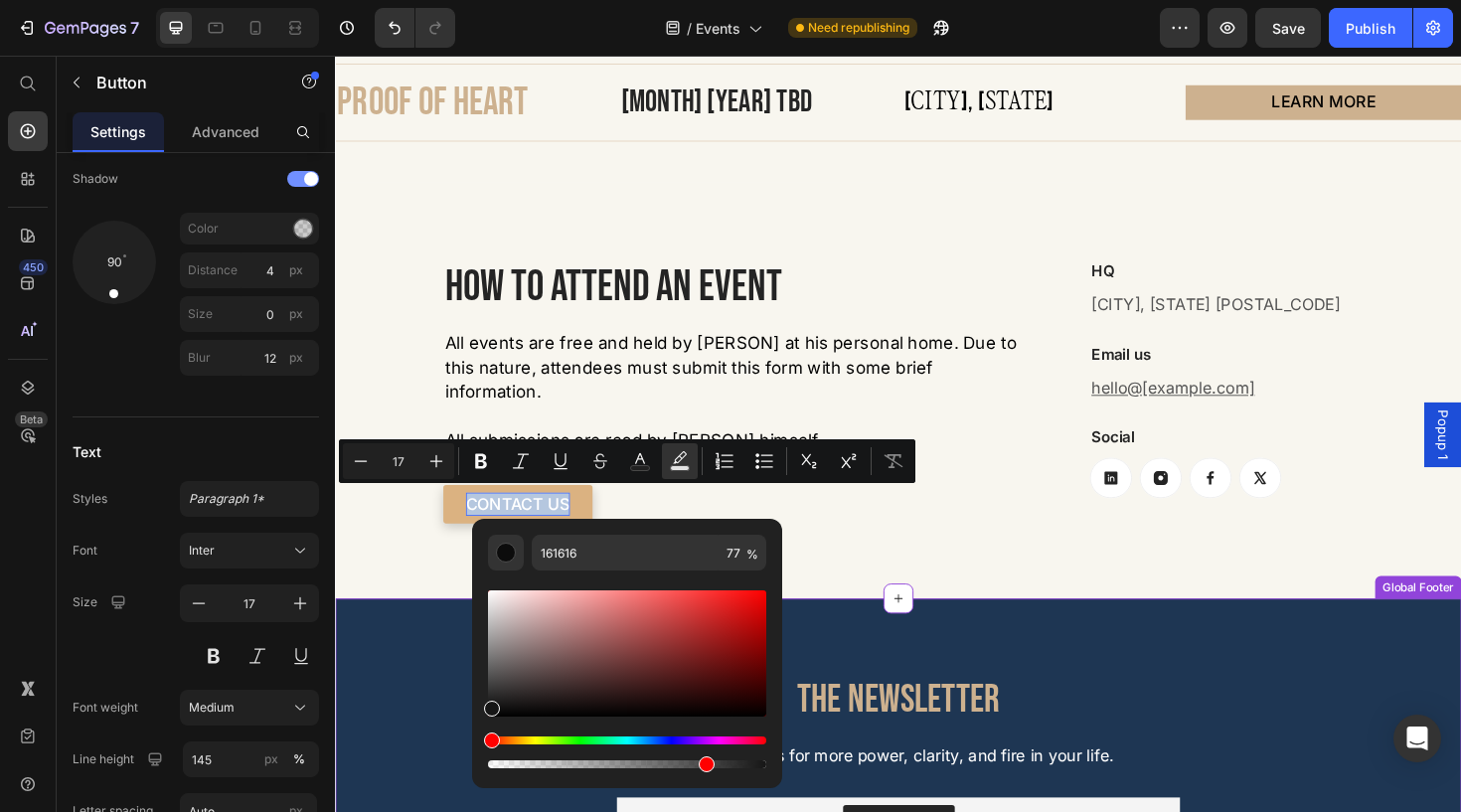 drag, startPoint x: 839, startPoint y: 745, endPoint x: 435, endPoint y: 834, distance: 413.68708 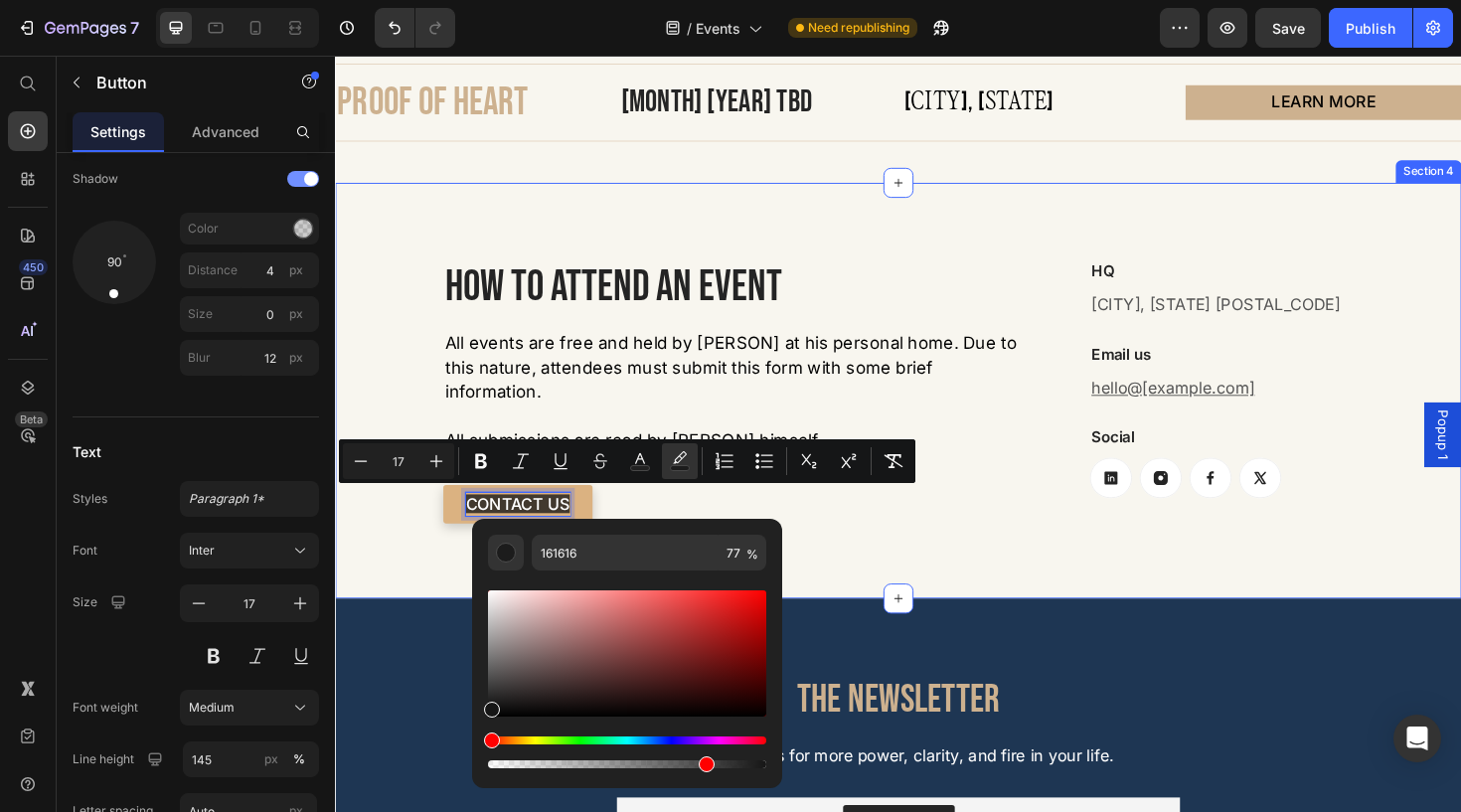 click on "HOW TO ATTEND AN EVENT Heading All events are free and held by [PERSON] at his personal home. Due to this nature, attendees must submit this form with some brief information.   All submissions are read by [PERSON] himself. Text block CONTACT US Button   0 HQ Heading [CITY], [STATE] [POSTAL_CODE] Text block Email us Heading hello@[example.com] Text block Social Heading
Button     Button     Button
Button Row Row Row Section 4" at bounding box center [931, 409] 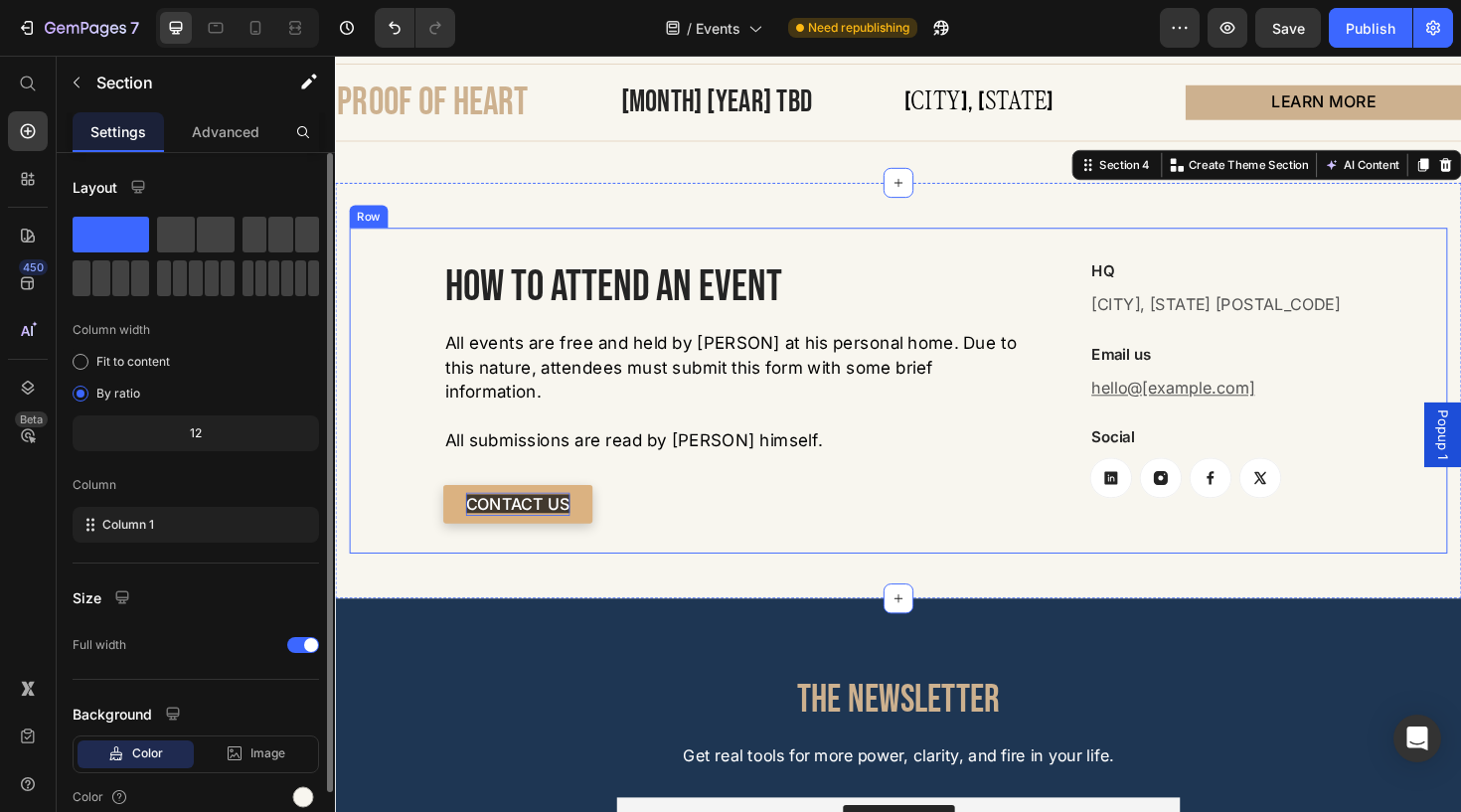 click on "HOW TO ATTEND AN EVENT Heading All events are free and held by [PERSON] at his personal home. Due to this nature, attendees must submit this form with some brief information.   All submissions are read by [PERSON] himself. Text block CONTACT US Button HQ Heading [CITY], [STATE] [POSTAL_CODE] Text block Email us Heading hello@[example.com] Text block Social Heading
Button     Button     Button
Button Row Row Row" at bounding box center (931, 409) 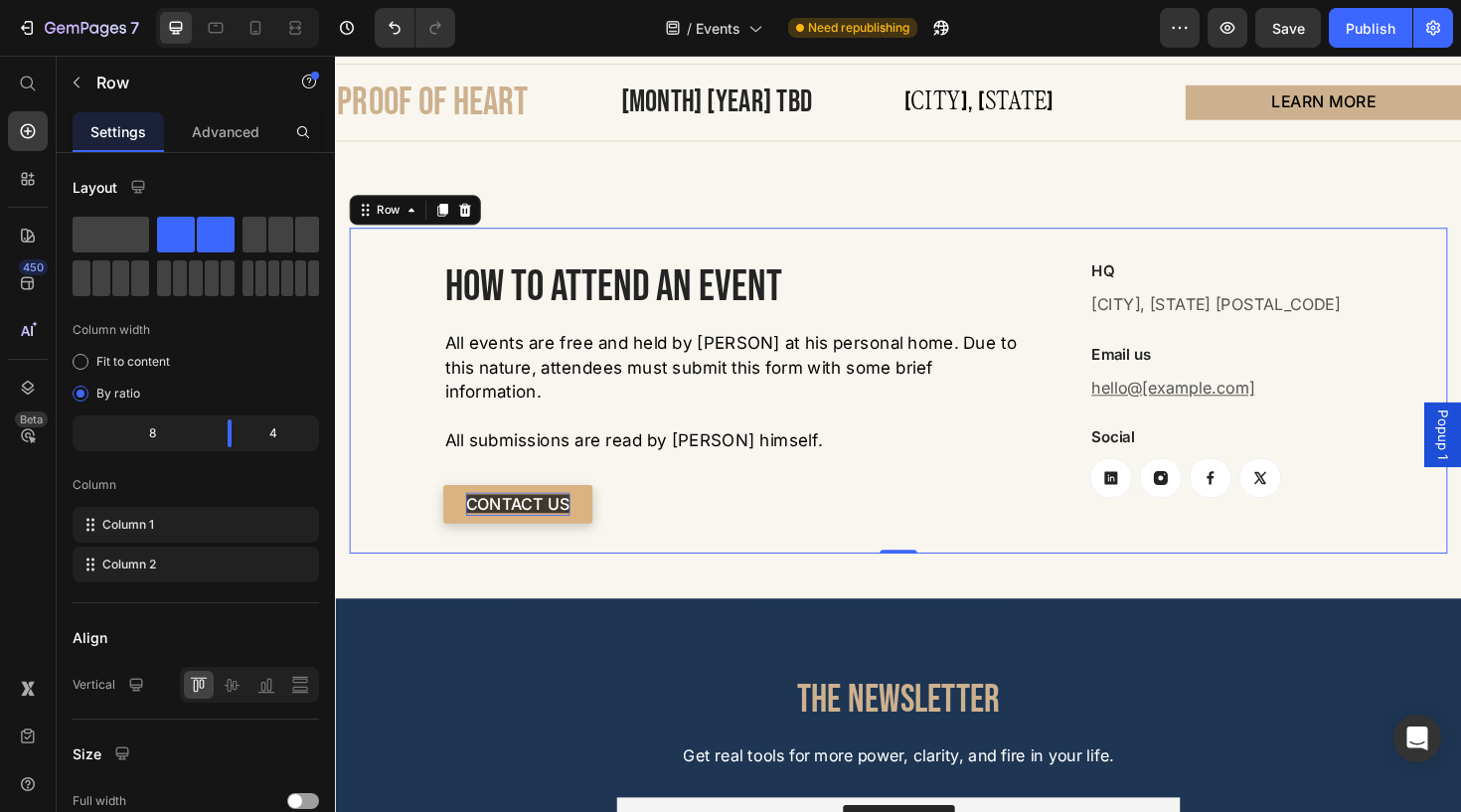click on "HOW TO ATTEND AN EVENT Heading All events are free and held by [PERSON] at his personal home. Due to this nature, attendees must submit this form with some brief information.   All submissions are read by [PERSON] himself. Text block CONTACT US Button HQ Heading [CITY], [STATE] [POSTAL_CODE] Text block Email us Heading hello@[example.com] Text block Social Heading
Button     Button     Button
Button Row Row Row   0" at bounding box center (931, 409) 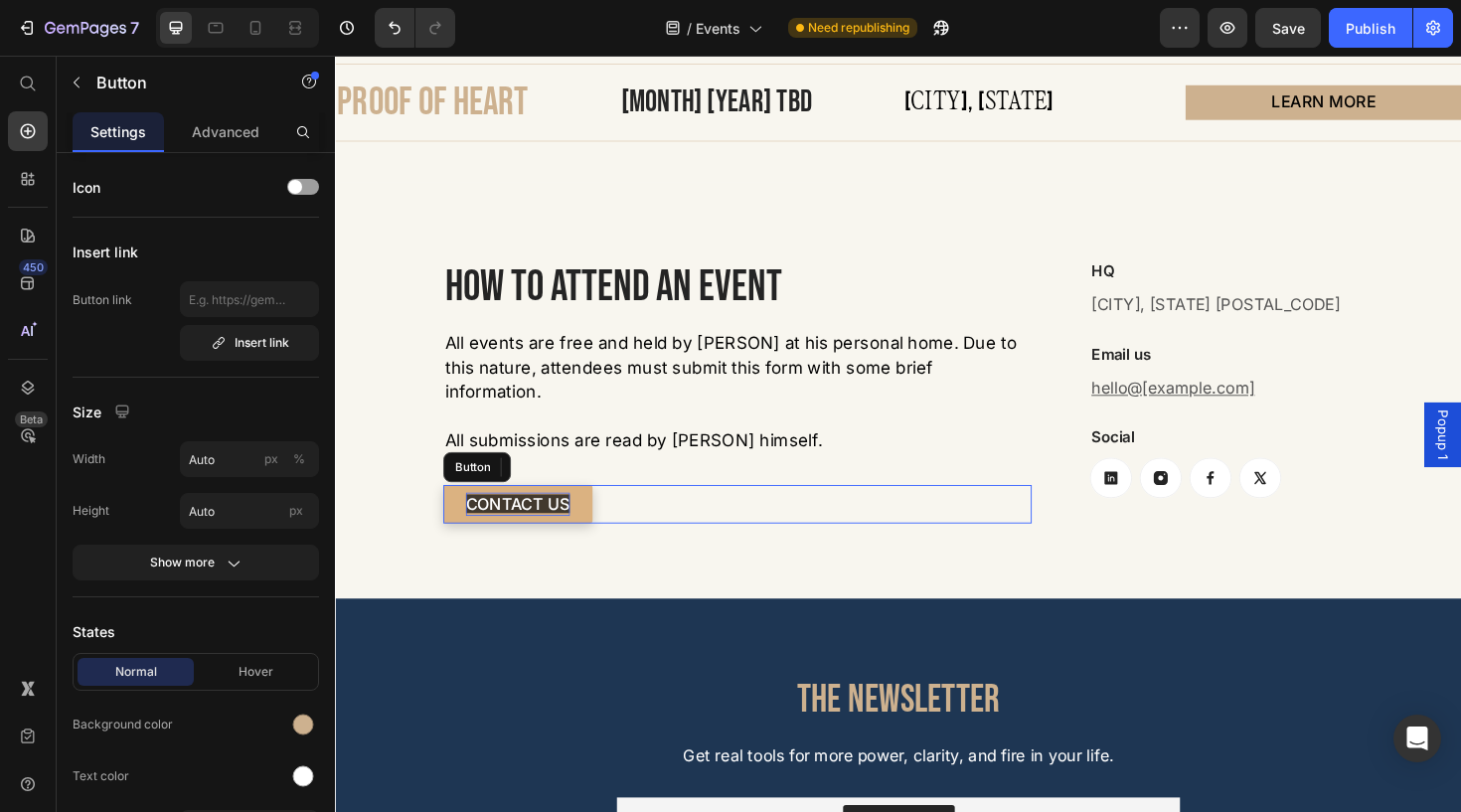 click on "CONTACT US" at bounding box center [528, 530] 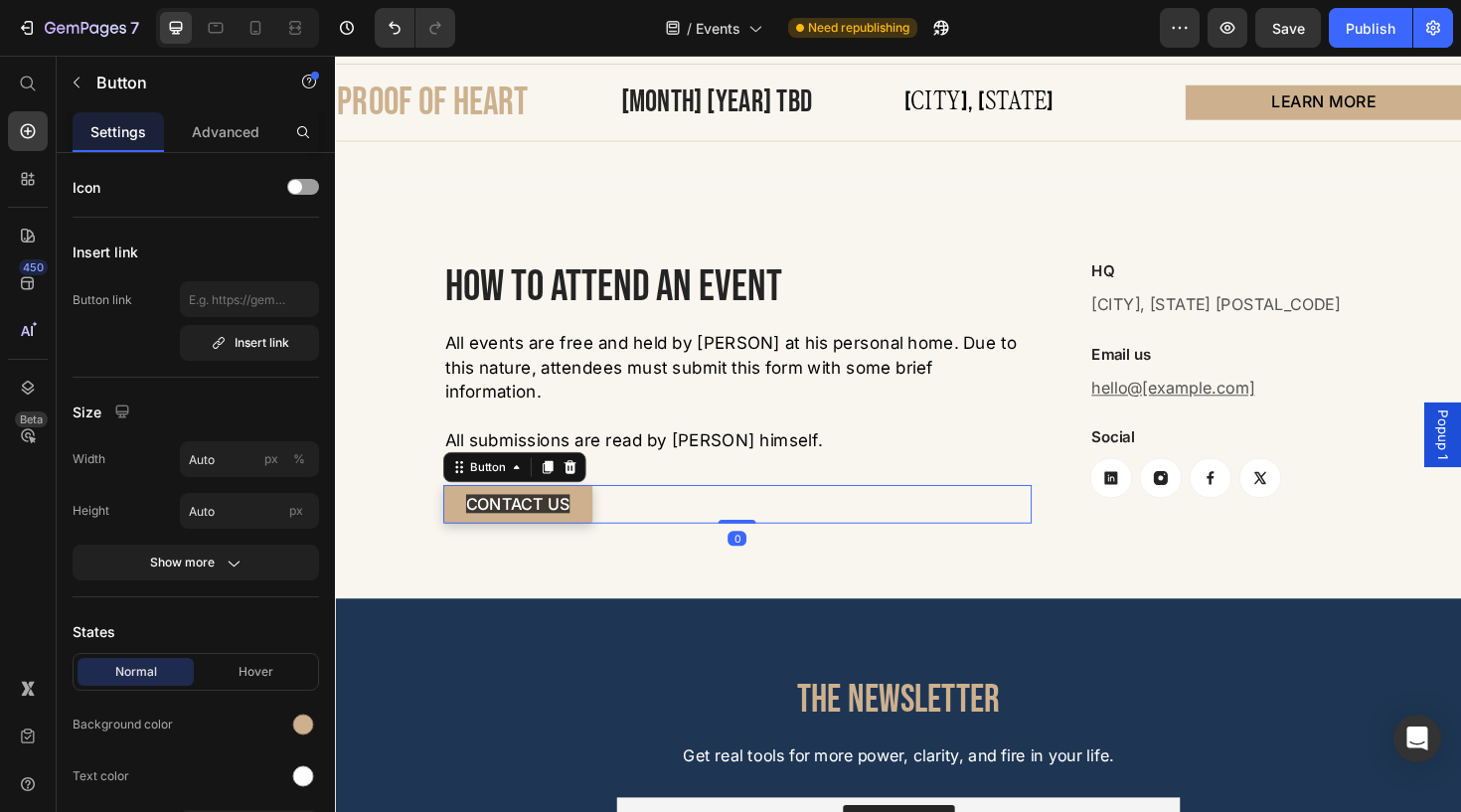 click on "Button" at bounding box center (525, 491) 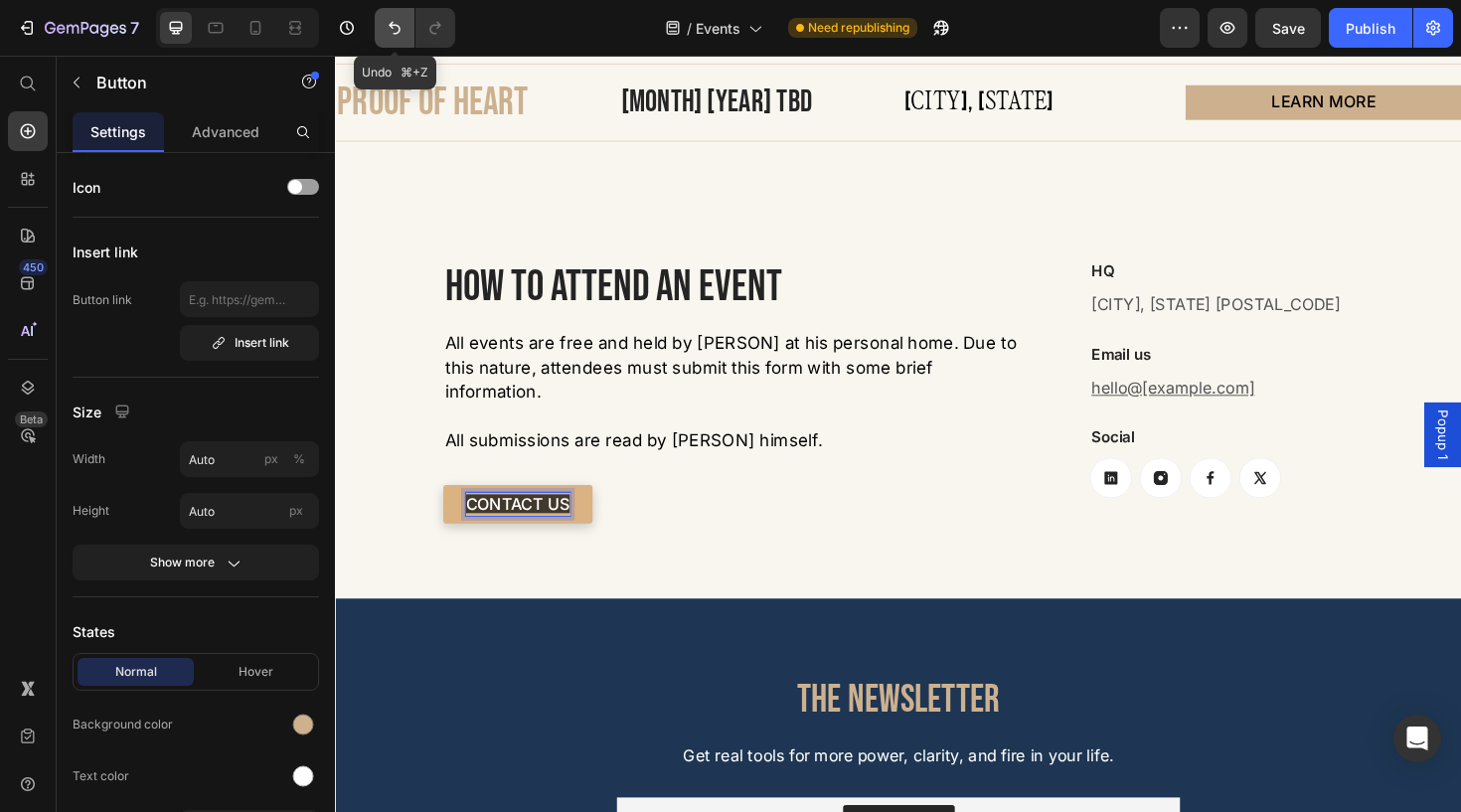 click 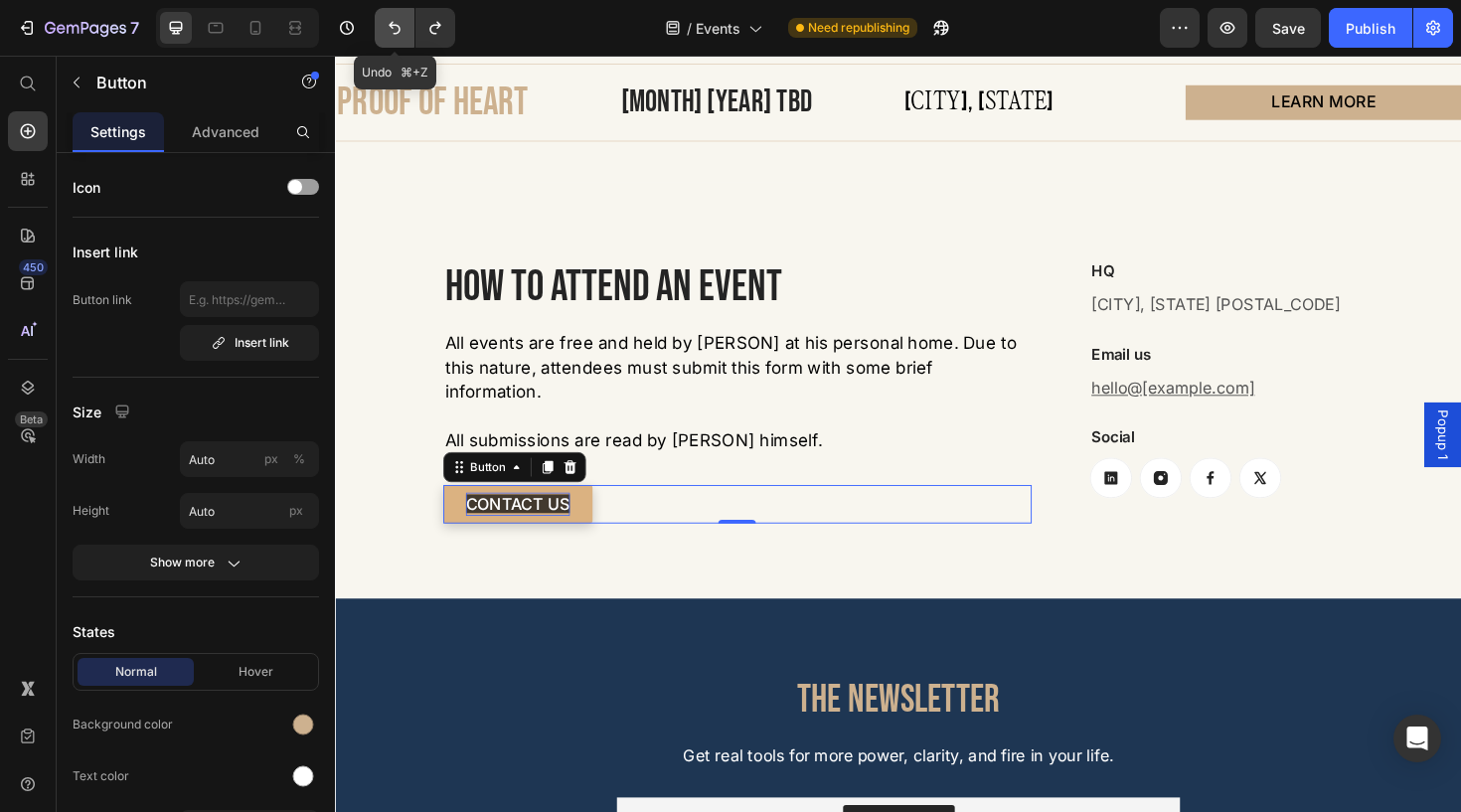 click 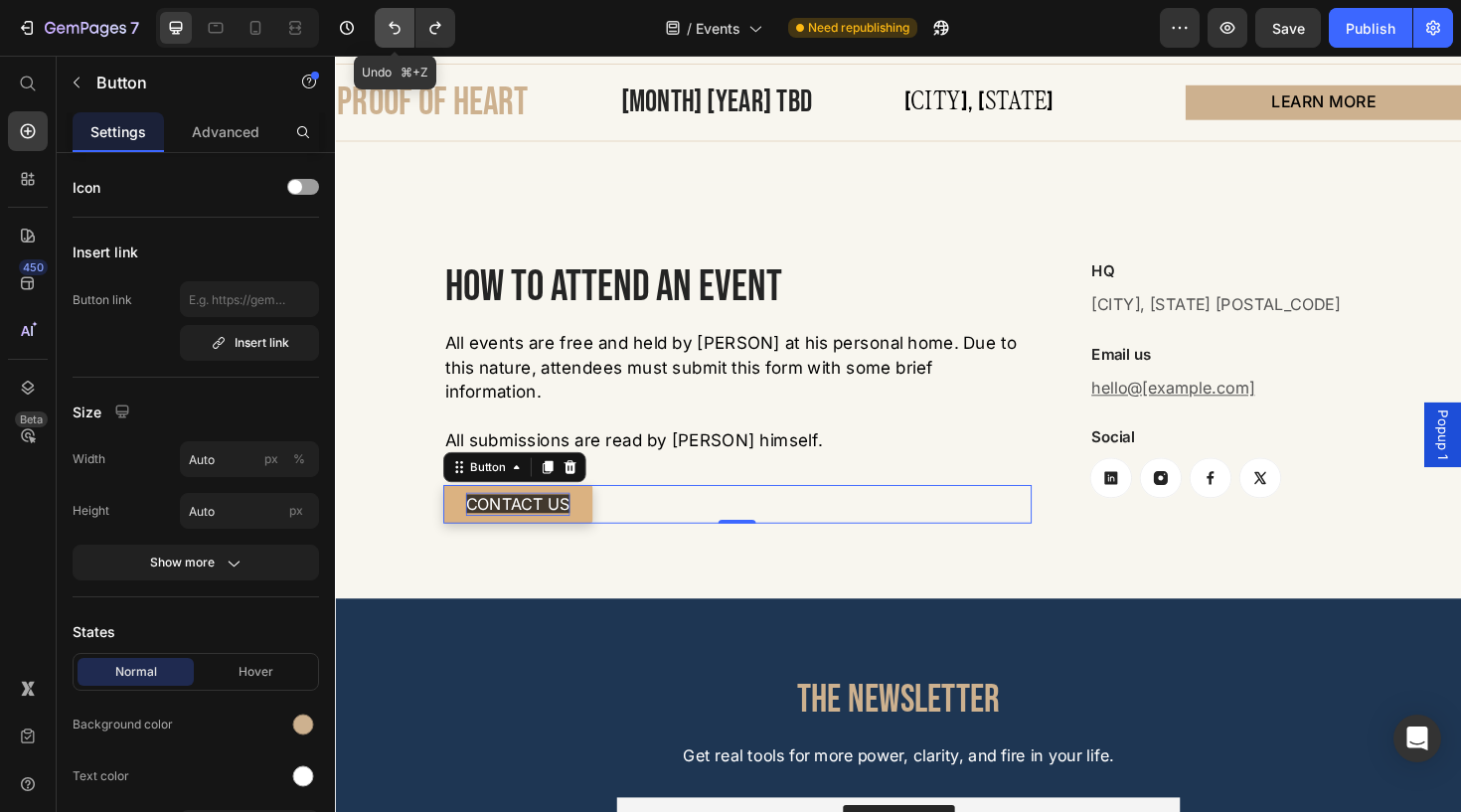 click 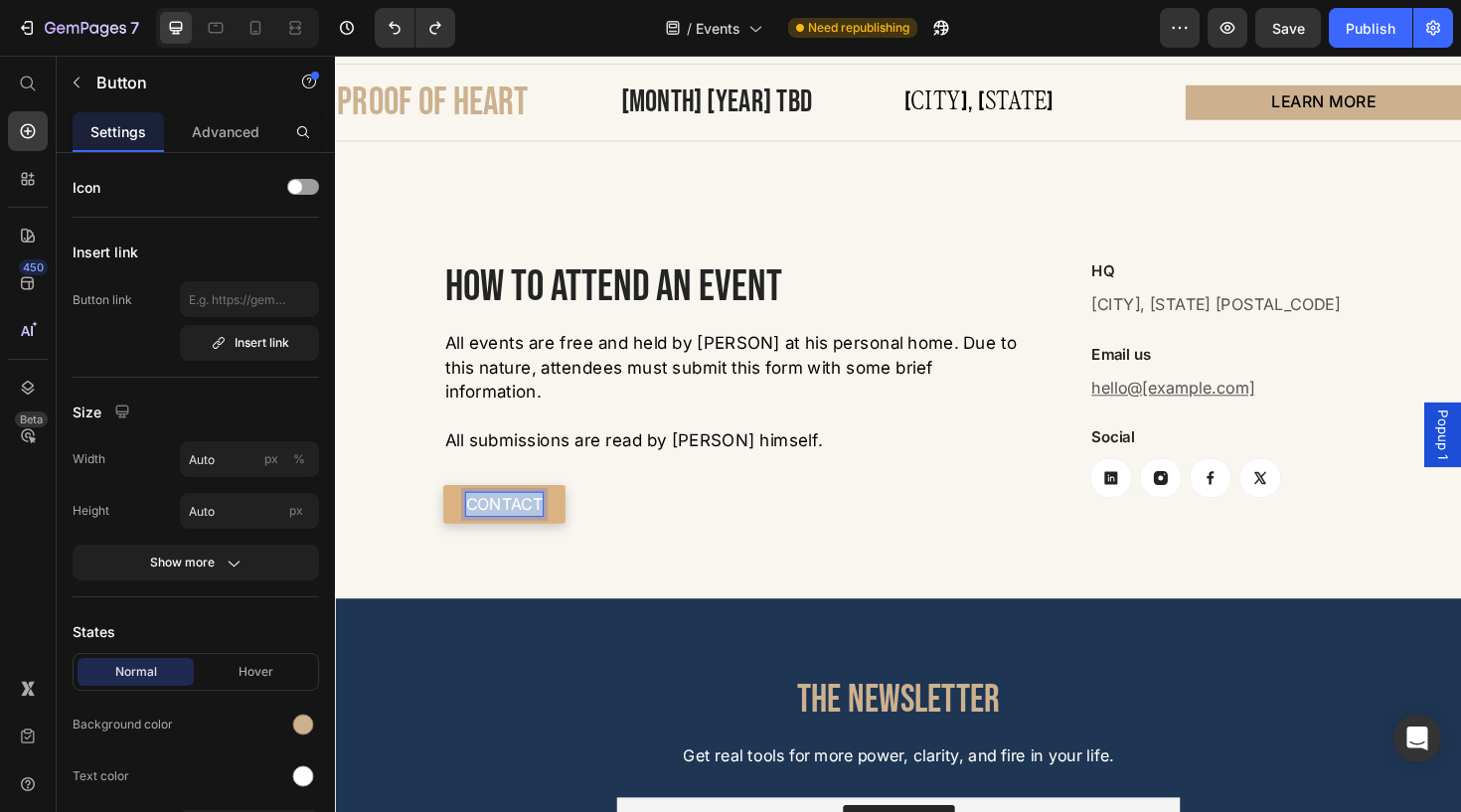 click on "CONTACT" at bounding box center [514, 530] 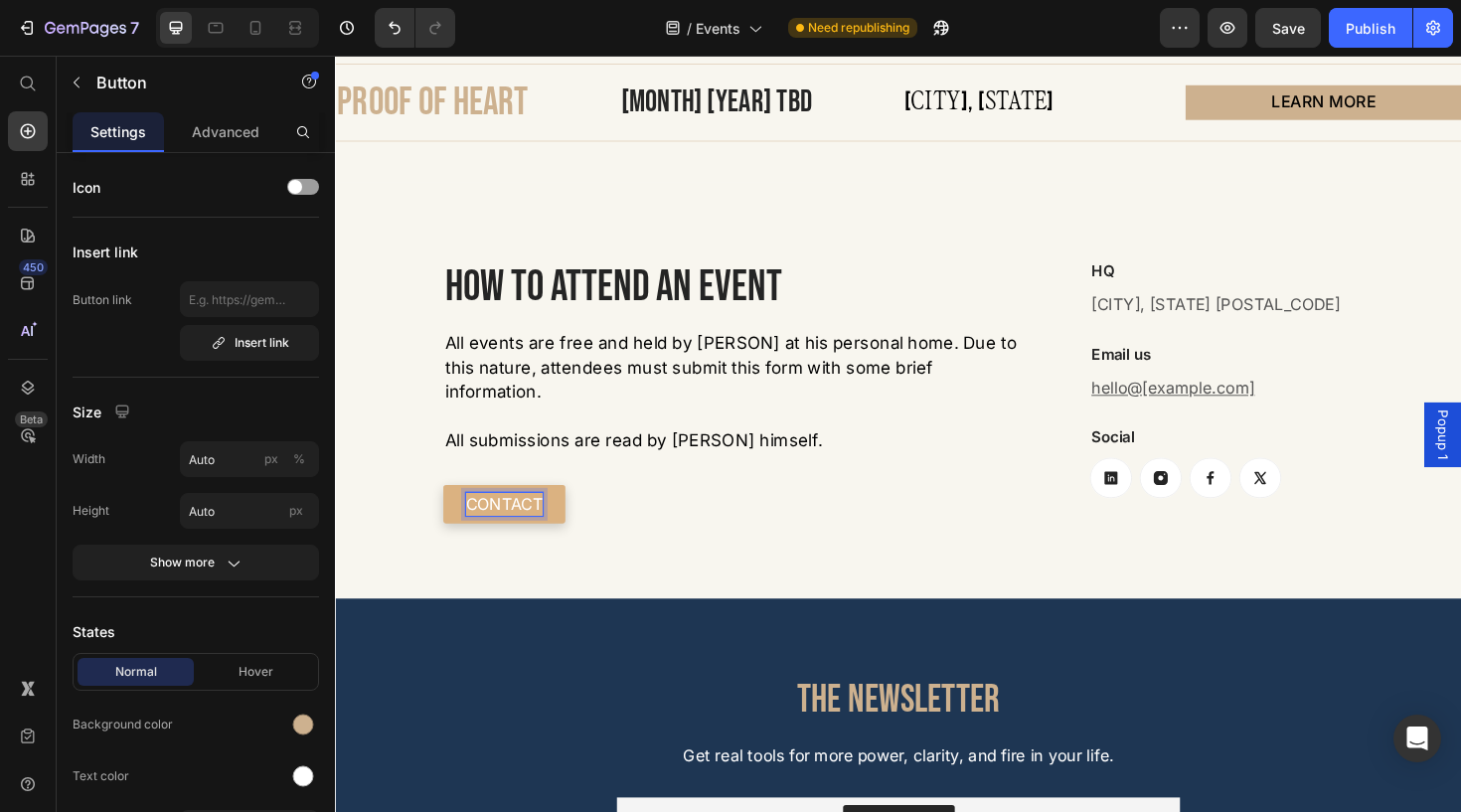 click on "CONTACT" at bounding box center [514, 530] 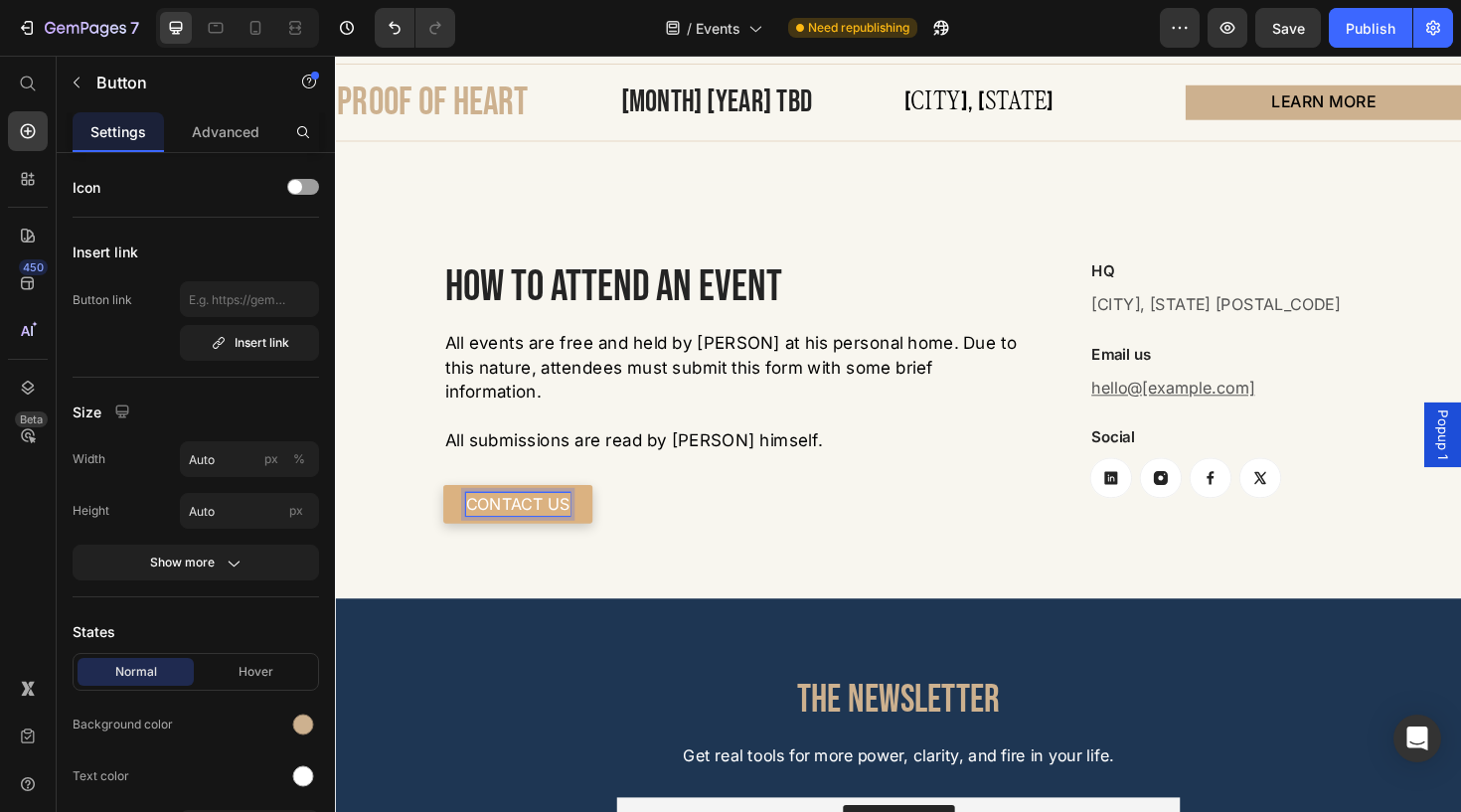 click on "CONTACT US" at bounding box center (528, 530) 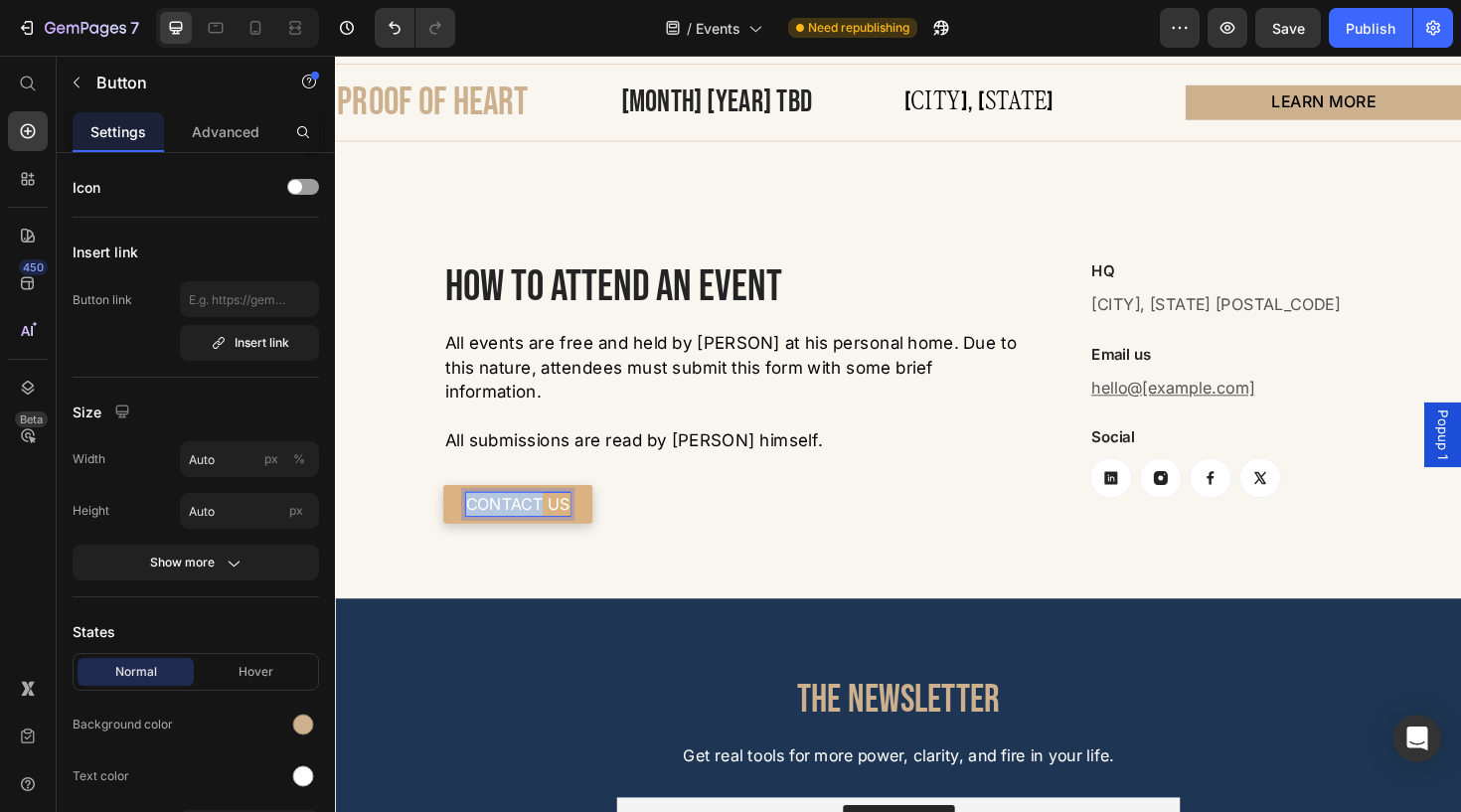 click on "CONTACT US" at bounding box center [528, 530] 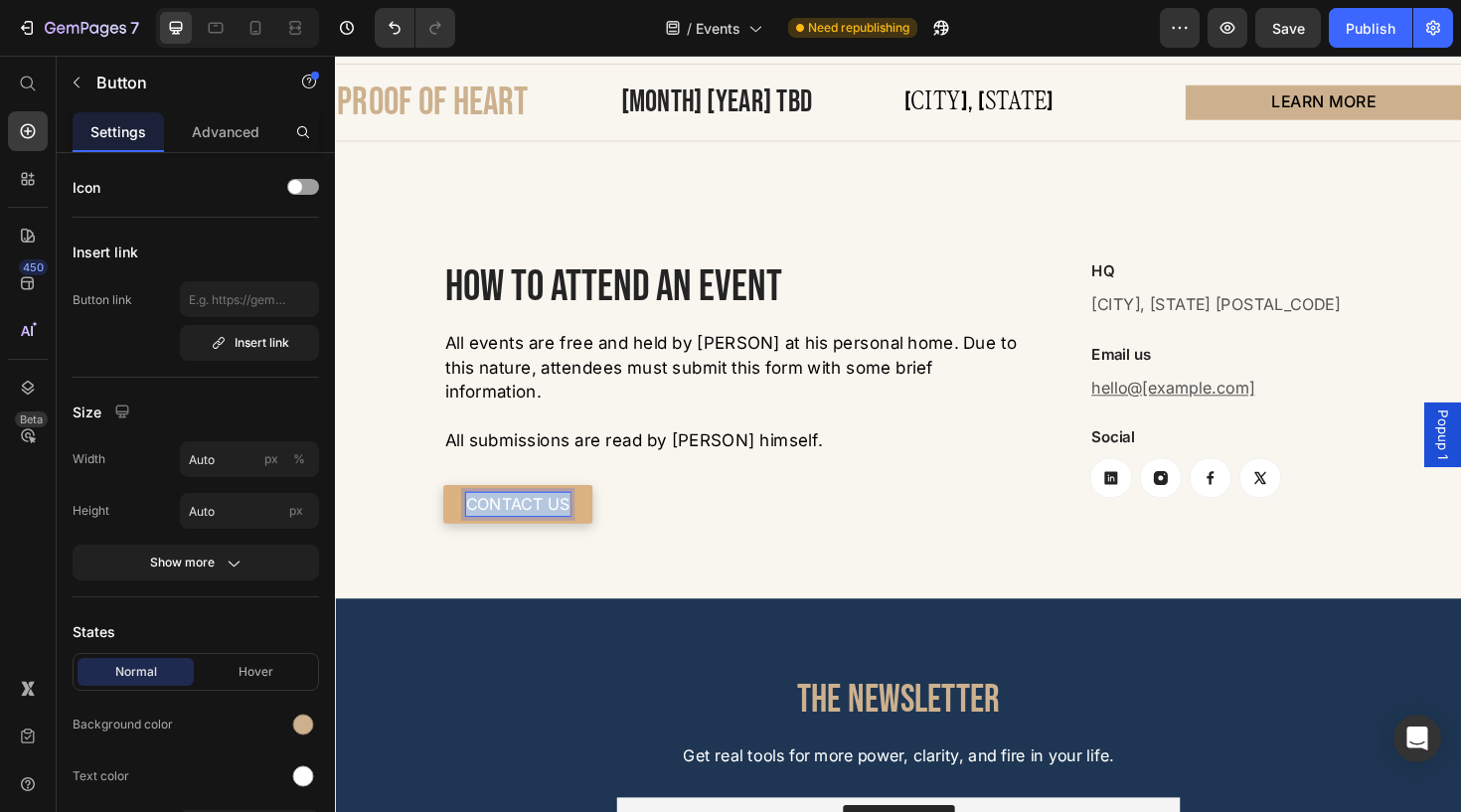click on "CONTACT US" at bounding box center (528, 530) 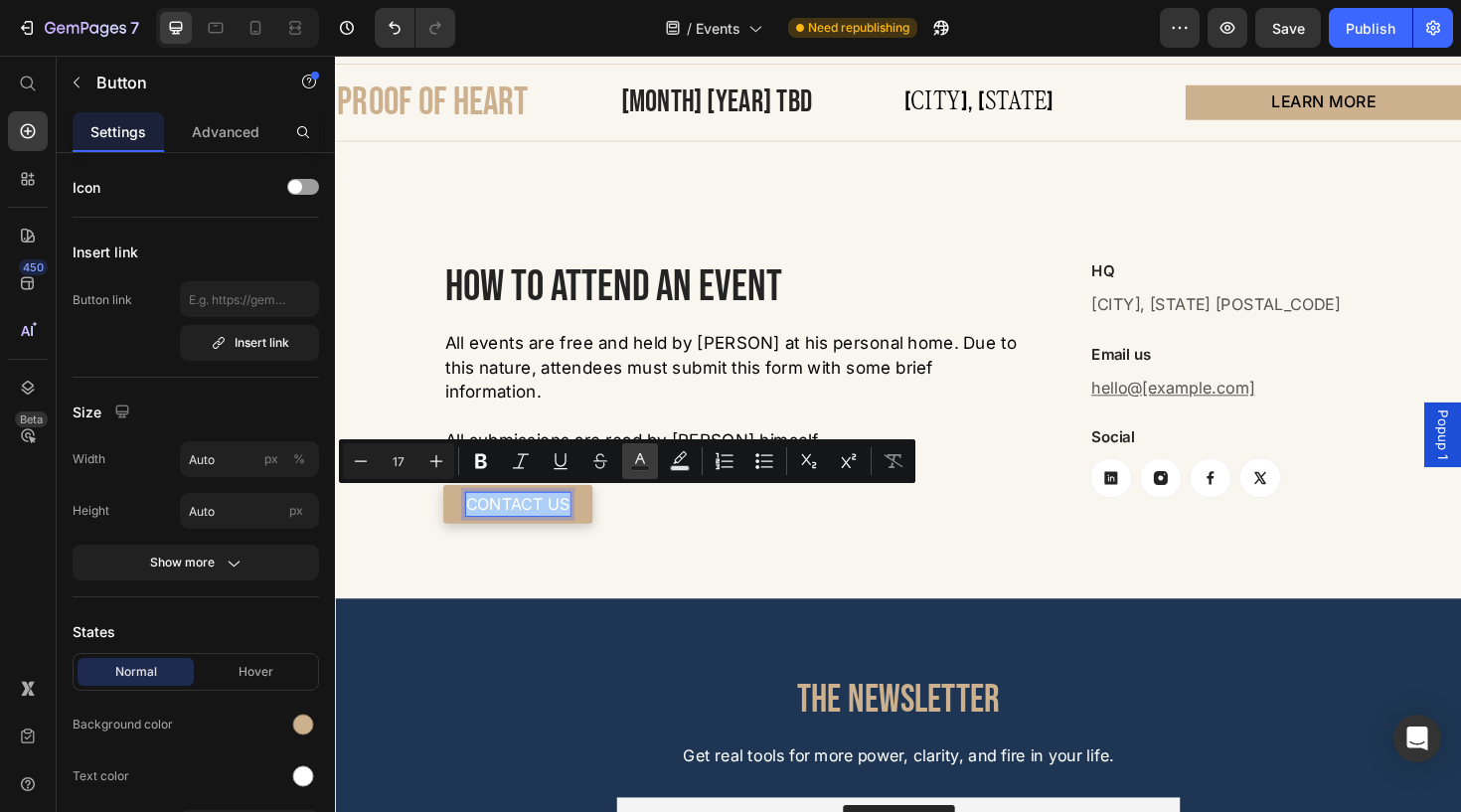click 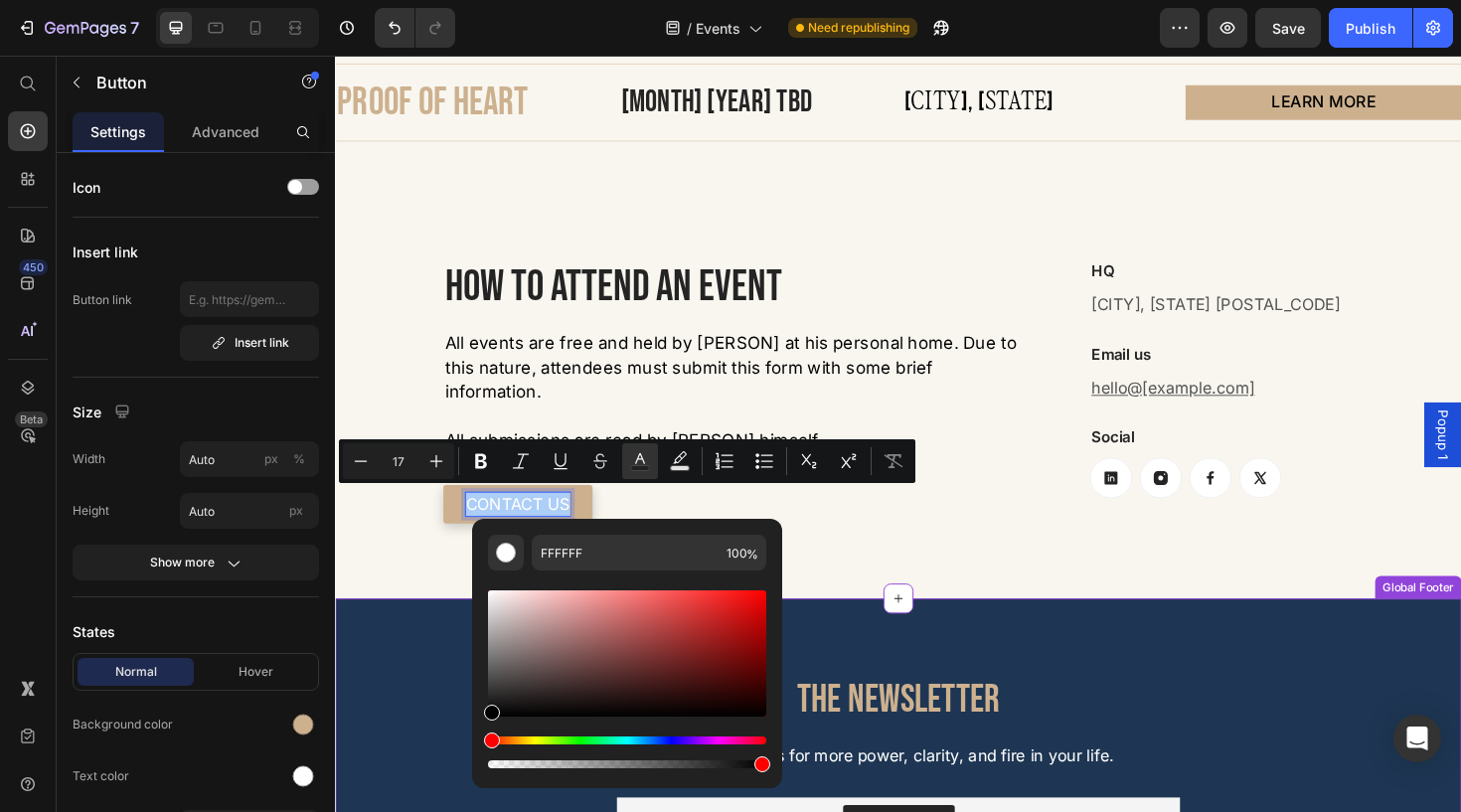 drag, startPoint x: 869, startPoint y: 684, endPoint x: 473, endPoint y: 763, distance: 403.8032 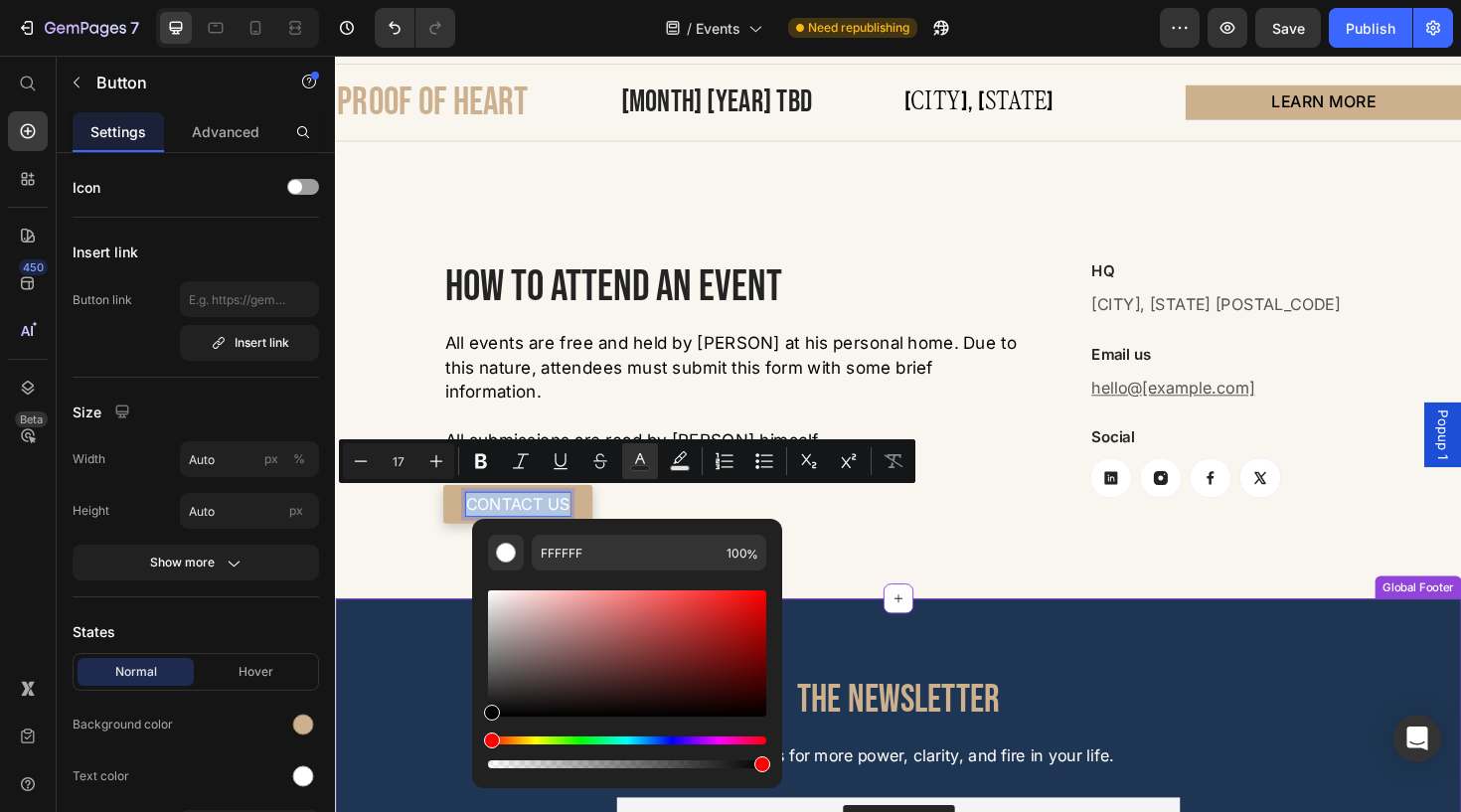 type on "000000" 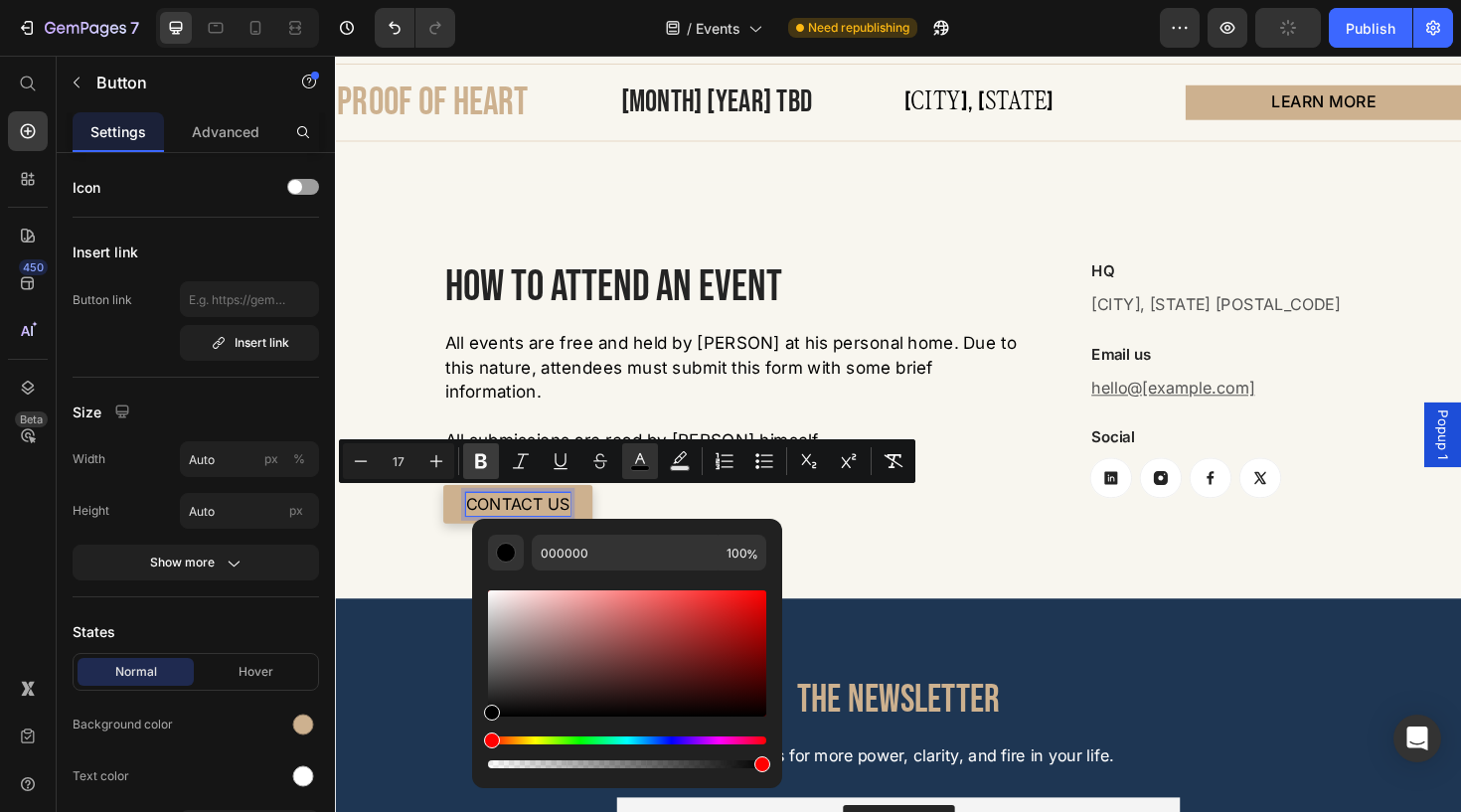 click 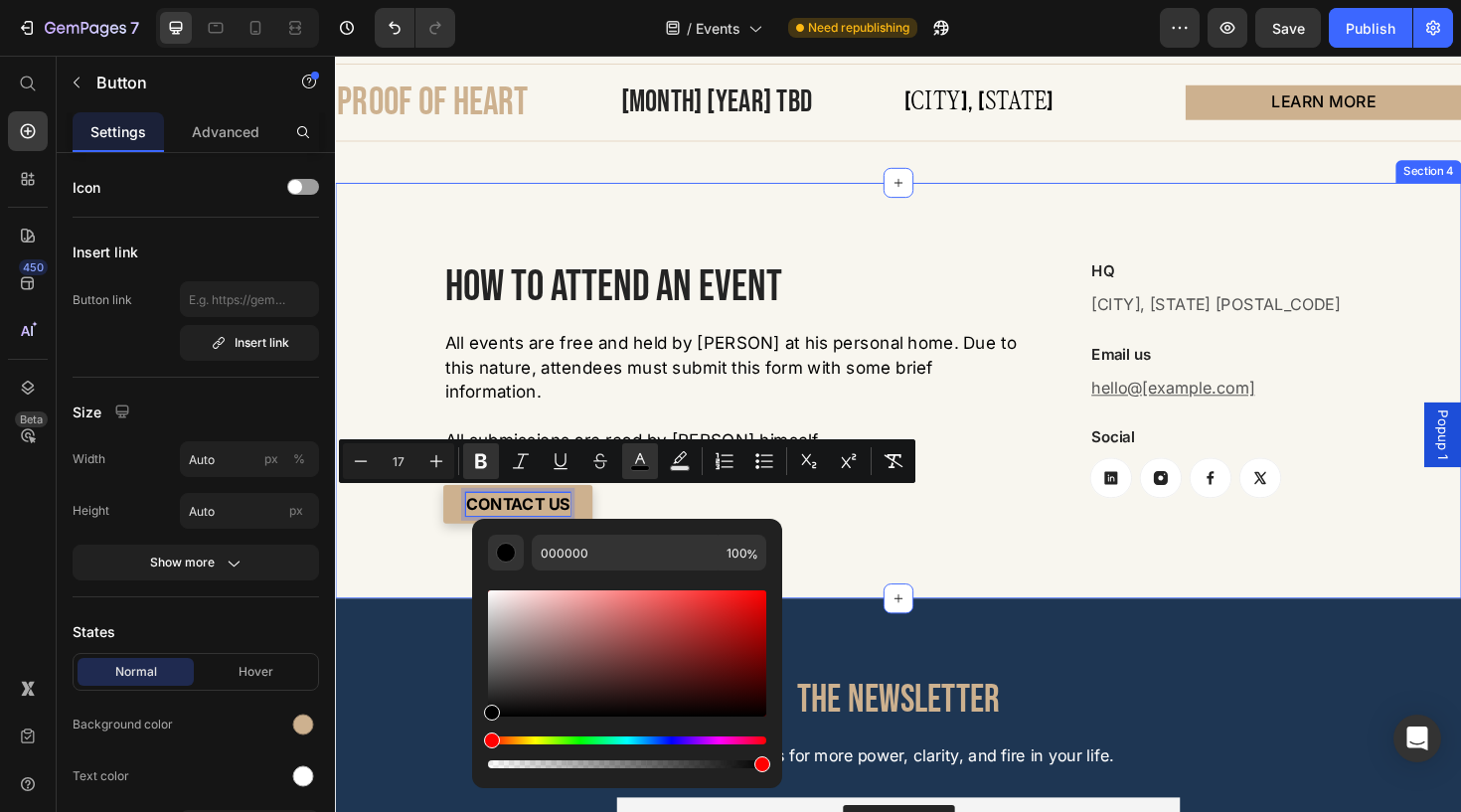 click on "HOW TO ATTEND AN EVENT Heading All events are free and held by [PERSON] at his personal home. Due to this nature, attendees must submit this form with some brief information.   All submissions are read by [PERSON] himself. Text block CONTACT US Button   0 HQ Heading [CITY], [STATE] [POSTAL_CODE] Text block Email us Heading hello@[example.com] Text block Social Heading
Button     Button     Button
Button Row Row Row Section 4" at bounding box center [931, 409] 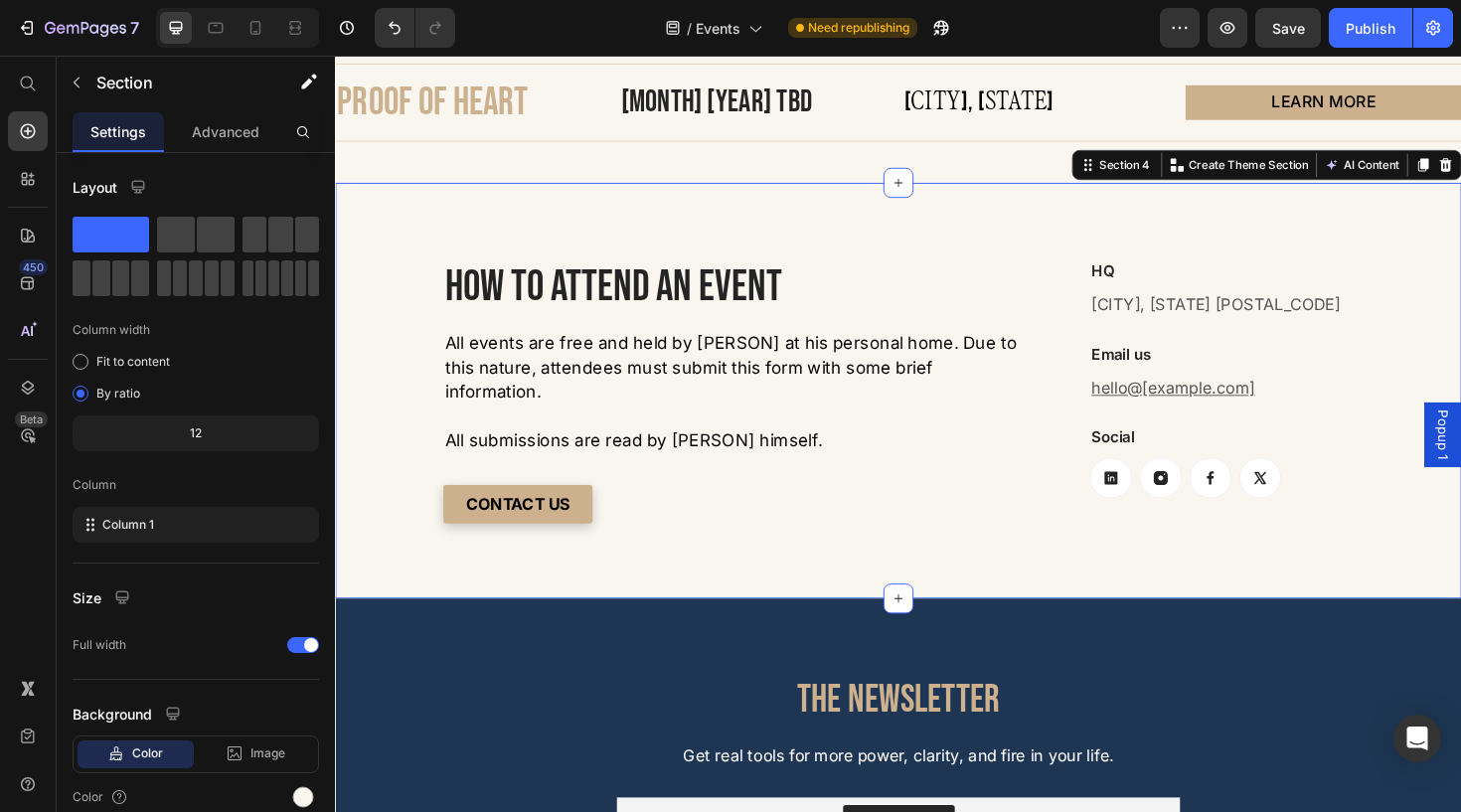 click on "HOW TO ATTEND AN EVENT Heading All events are free and held by [PERSON] at his personal home. Due to this nature, attendees must submit this form with some brief information.   All submissions are read by [PERSON] himself. Text block CONTACT US Button HQ Heading [CITY], [STATE] [POSTAL_CODE] Text block Email us Heading hello@[example.com] Text block Social Heading
Button     Button     Button
Button Row Row Row Section 4   Create Theme Section AI Content Write with GemAI What would you like to describe here? Tone and Voice Persuasive Product Emotional Alchemy Show more Generate" at bounding box center (931, 409) 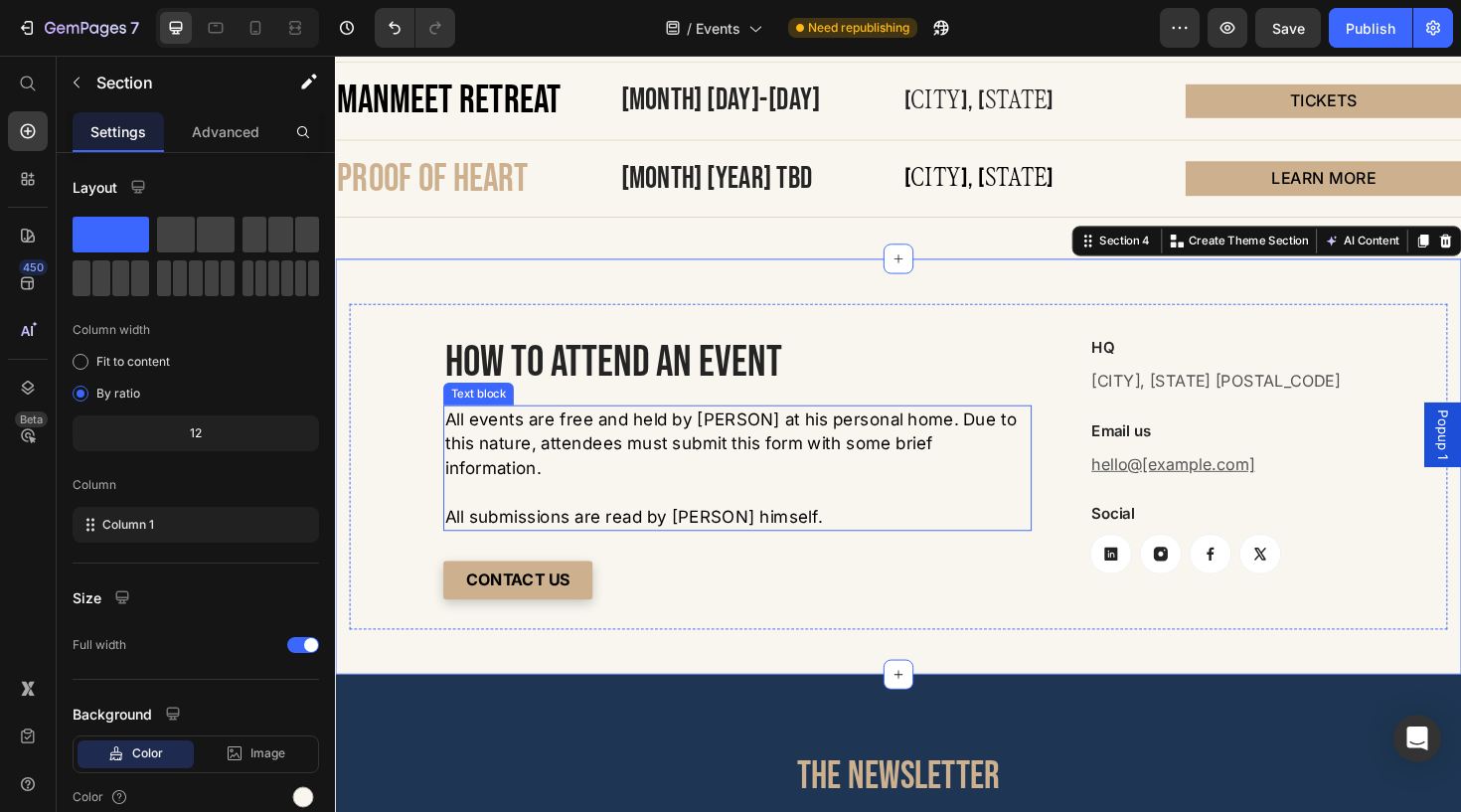 scroll, scrollTop: 1467, scrollLeft: 0, axis: vertical 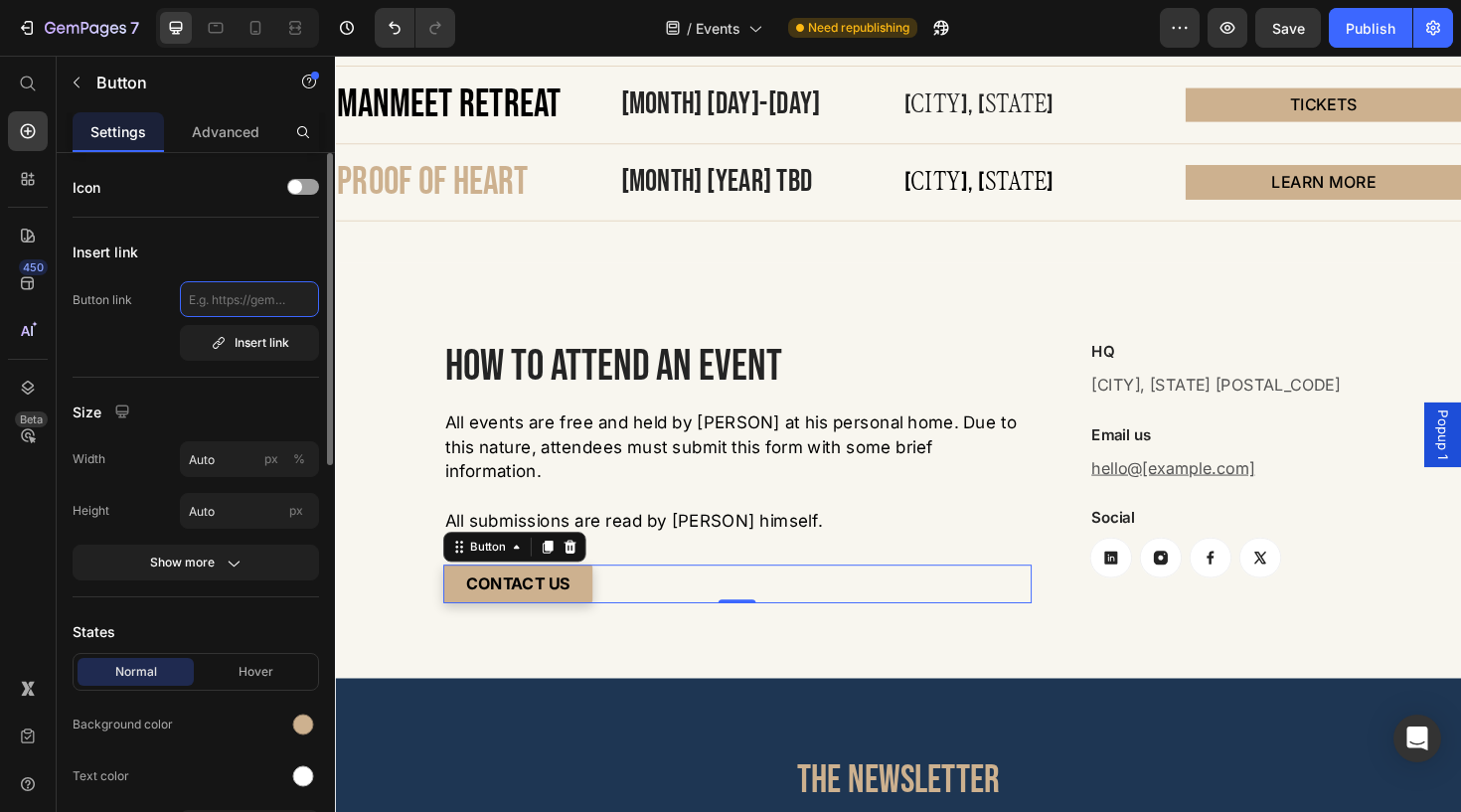 click 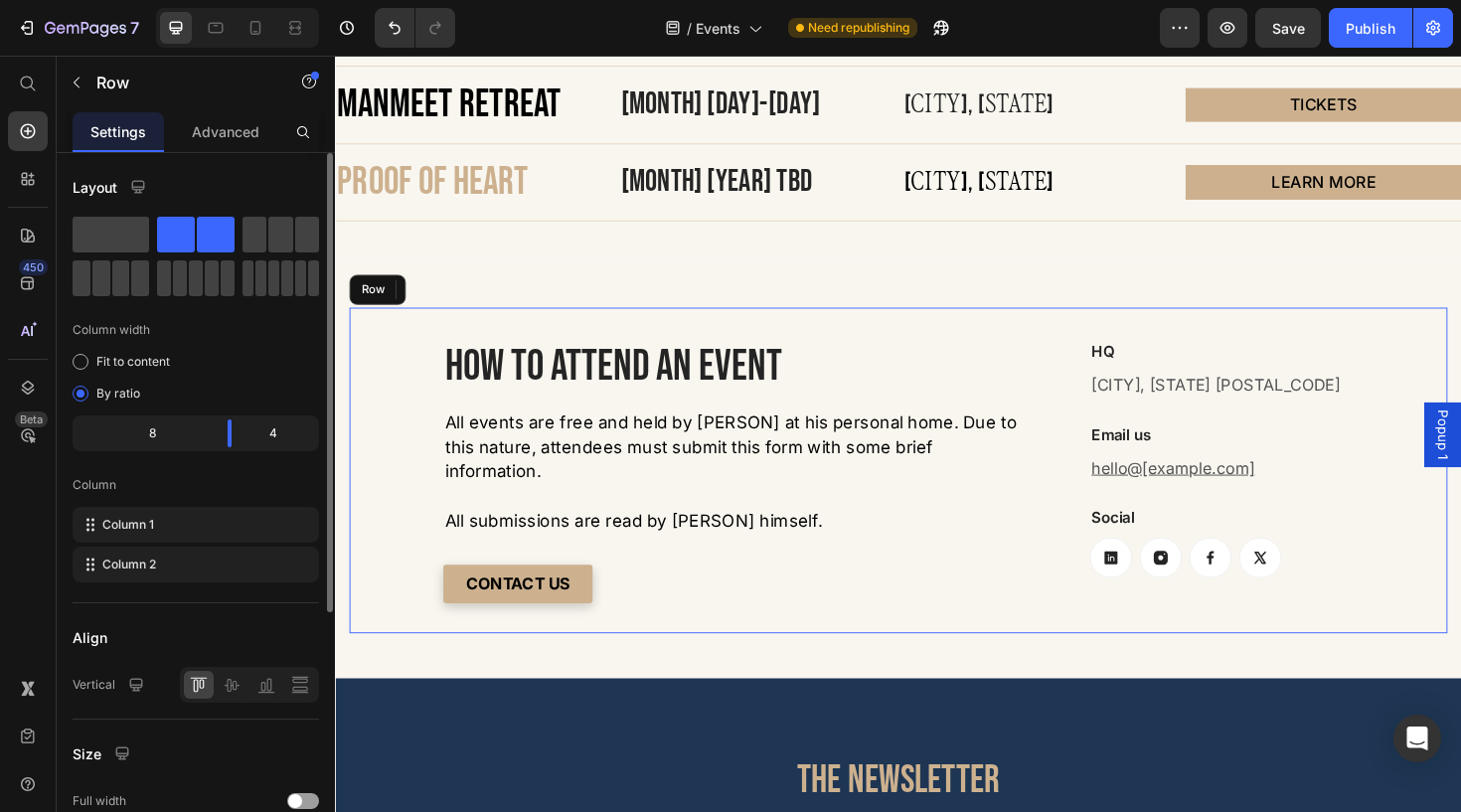 click on "HOW TO ATTEND AN EVENT Heading All events are free and held by [PERSON] at his personal home. Due to this nature, attendees must submit this form with some brief information.   All submissions are read by [PERSON] himself. Text block CONTACT US Button   0 HQ Heading [CITY], [STATE] [POSTAL_CODE] Text block Email us Heading hello@[example.com] Text block Social Heading
Button     Button     Button
Button Row Row Row" at bounding box center [931, 494] 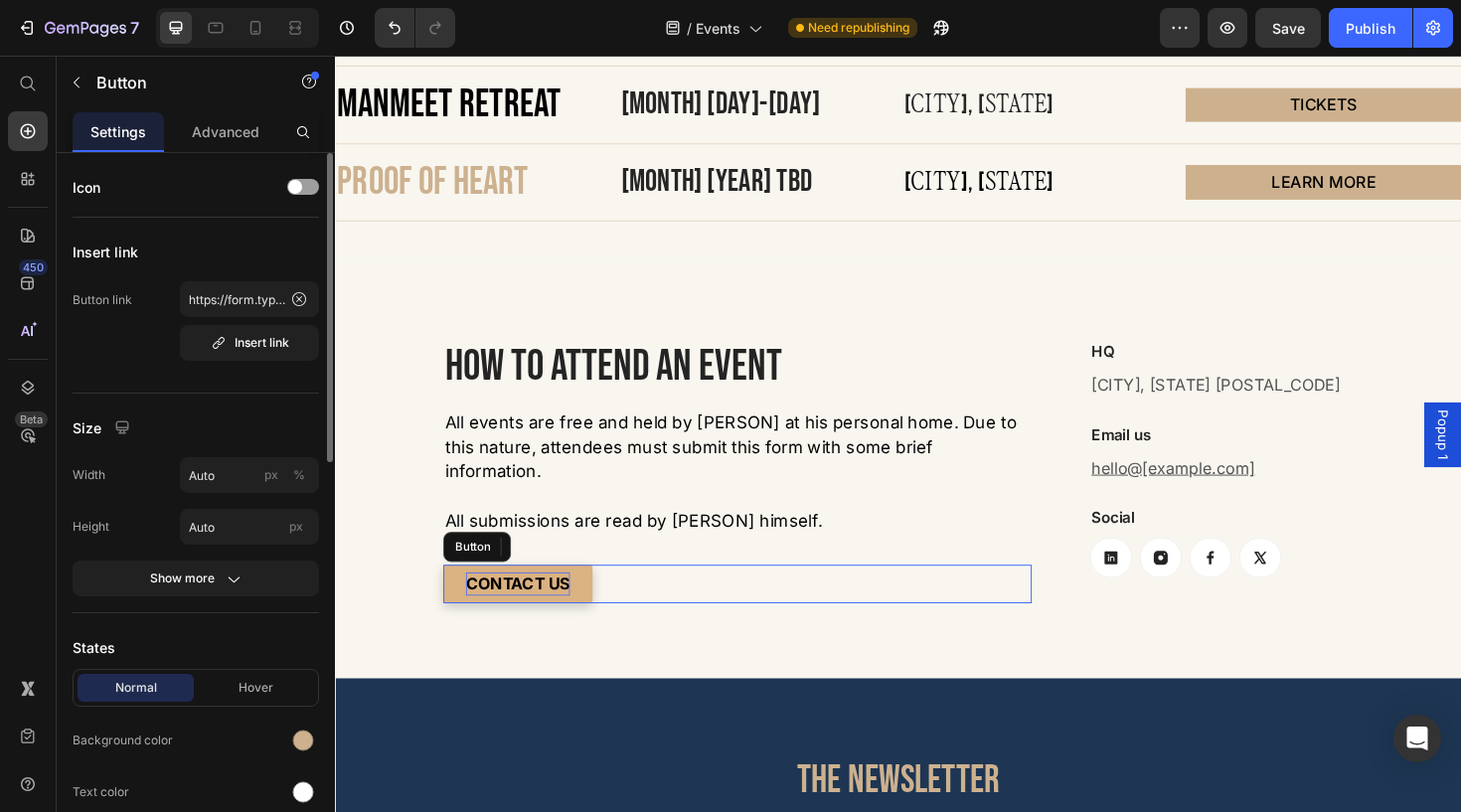 click on "CONTACT US" at bounding box center (528, 614) 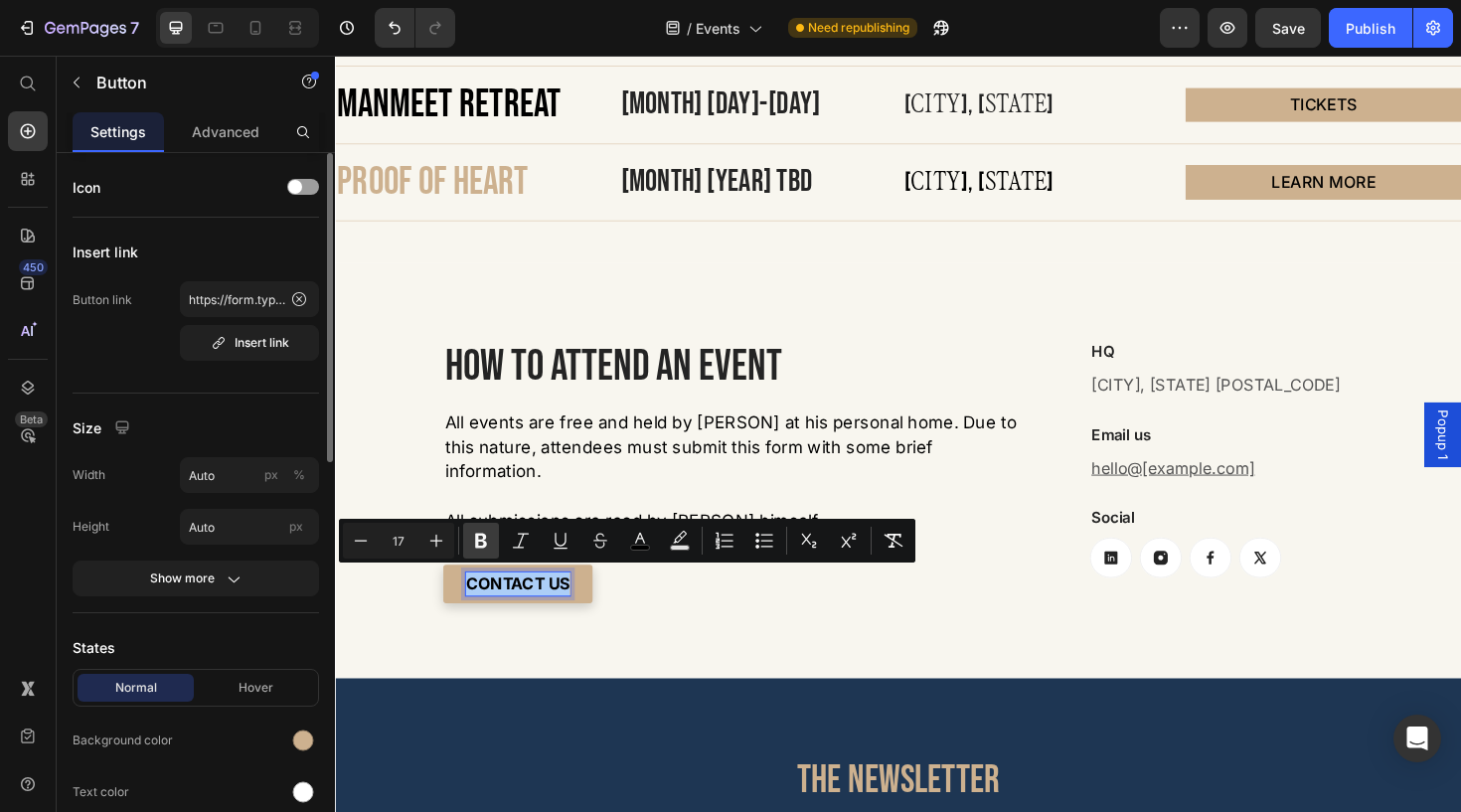 click 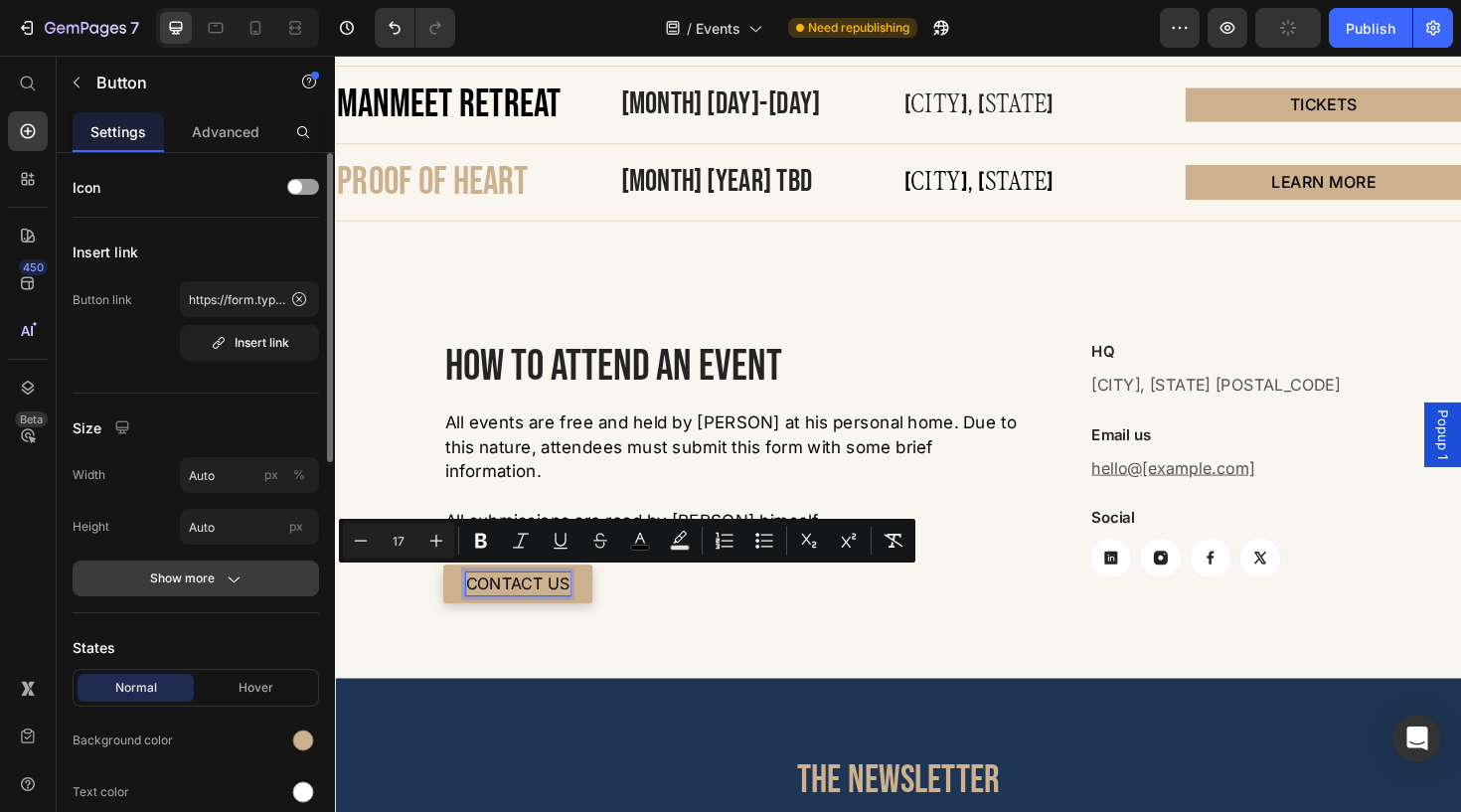 click on "Show more" at bounding box center [196, 578] 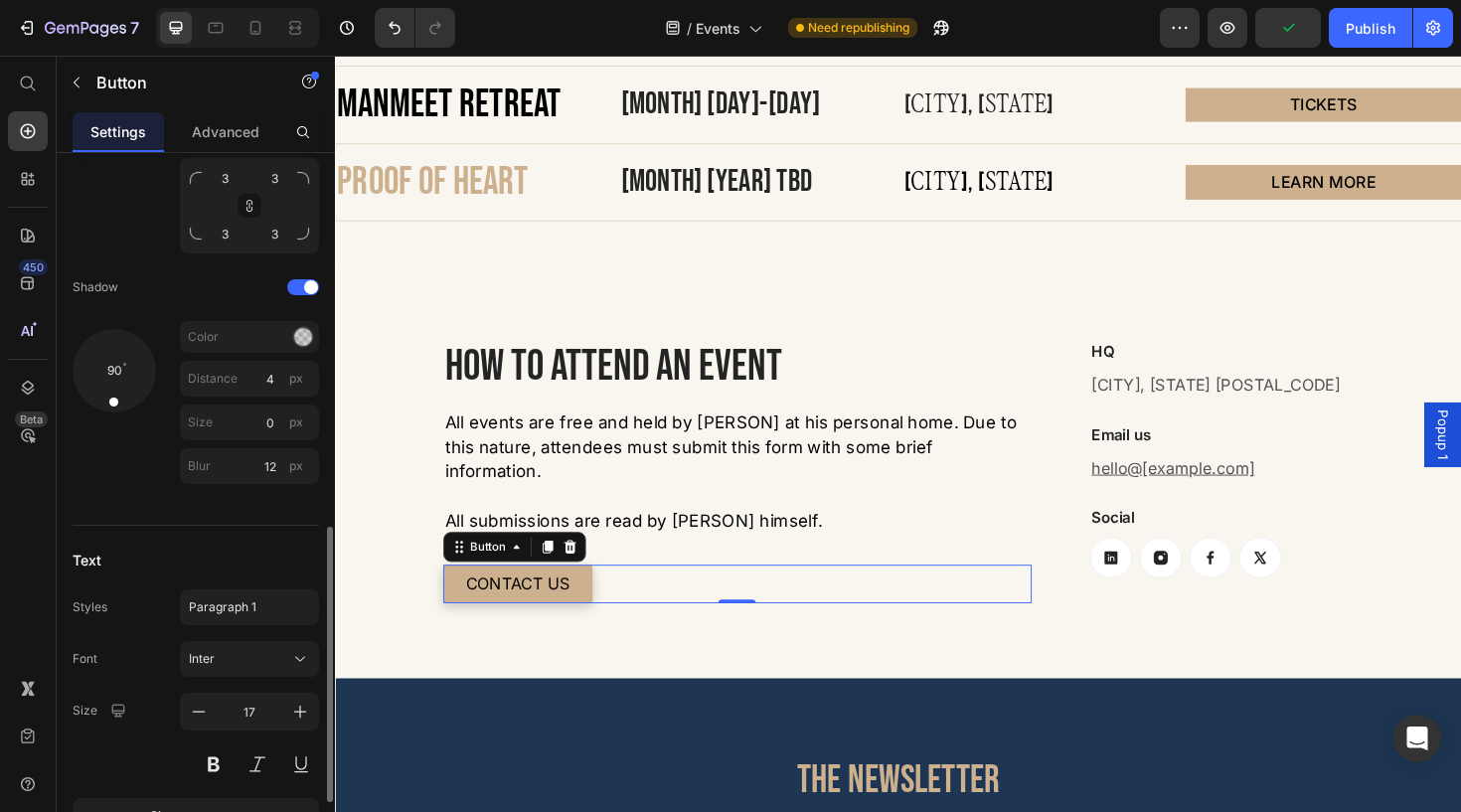 scroll, scrollTop: 1139, scrollLeft: 0, axis: vertical 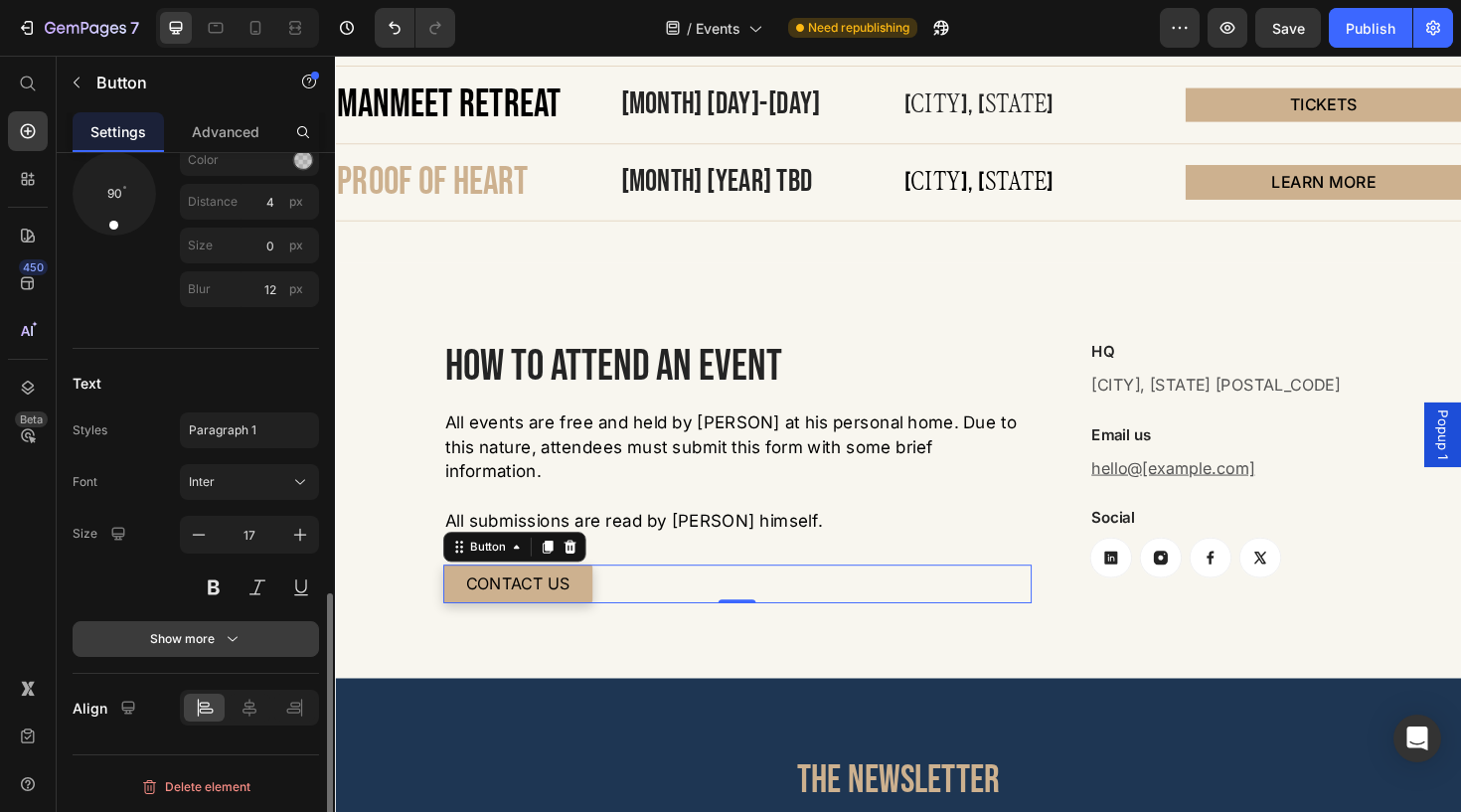 click on "Show more" at bounding box center (196, 639) 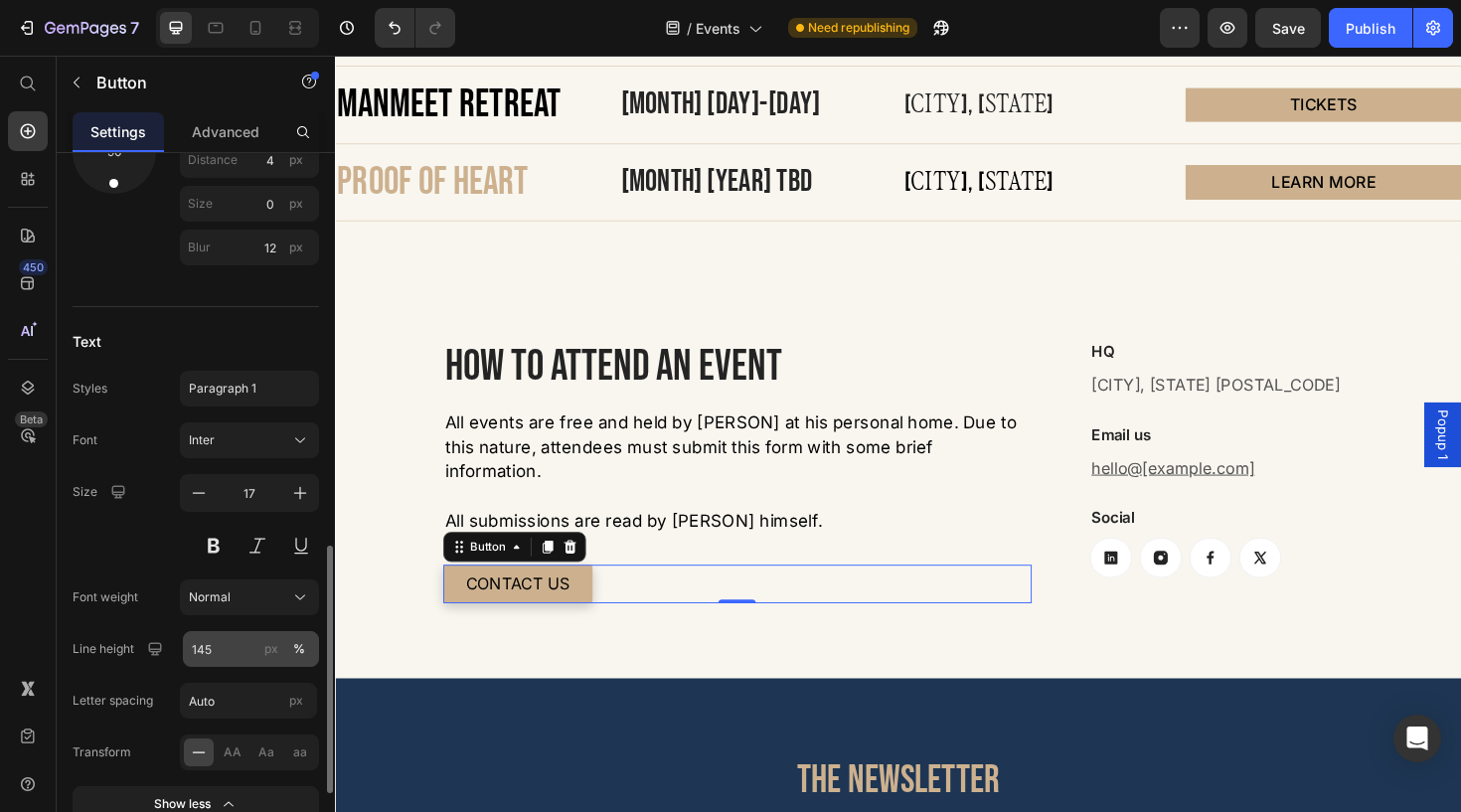 scroll, scrollTop: 1218, scrollLeft: 0, axis: vertical 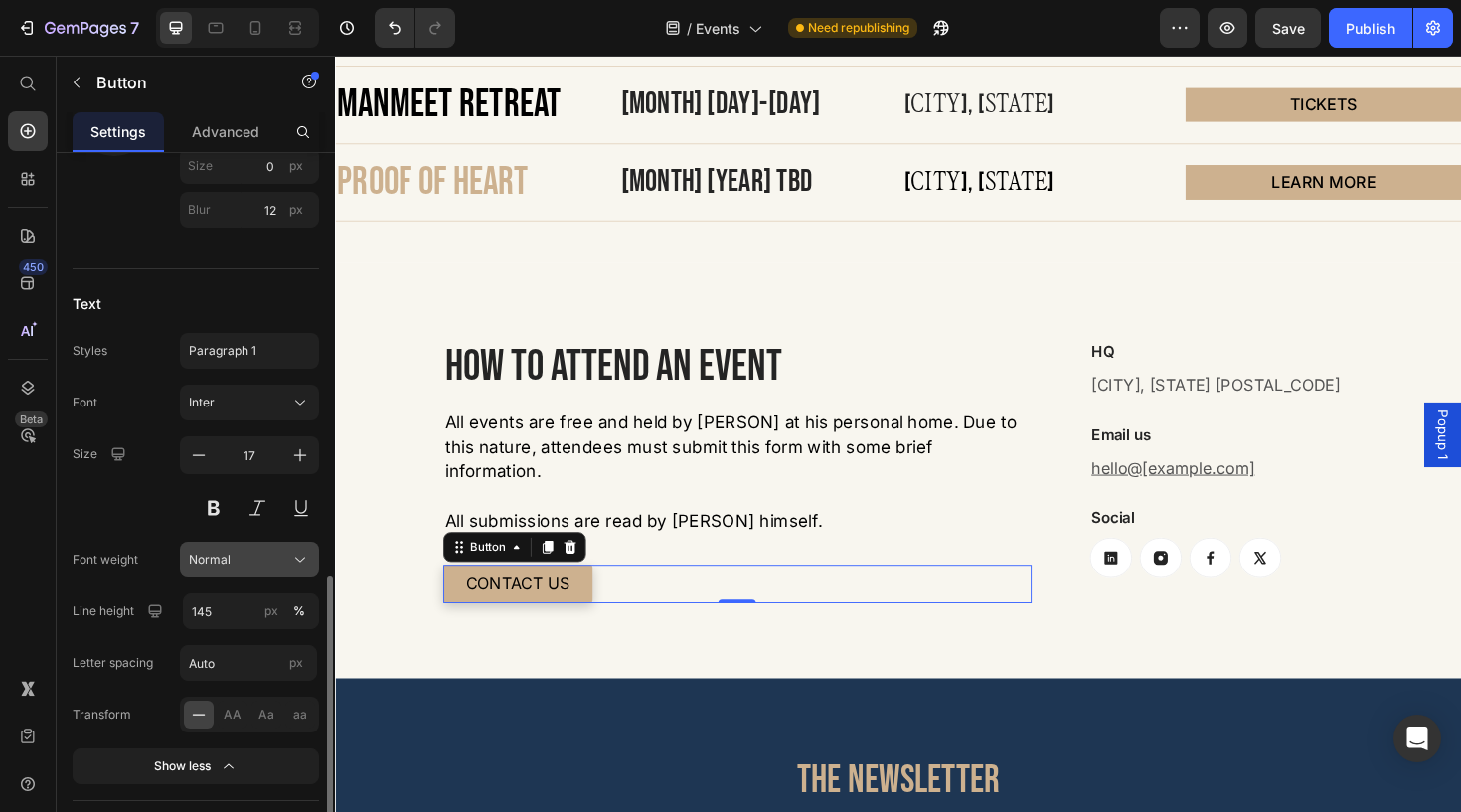 click on "Normal" at bounding box center (249, 560) 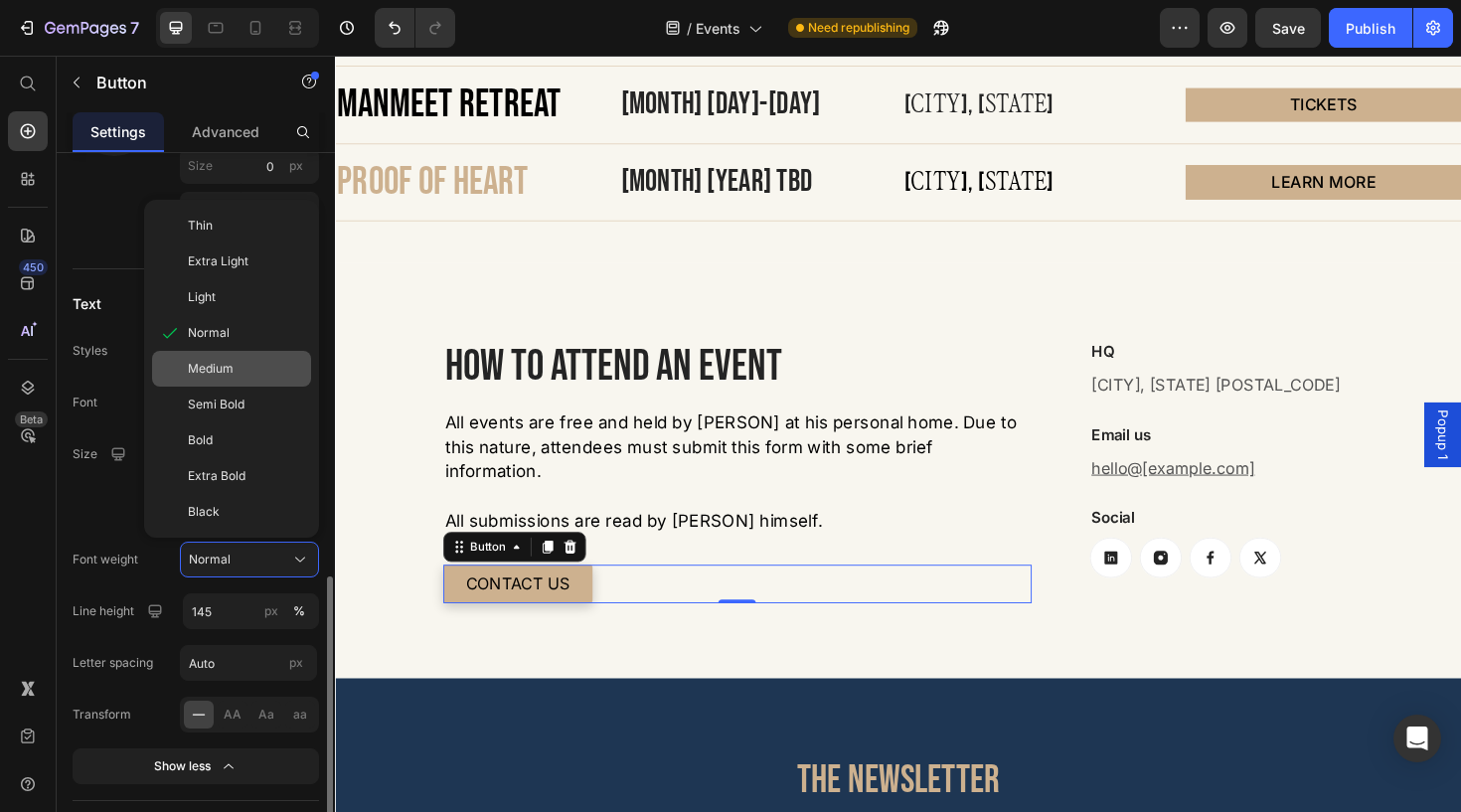click on "Medium" at bounding box center (245, 369) 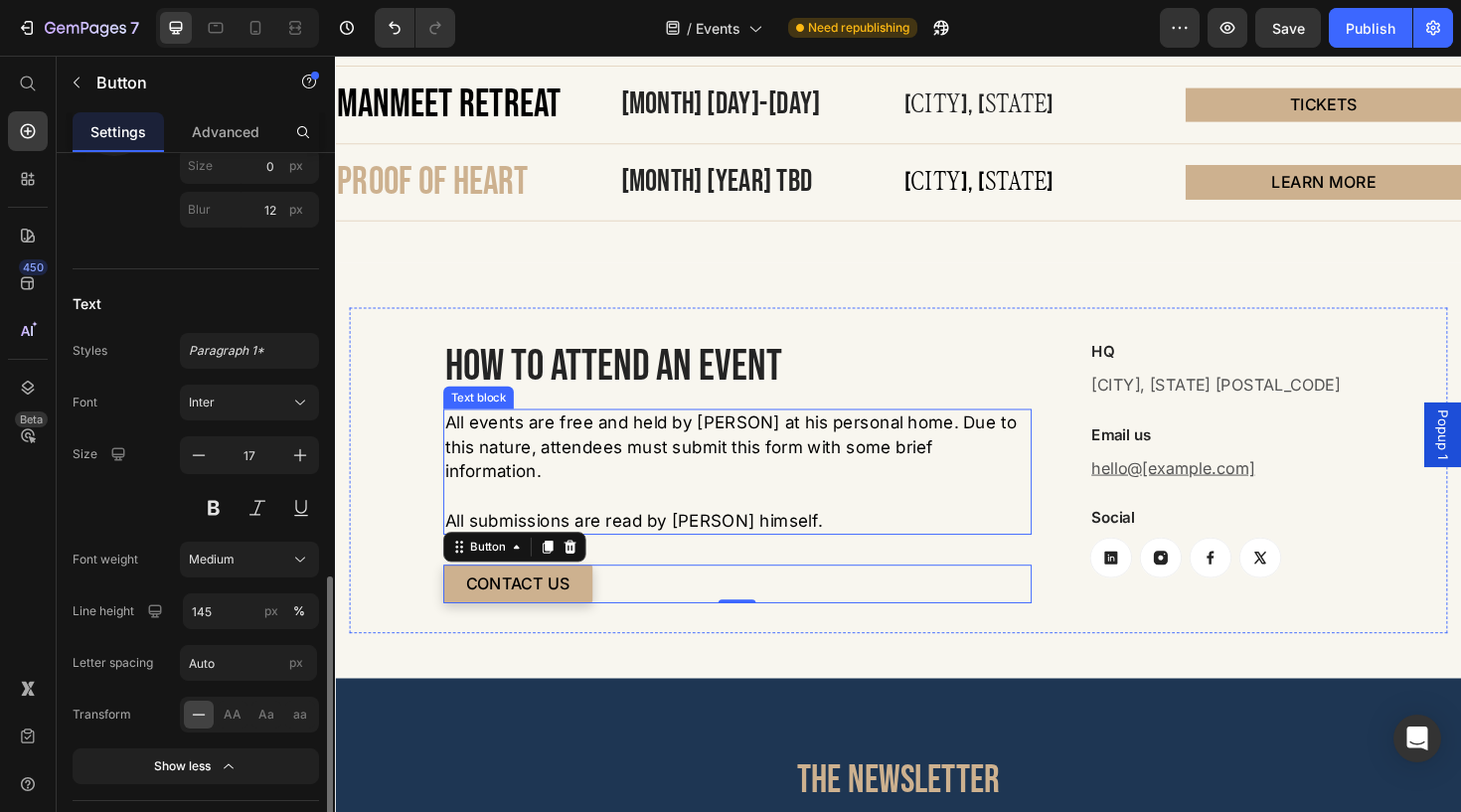 click on "All events are free and held by [PERSON] at his personal home. Due to this nature, attendees must submit this form with some brief information." at bounding box center [760, 470] 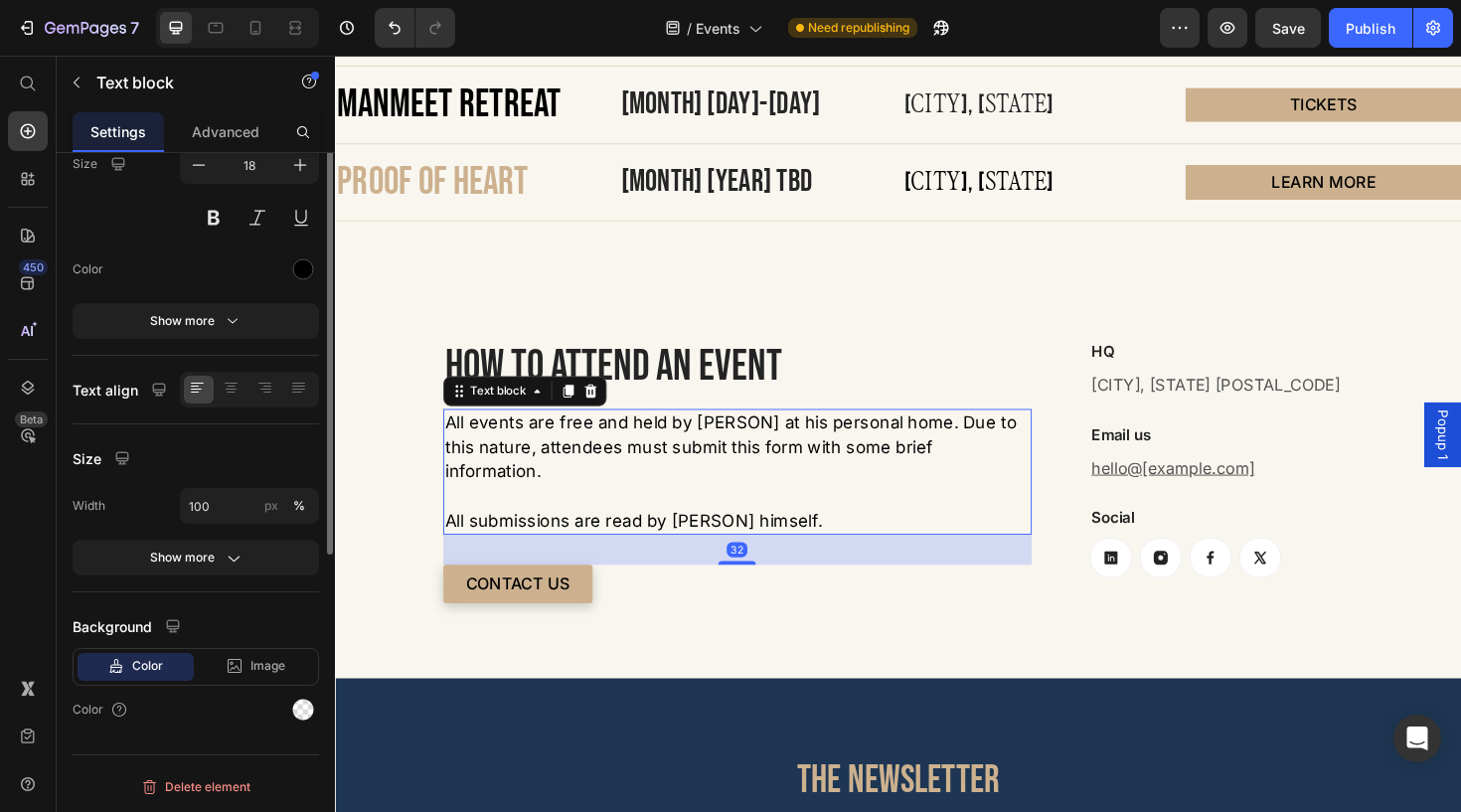 scroll, scrollTop: 0, scrollLeft: 0, axis: both 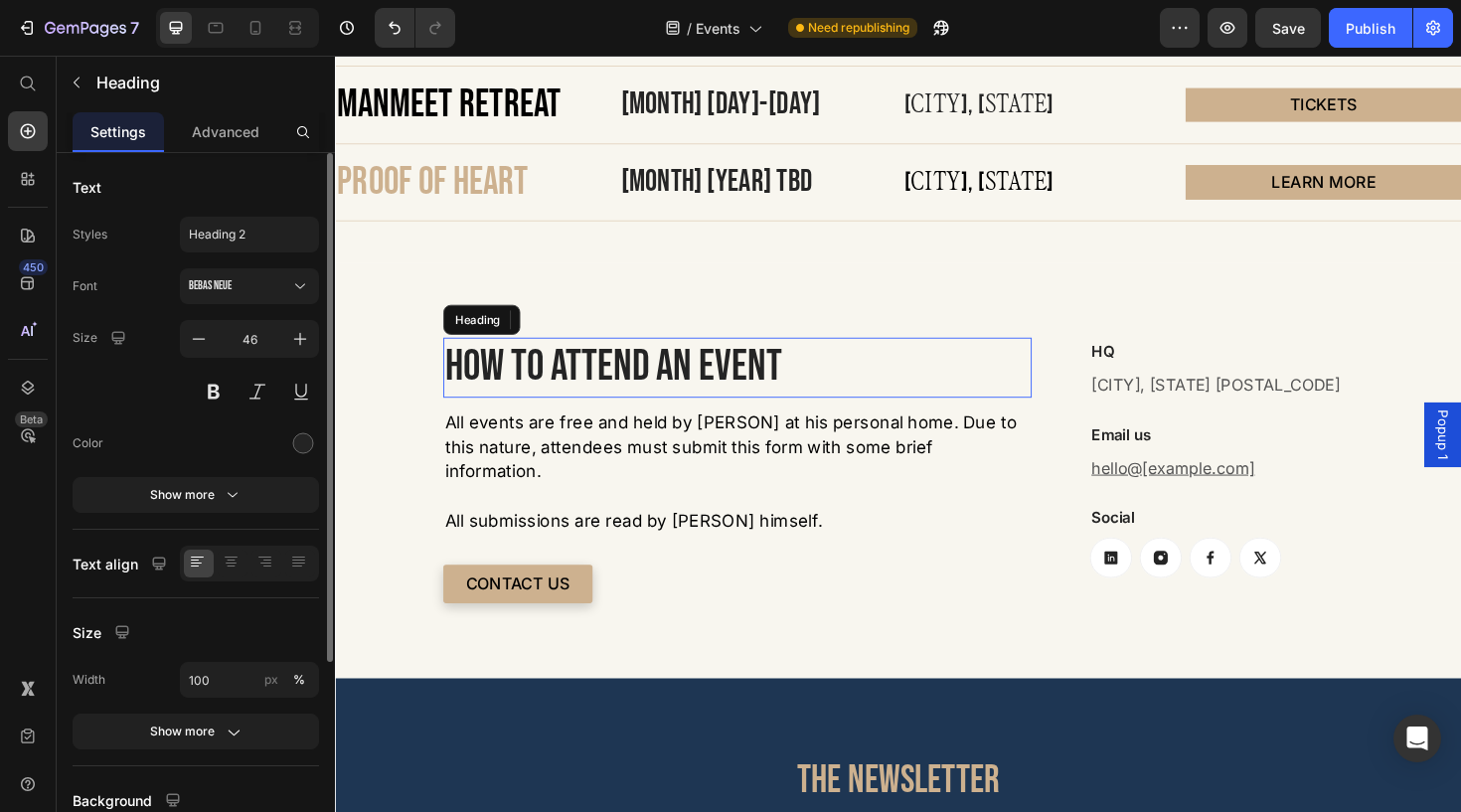 click on "HOW TO ATTEND AN EVENT" at bounding box center (760, 386) 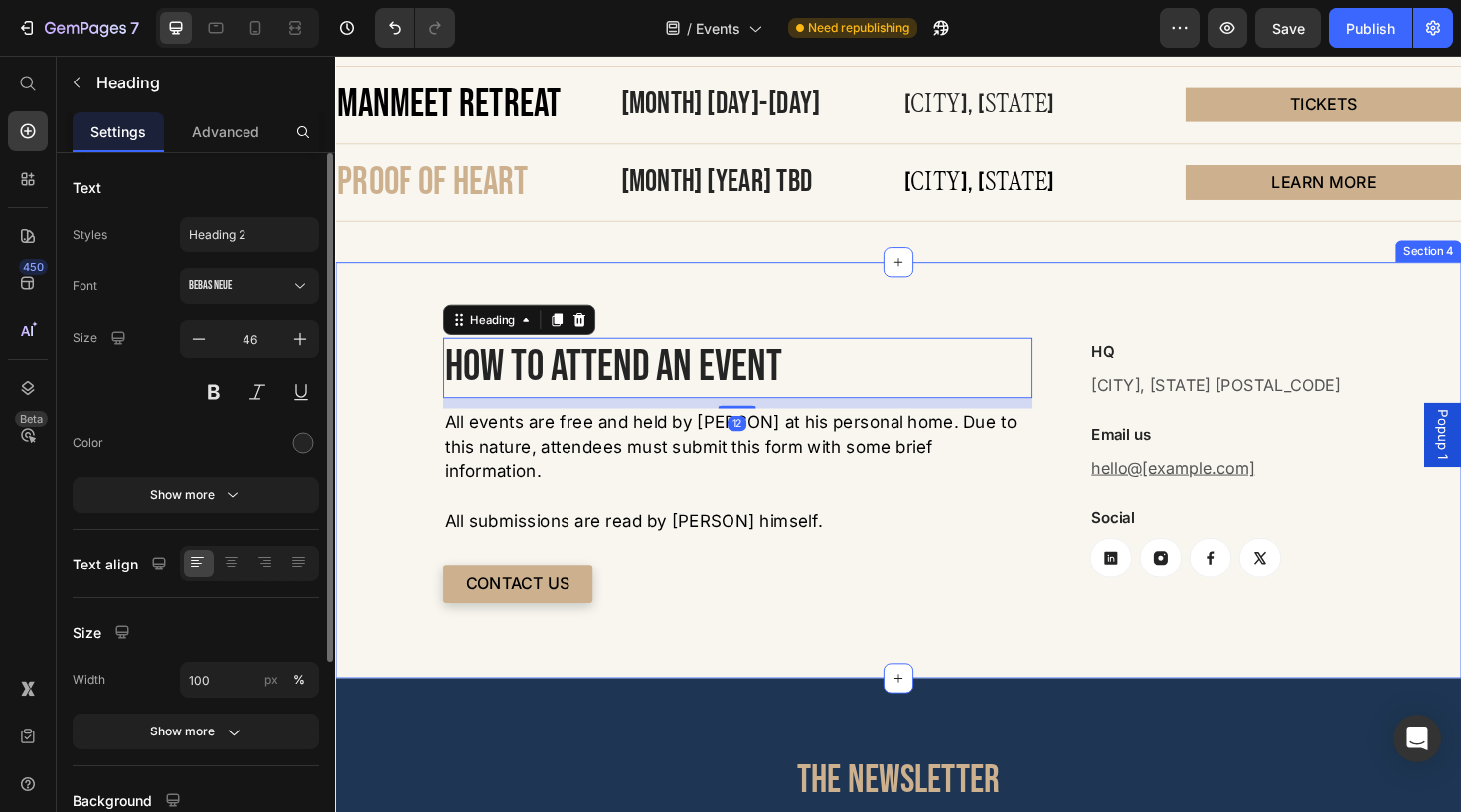 click on "HOW TO ATTEND AN EVENT Heading   12 All events are free and held by [PERSON] at his personal home. Due to this nature, attendees must submit this form with some brief information.   All submissions are read by [PERSON] himself. Text block CONTACT US Button HQ Heading [CITY], [STATE] [POSTAL_CODE] Text block Email us Heading hello@[example.com] Text block Social Heading
Button     Button     Button
Button Row Row Row Section 4" at bounding box center [931, 494] 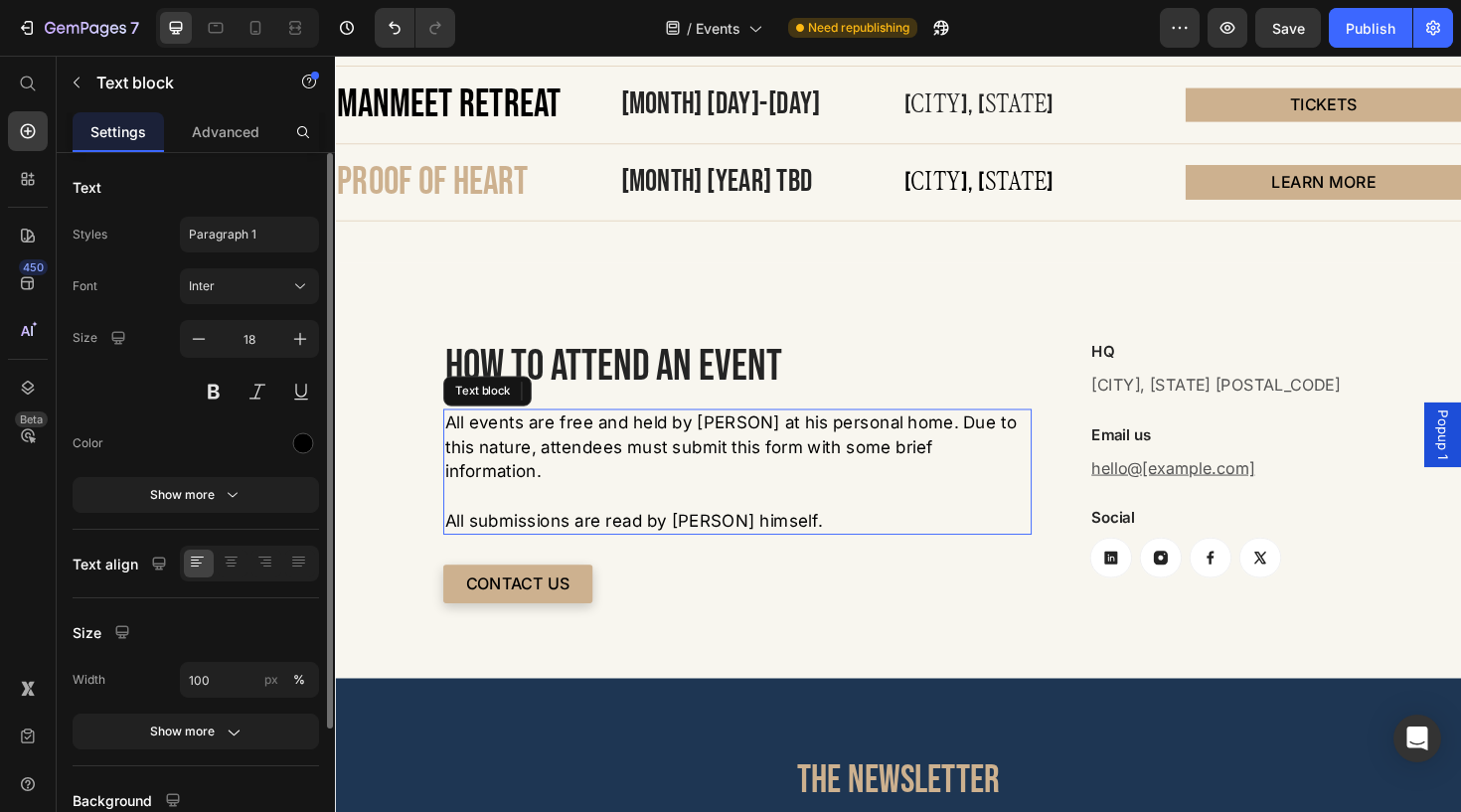 click on "All events are free and held by [PERSON] at his personal home. Due to this nature, attendees must submit this form with some brief information." at bounding box center [760, 470] 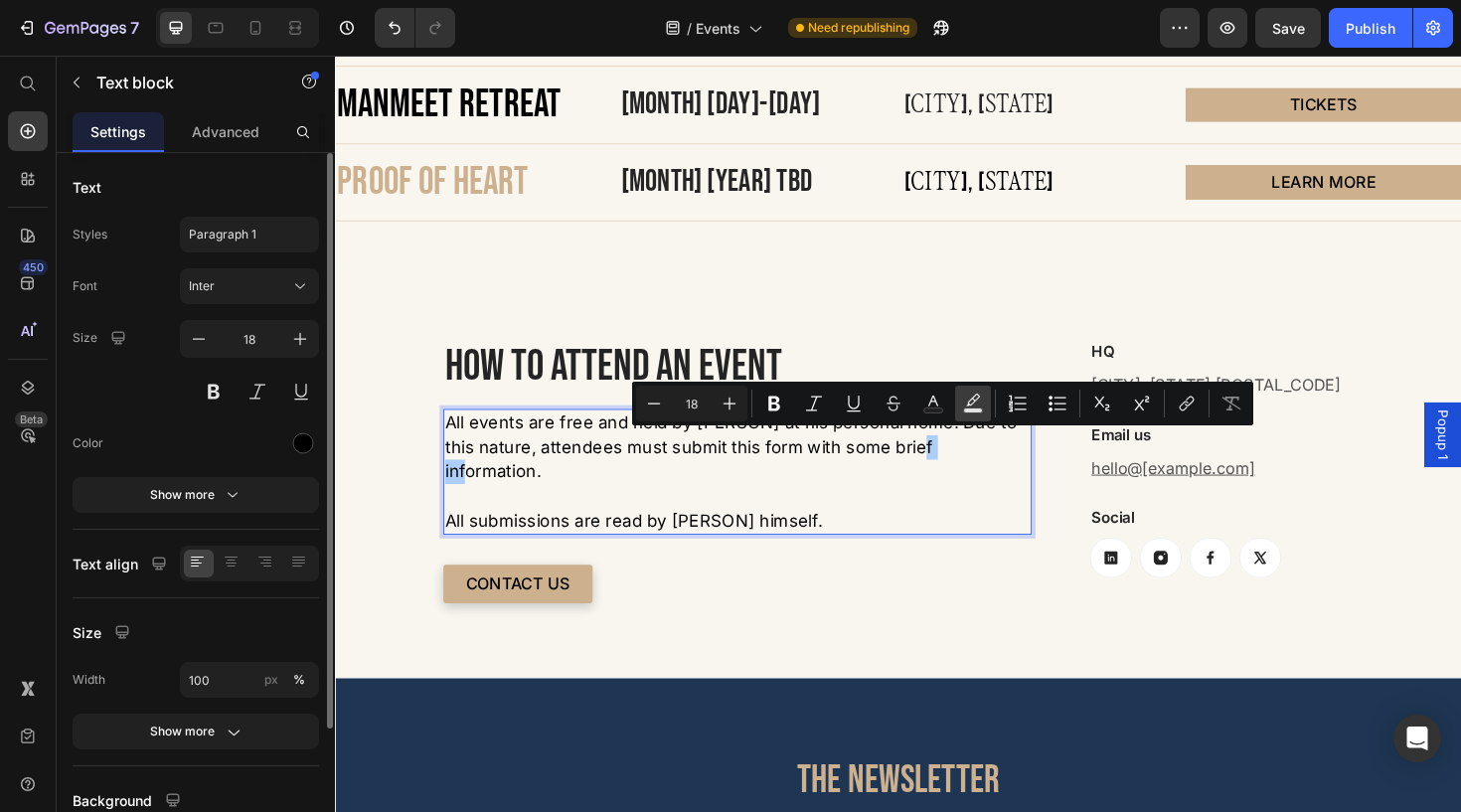 click on "Text Background Color" at bounding box center (973, 404) 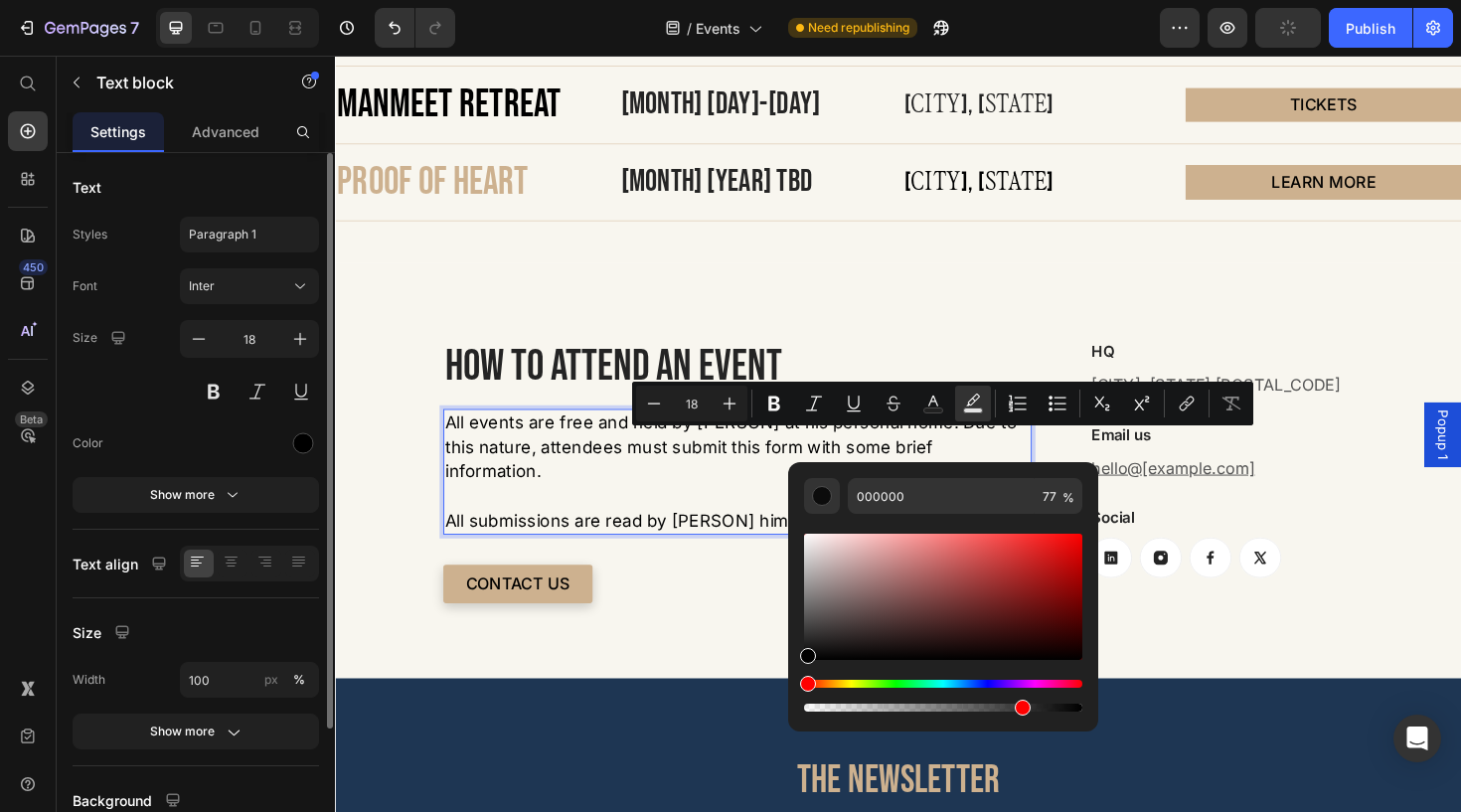 click on "All events are free and held by [PERSON] at his personal home. Due to this nature, attendees must submit this form with some brief information." at bounding box center [760, 470] 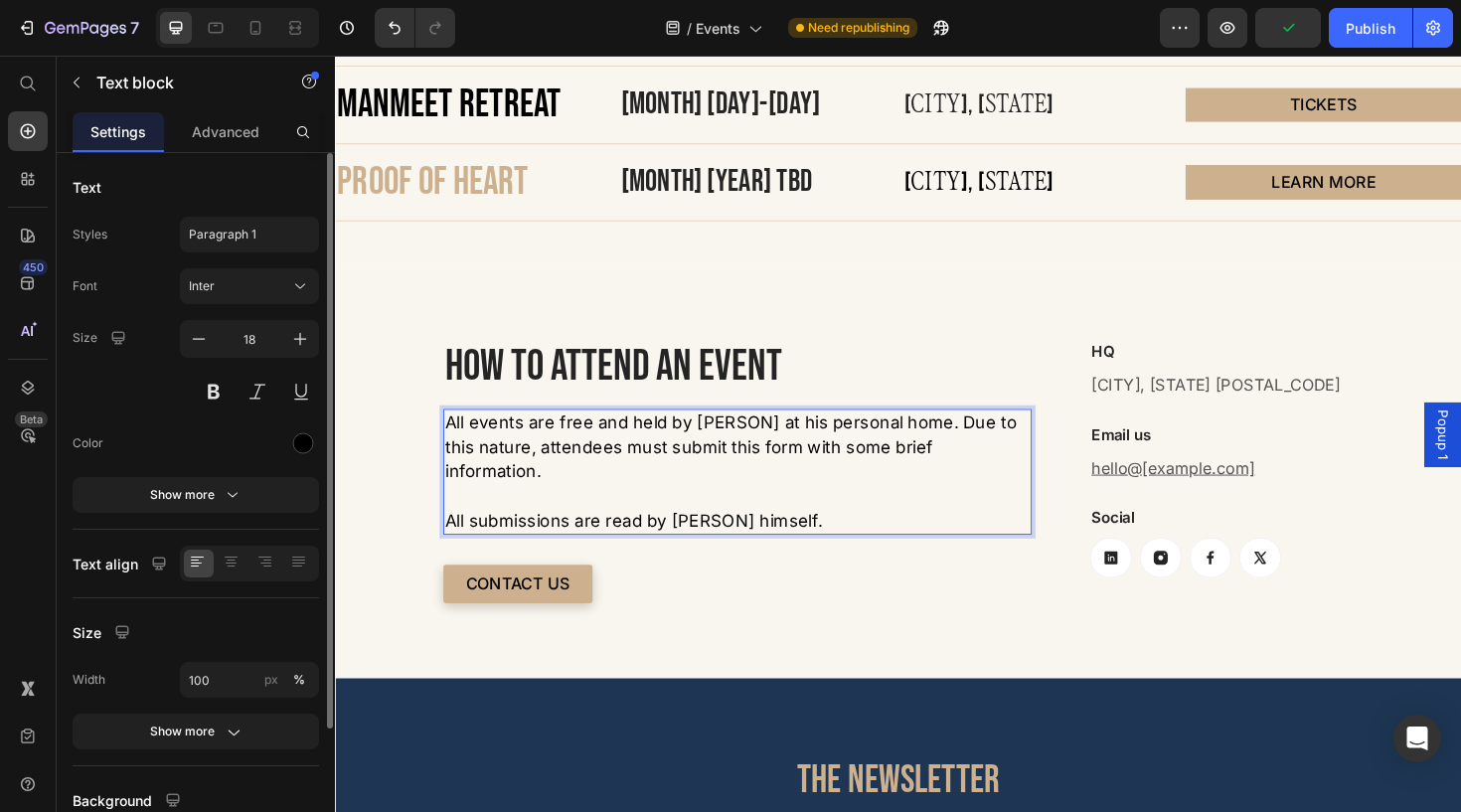 click on "All events are free and held by [PERSON] at his personal home. Due to this nature, attendees must submit this form with some brief information." at bounding box center (760, 470) 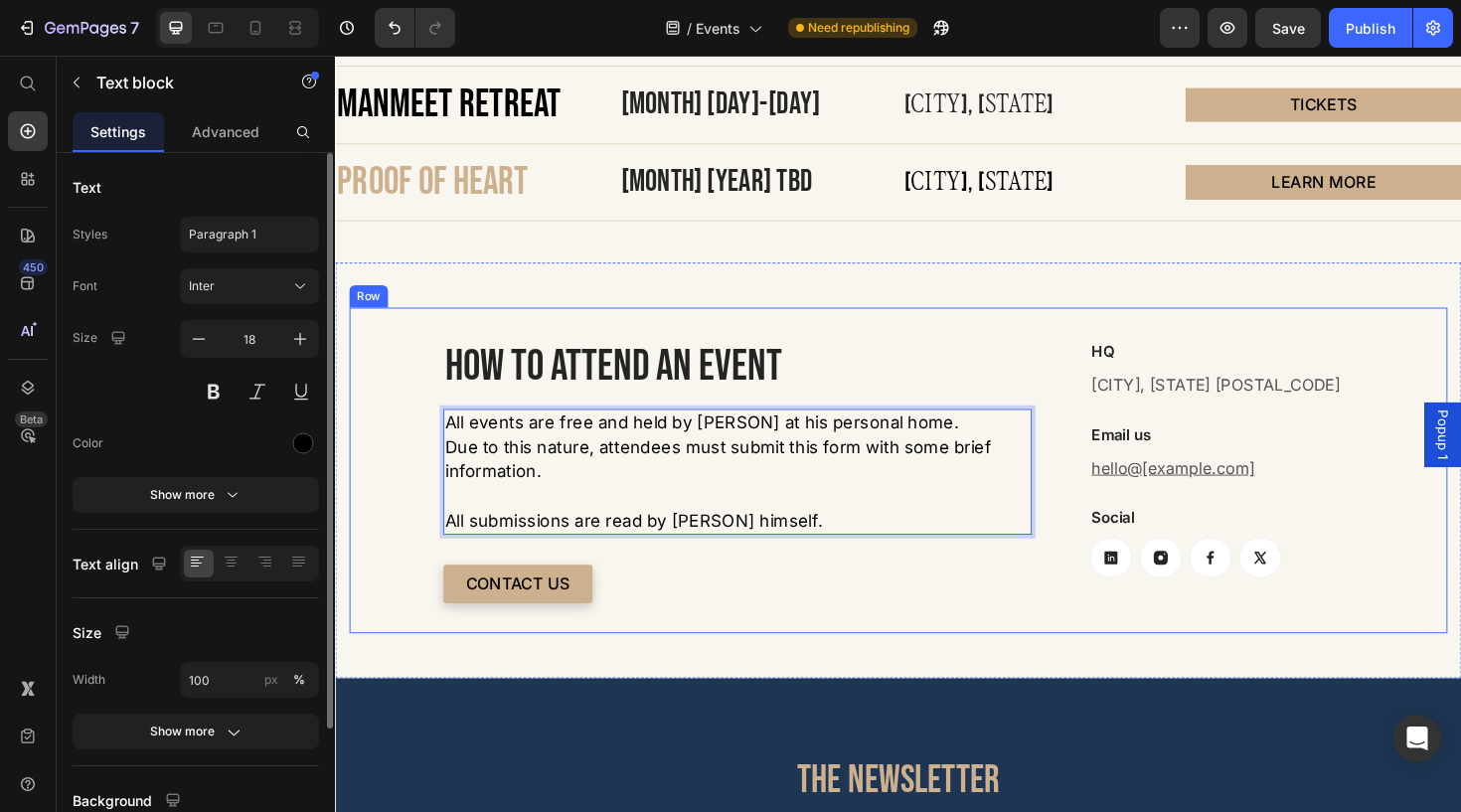 click on "HOW TO ATTEND AN EVENT Heading All events are free and held by [PERSON] at his personal home.  Due to this nature, attendees must submit this form with some brief information. All submissions are read by [PERSON] himself. Text block   32 CONTACT US Button HQ Heading [CITY], [STATE] [POSTAL_CODE] Text block Email us Heading hello@[example.com] Text block Social Heading
Button     Button     Button
Button Row Row Row" at bounding box center [931, 494] 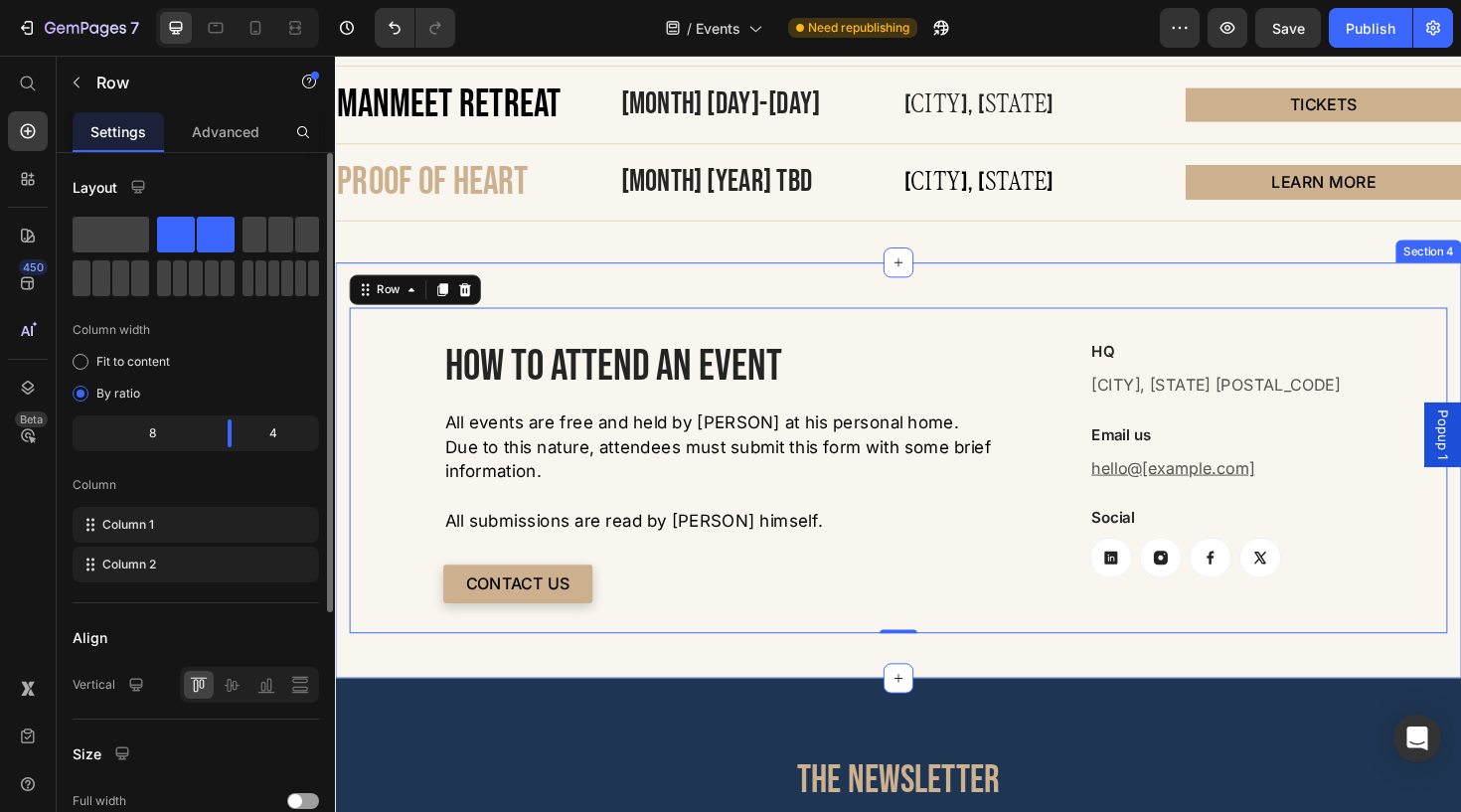 click on "HOW TO ATTEND AN EVENT Heading All events are free and held by [PERSON] at his personal home.  Due to this nature, attendees must submit this form with some brief information. All submissions are read by [PERSON] himself. Text block CONTACT US Button HQ Heading [CITY], [STATE] [POSTAL_CODE] Text block Email us Heading hello@[example.com] Text block Social Heading
Button     Button     Button
Button Row Row Row   0 Section 4" at bounding box center (931, 494) 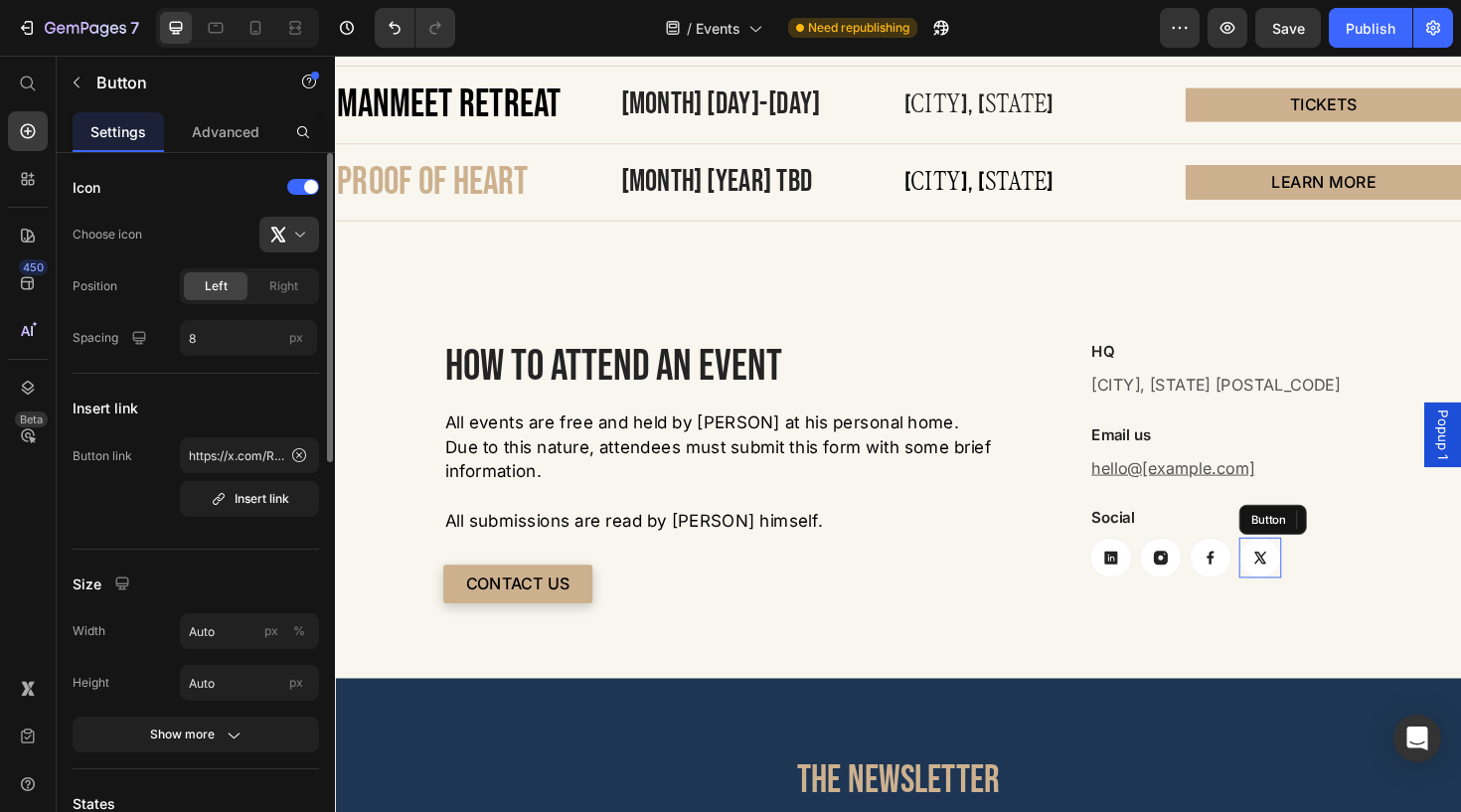 click at bounding box center [1314, 586] 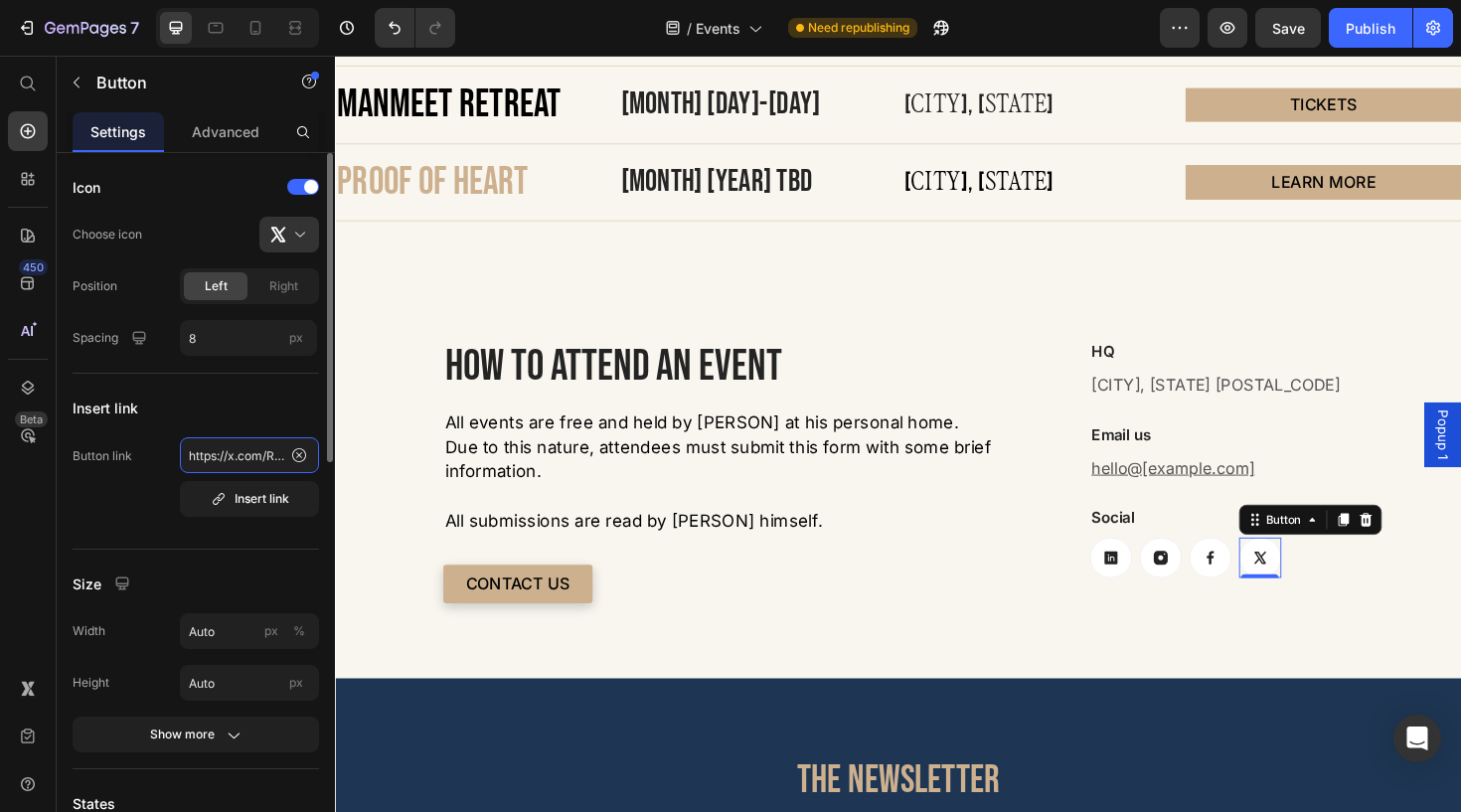 click on "https://x.com/RealBrandonHawk" 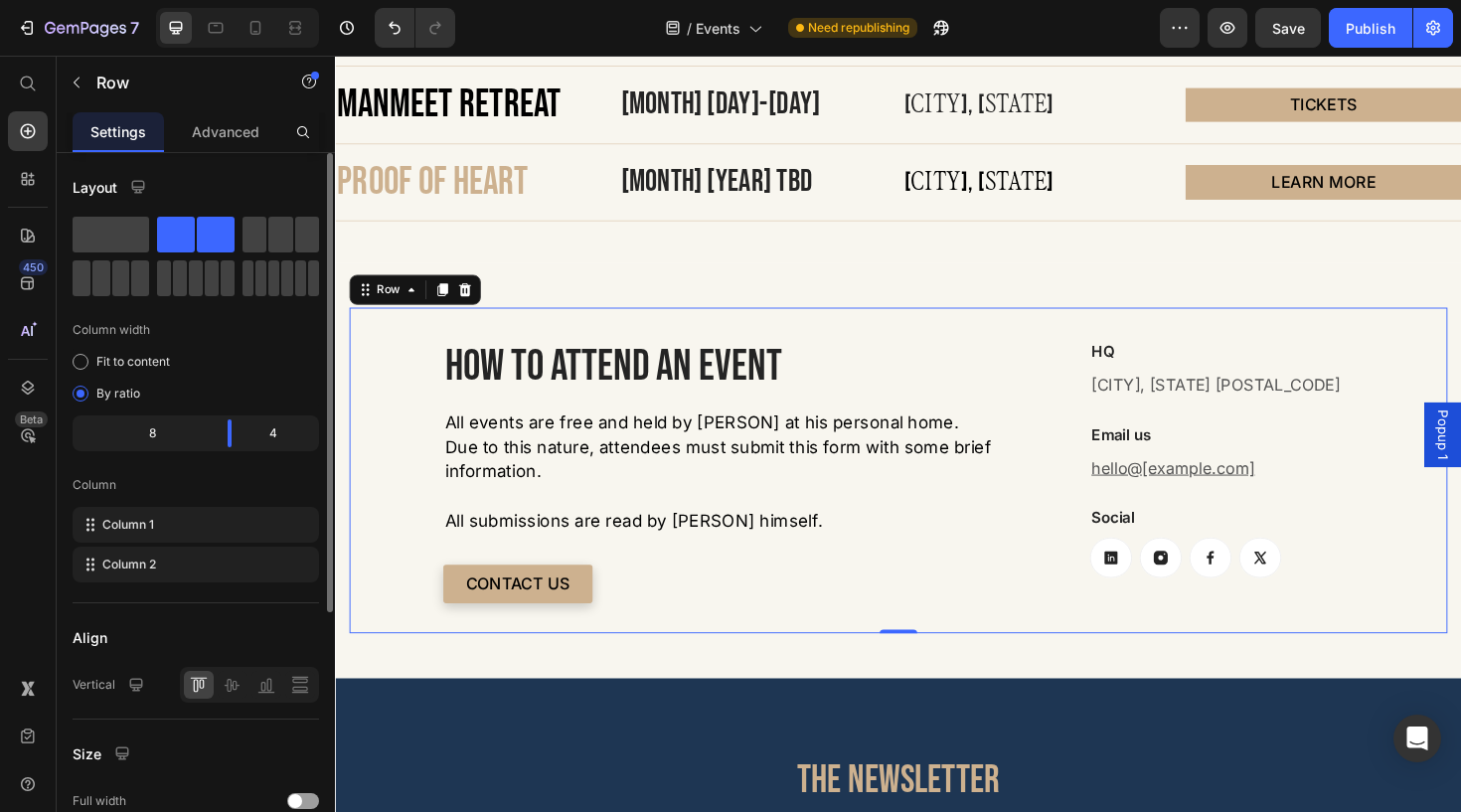 click on "HOW TO ATTEND AN EVENT Heading All events are free and held by [PERSON] at his personal home.  Due to this nature, attendees must submit this form with some brief information. All submissions are read by [PERSON] himself. Text block CONTACT US Button HQ Heading [CITY], [STATE] [POSTAL_CODE] Text block Email us Heading hello@[example.com] Text block Social Heading
Button     Button     Button
Button Row Row Row   0" at bounding box center [931, 494] 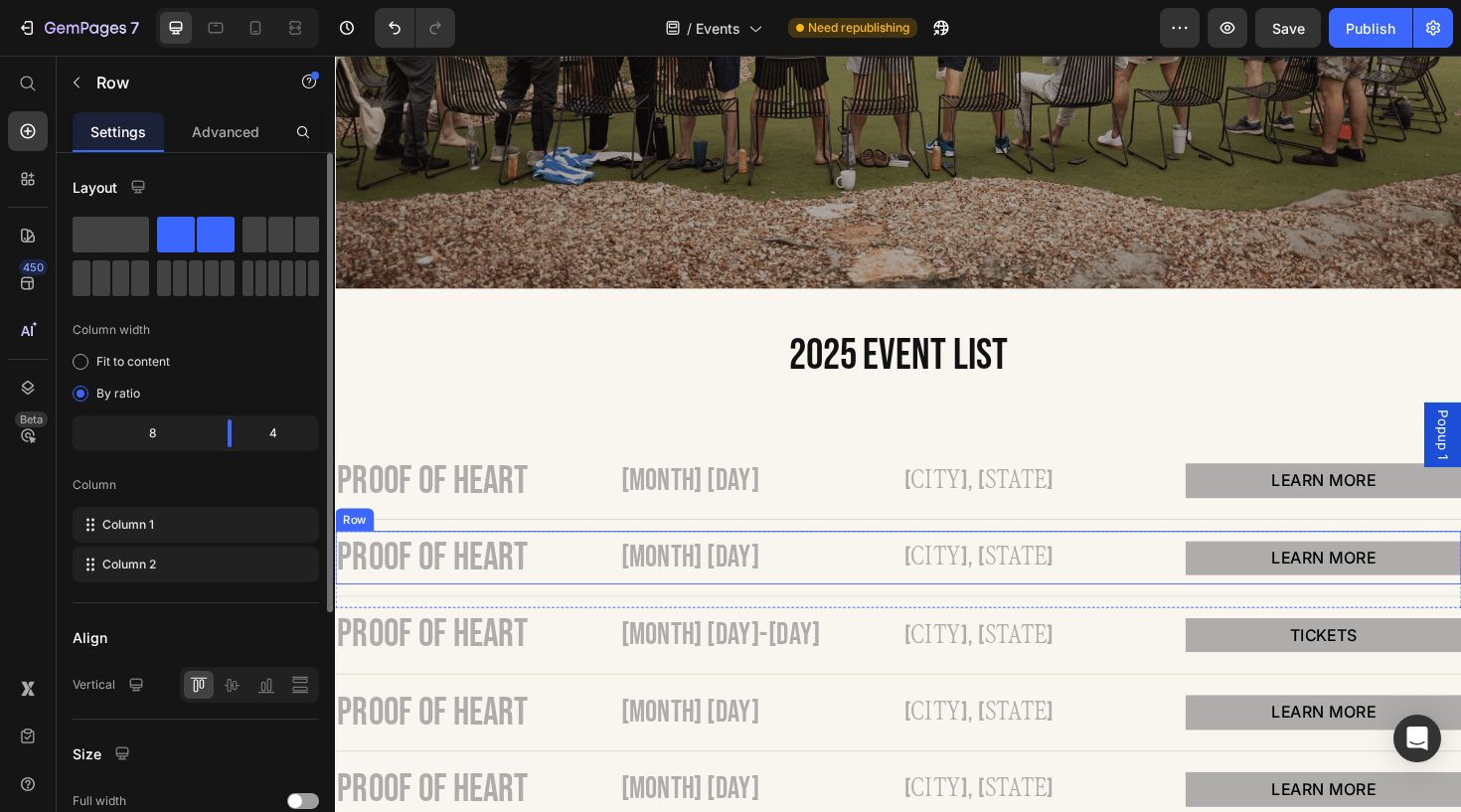 scroll, scrollTop: 410, scrollLeft: 0, axis: vertical 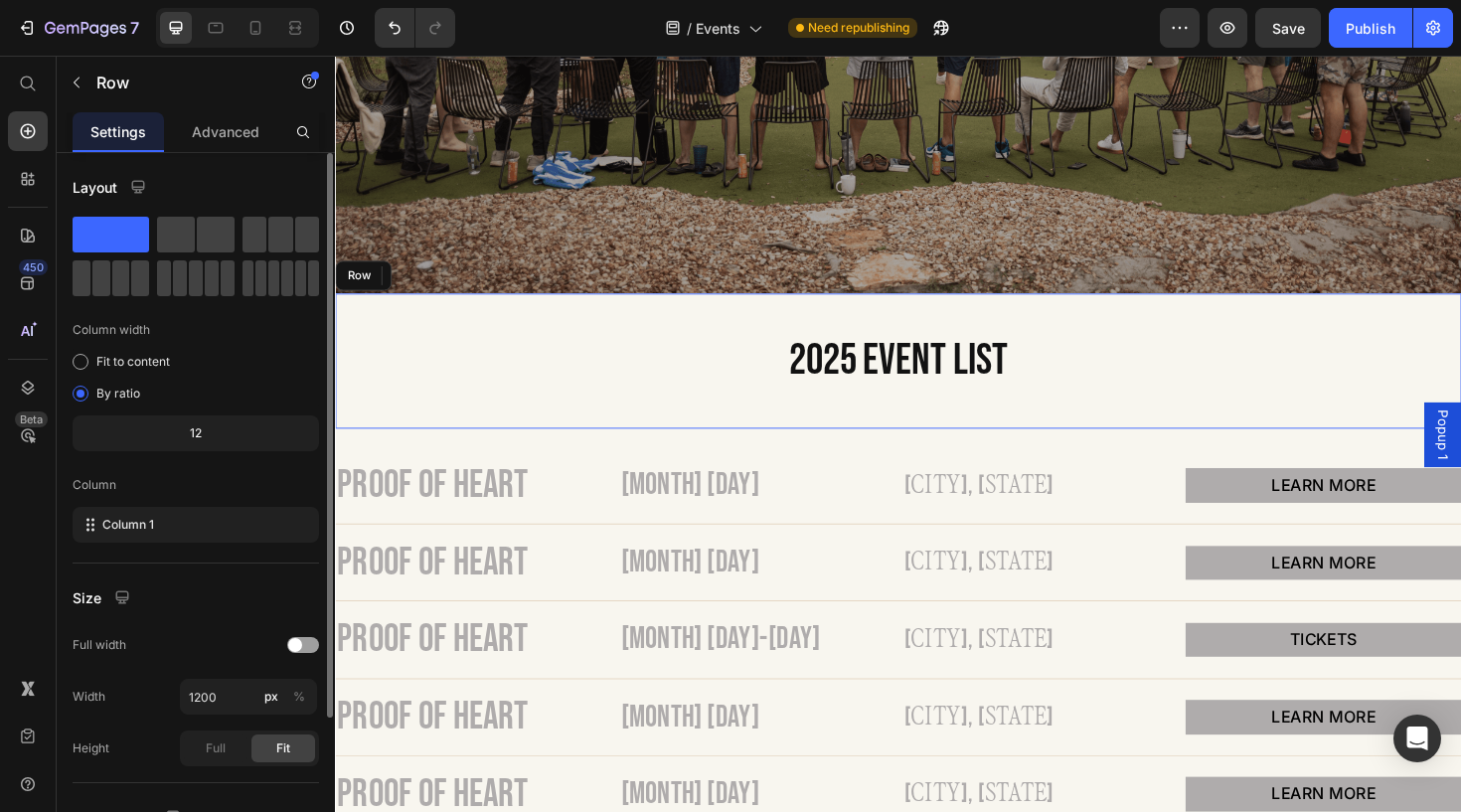 click on "[YEAR] event list Heading" at bounding box center [931, 379] 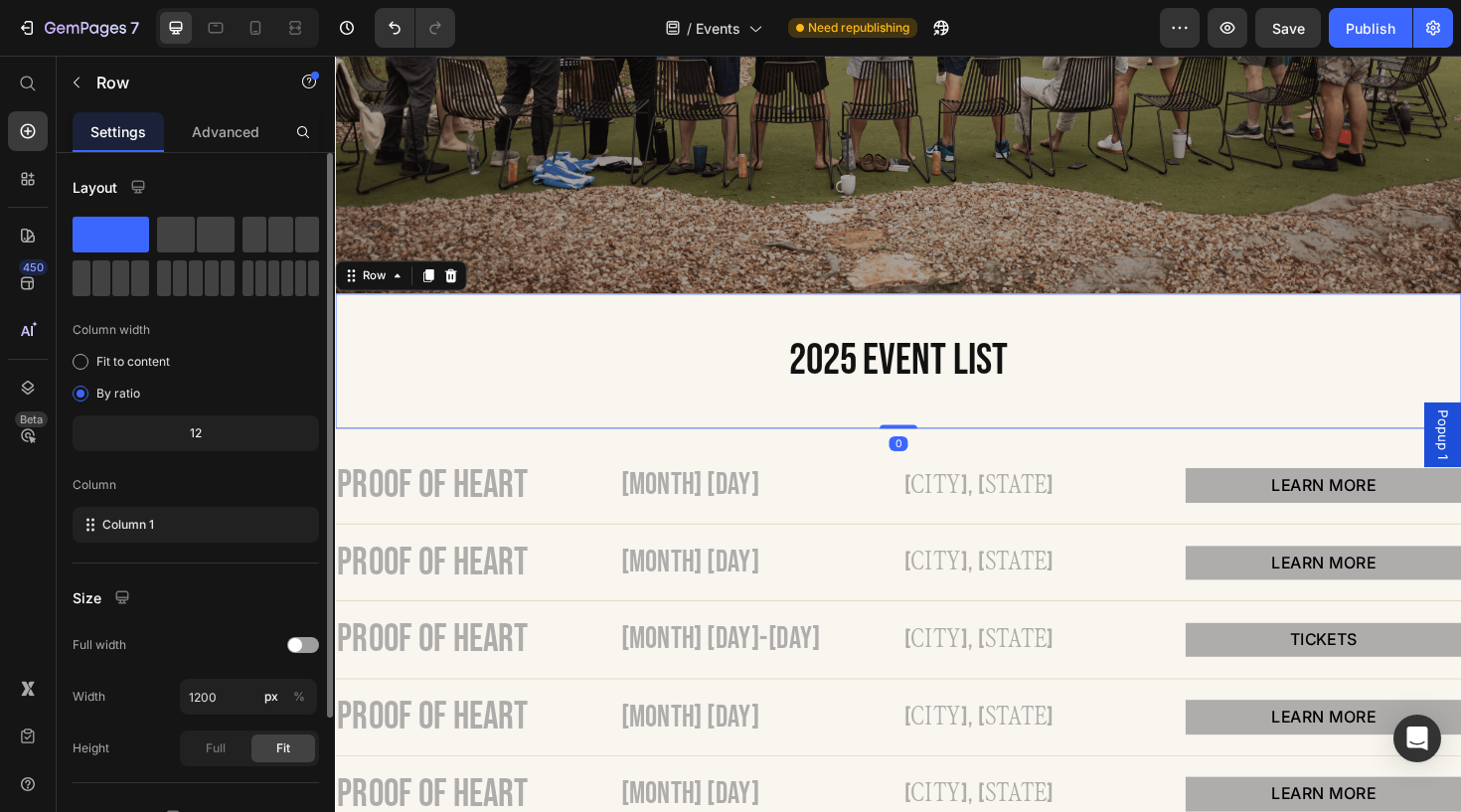 scroll, scrollTop: 0, scrollLeft: 0, axis: both 